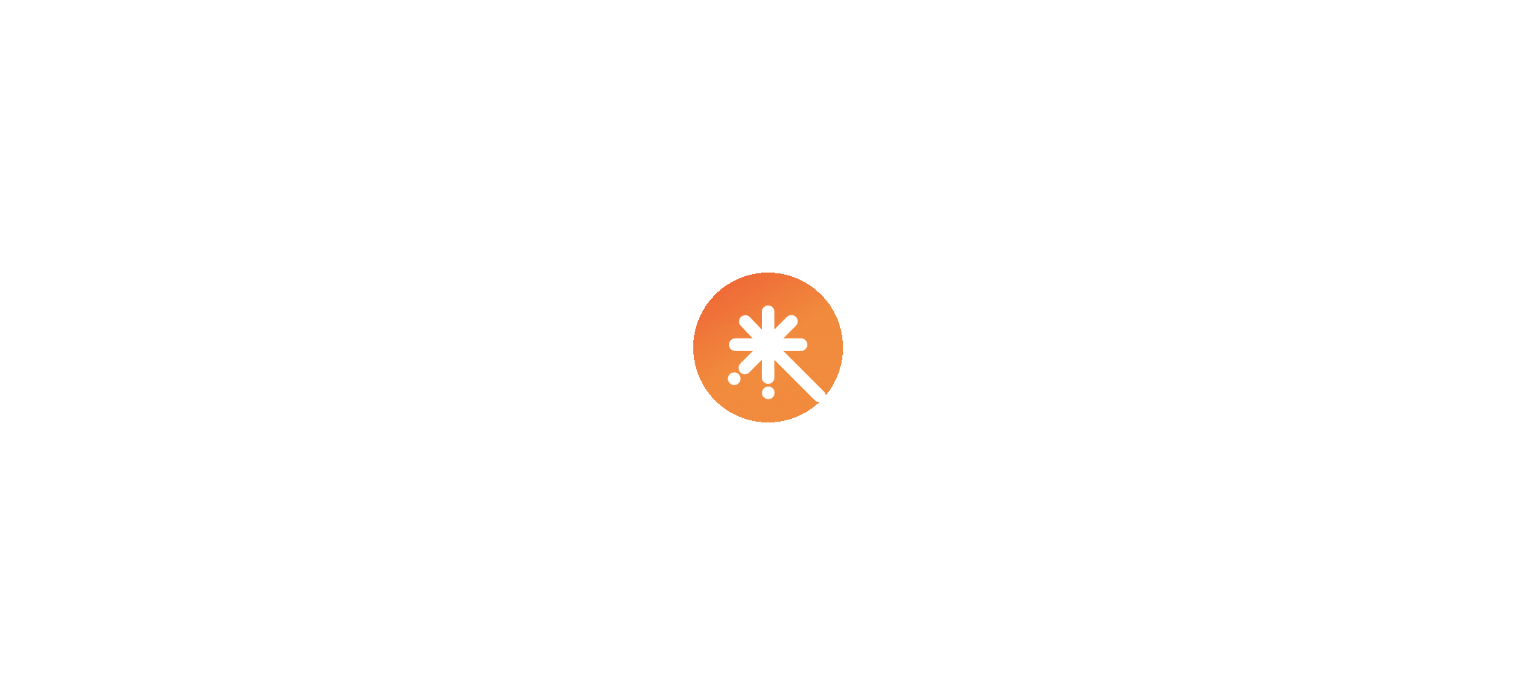 scroll, scrollTop: 0, scrollLeft: 0, axis: both 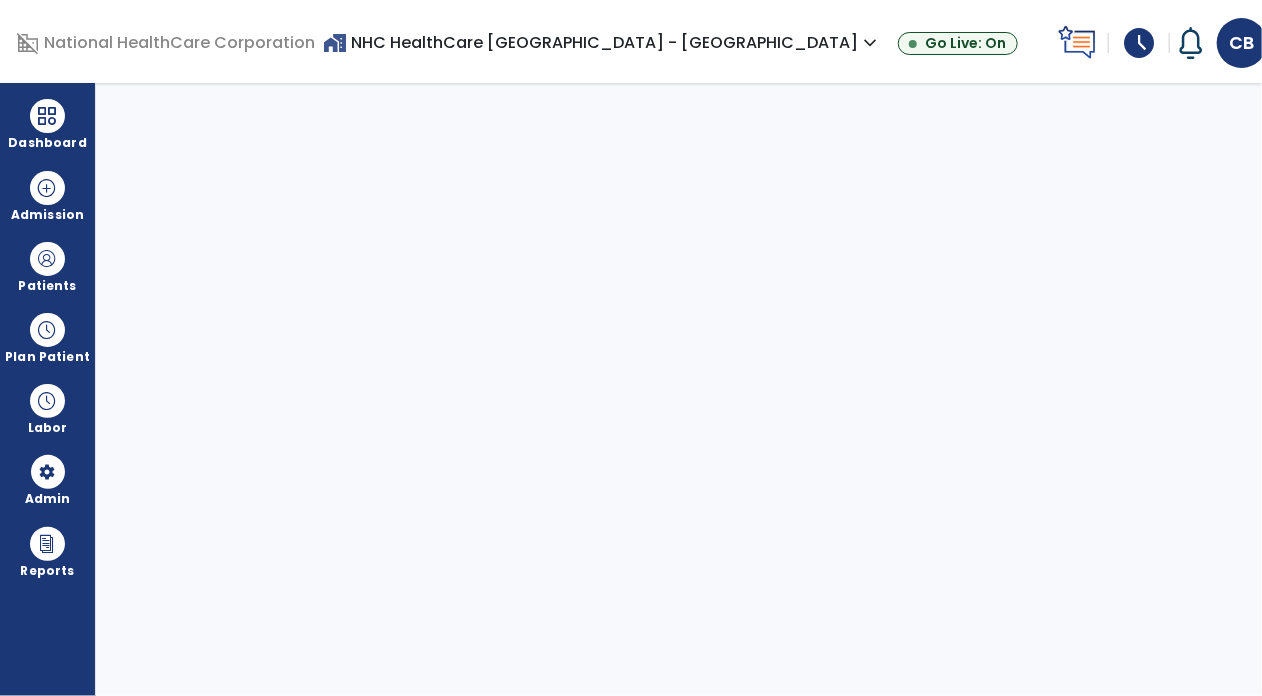 select on "***" 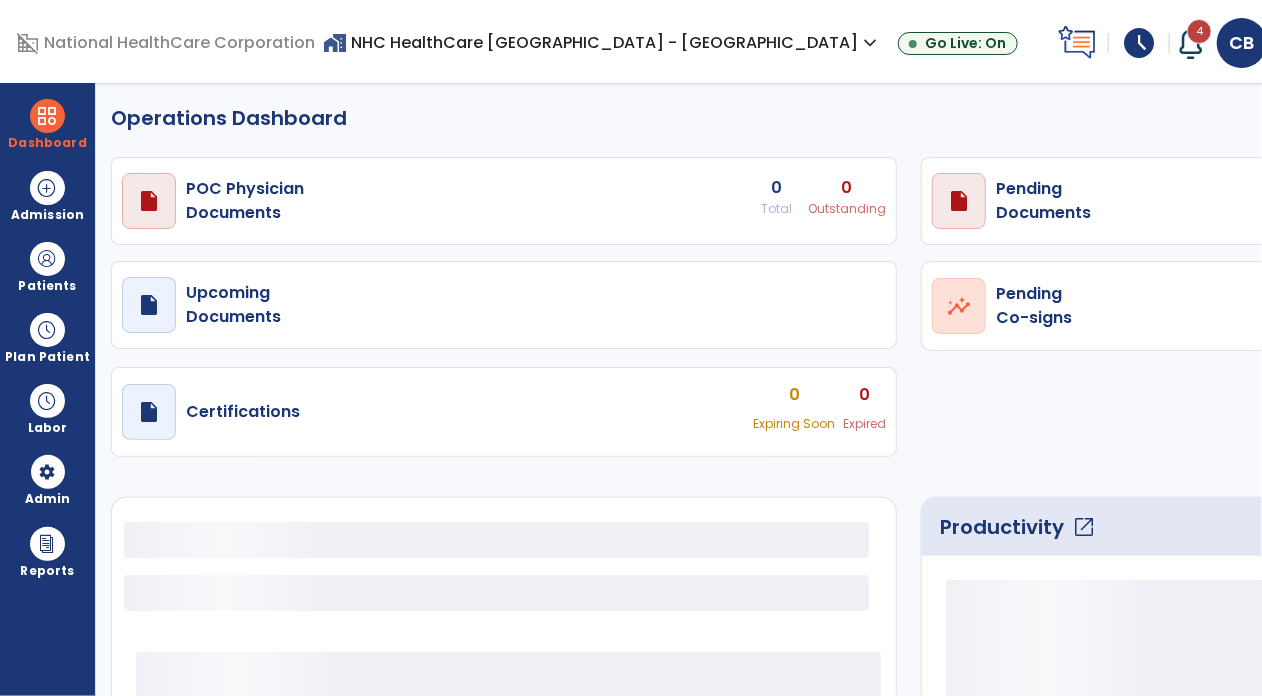 select on "***" 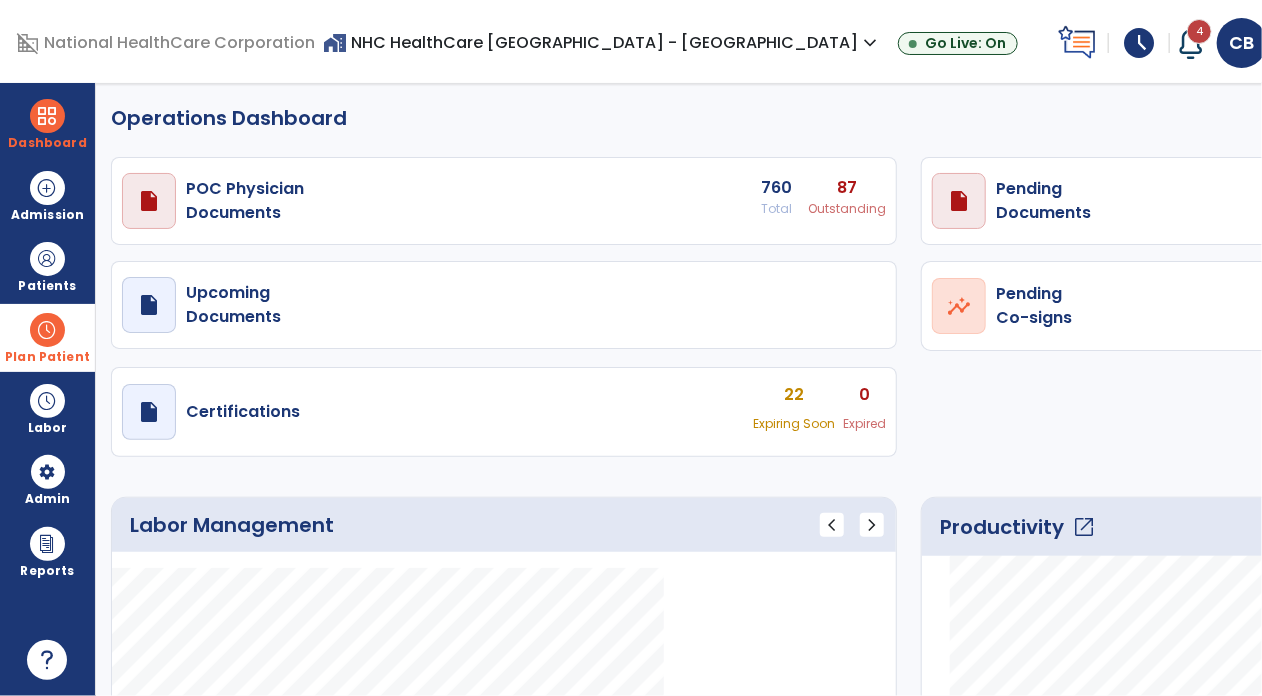 click at bounding box center (47, 330) 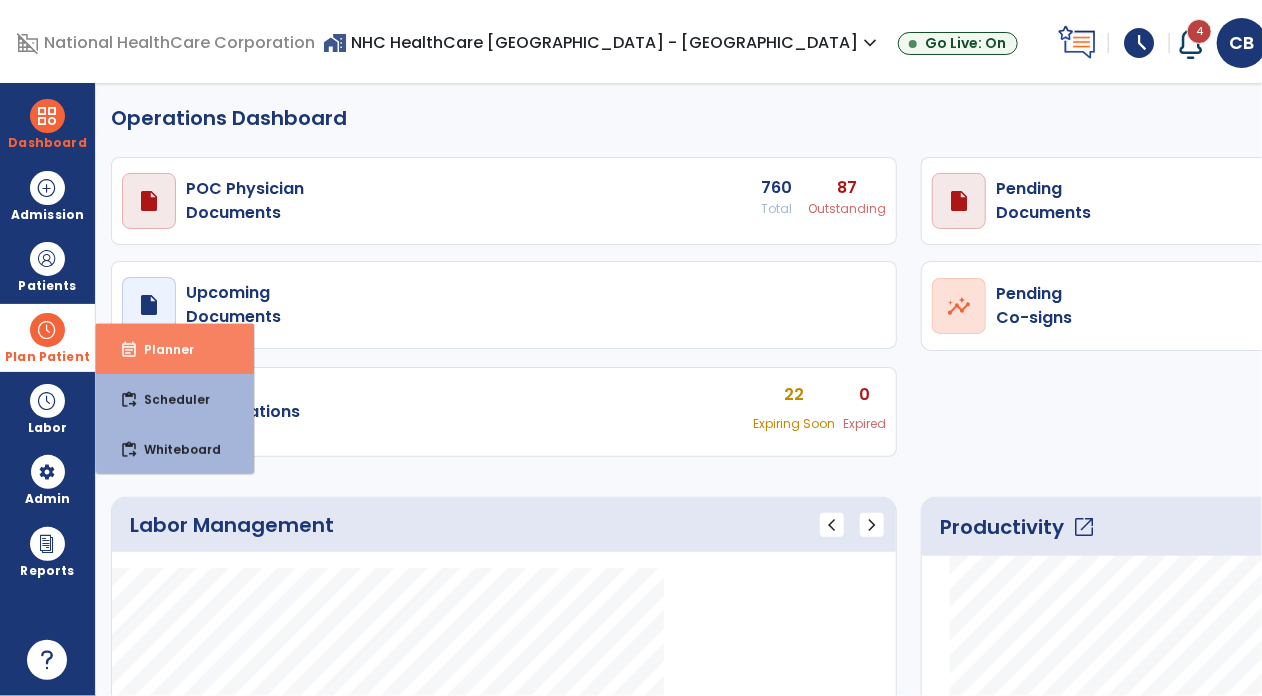 click on "event_note  Planner" at bounding box center [175, 349] 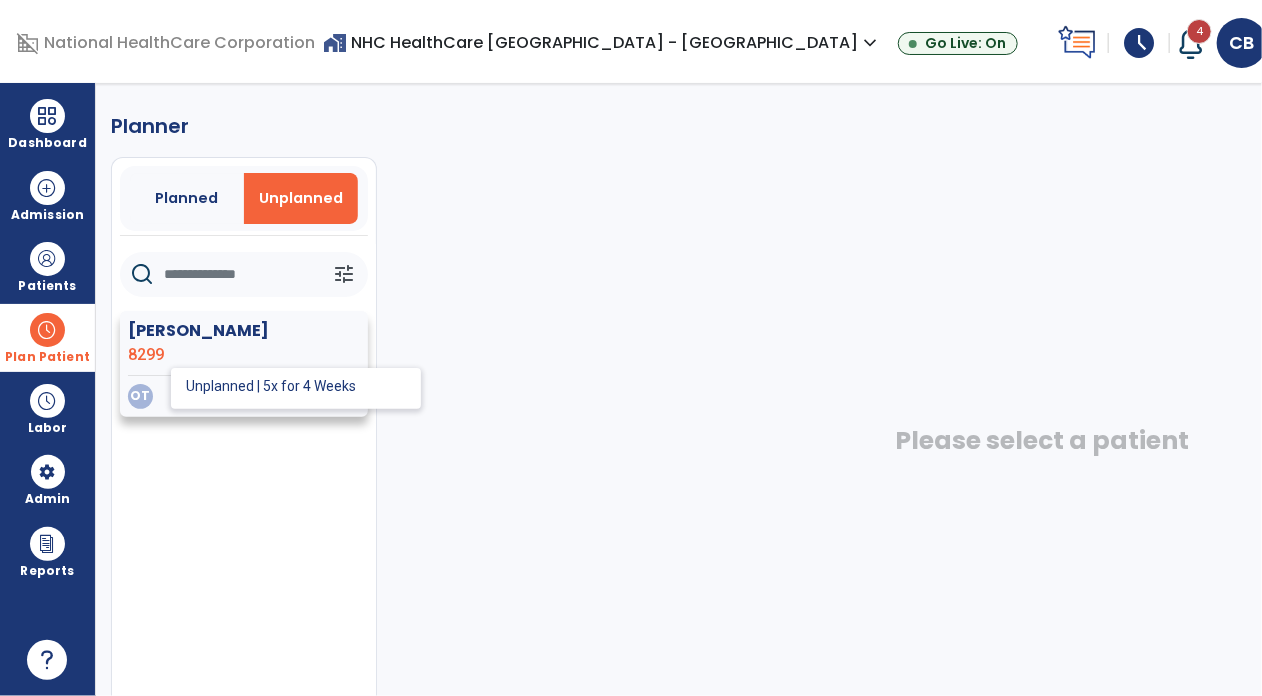 click on "OT" 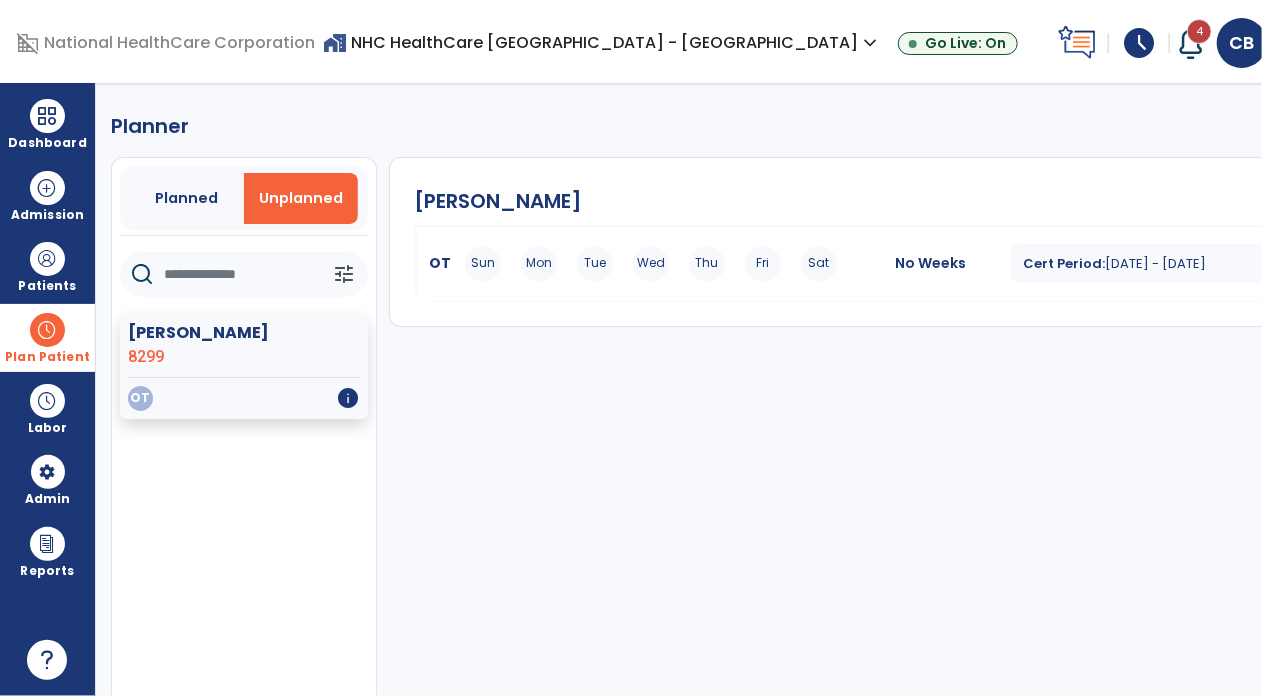 click on "Mon" at bounding box center [539, 264] 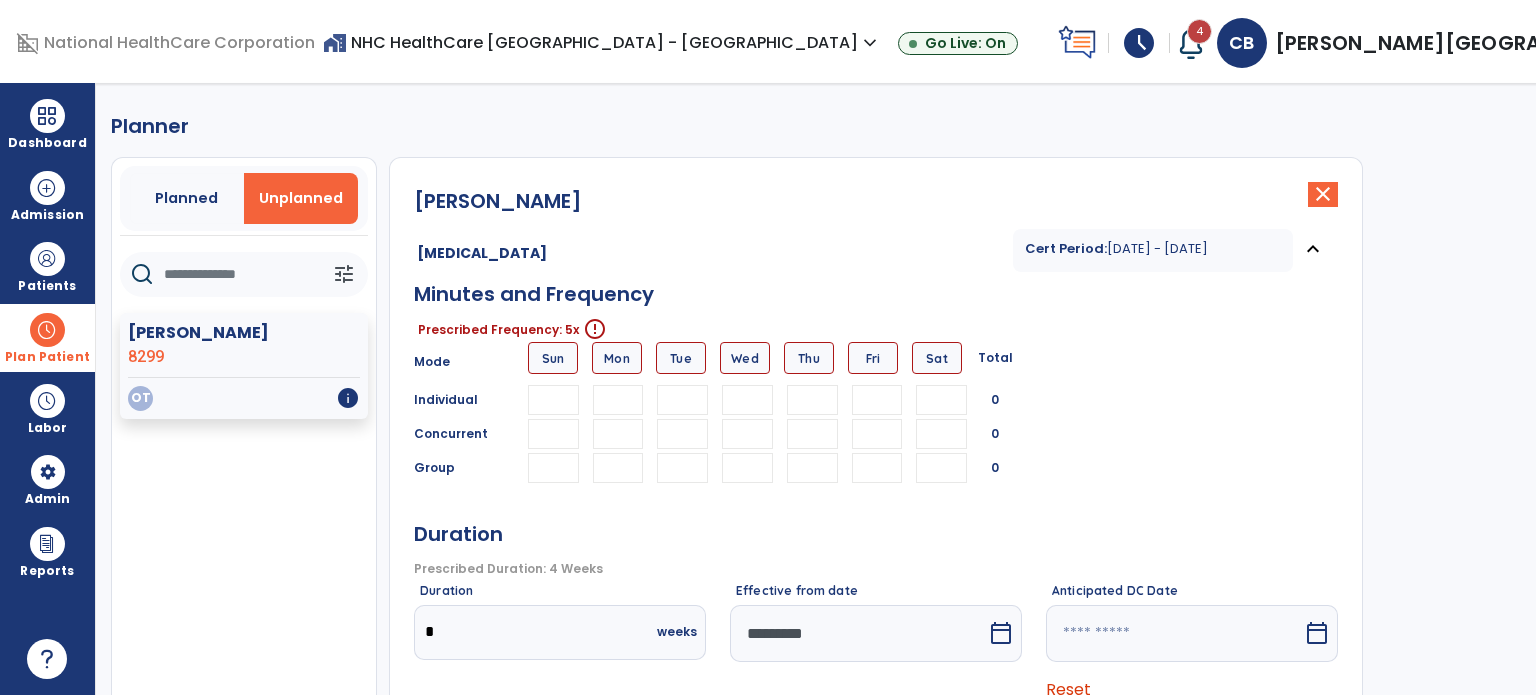 click at bounding box center (618, 400) 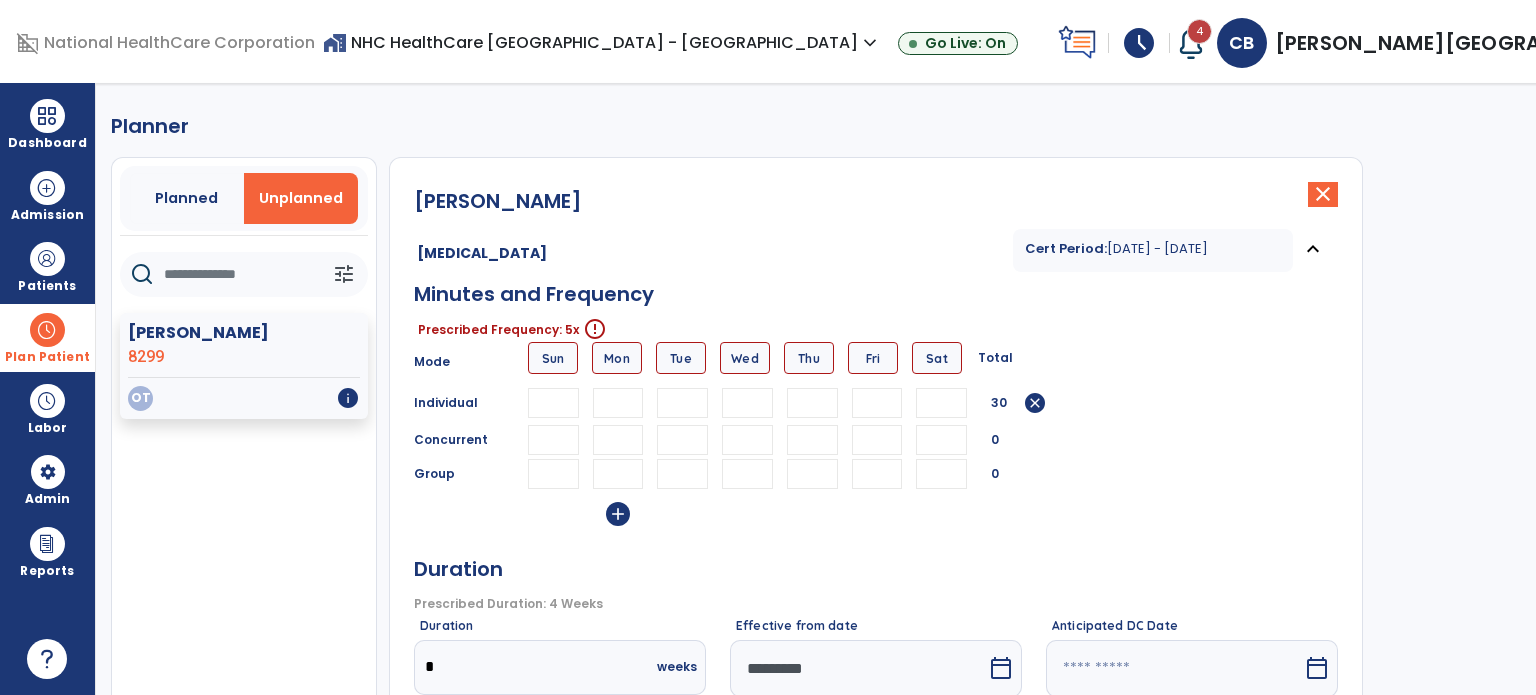 type on "**" 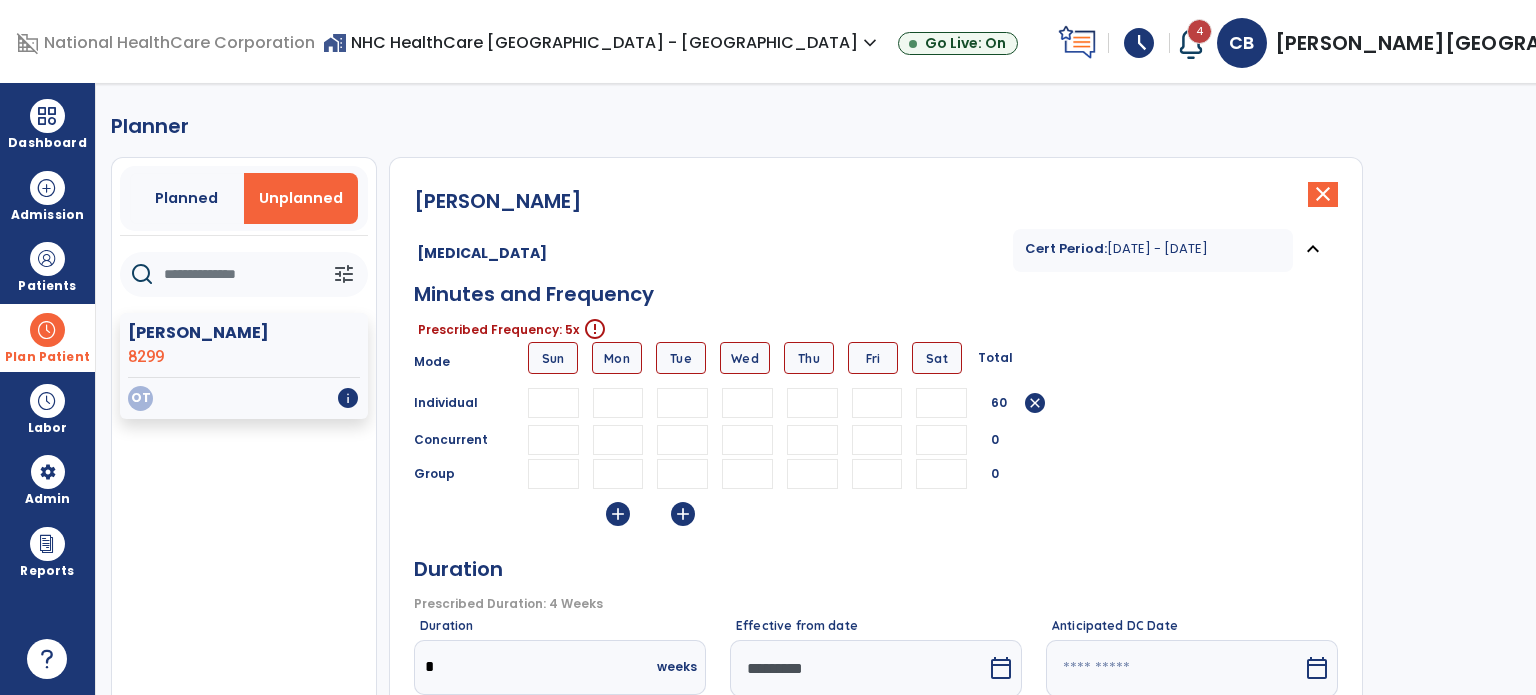 type on "**" 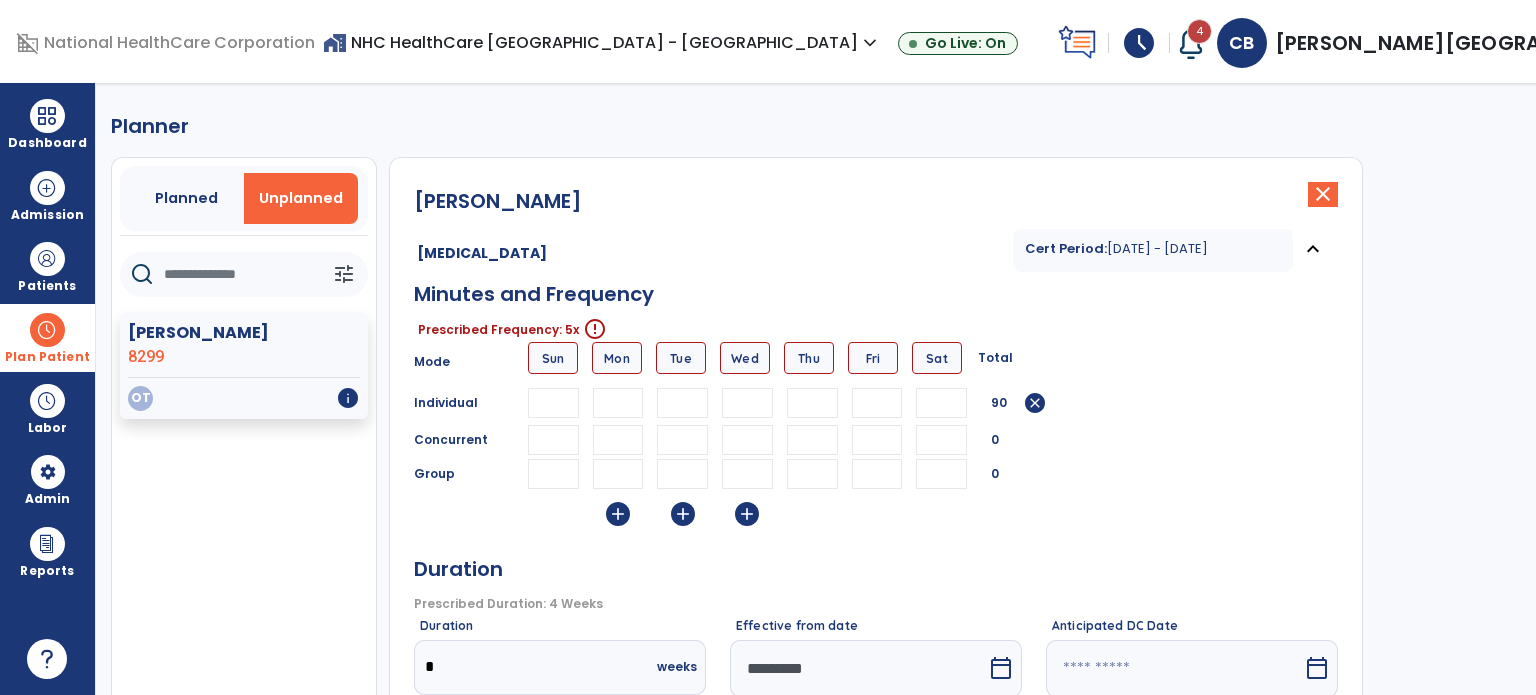 type on "**" 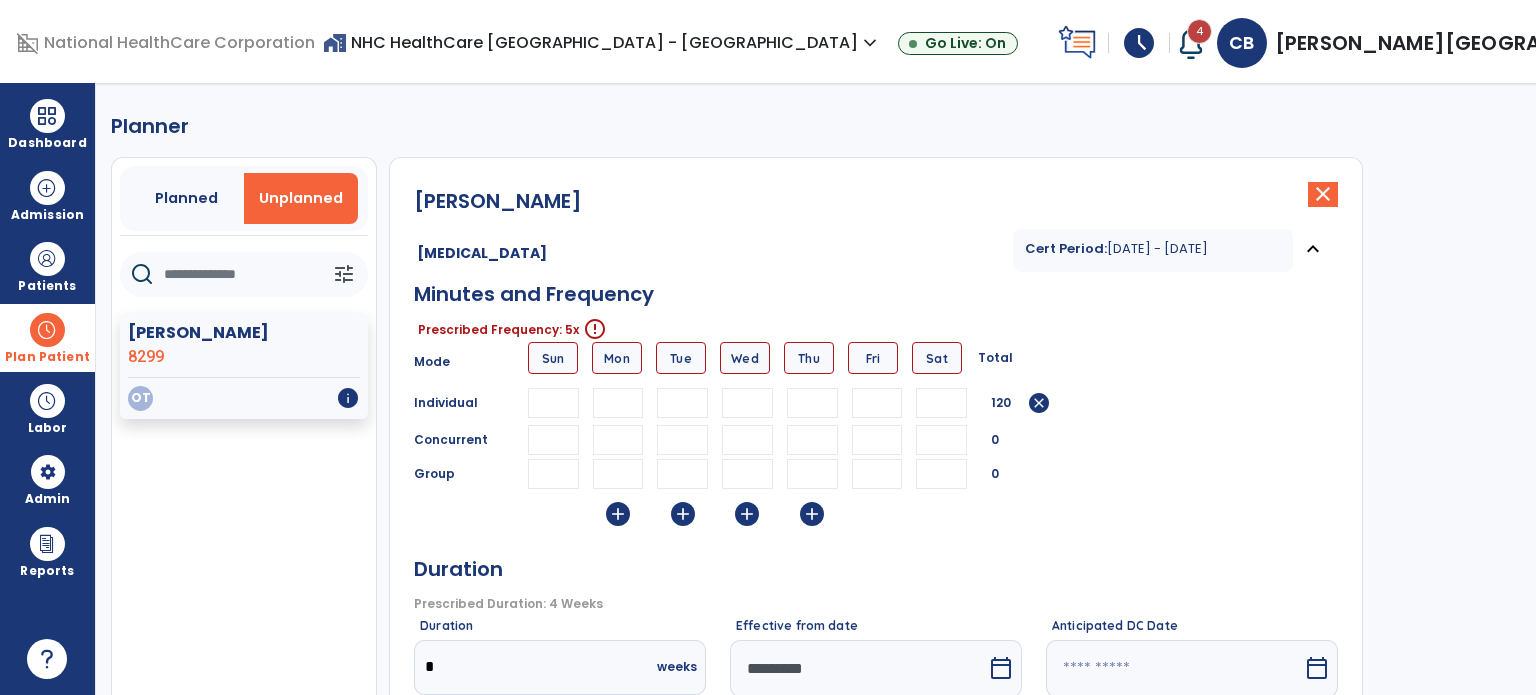 type on "**" 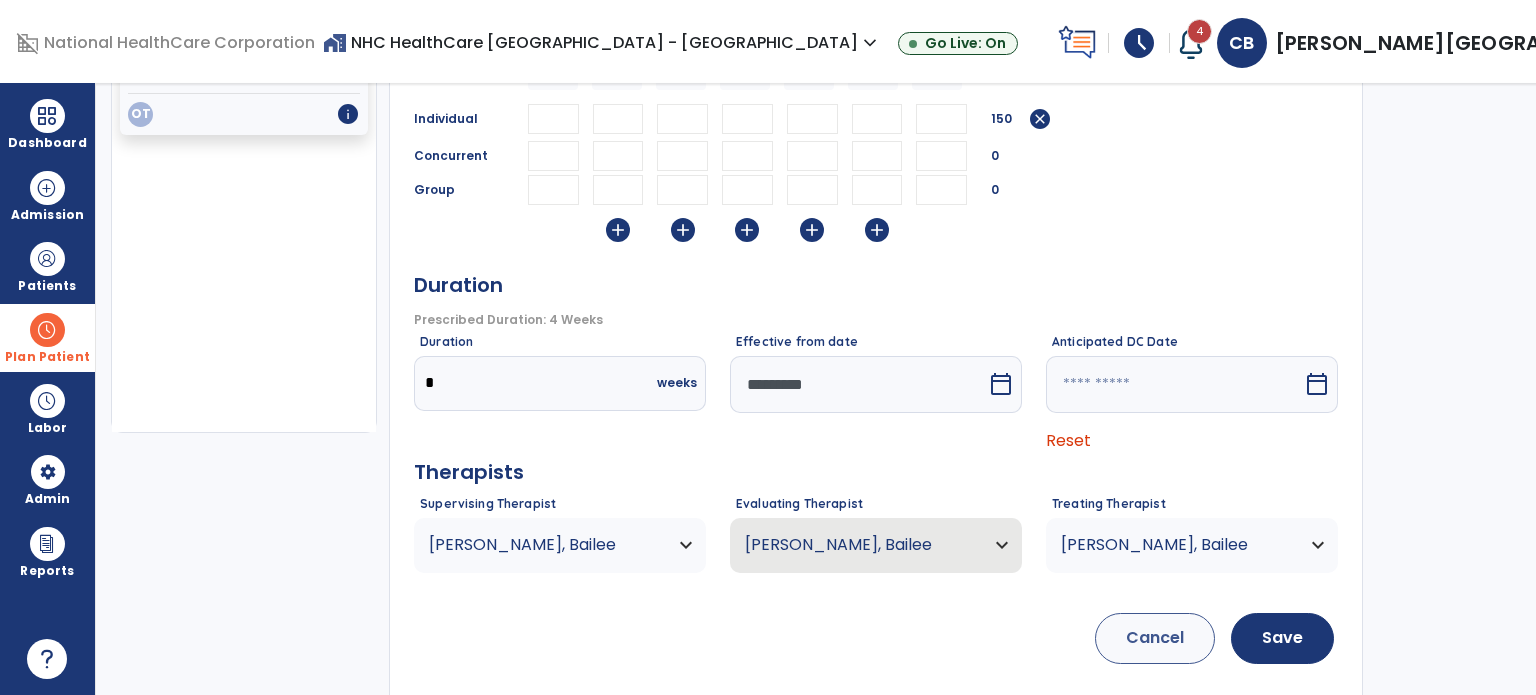 scroll, scrollTop: 288, scrollLeft: 0, axis: vertical 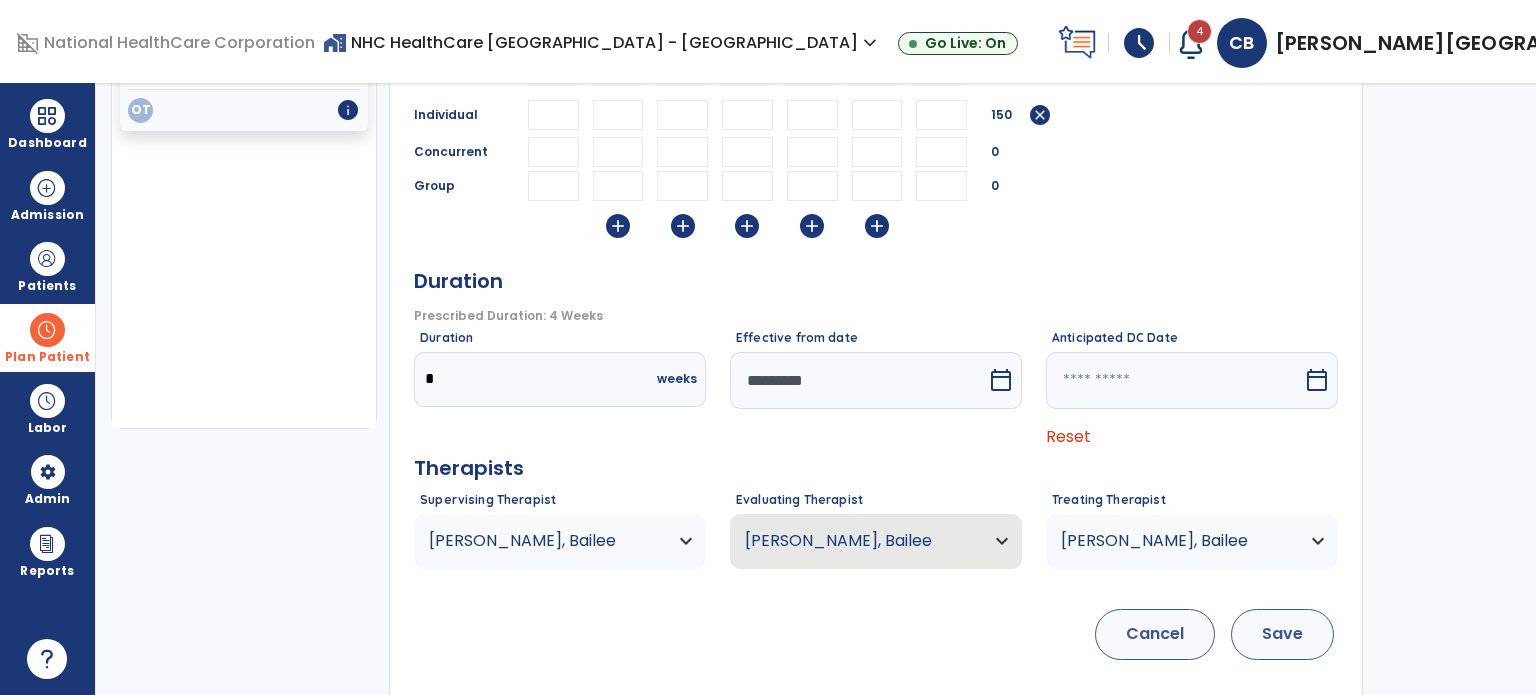 type on "**" 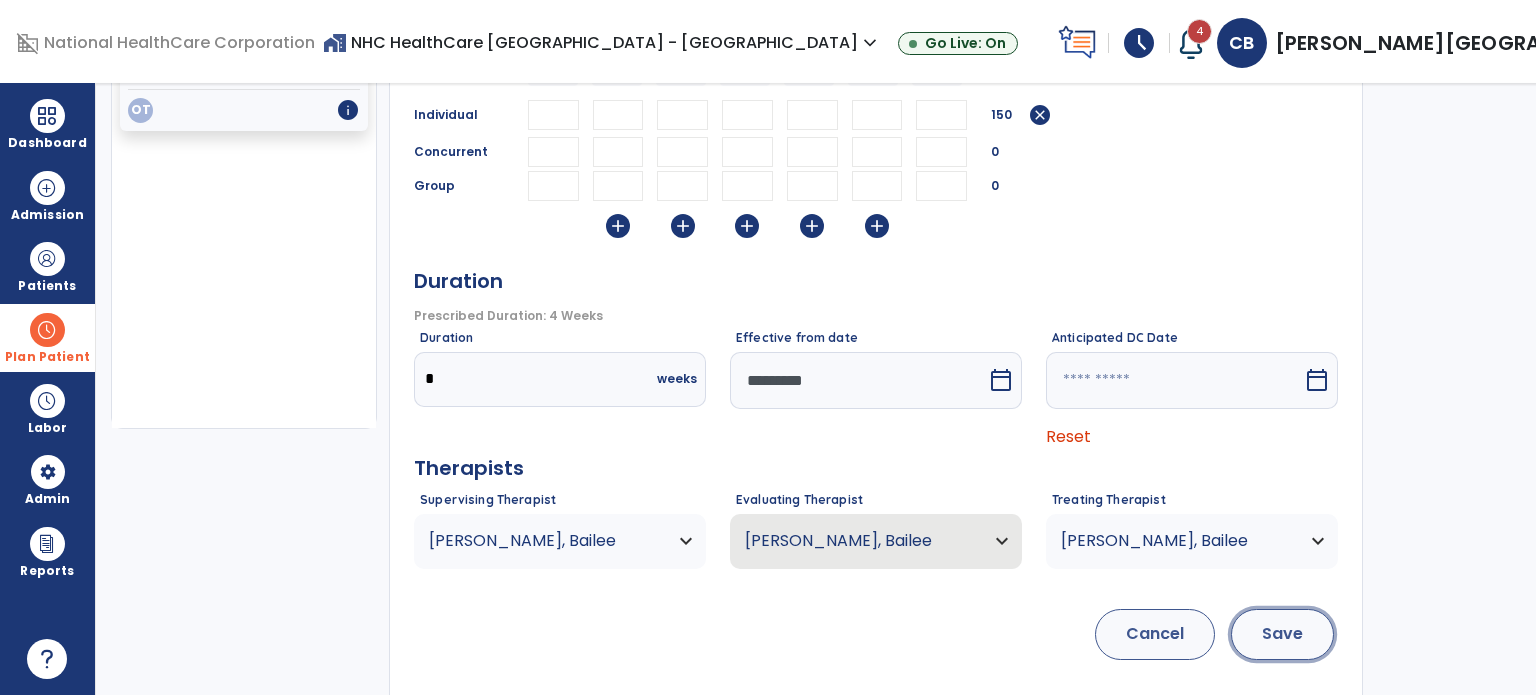 click on "Save" at bounding box center [1282, 634] 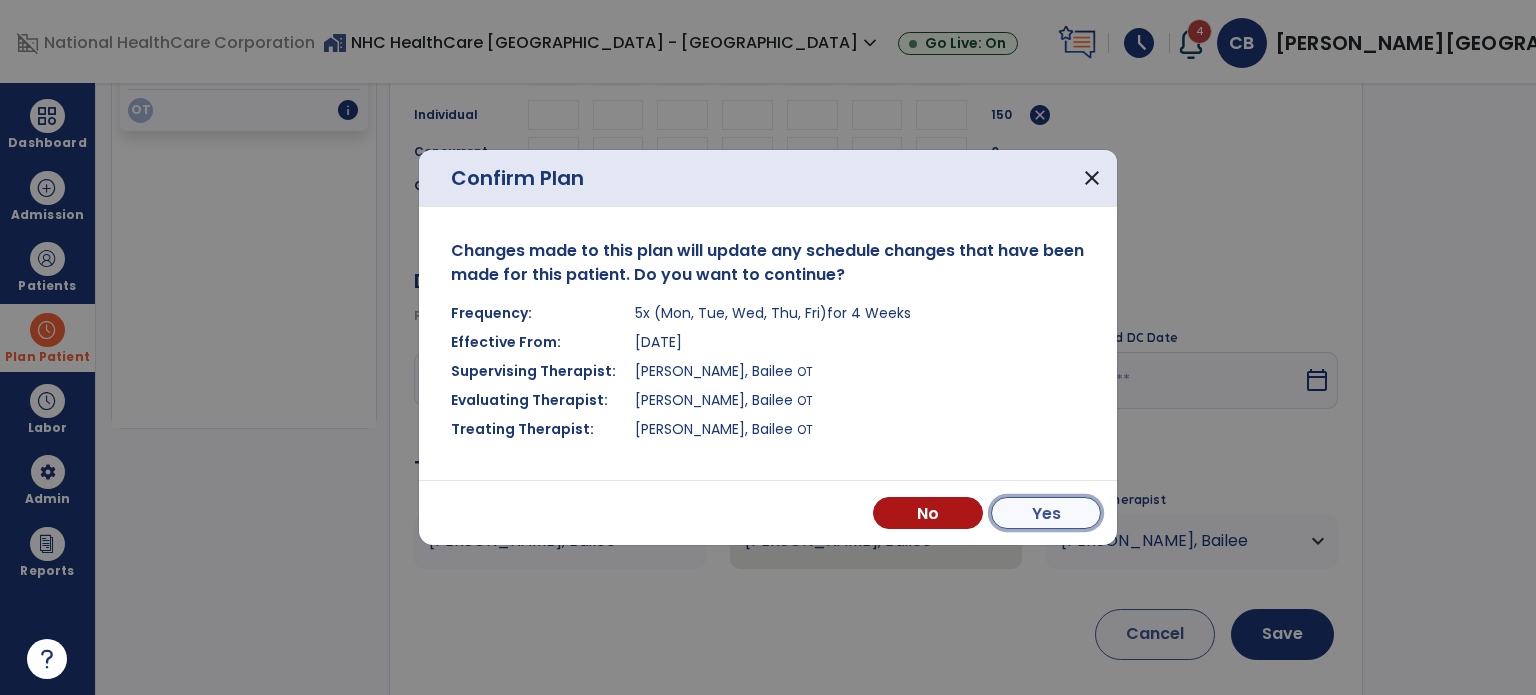 click on "Yes" at bounding box center (1046, 513) 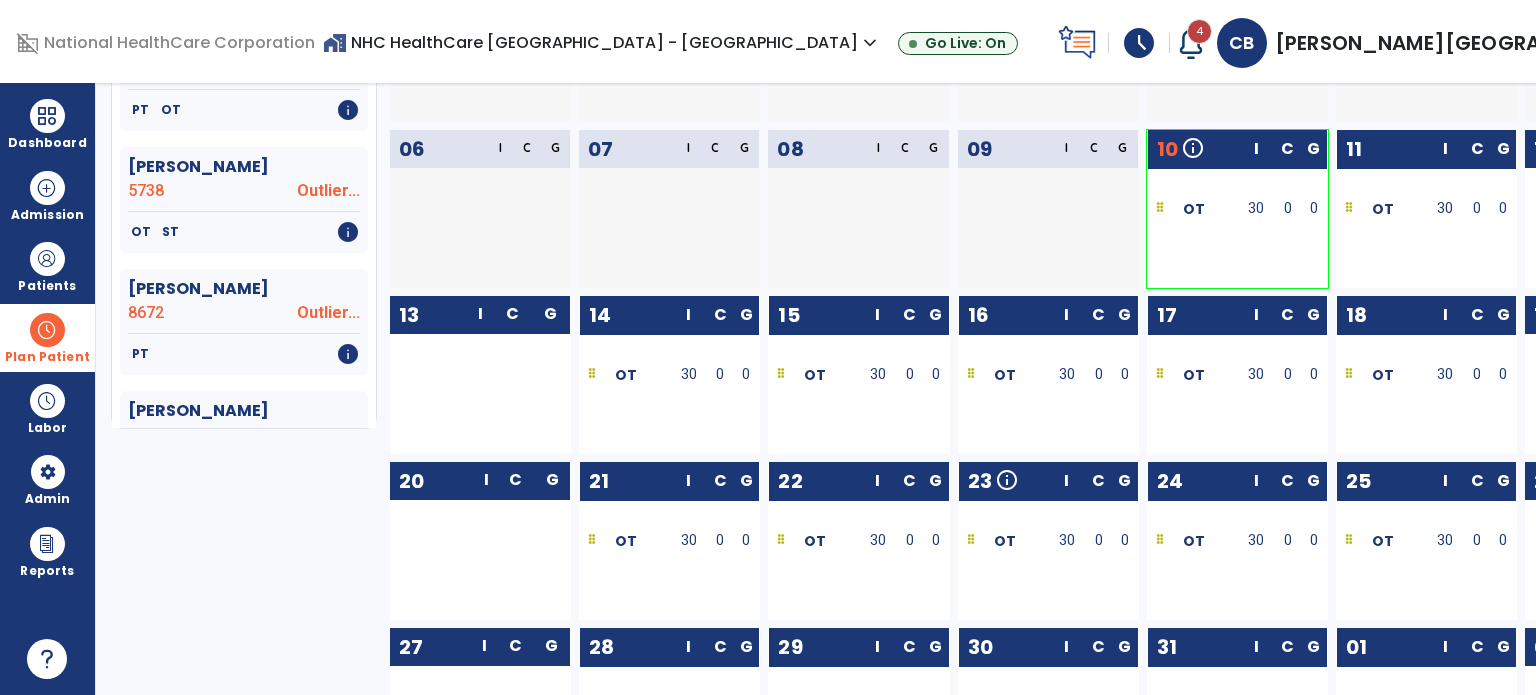 scroll, scrollTop: 0, scrollLeft: 0, axis: both 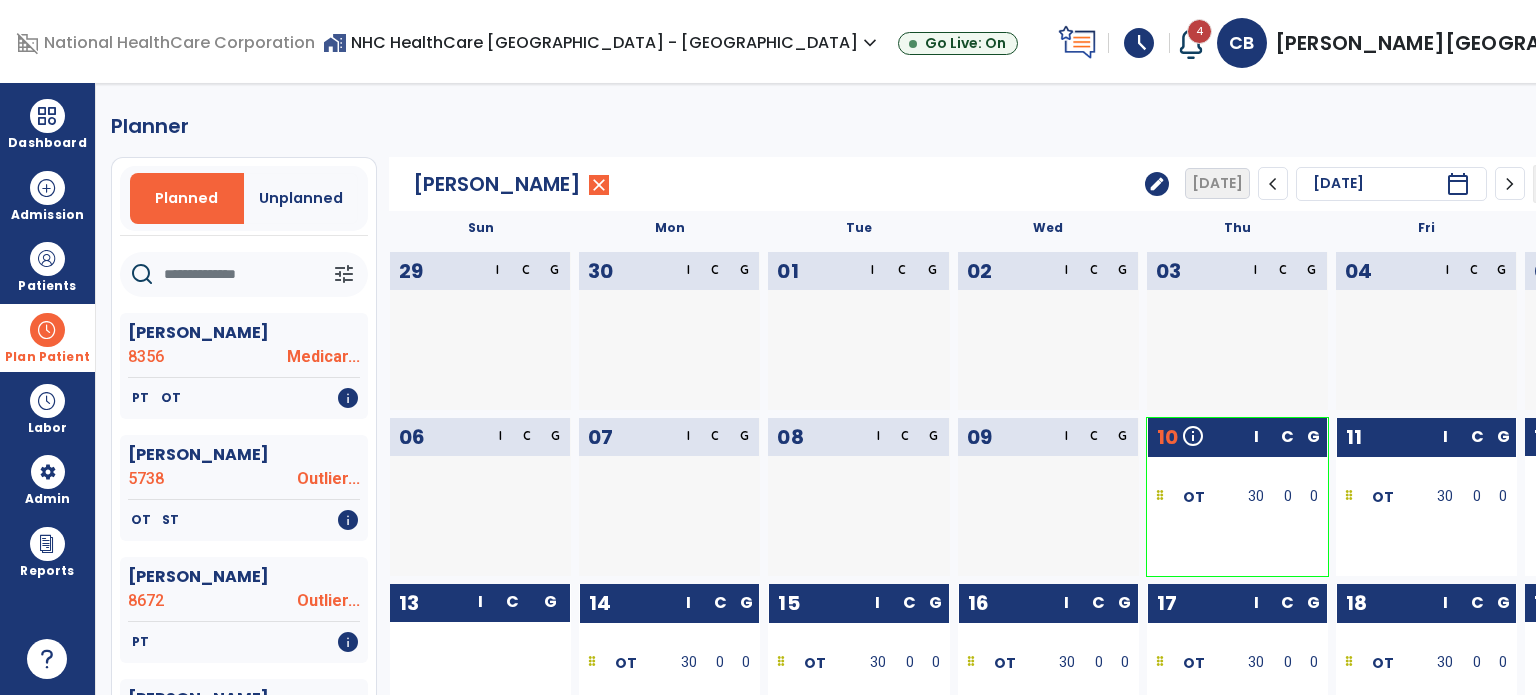 click on "4" at bounding box center [1199, 31] 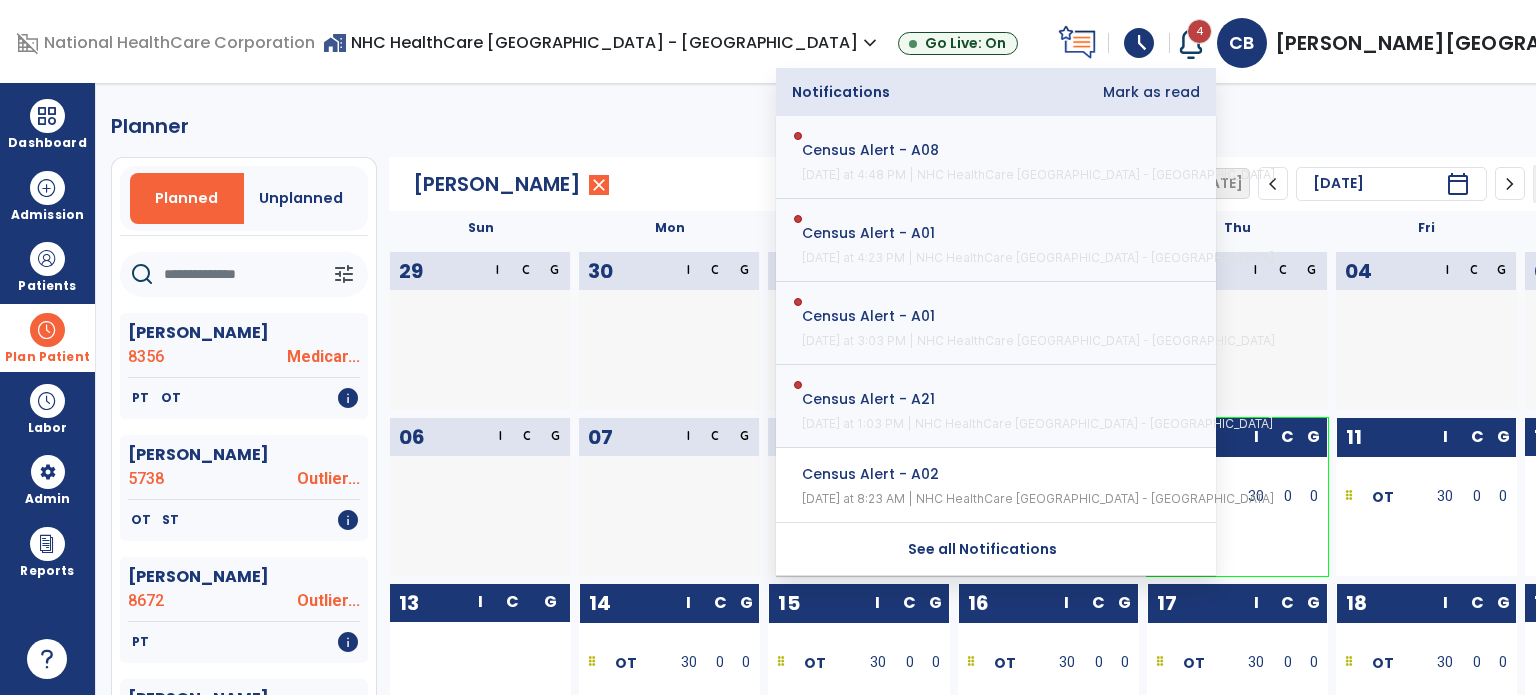 click on "Plan Patient" at bounding box center (47, 357) 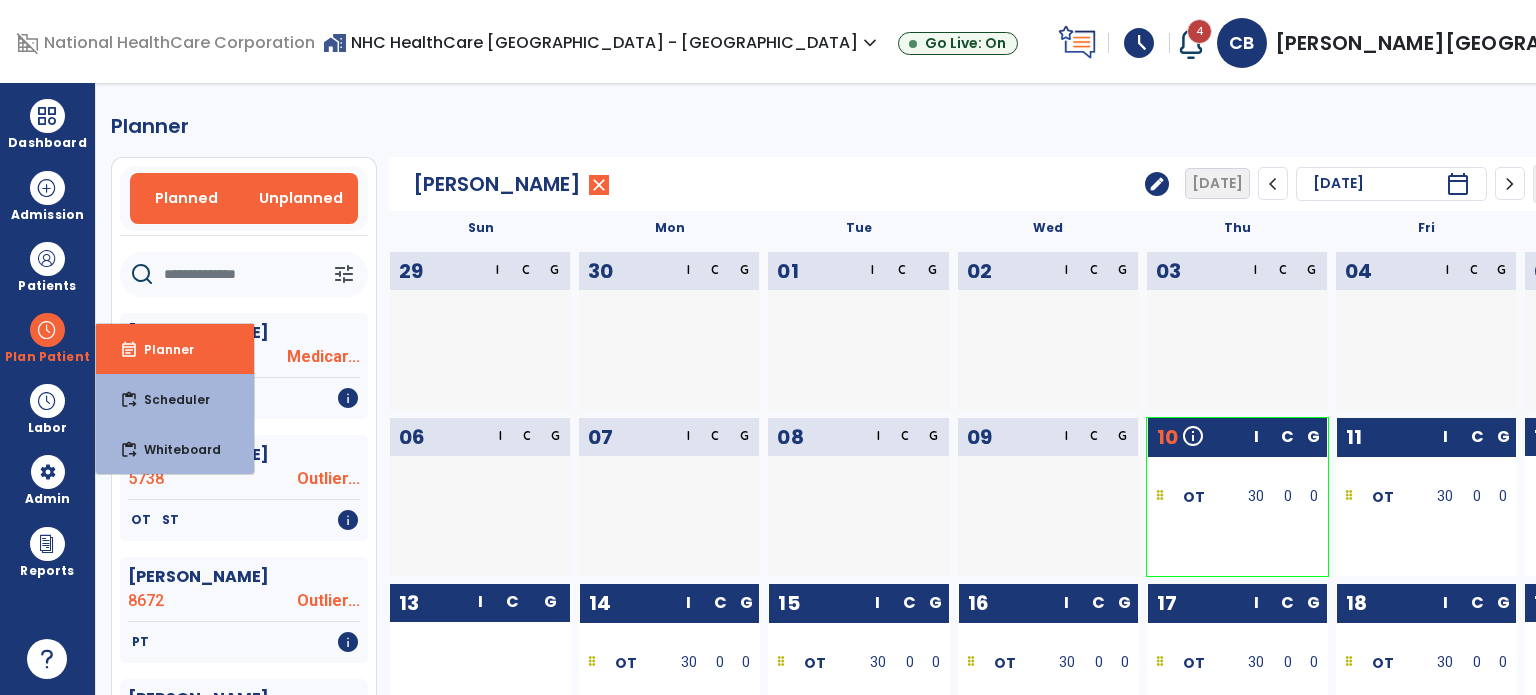 click on "Unplanned" at bounding box center [301, 198] 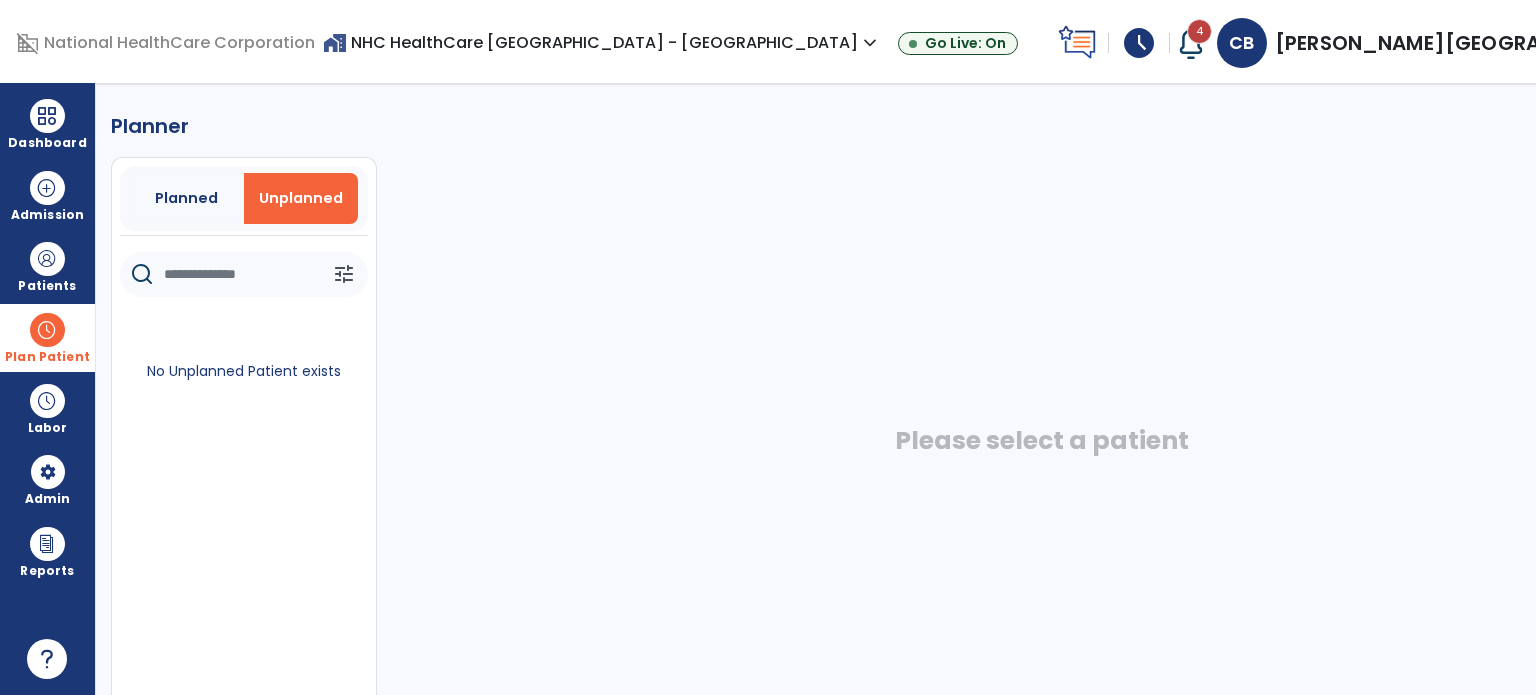 click at bounding box center [47, 330] 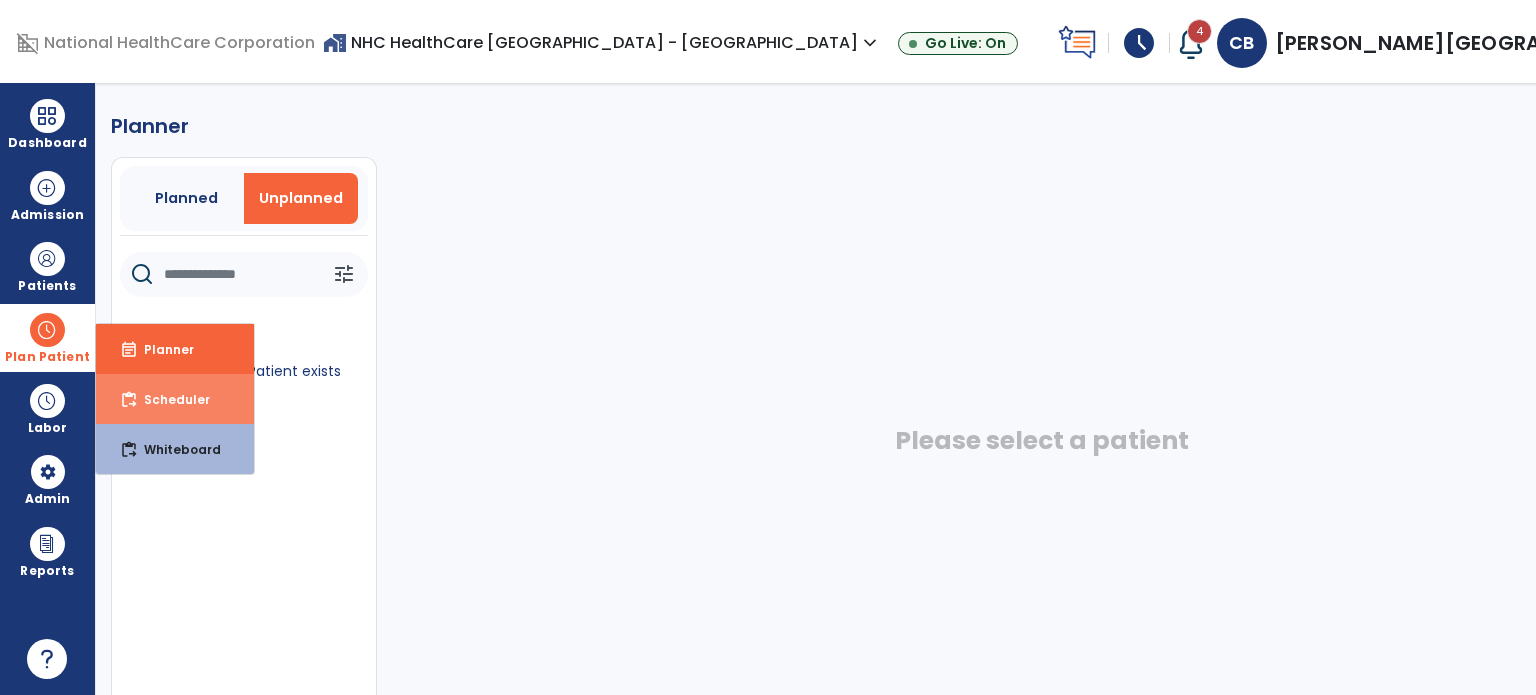 click on "content_paste_go  Scheduler" at bounding box center [175, 399] 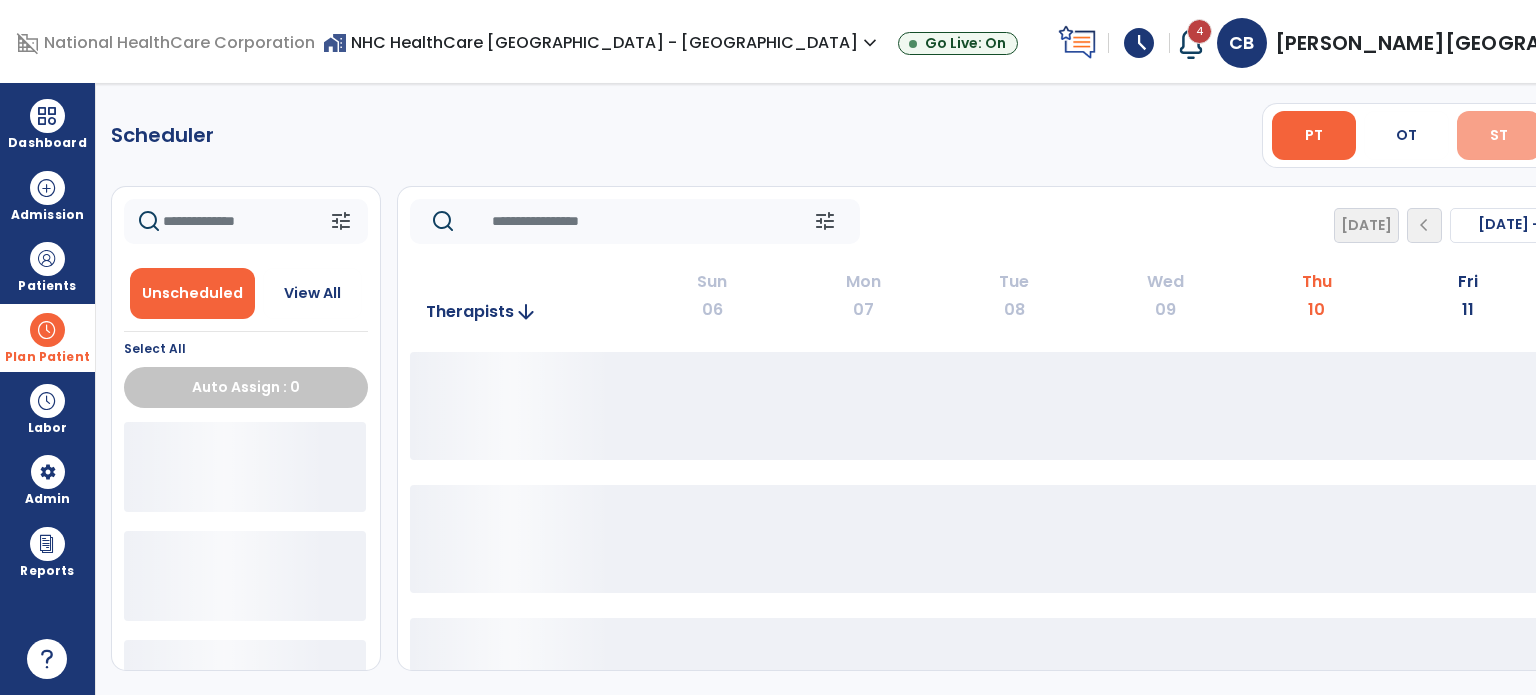 click on "ST" at bounding box center (1499, 135) 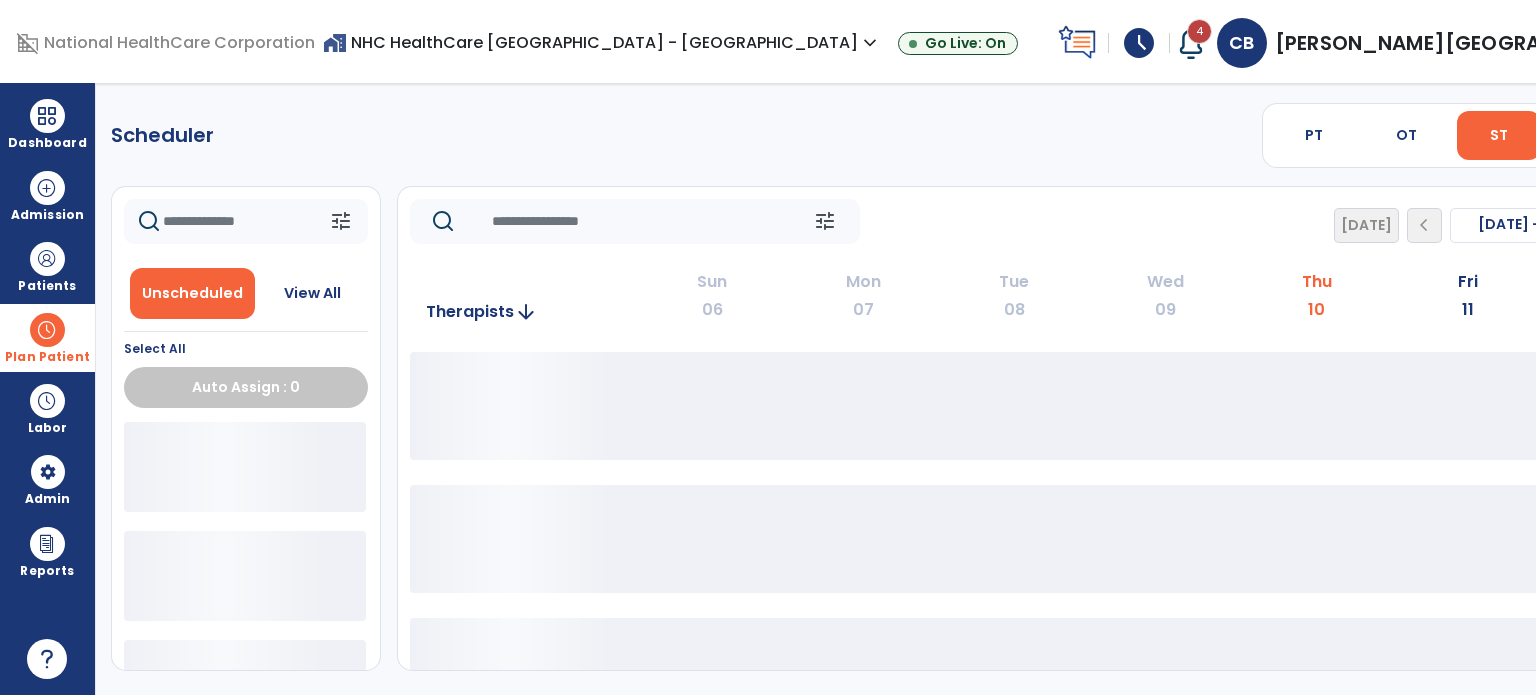 click on "**** ***" 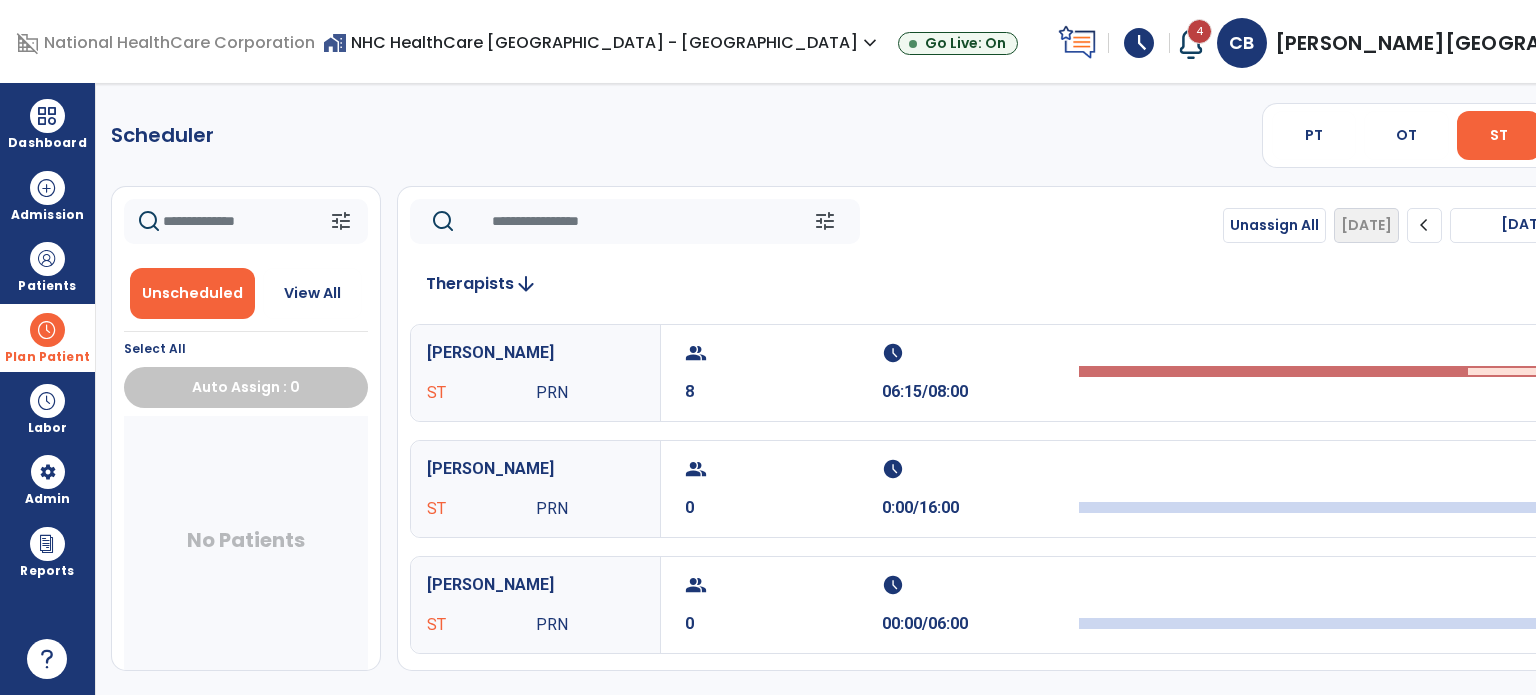 click on "chevron_right" 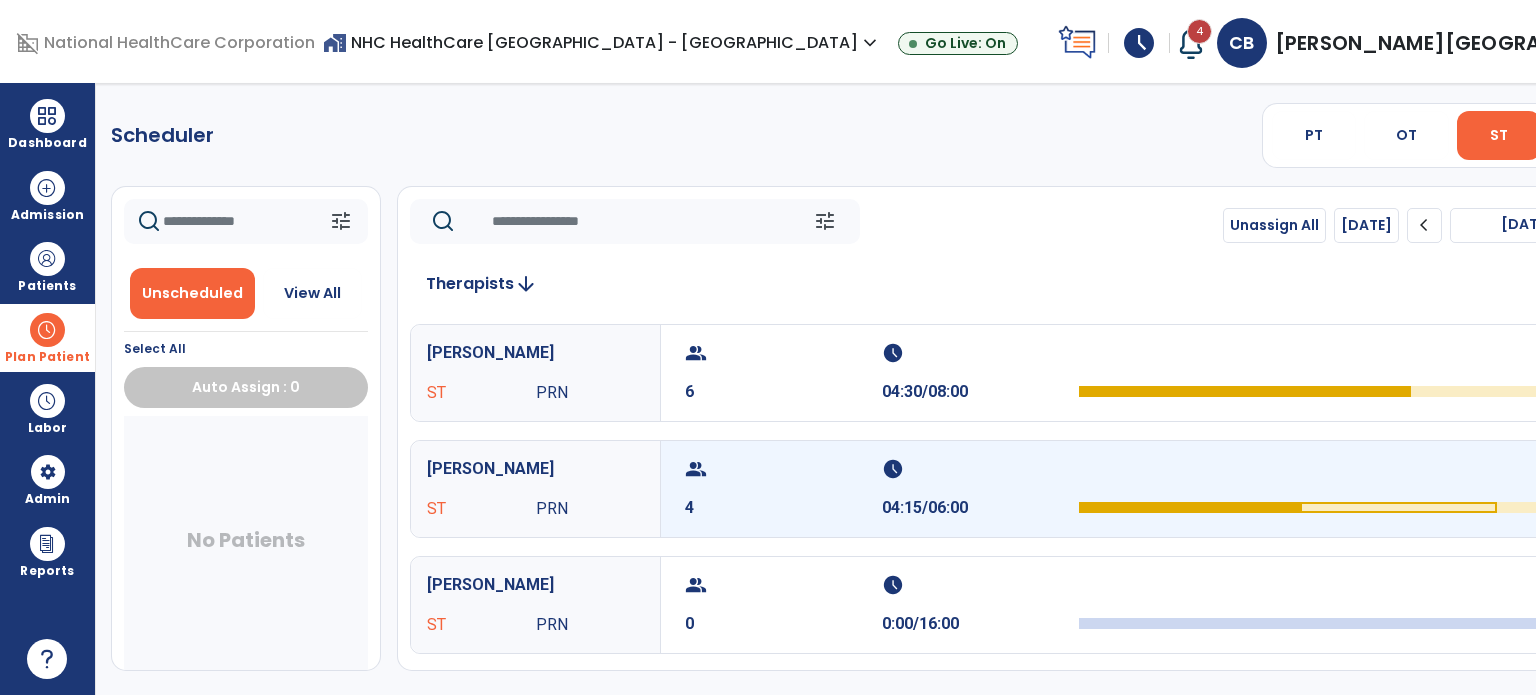 click on "schedule  04:15/06:00" at bounding box center (980, 489) 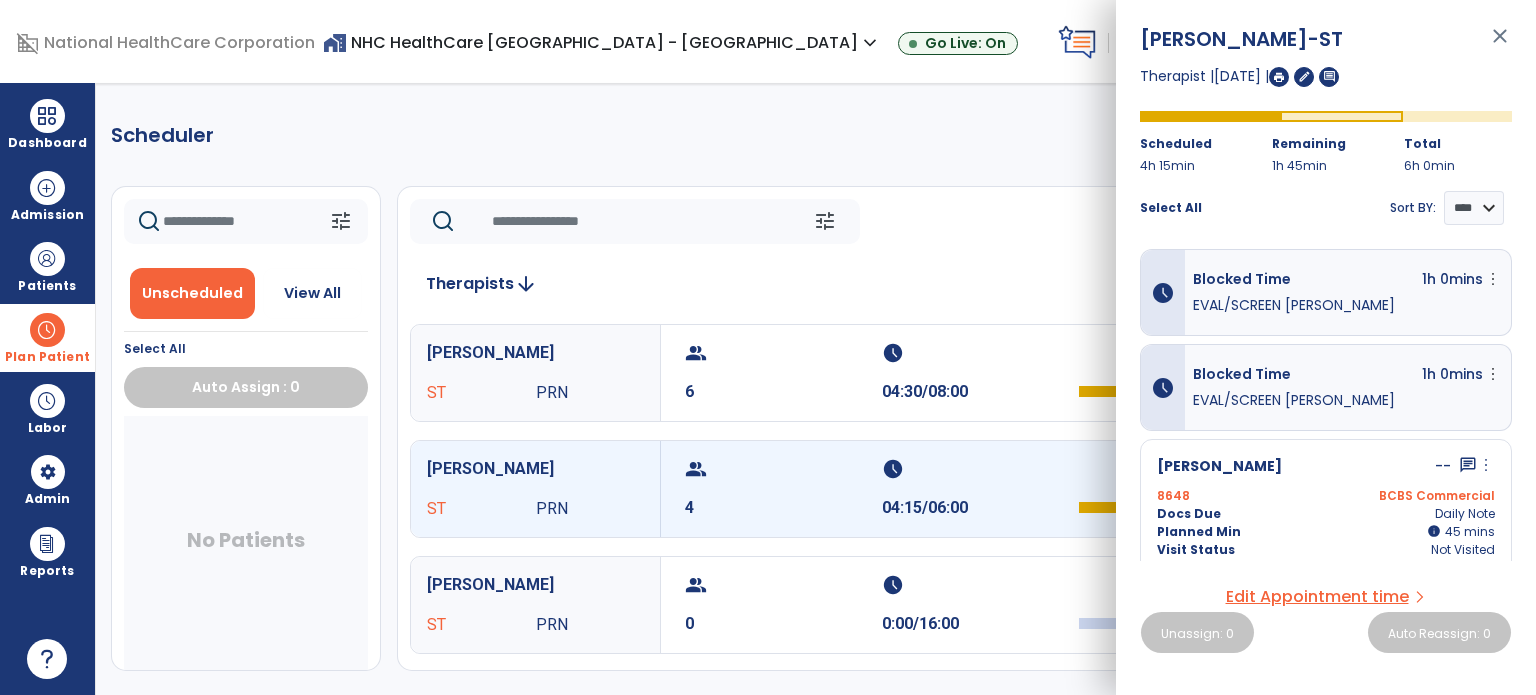 click on "close" at bounding box center [1500, 45] 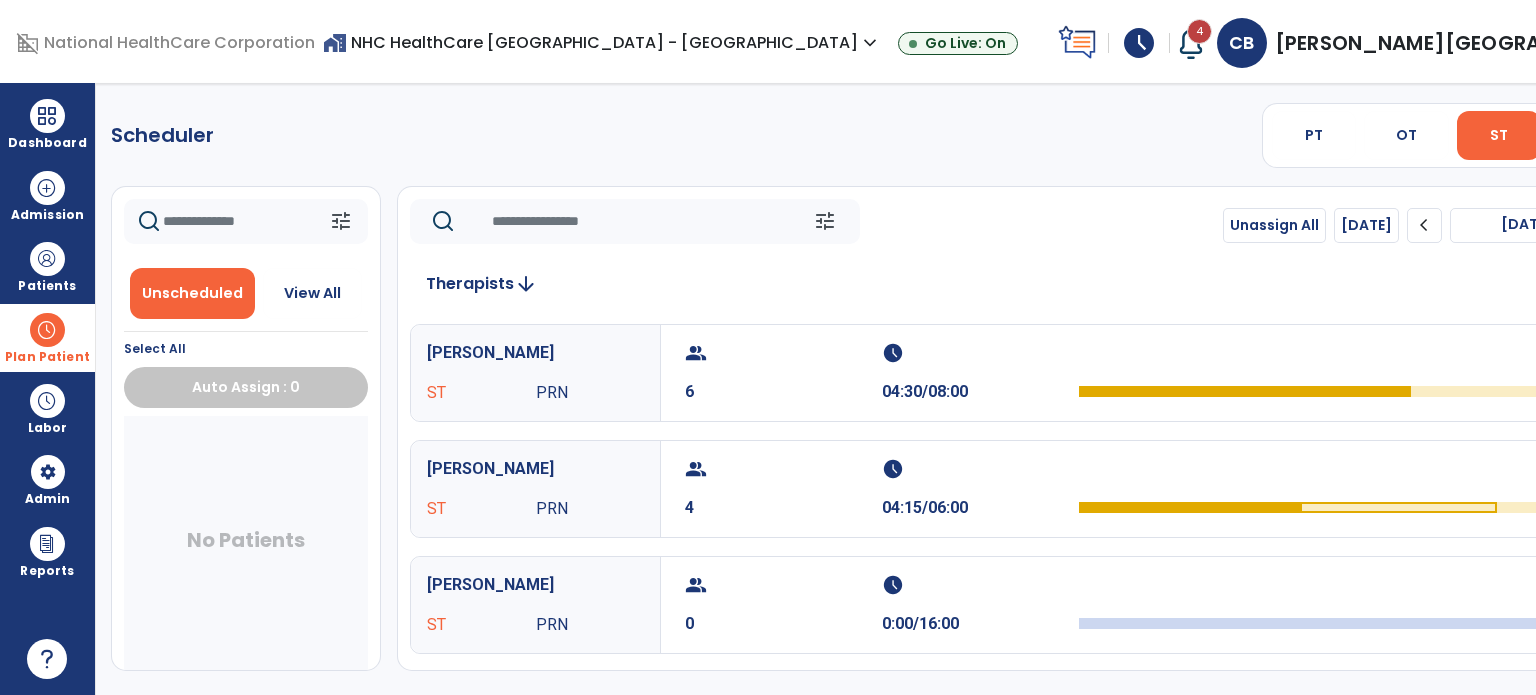 click on "expand_more" at bounding box center (1682, 43) 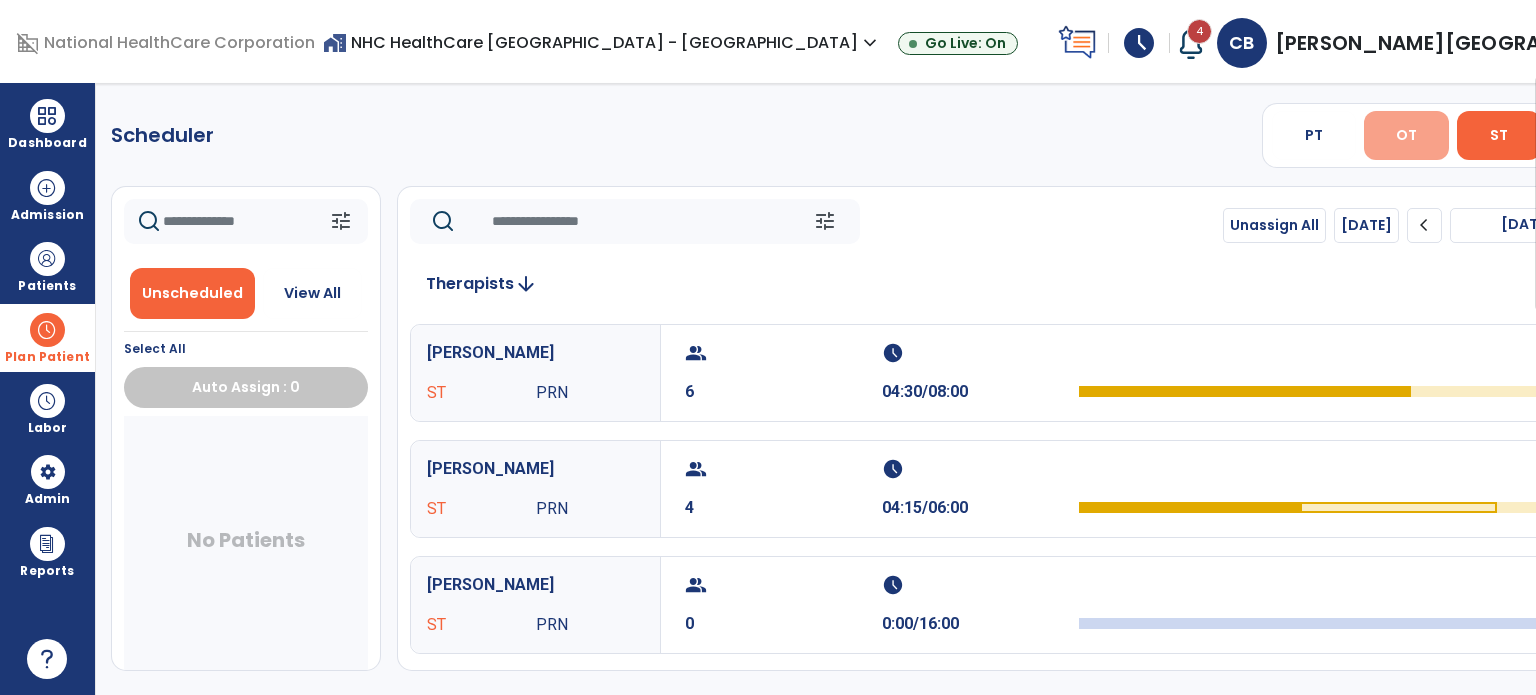 click on "OT" at bounding box center (1406, 135) 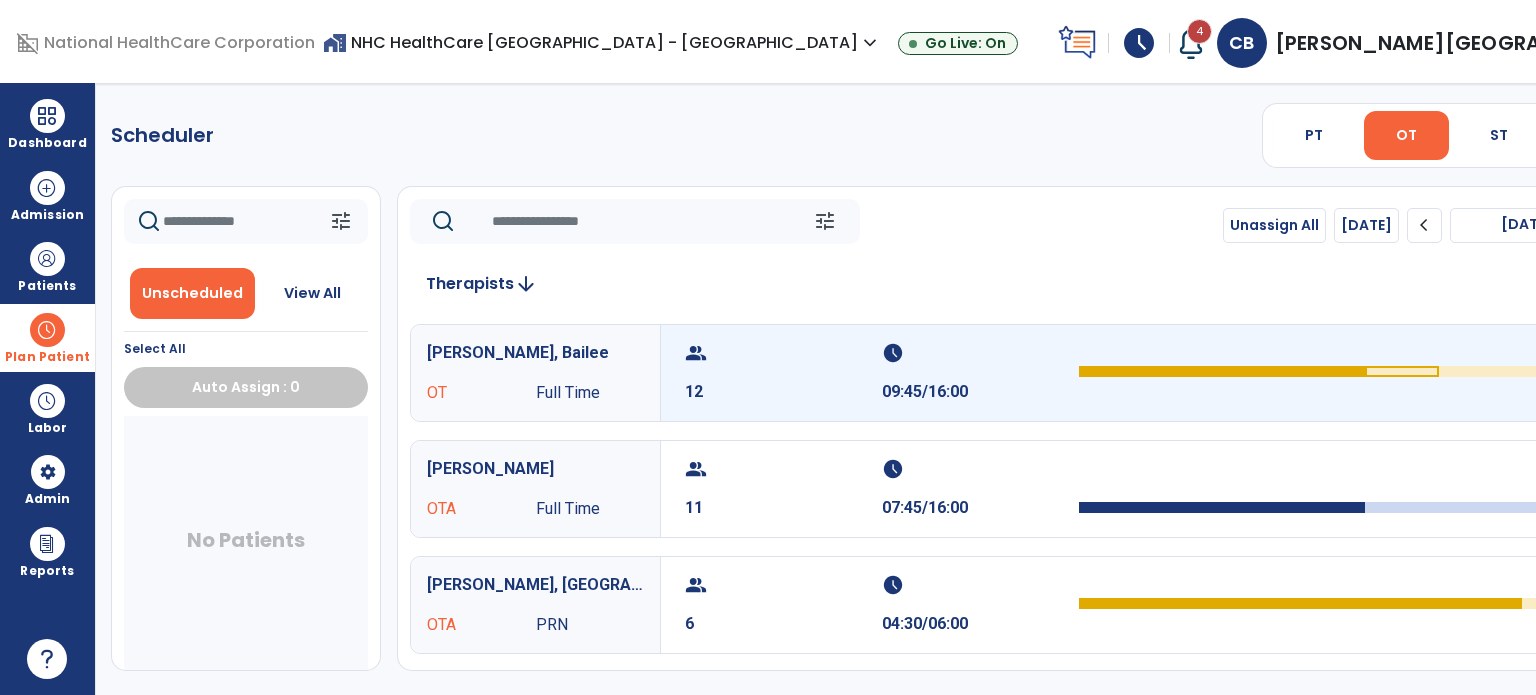 click on "09:45/16:00" at bounding box center [980, 392] 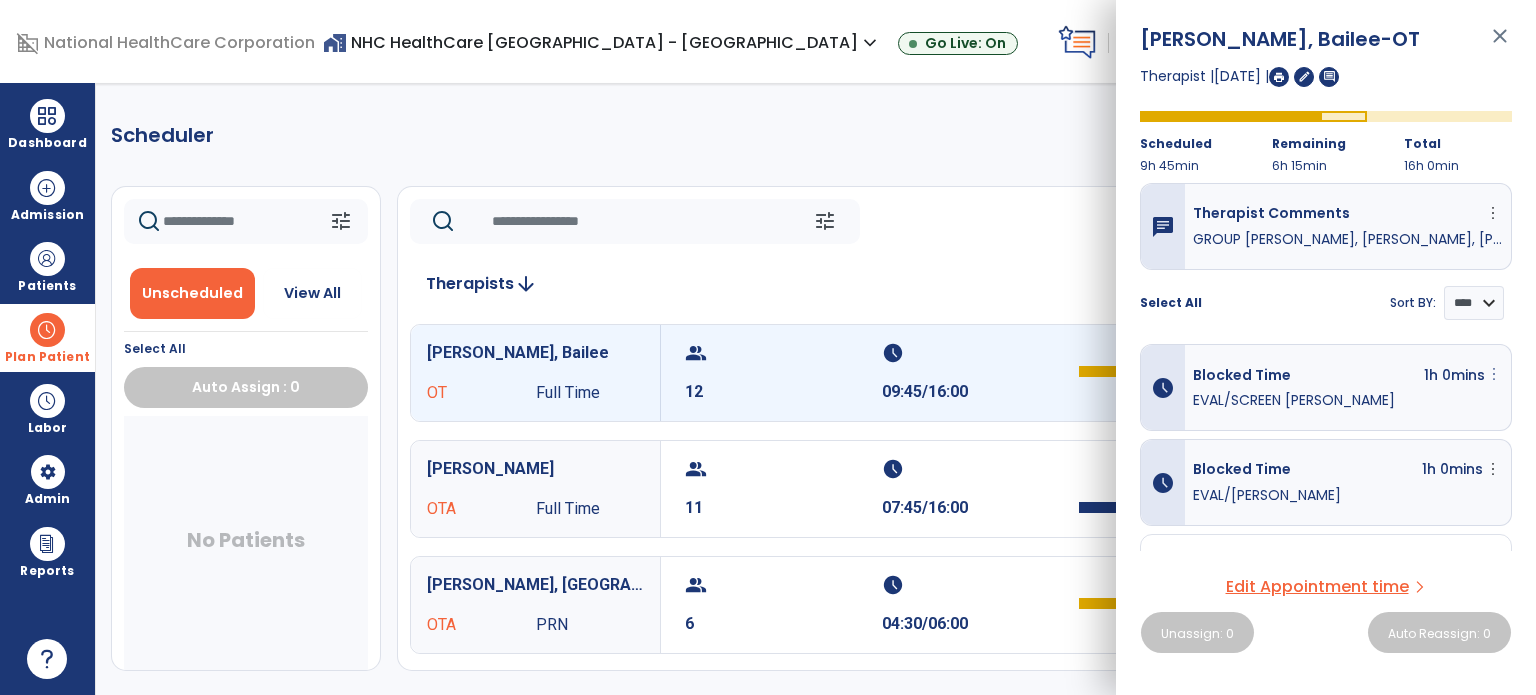 click on "more_vert" at bounding box center (1494, 374) 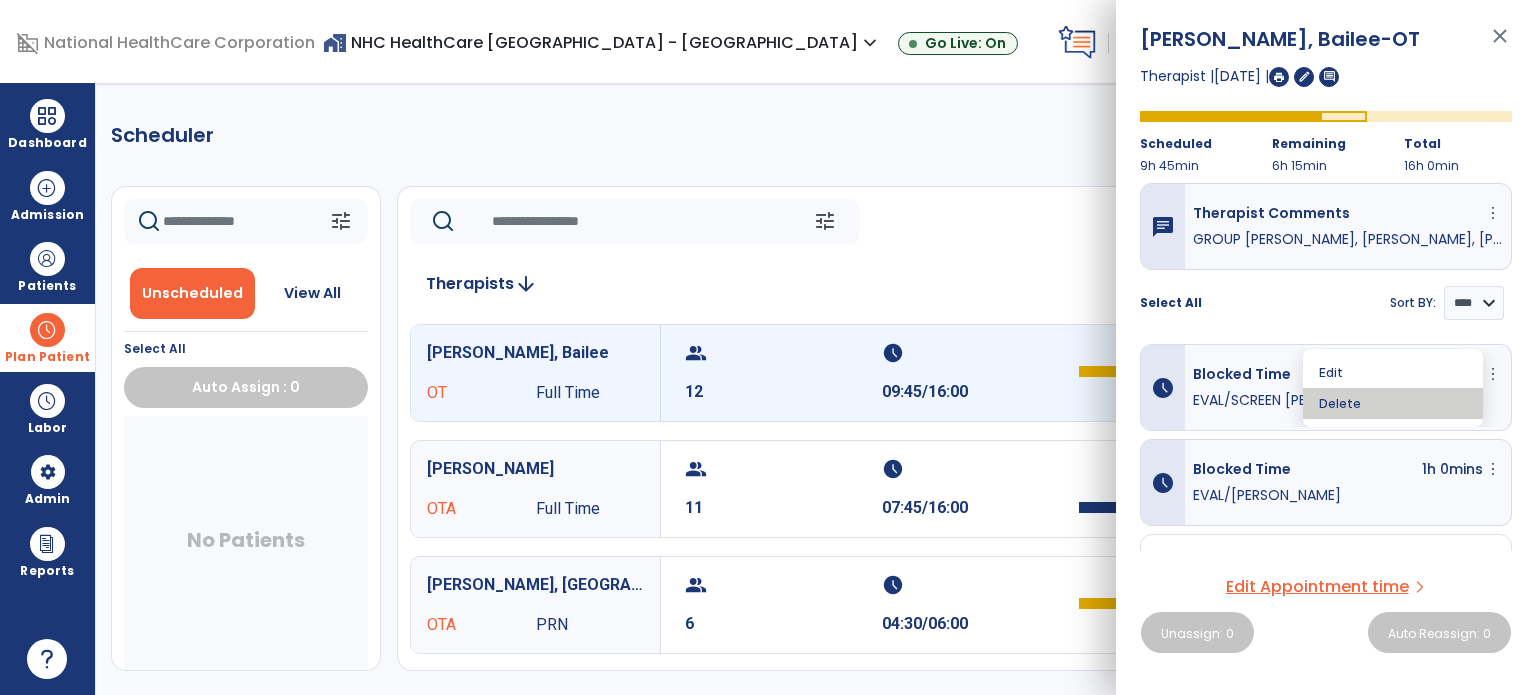 click on "Delete" at bounding box center [1393, 403] 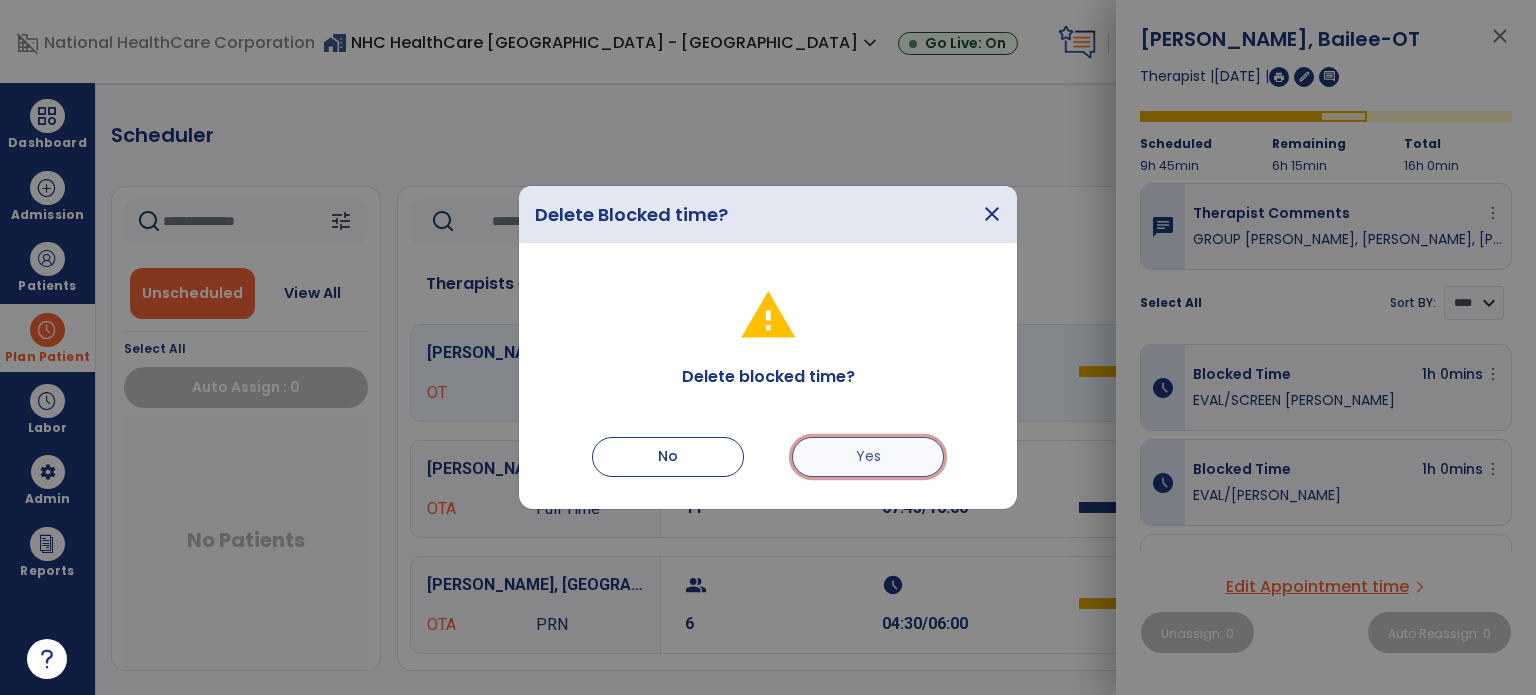 click on "Yes" at bounding box center [868, 457] 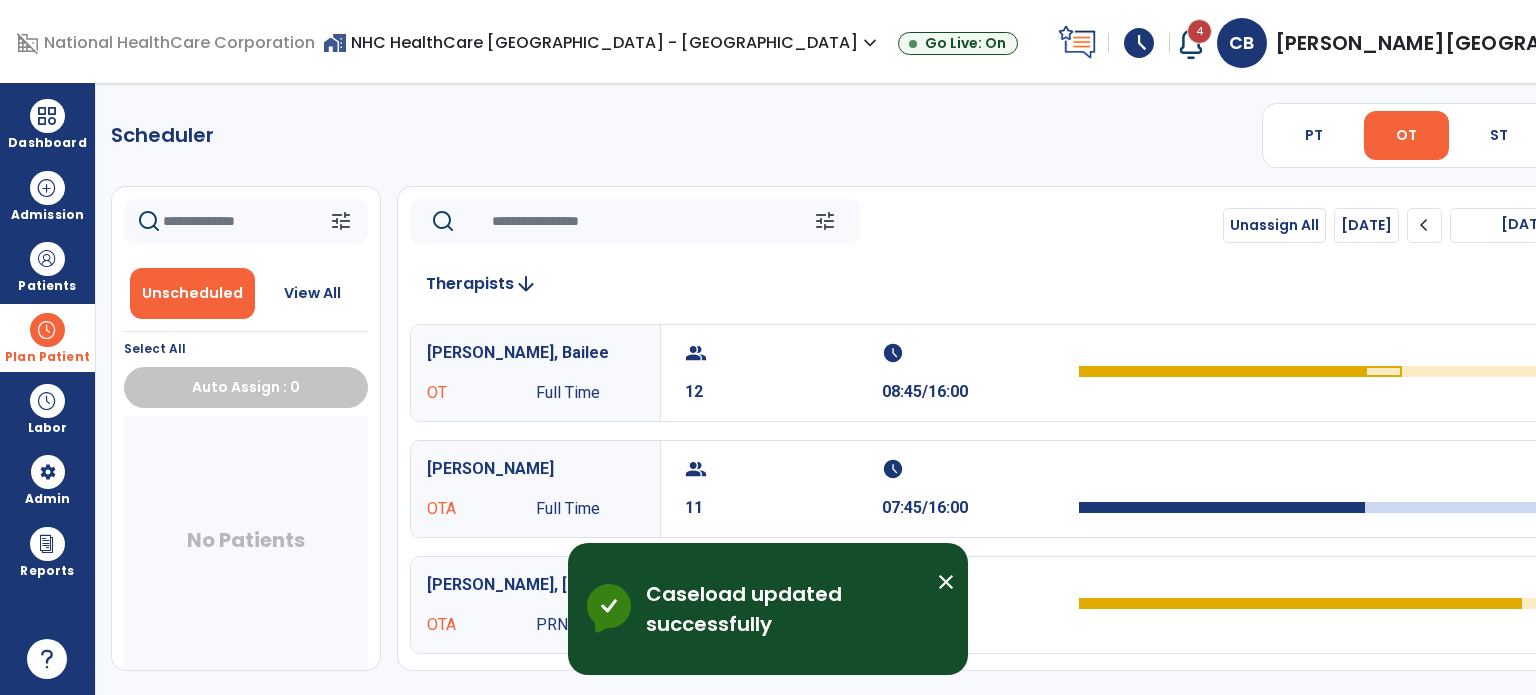 click on "close" at bounding box center (946, 582) 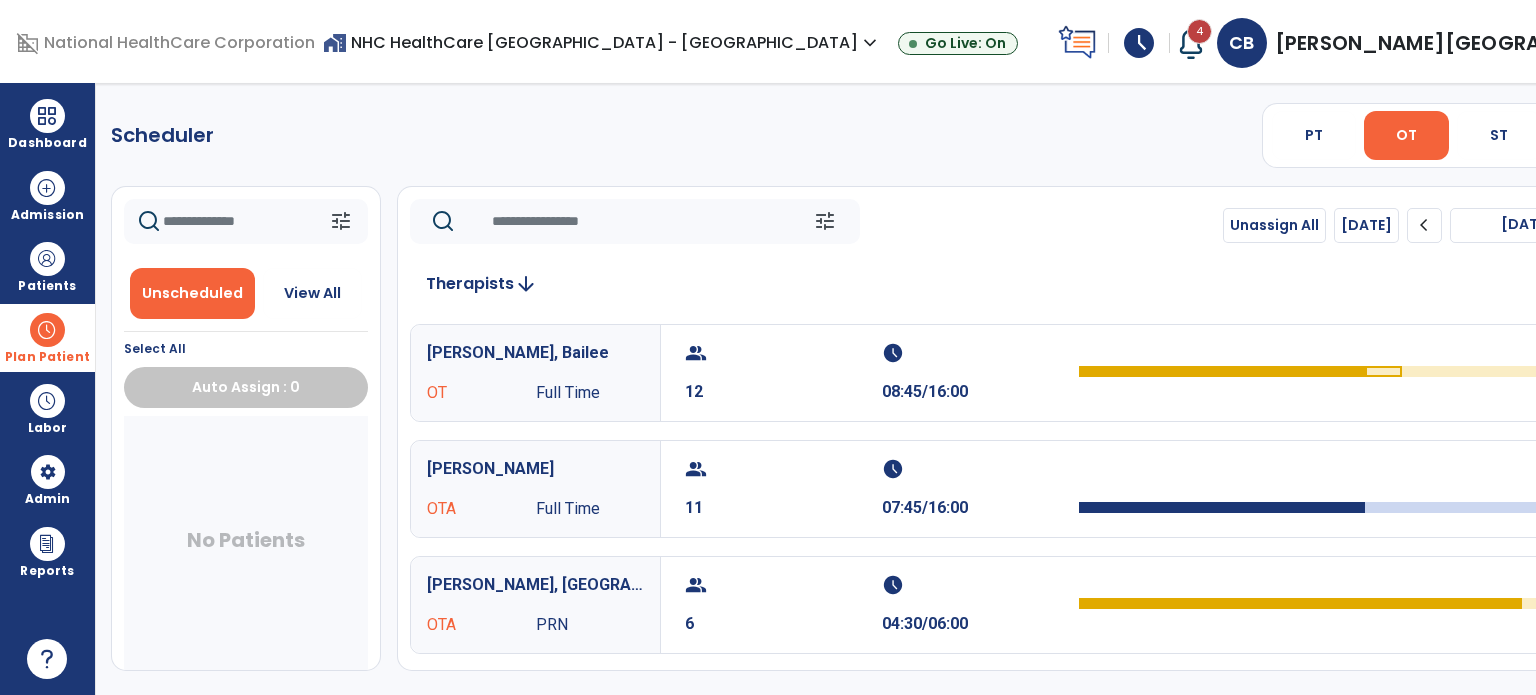 click on "Scheduler   PT   OT   ST  **** *** more_vert  Manage Labor   View All Therapists   Print   tune   Unscheduled   View All  Select All  Auto Assign : 0  No Patients  tune   Unassign All   [DATE]  chevron_left [DATE]  *********  calendar_today  chevron_right Therapists  arrow_downward   [PERSON_NAME], Bailee OT Full Time  group  12  schedule  08:45/16:00   chat Bowling, [PERSON_NAME] Full Time  group  11  schedule  07:45/16:00   [PERSON_NAME], [PERSON_NAME] PRN  group  6  schedule  04:30/06:00   chat [PERSON_NAME] OT Full Time  group  4  schedule  03:00/16:00   [PERSON_NAME] OT Full Time  group  0  schedule  00:00/00:00" at bounding box center [909, 389] 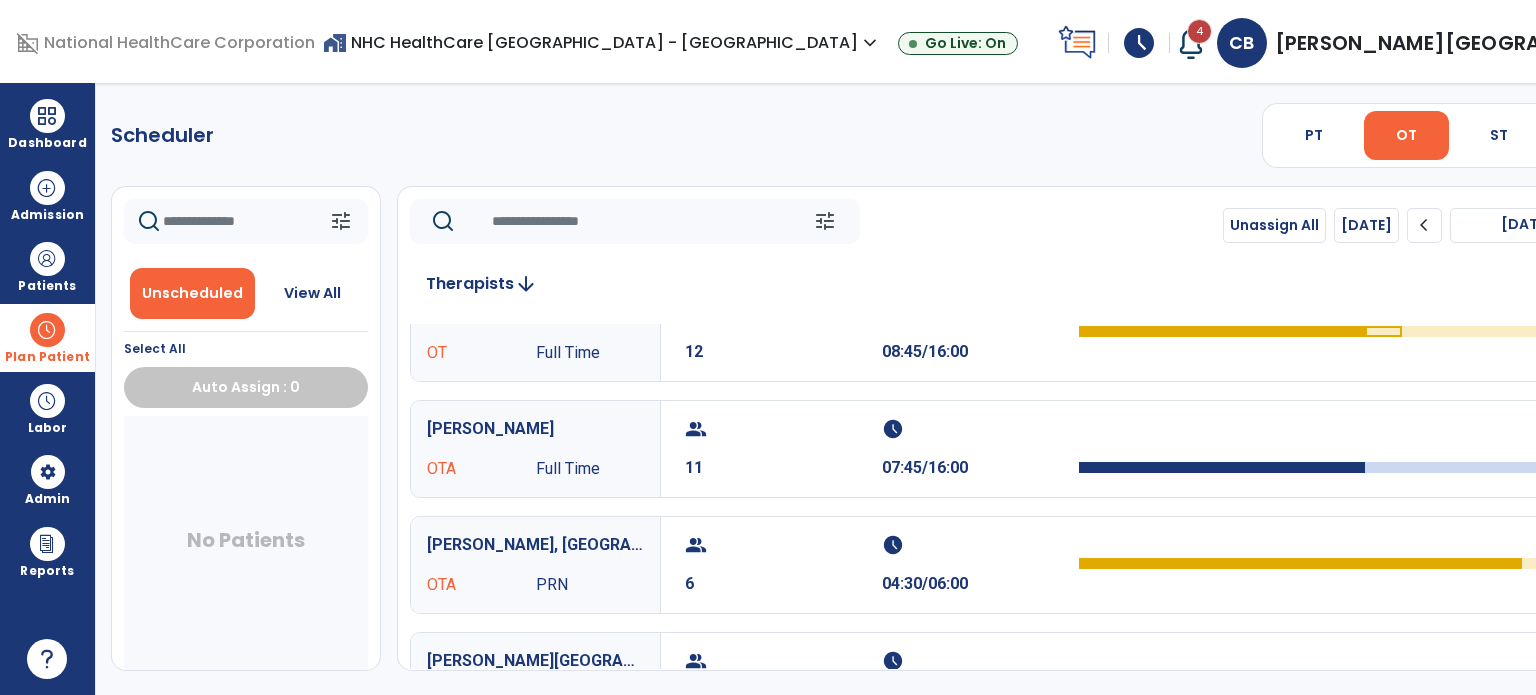 scroll, scrollTop: 0, scrollLeft: 0, axis: both 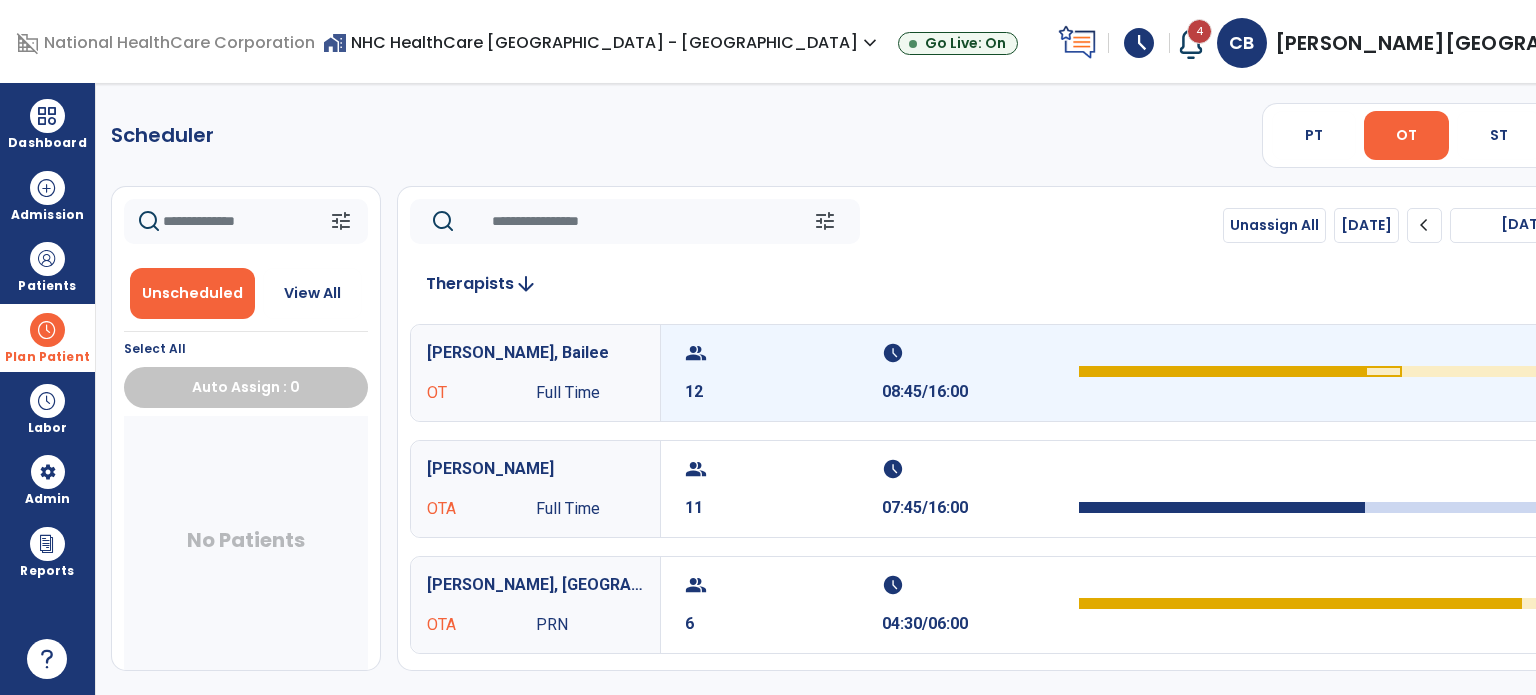 click on "schedule" at bounding box center (978, 353) 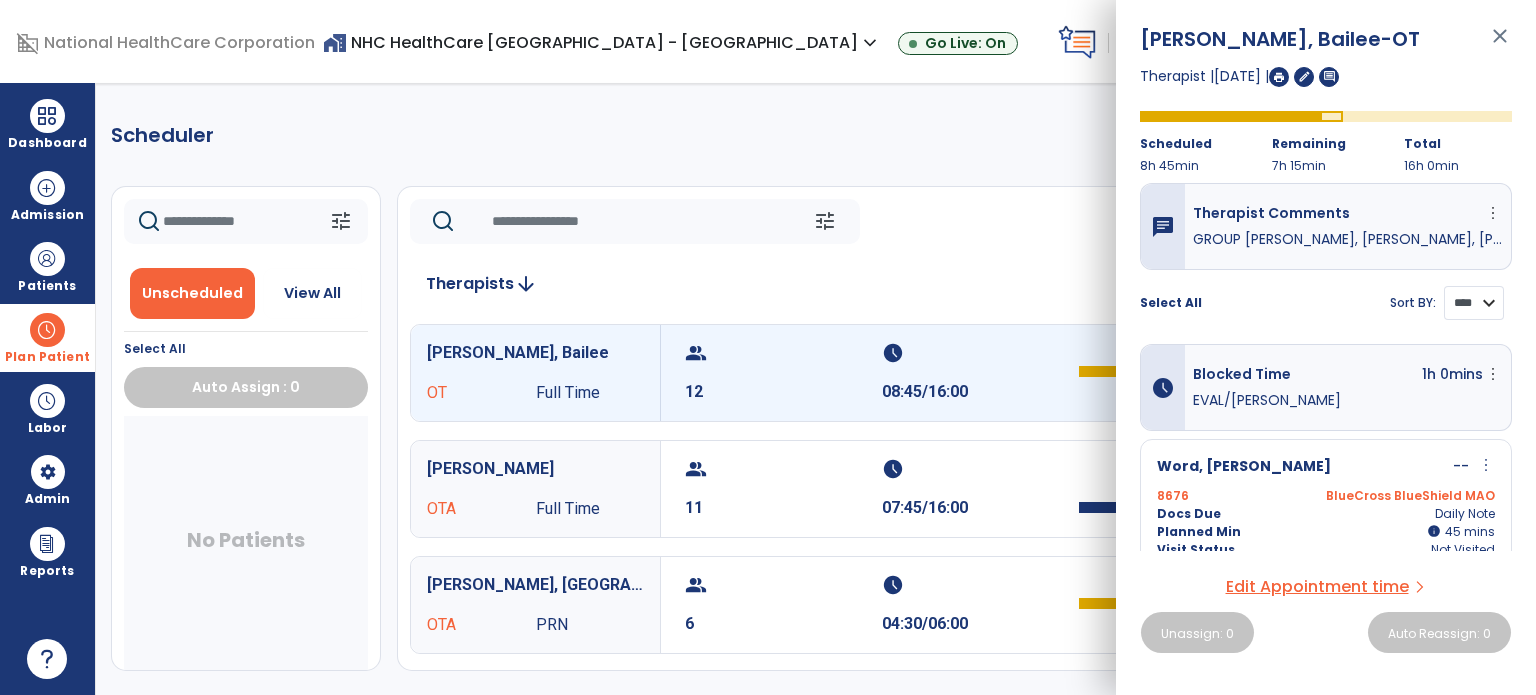 click on "**** ****" at bounding box center (1474, 303) 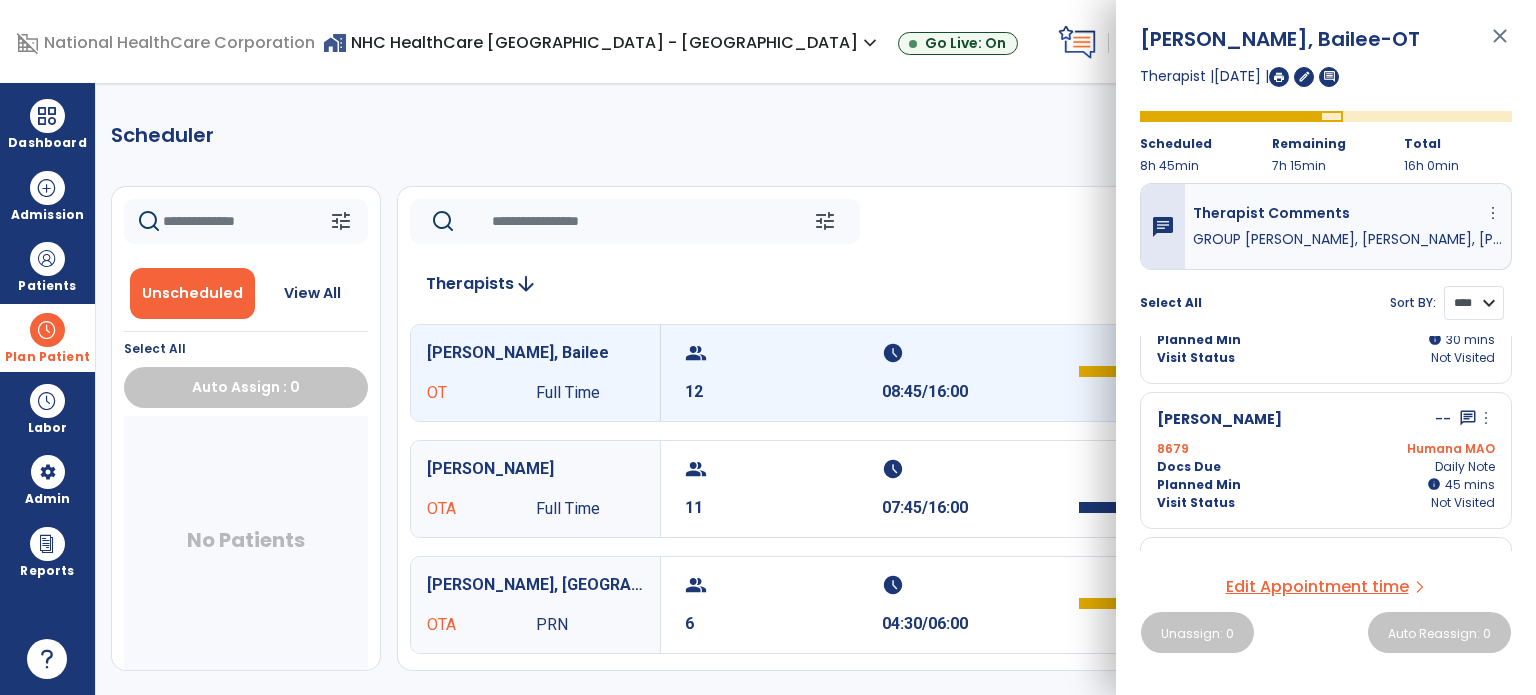 scroll, scrollTop: 468, scrollLeft: 0, axis: vertical 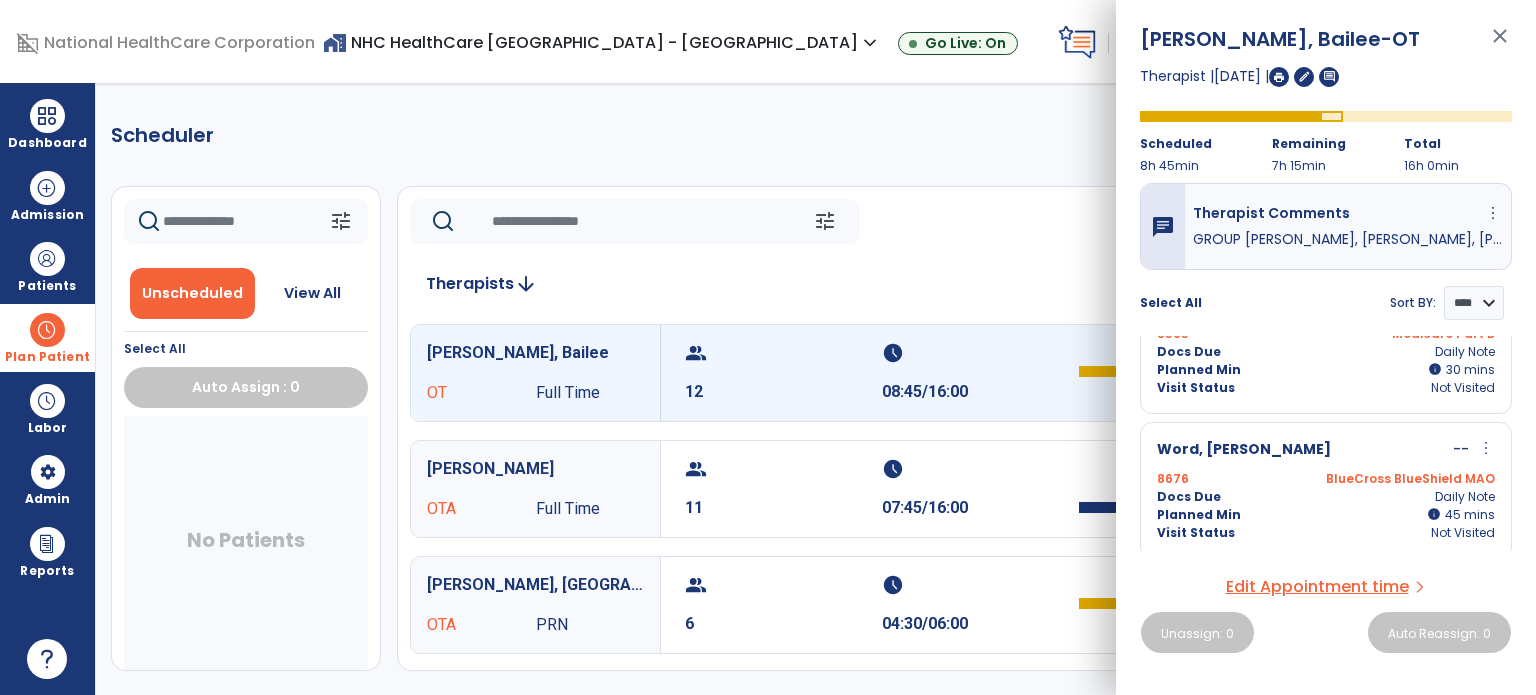 click on "close" at bounding box center [1500, 45] 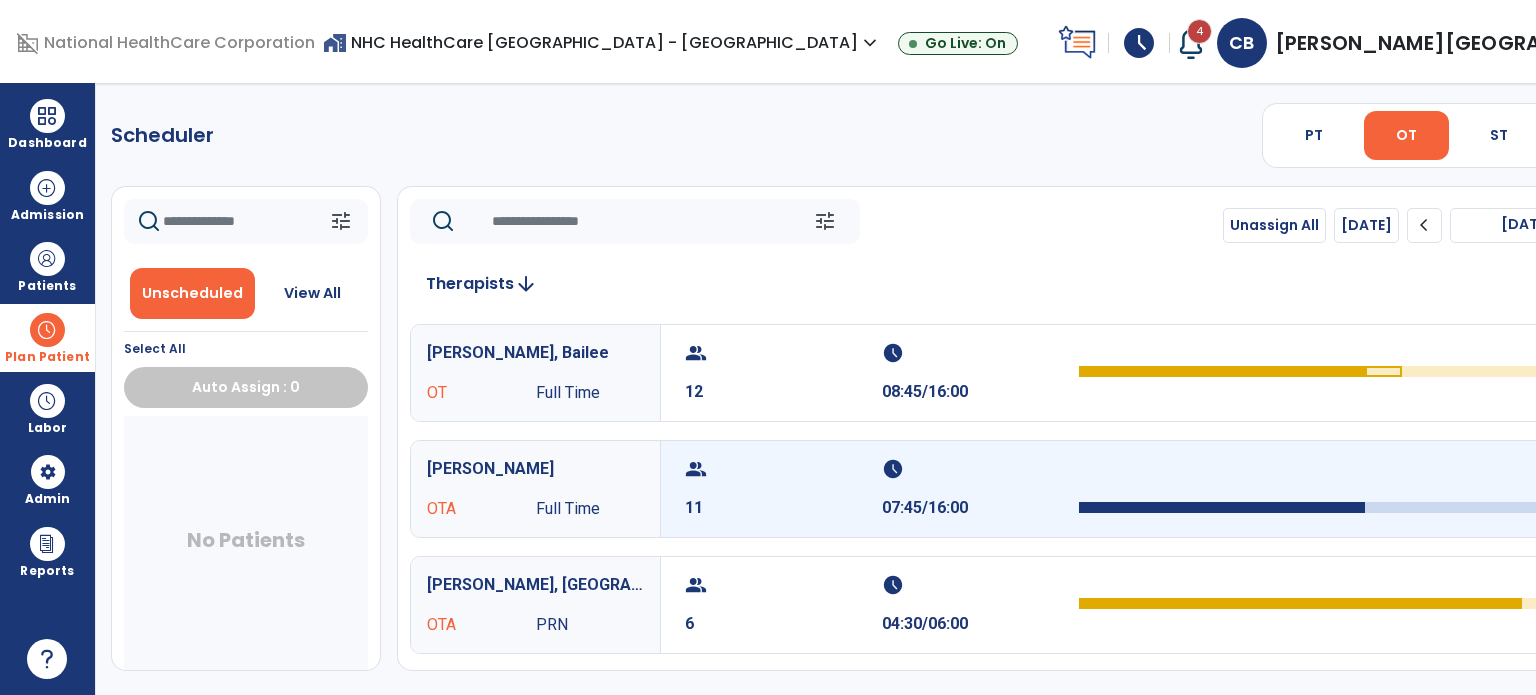 click on "11" at bounding box center [783, 508] 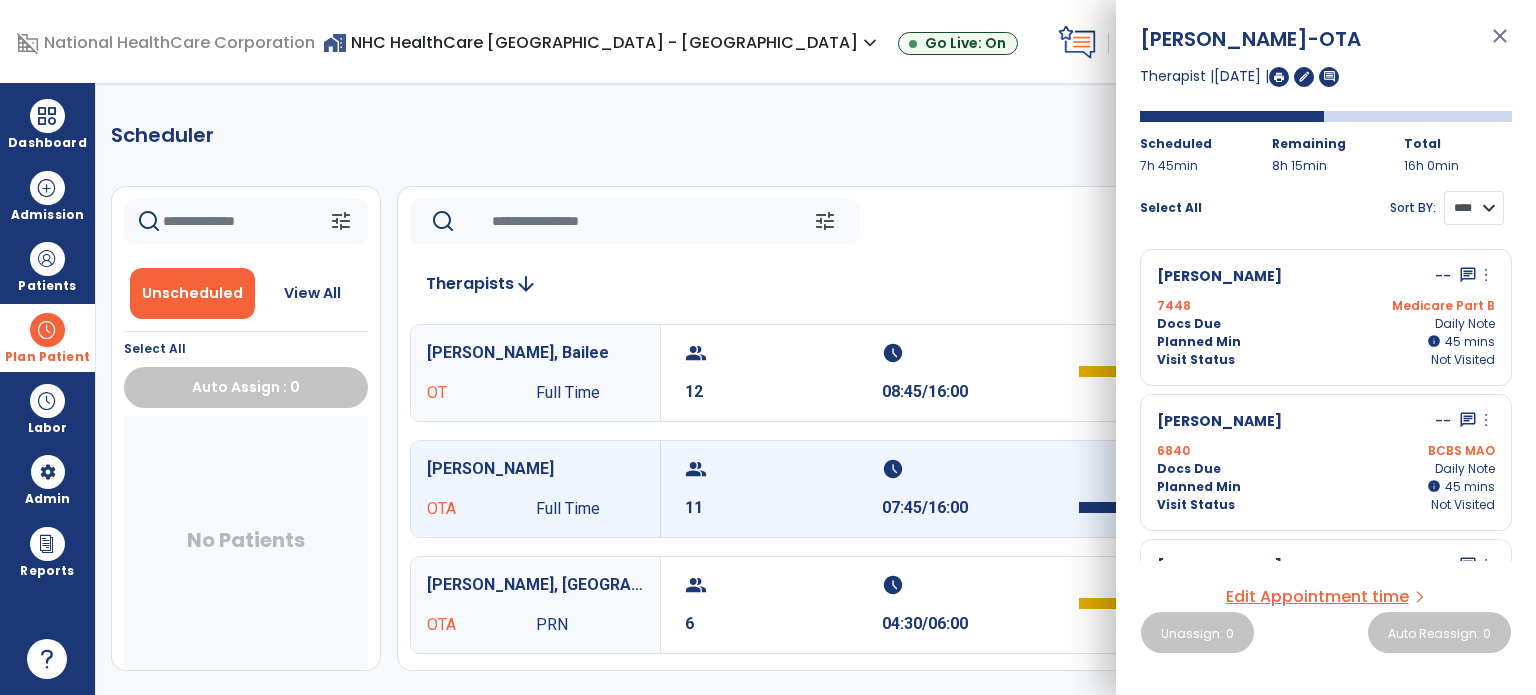 click on "**** ****" at bounding box center [1474, 208] 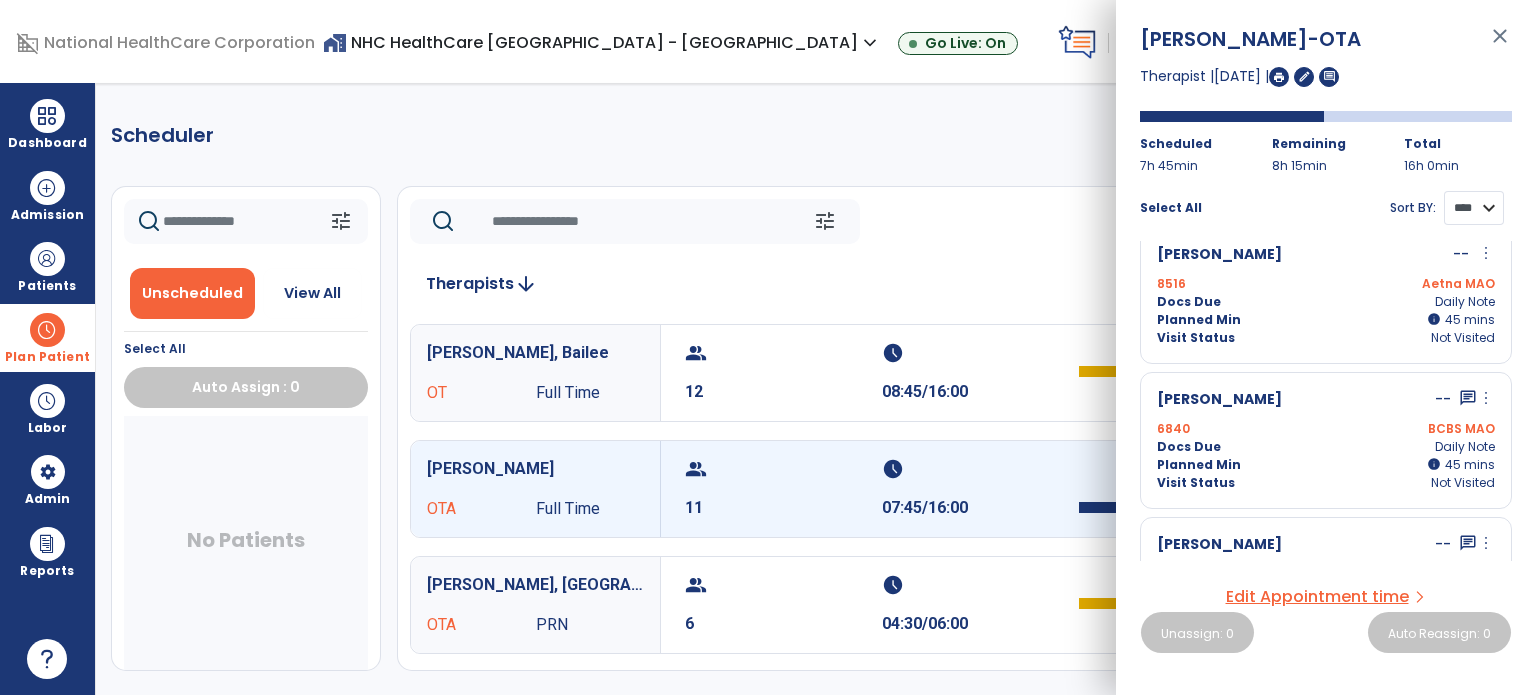 scroll, scrollTop: 1268, scrollLeft: 0, axis: vertical 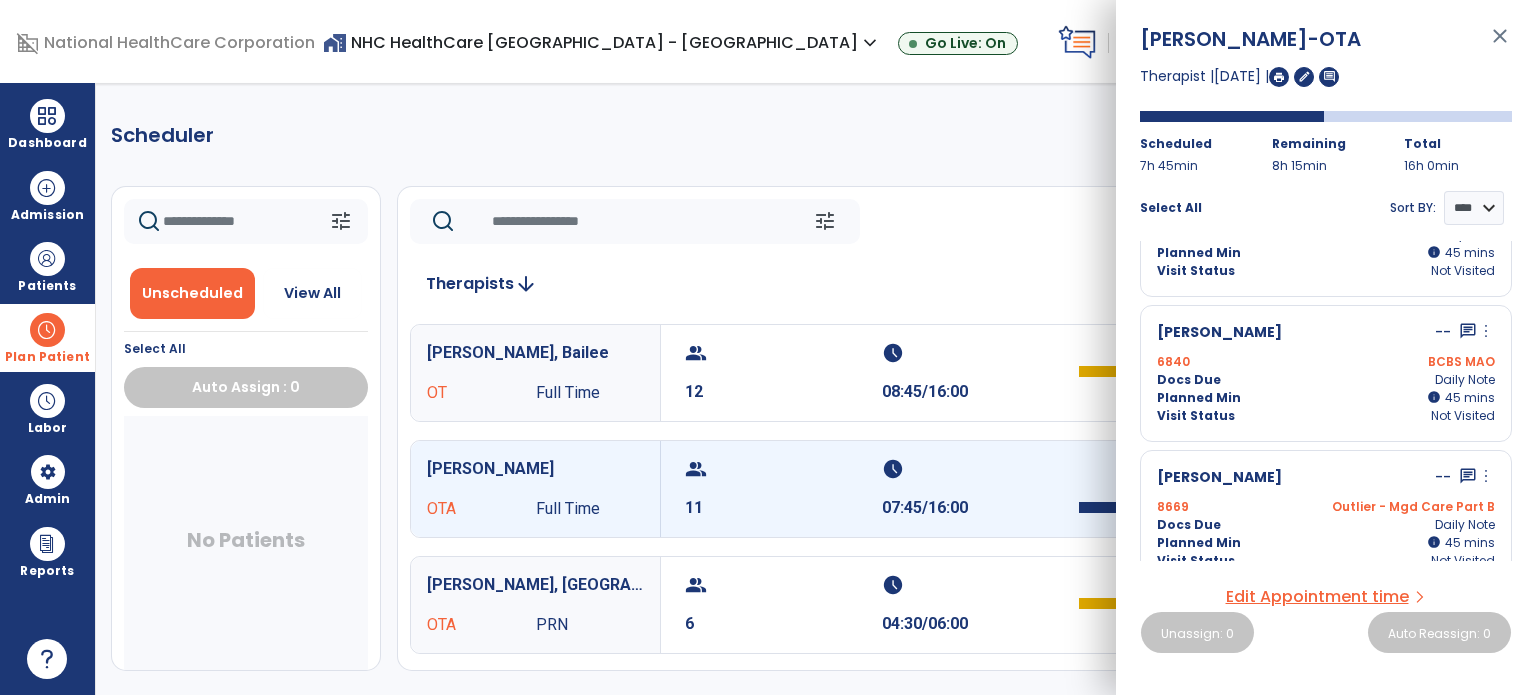 drag, startPoint x: 1512, startPoint y: 534, endPoint x: 1528, endPoint y: 460, distance: 75.70998 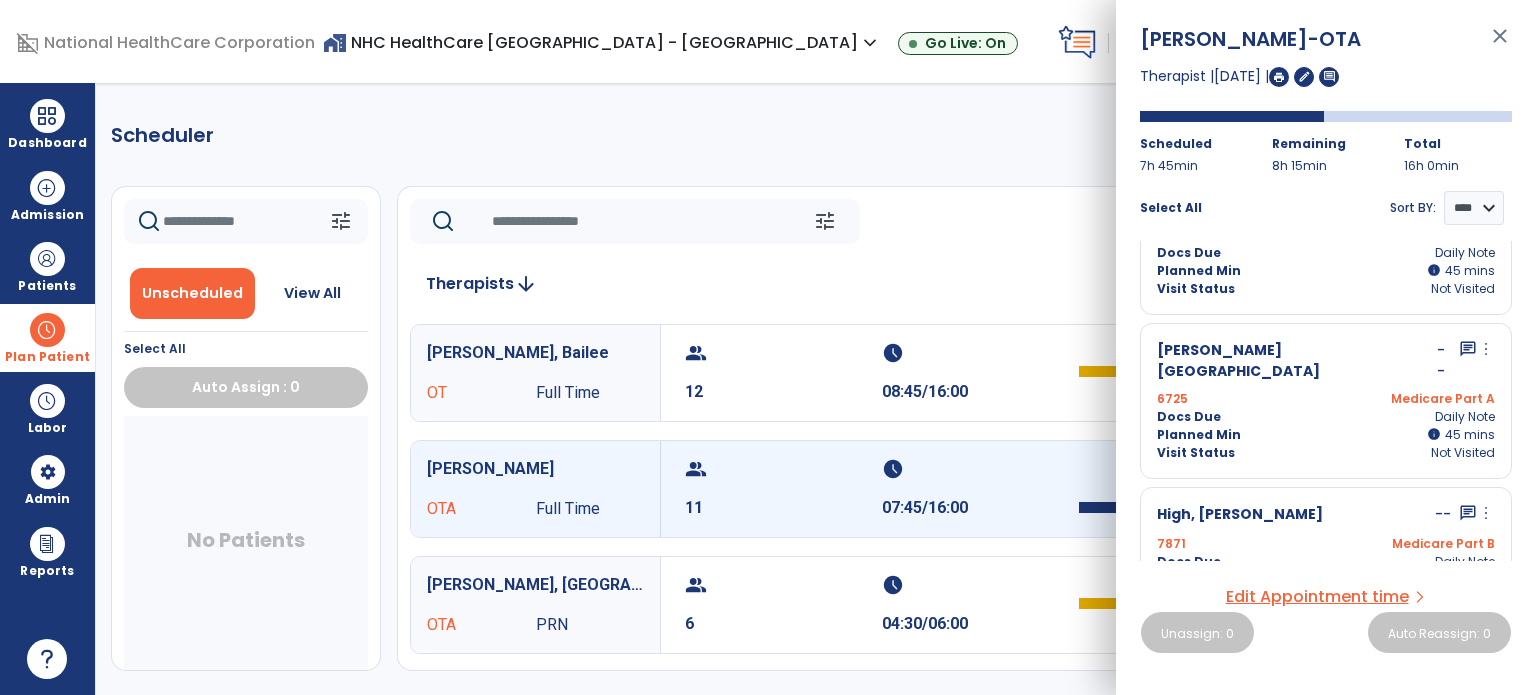 scroll, scrollTop: 0, scrollLeft: 0, axis: both 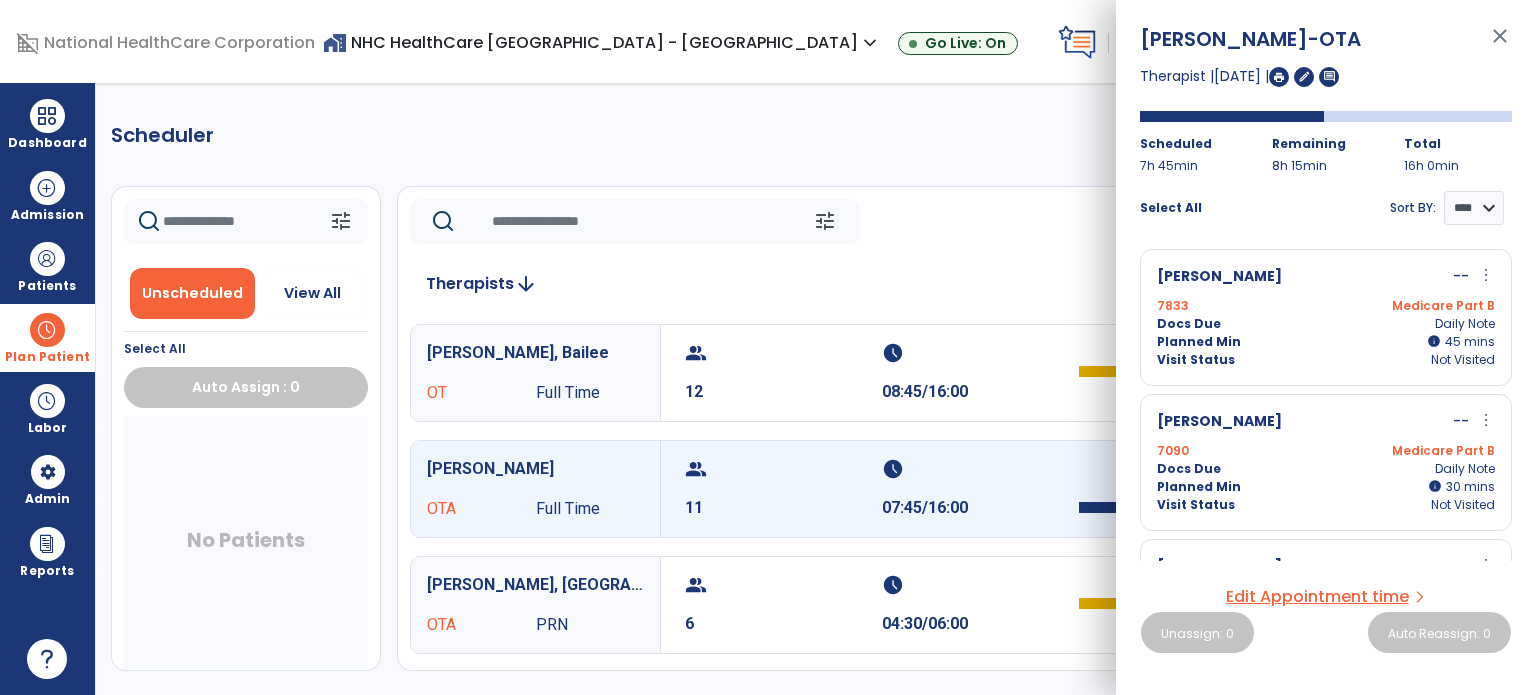 click on "more_vert" at bounding box center (1486, 275) 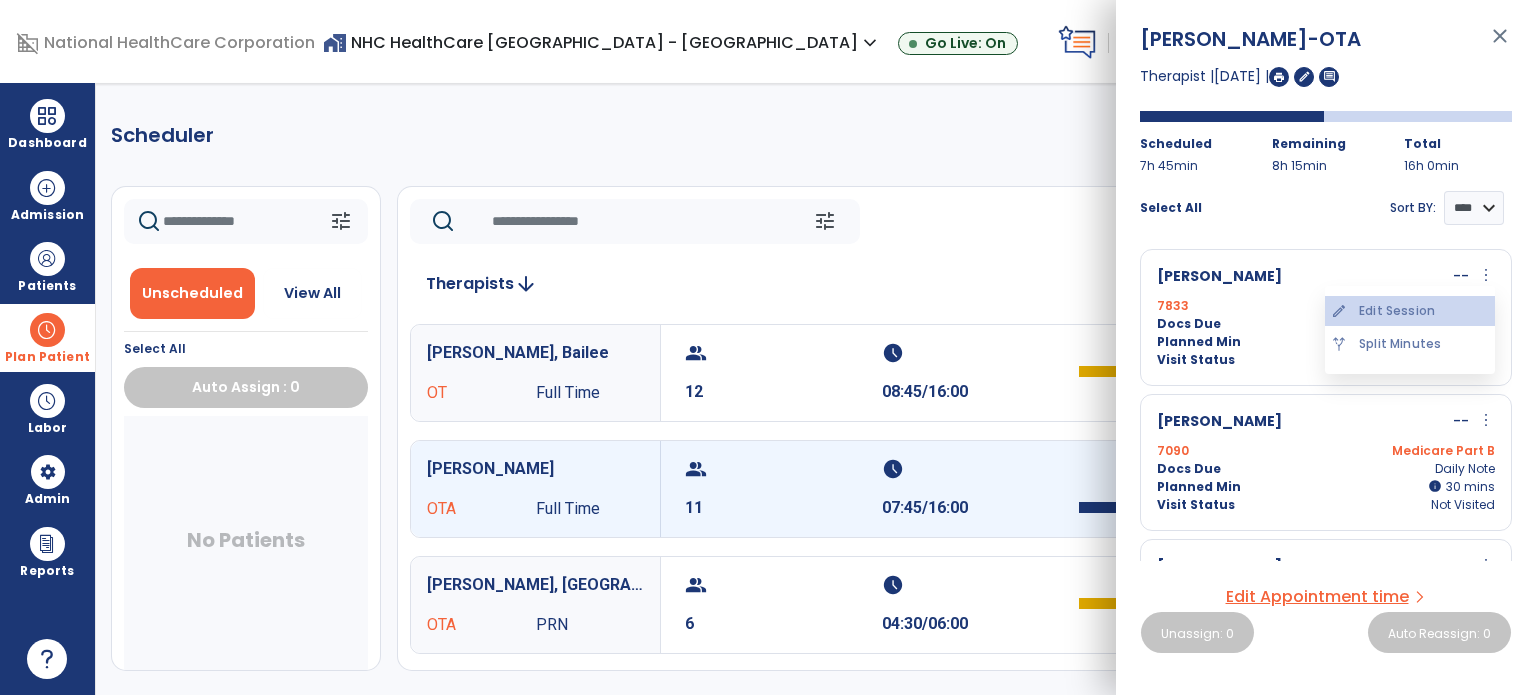 click on "edit   Edit Session" at bounding box center (1410, 311) 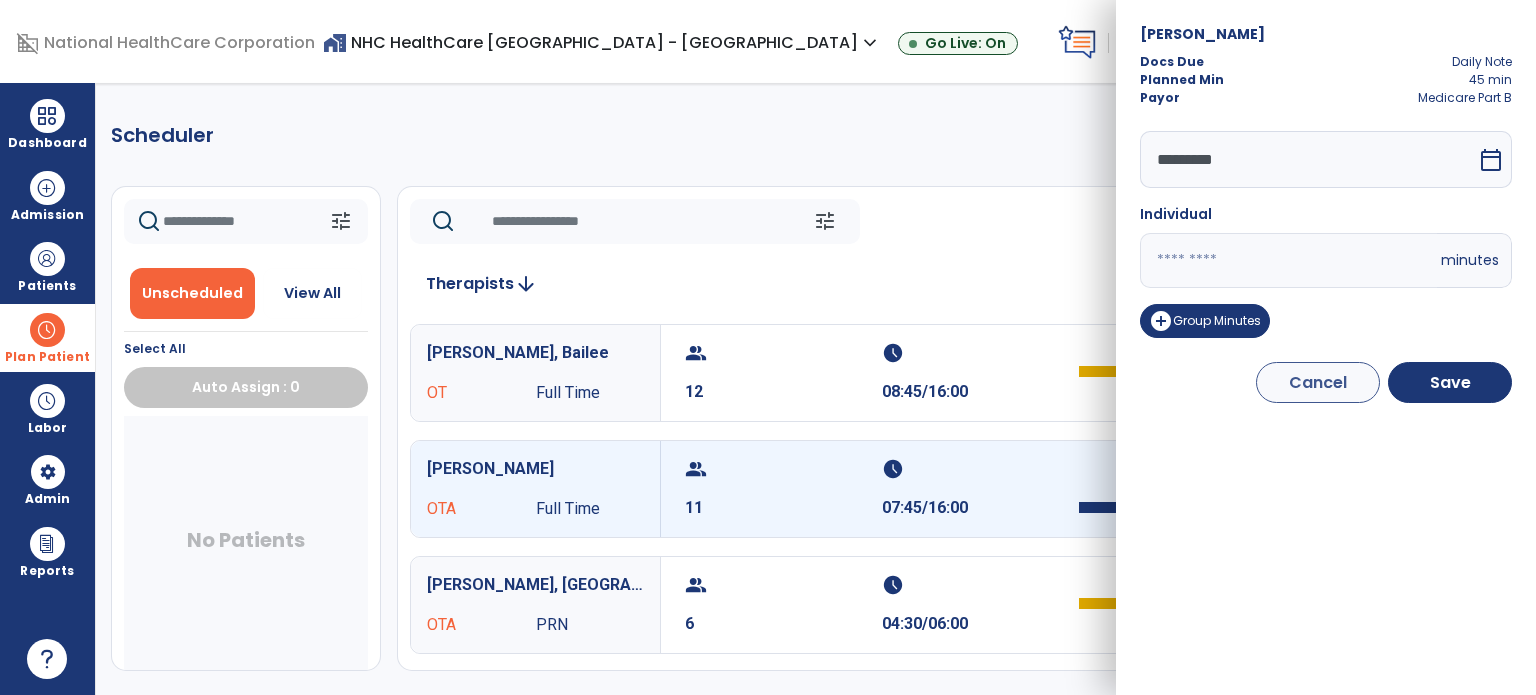 drag, startPoint x: 1192, startPoint y: 255, endPoint x: 1036, endPoint y: 271, distance: 156.81836 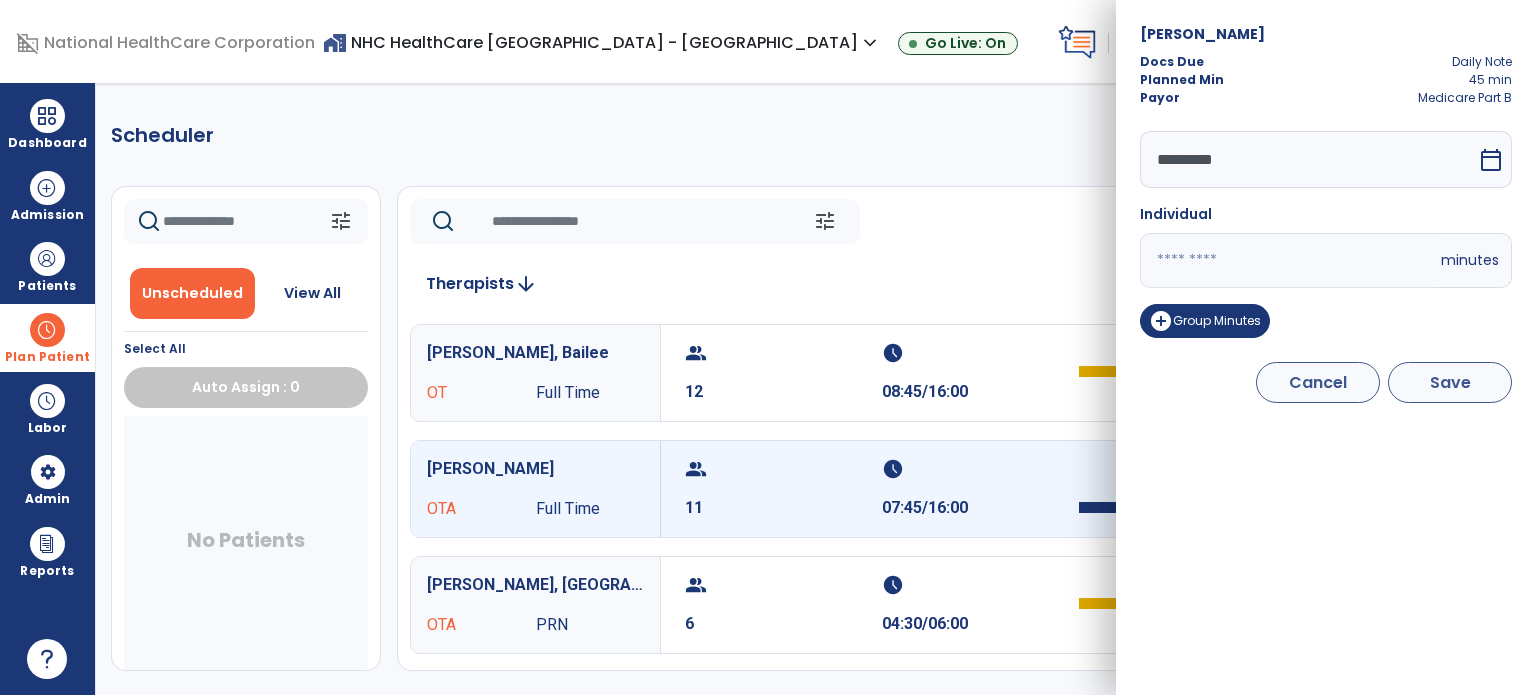 type on "**" 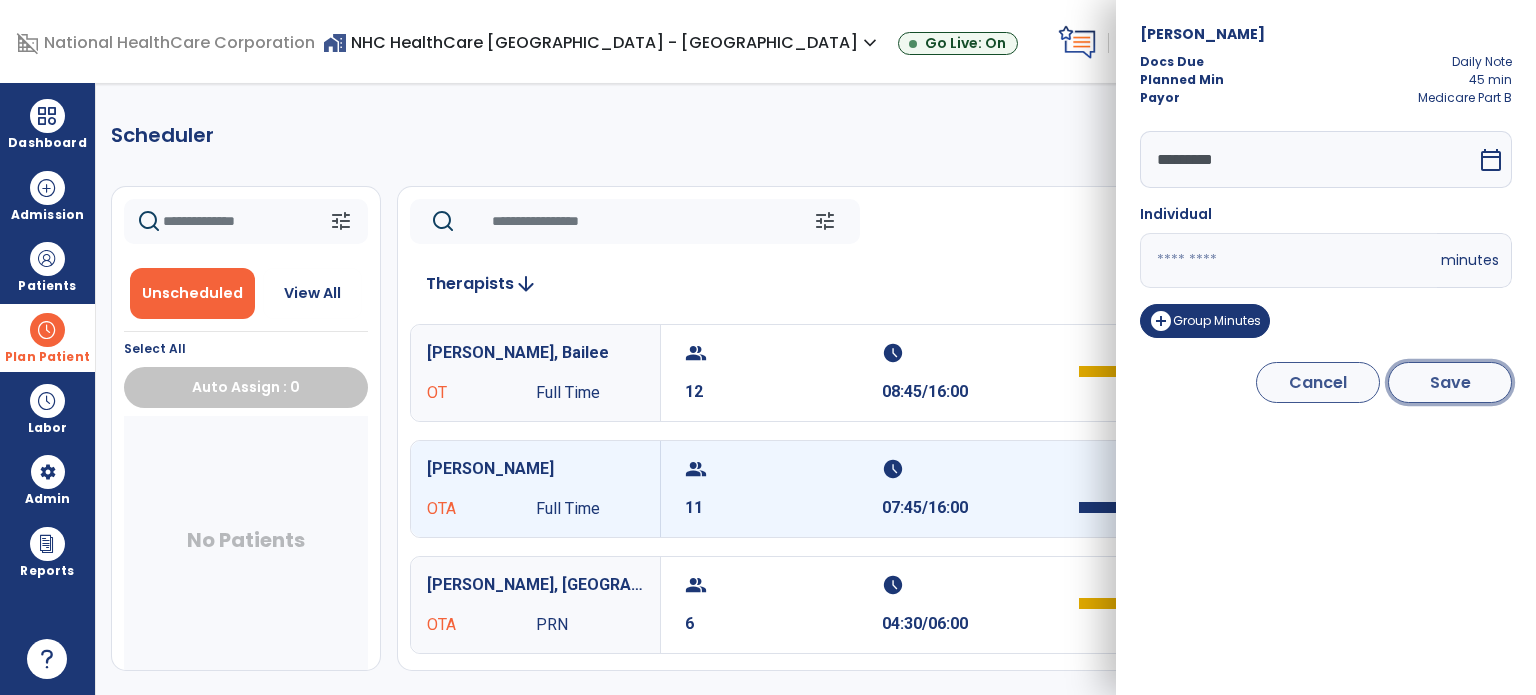 click on "Save" at bounding box center [1450, 382] 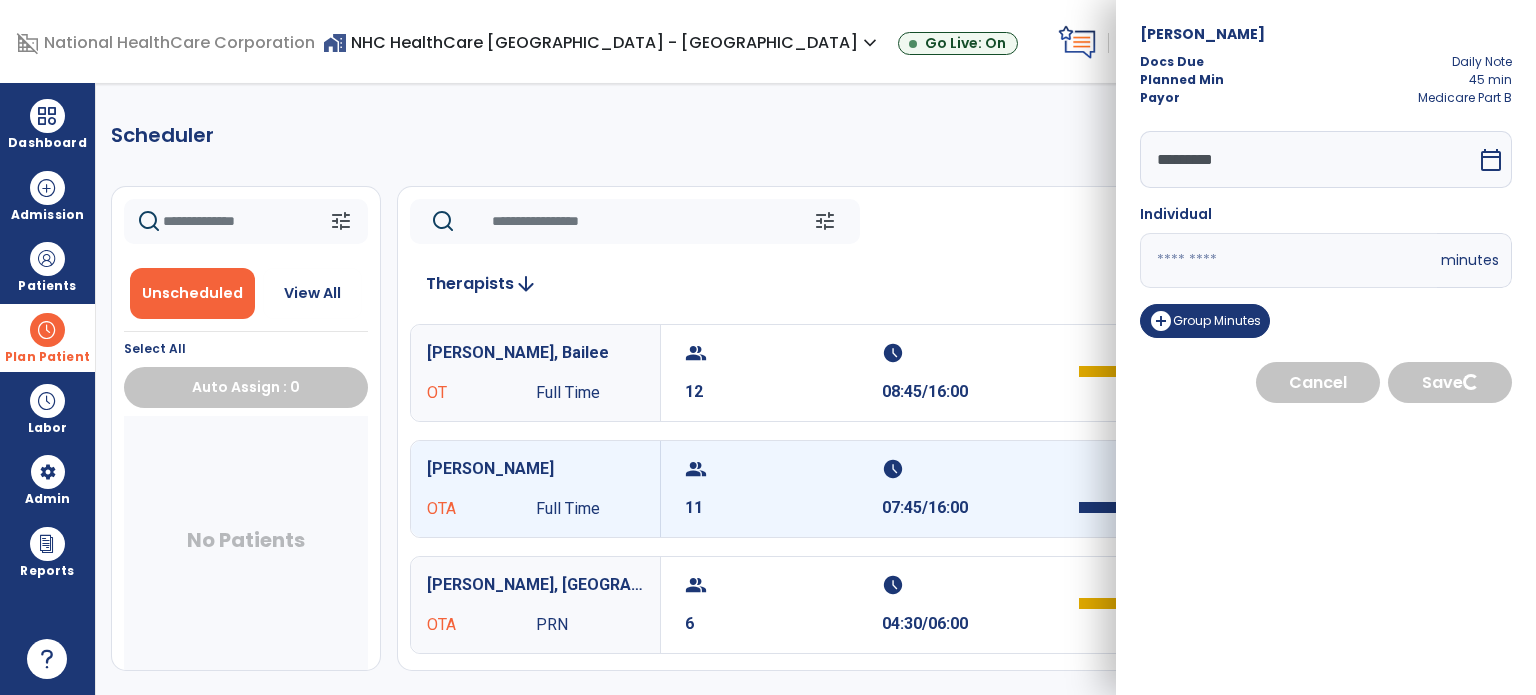 select on "****" 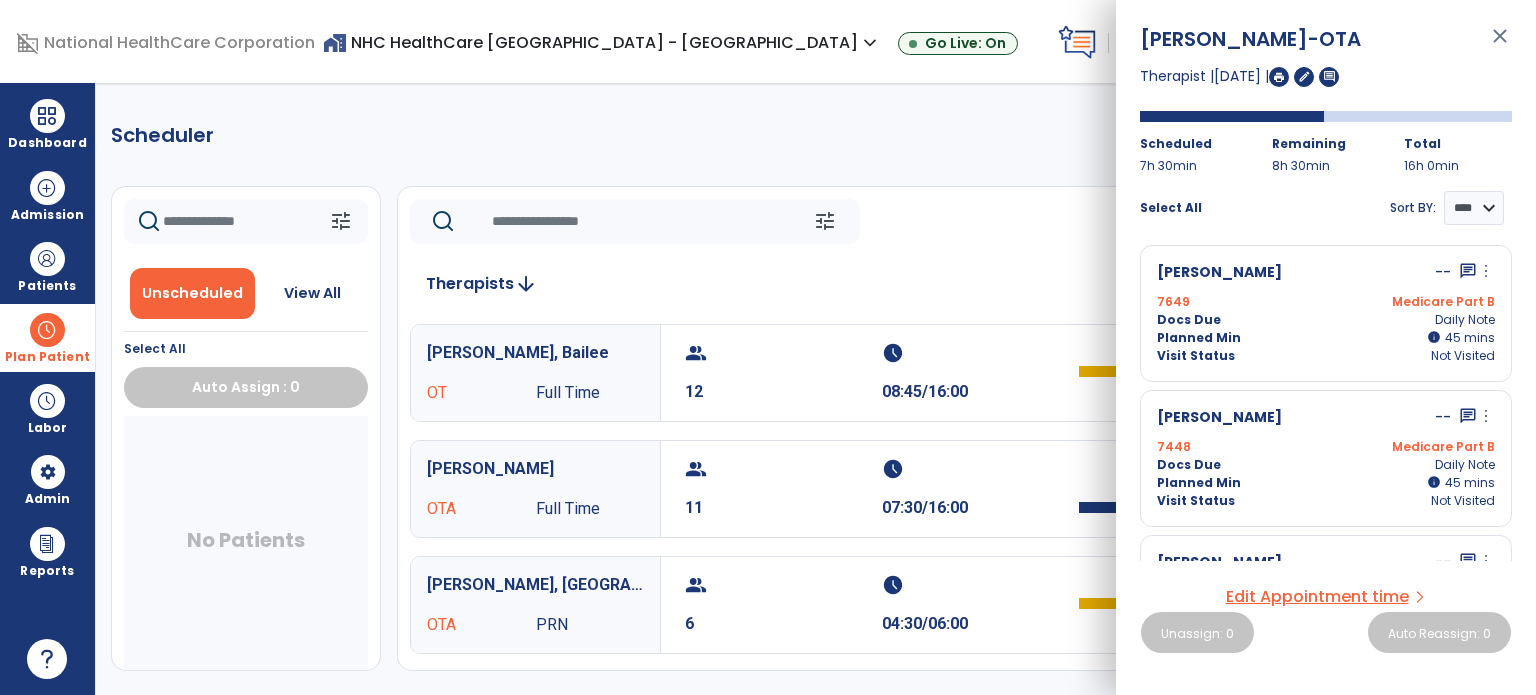 scroll, scrollTop: 752, scrollLeft: 0, axis: vertical 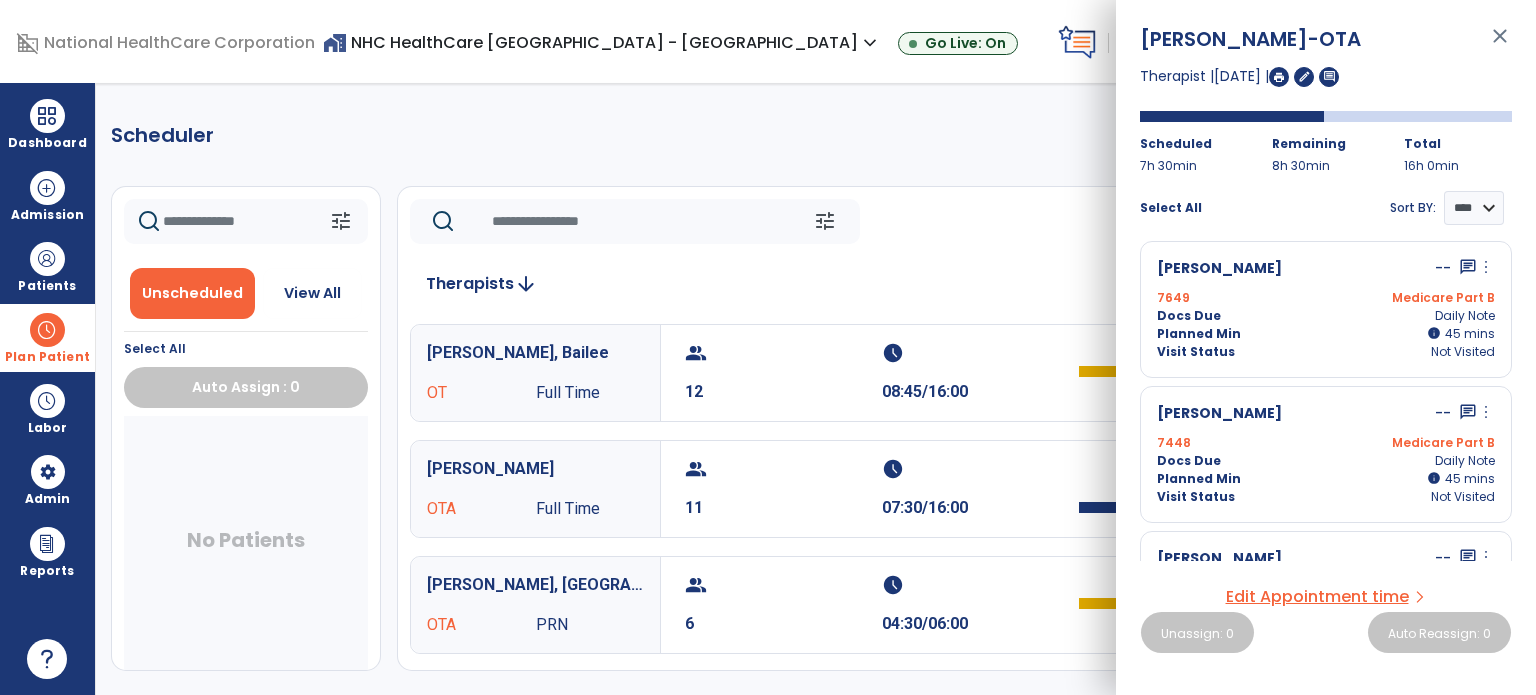 click on "more_vert" at bounding box center [1486, 412] 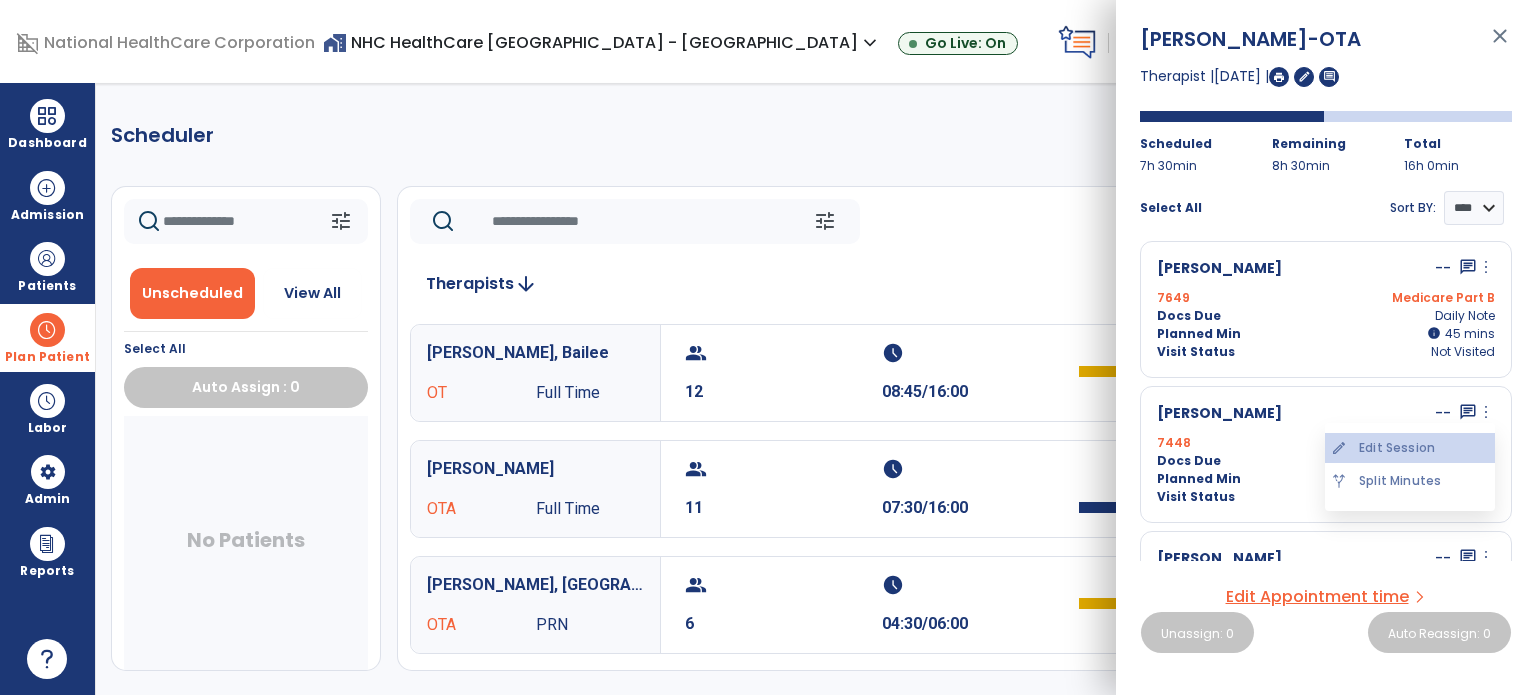 click on "edit   Edit Session" at bounding box center [1410, 448] 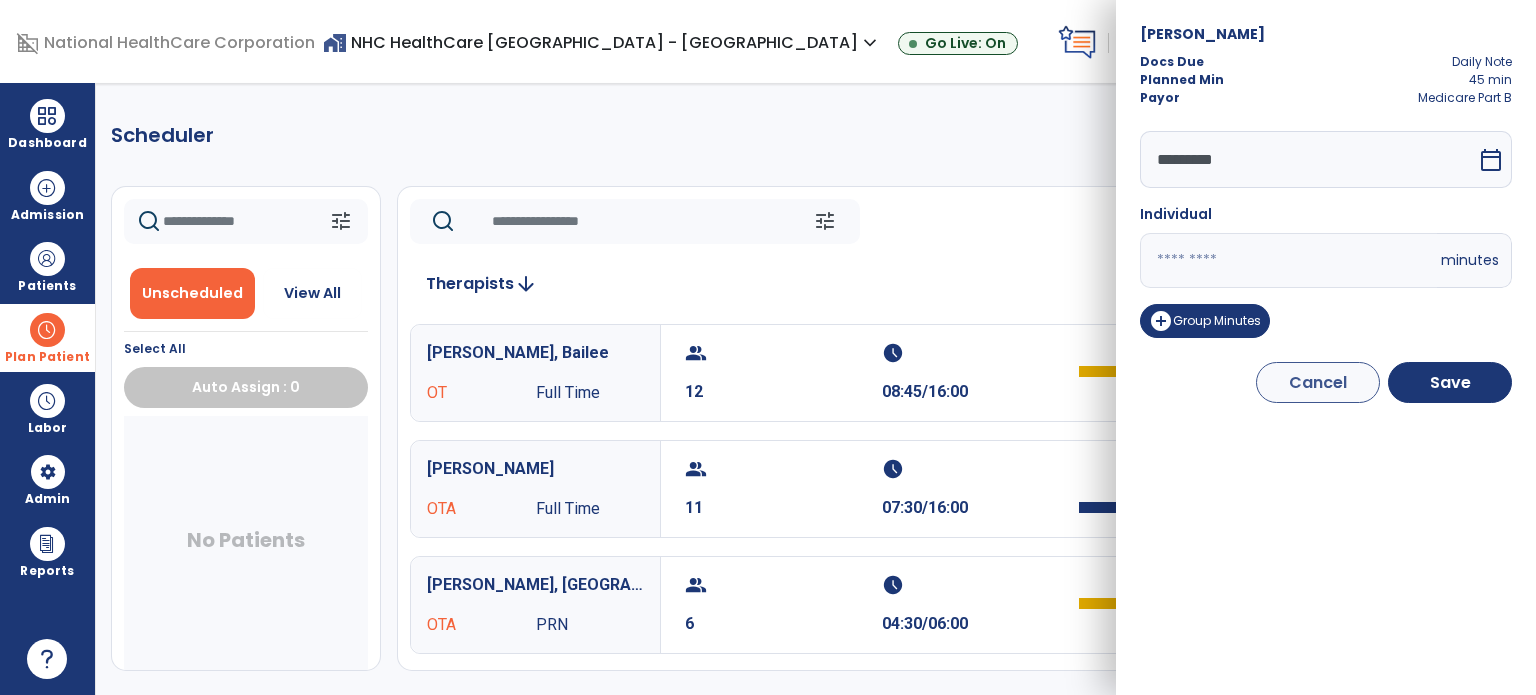 drag, startPoint x: 1217, startPoint y: 283, endPoint x: 1089, endPoint y: 291, distance: 128.24976 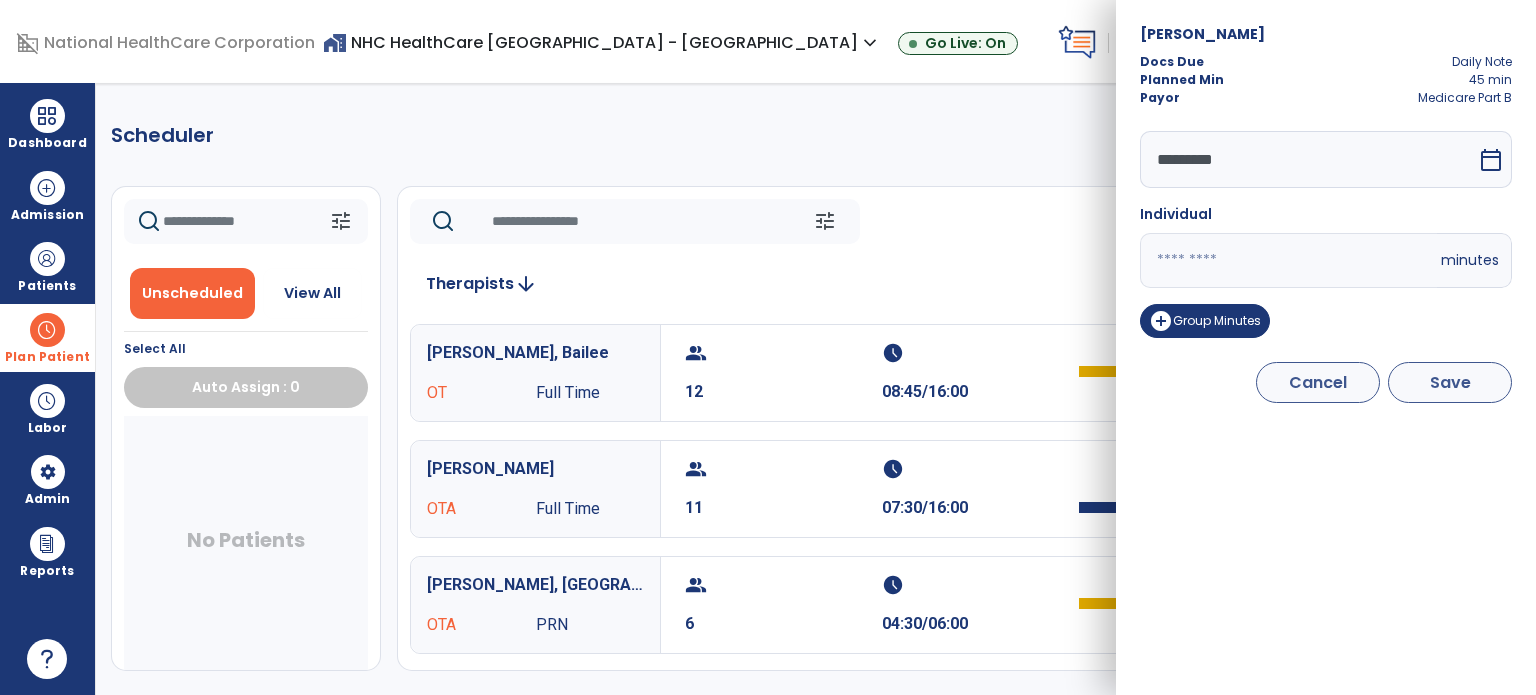 type on "**" 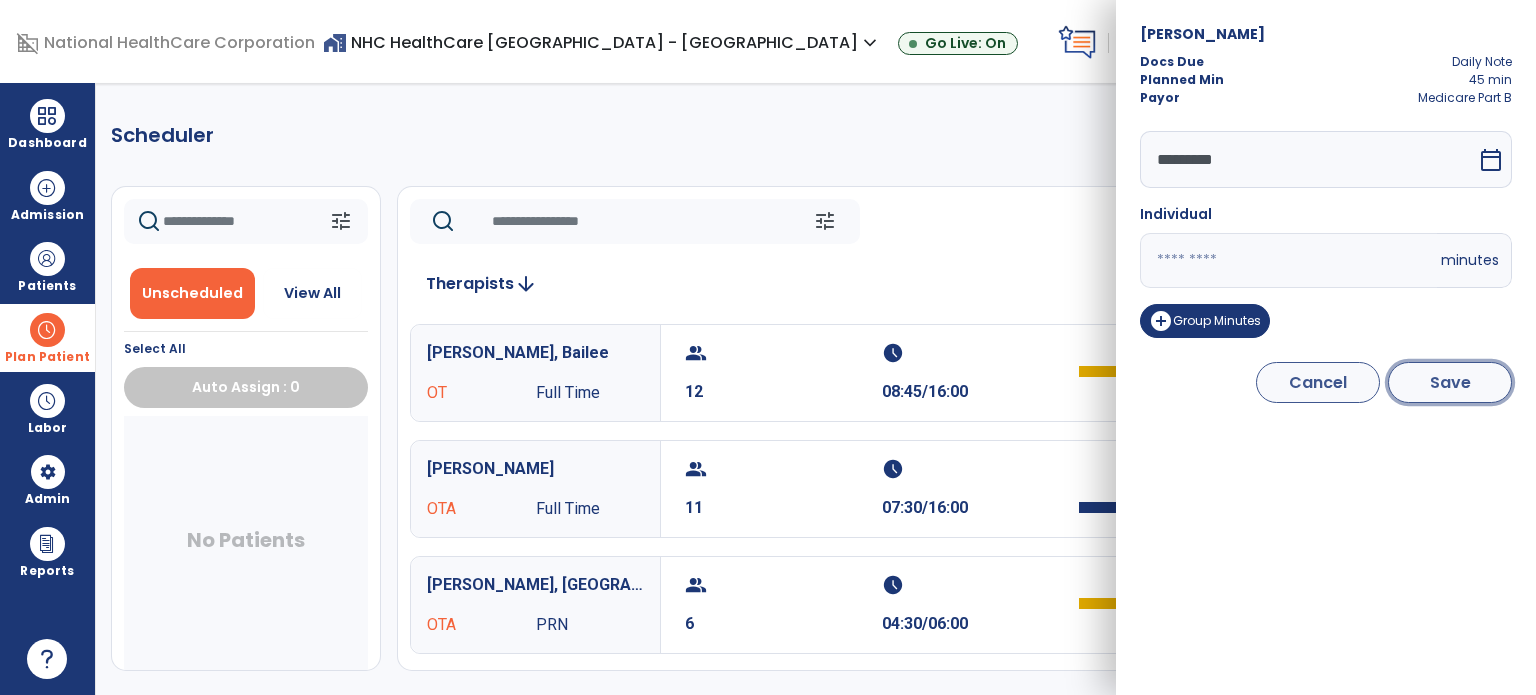 click on "Save" at bounding box center (1450, 382) 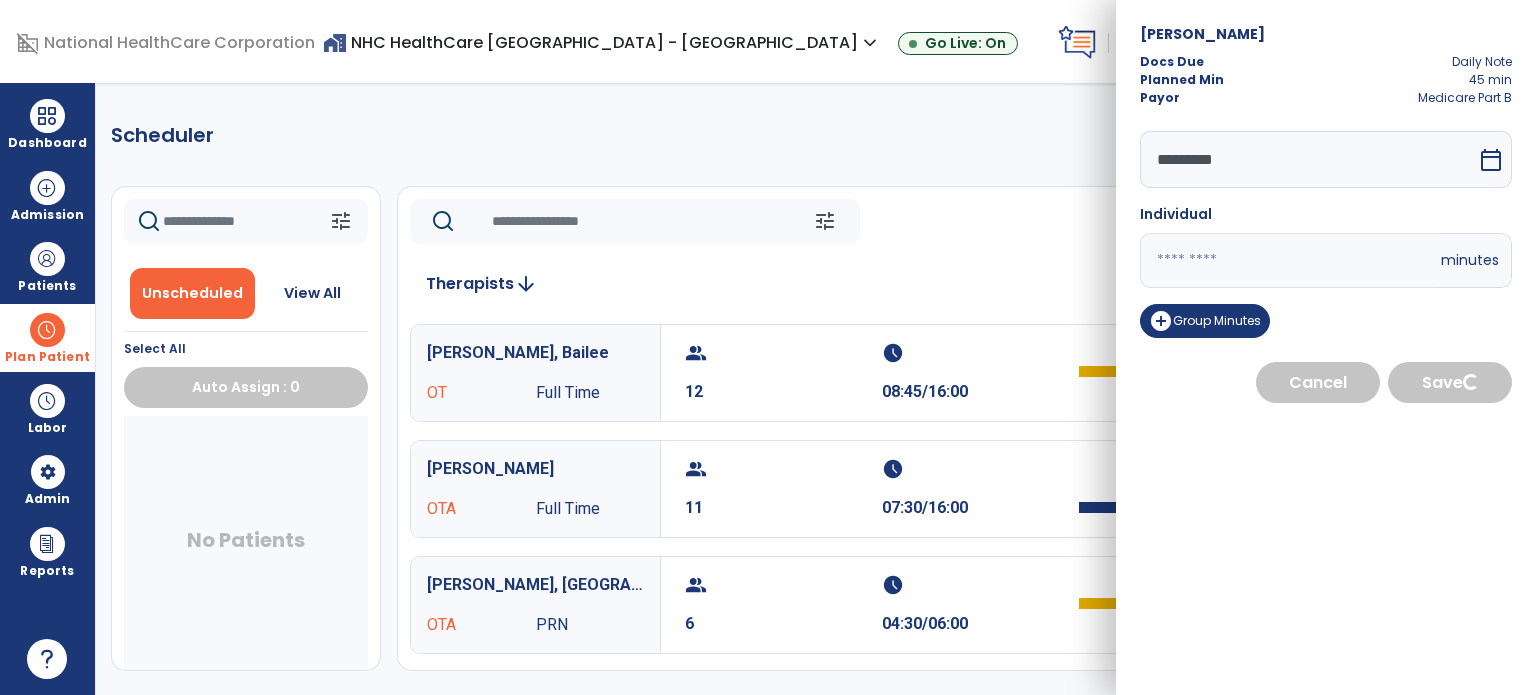 select on "****" 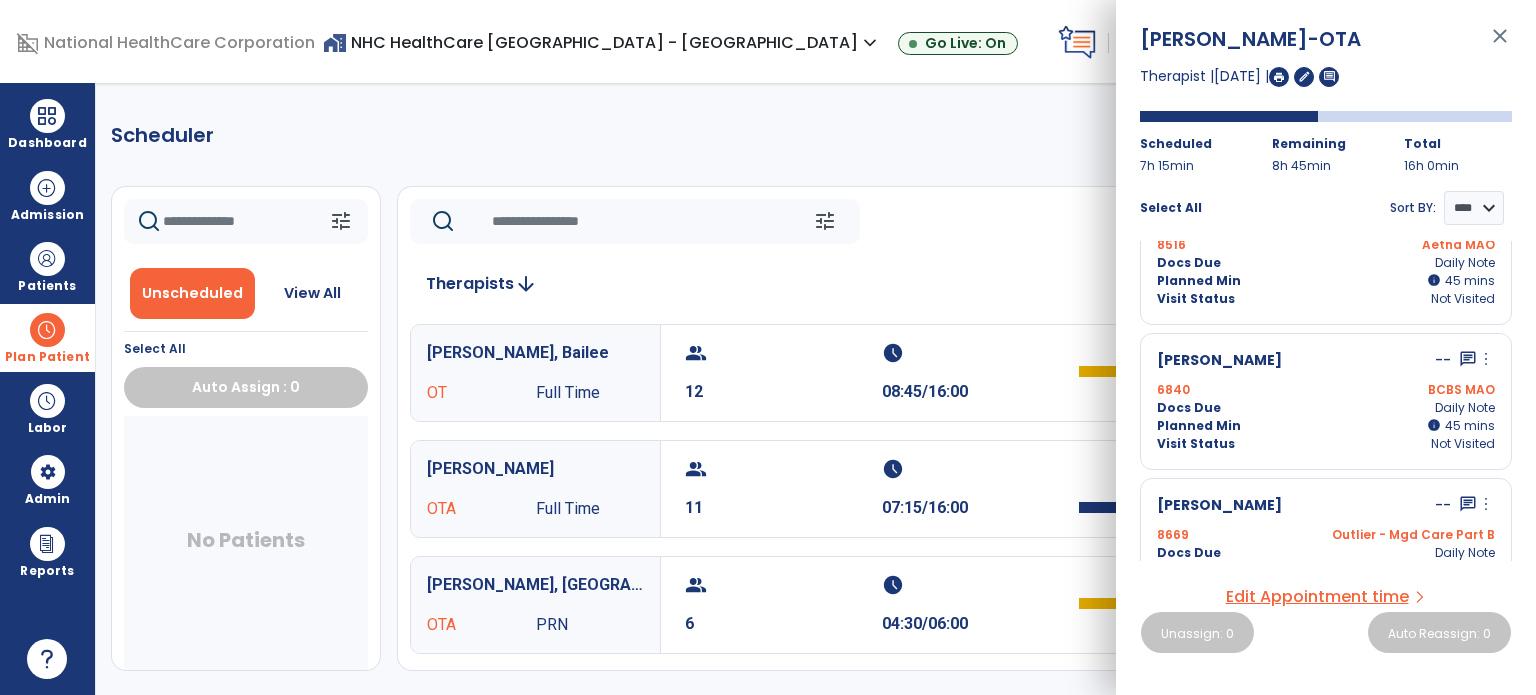 scroll, scrollTop: 1268, scrollLeft: 0, axis: vertical 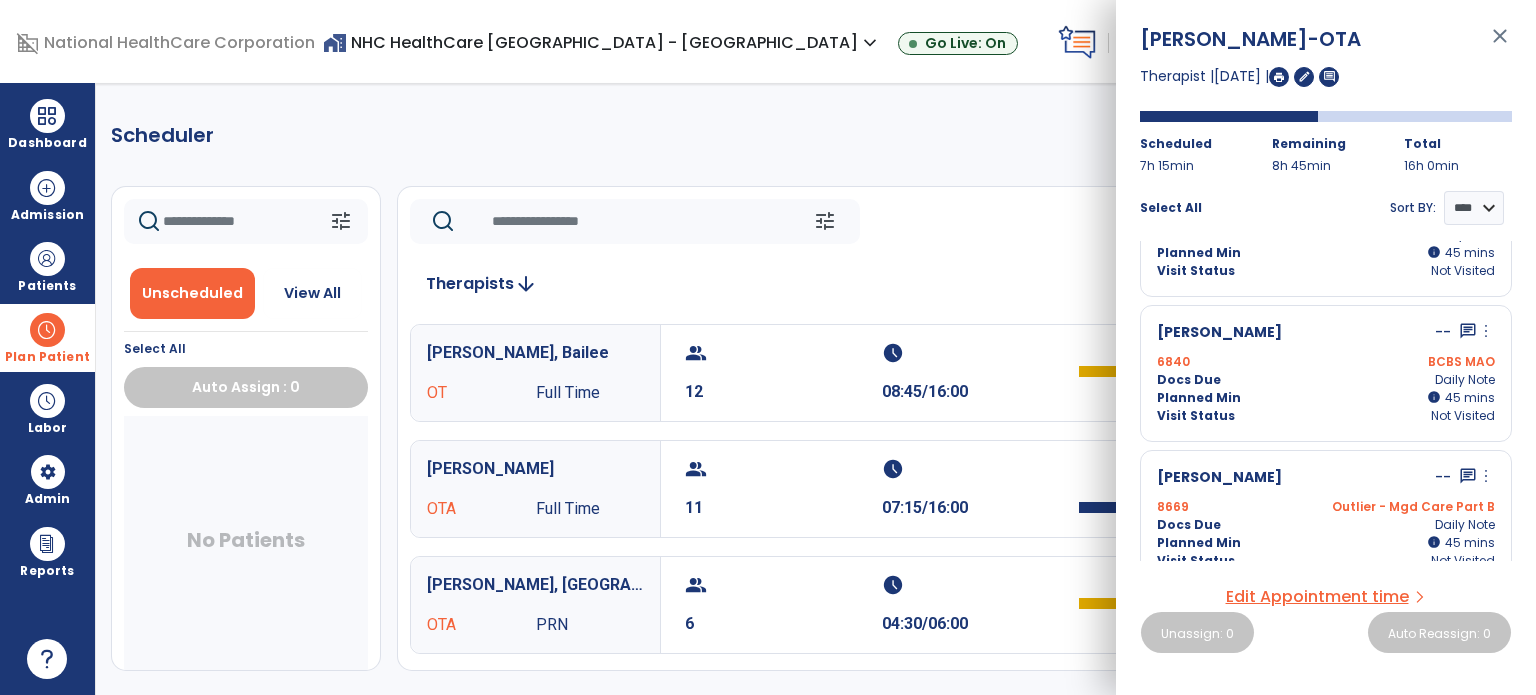 click on "more_vert" at bounding box center [1486, 476] 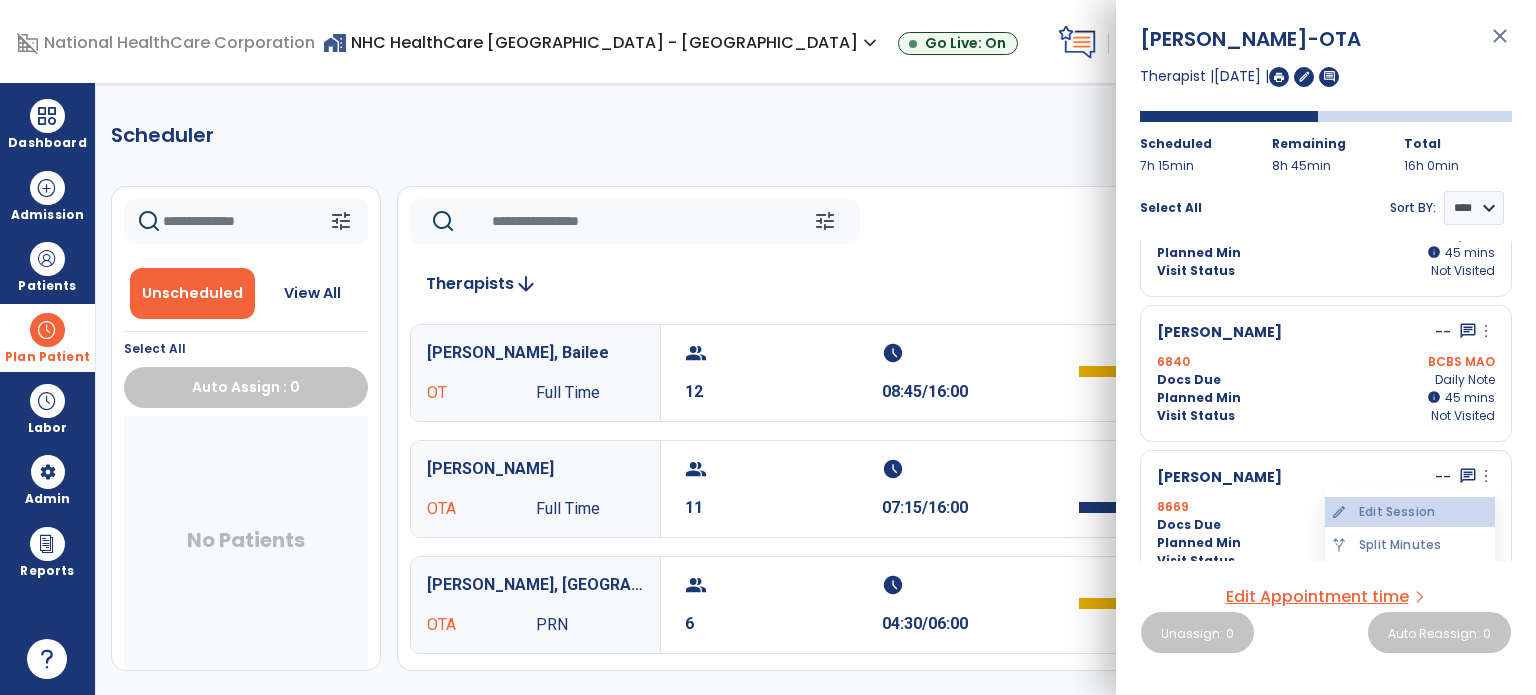 click on "edit   Edit Session" at bounding box center [1410, 512] 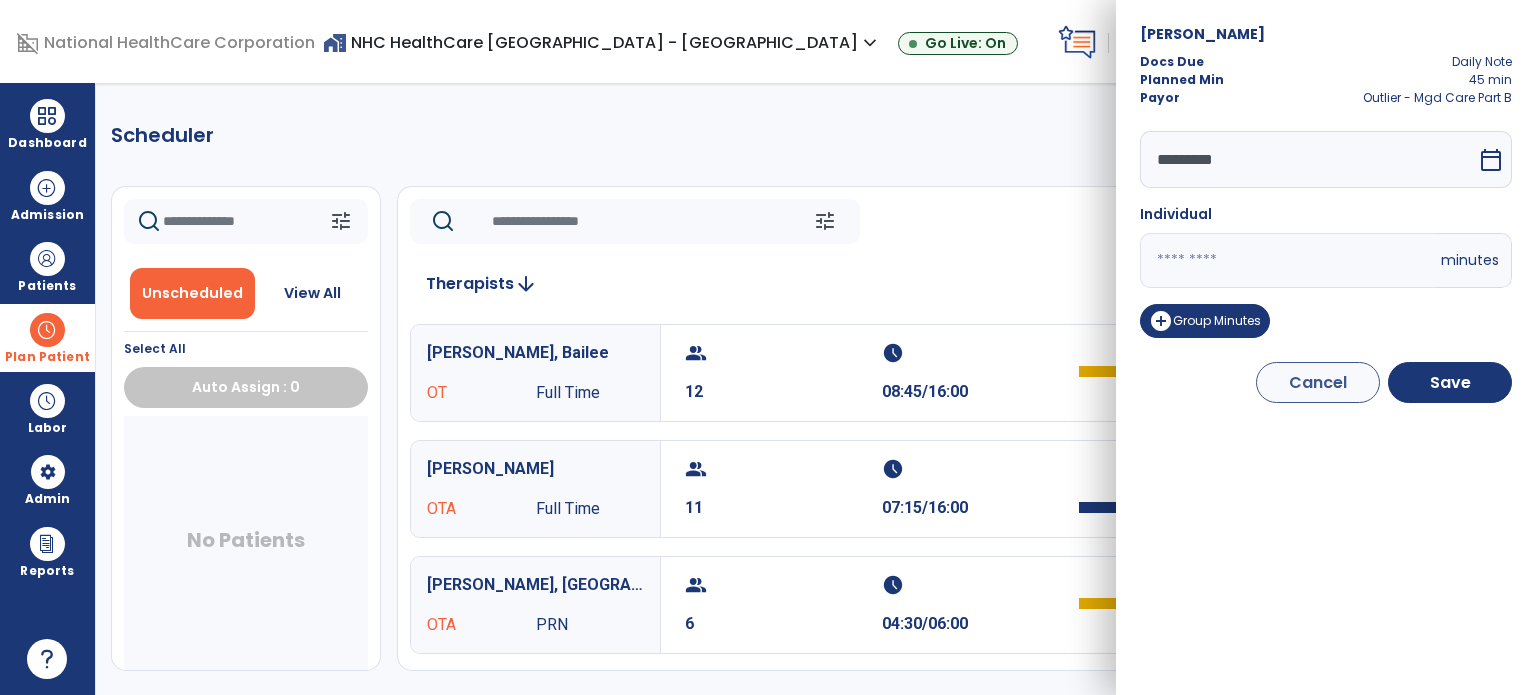 drag, startPoint x: 1176, startPoint y: 254, endPoint x: 1083, endPoint y: 279, distance: 96.30161 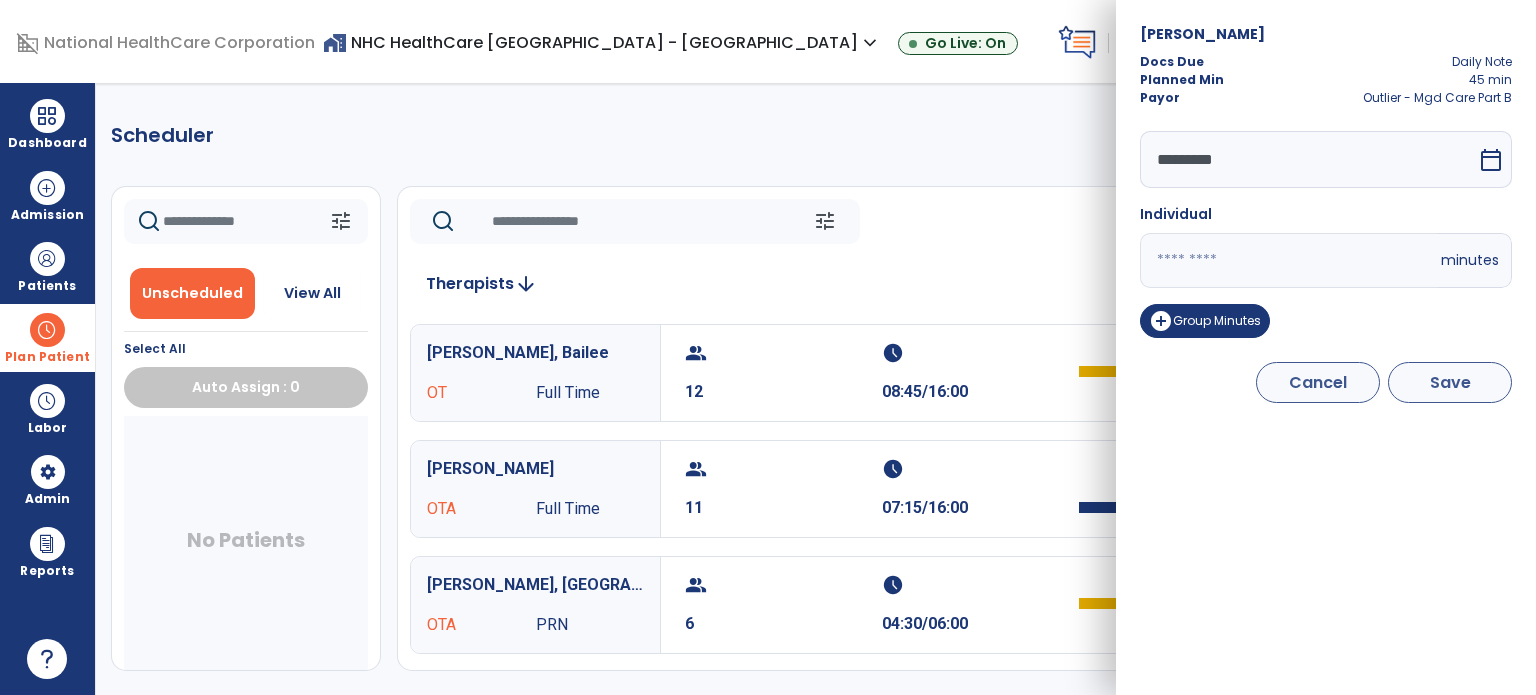 type on "**" 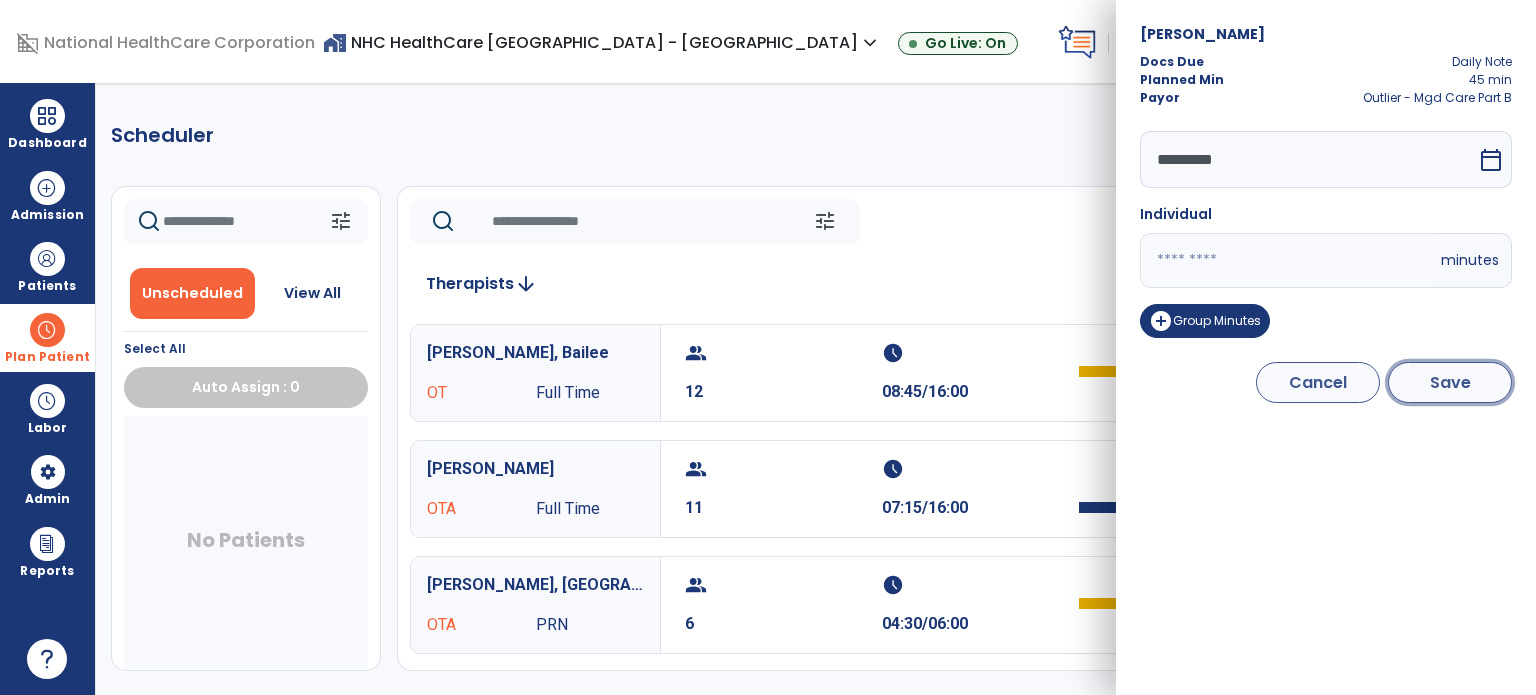 drag, startPoint x: 1467, startPoint y: 388, endPoint x: 1493, endPoint y: 389, distance: 26.019224 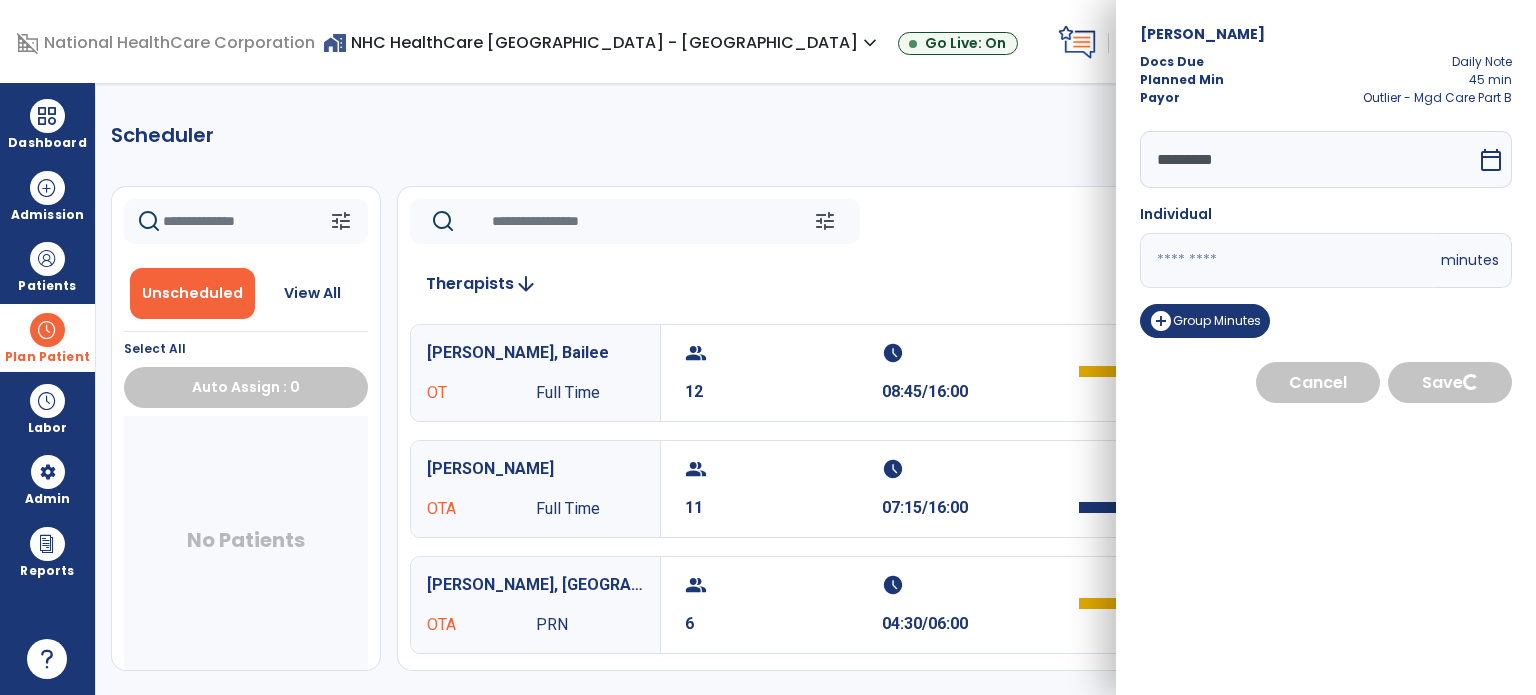 select on "****" 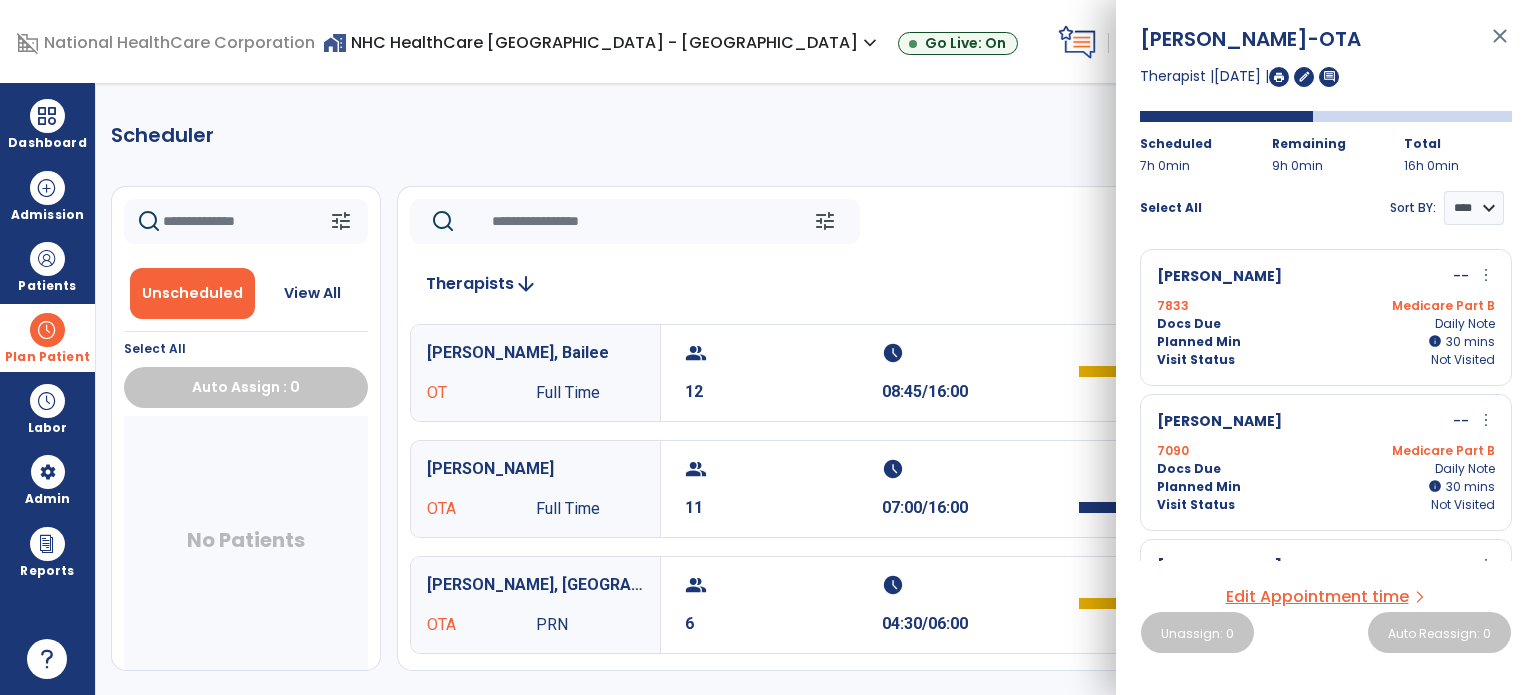 click on "close" at bounding box center [1500, 45] 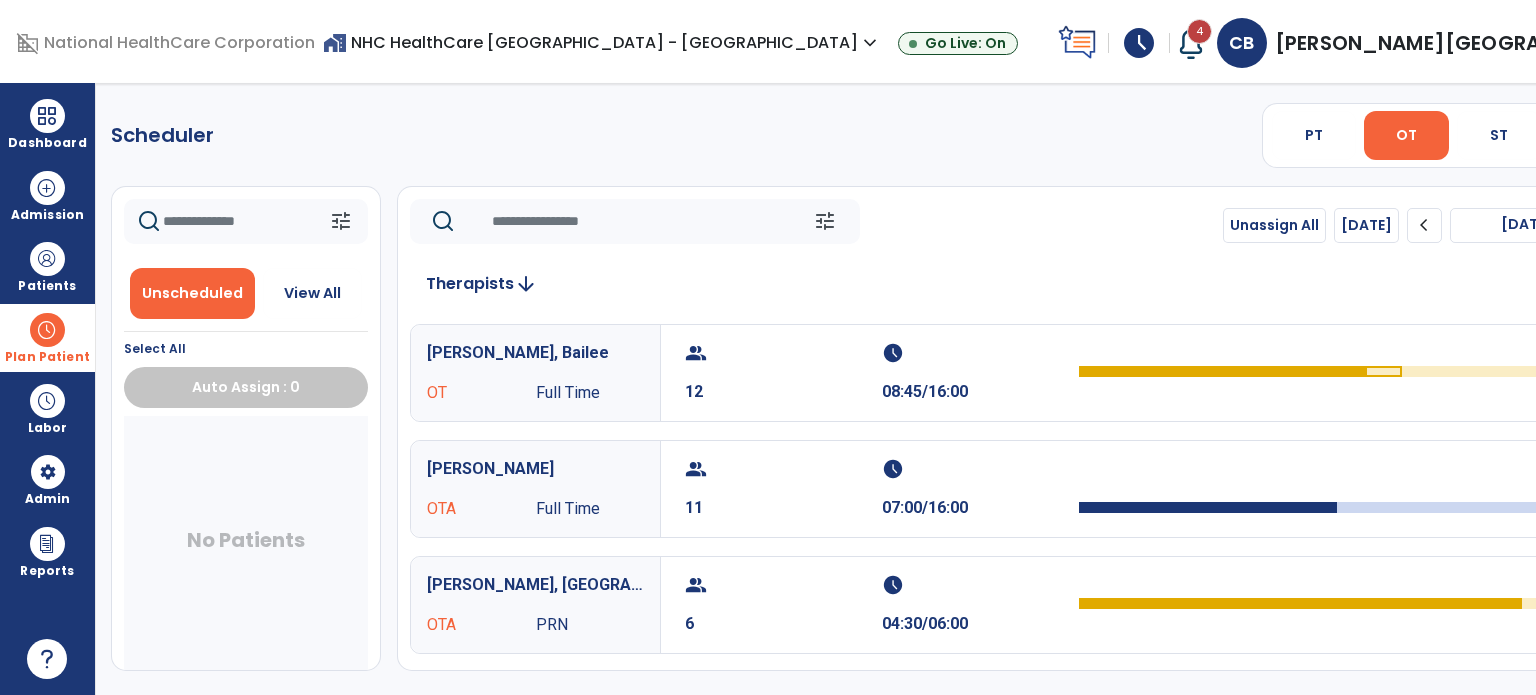 click on "Scheduler   PT   OT   ST  **** *** more_vert  Manage Labor   View All Therapists   Print   tune   Unscheduled   View All  Select All  Auto Assign : 0  No Patients  tune   Unassign All   [DATE]  chevron_left [DATE]  *********  calendar_today  chevron_right Therapists  arrow_downward   [PERSON_NAME], Bailee OT Full Time  group  12  schedule  08:45/16:00   chat Bowling, [PERSON_NAME] Full Time  group  11  schedule  07:00/16:00   [GEOGRAPHIC_DATA], [PERSON_NAME] PRN  group  6  schedule  04:30/06:00   chat [PERSON_NAME] OT Full Time  group  4  schedule  03:00/16:00   [PERSON_NAME] OT Full Time  group  0  schedule  00:00/00:00" at bounding box center (909, 389) 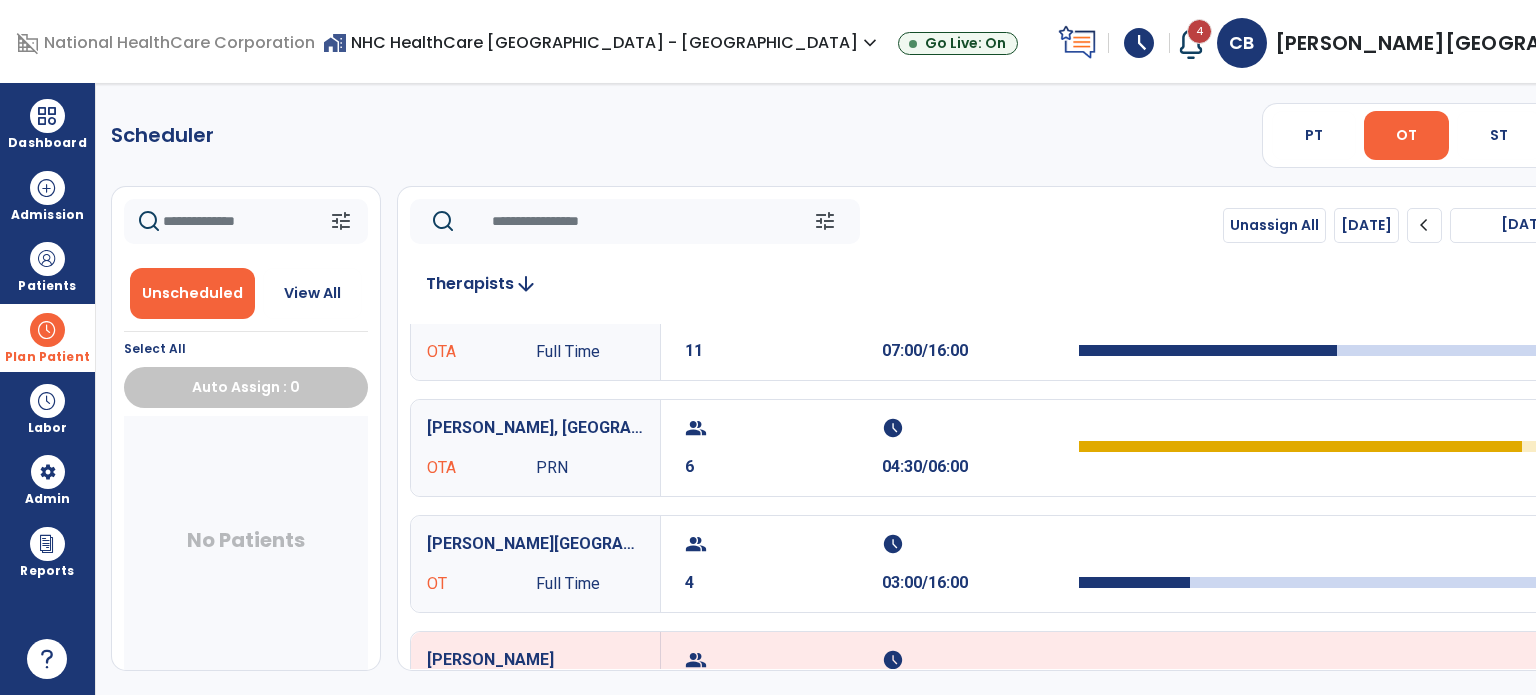 scroll, scrollTop: 160, scrollLeft: 0, axis: vertical 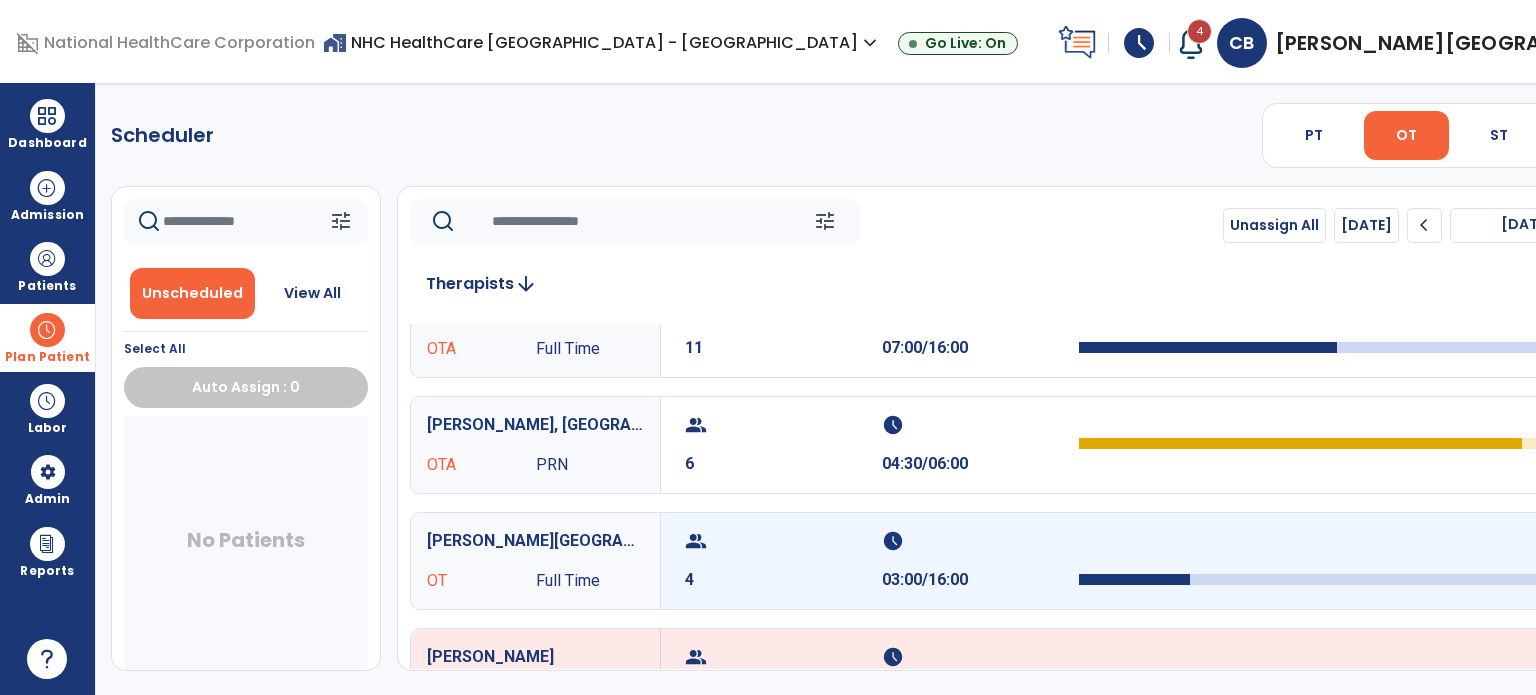 click on "group  4" at bounding box center [783, 561] 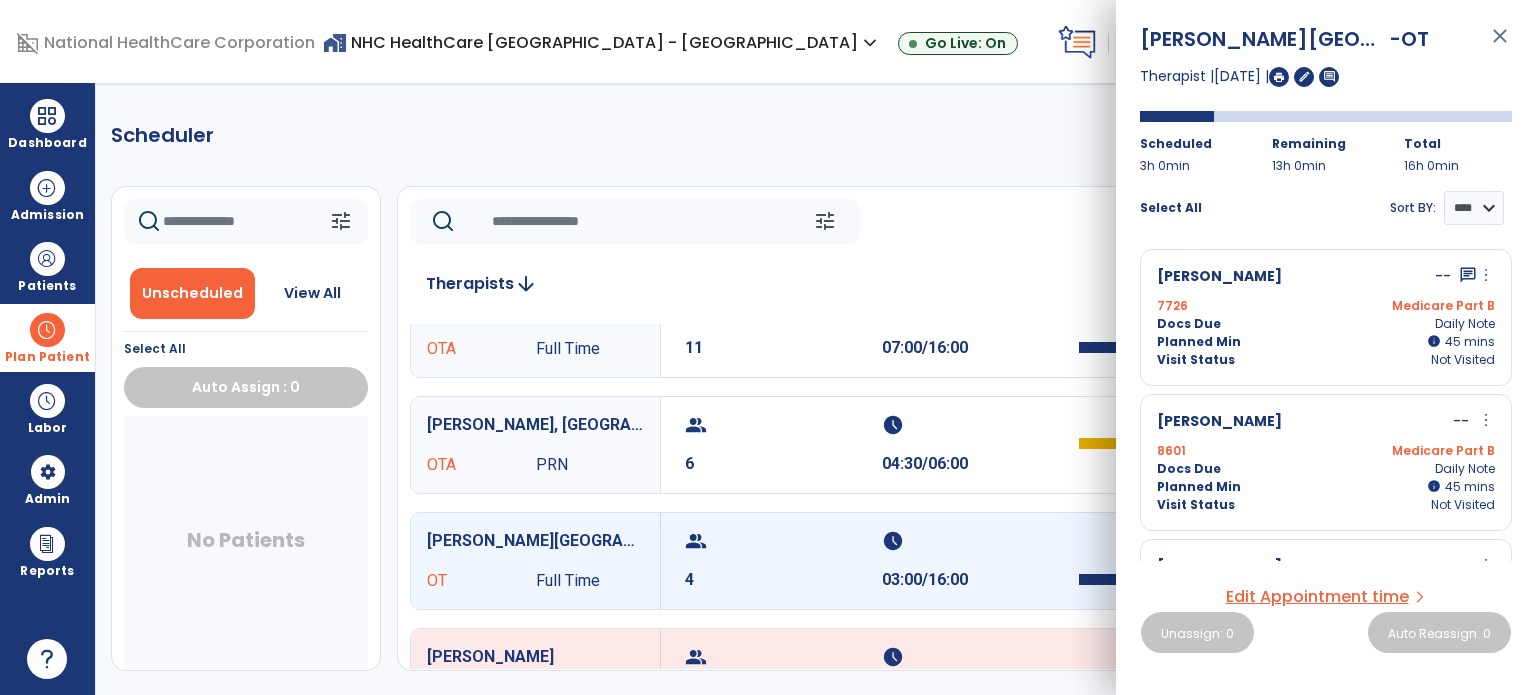 click on "7726 Medicare Part B" at bounding box center [1326, 306] 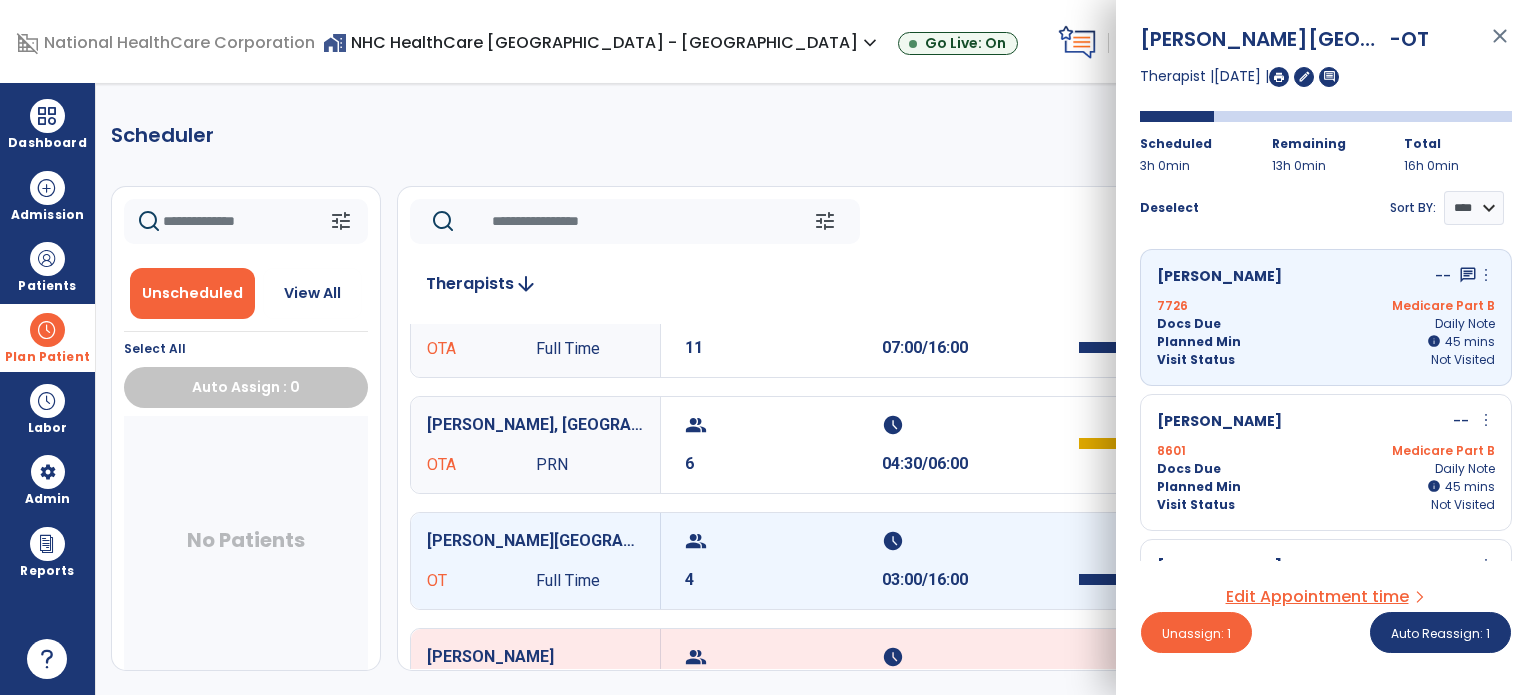 click on "Docs Due Daily Note" at bounding box center [1326, 469] 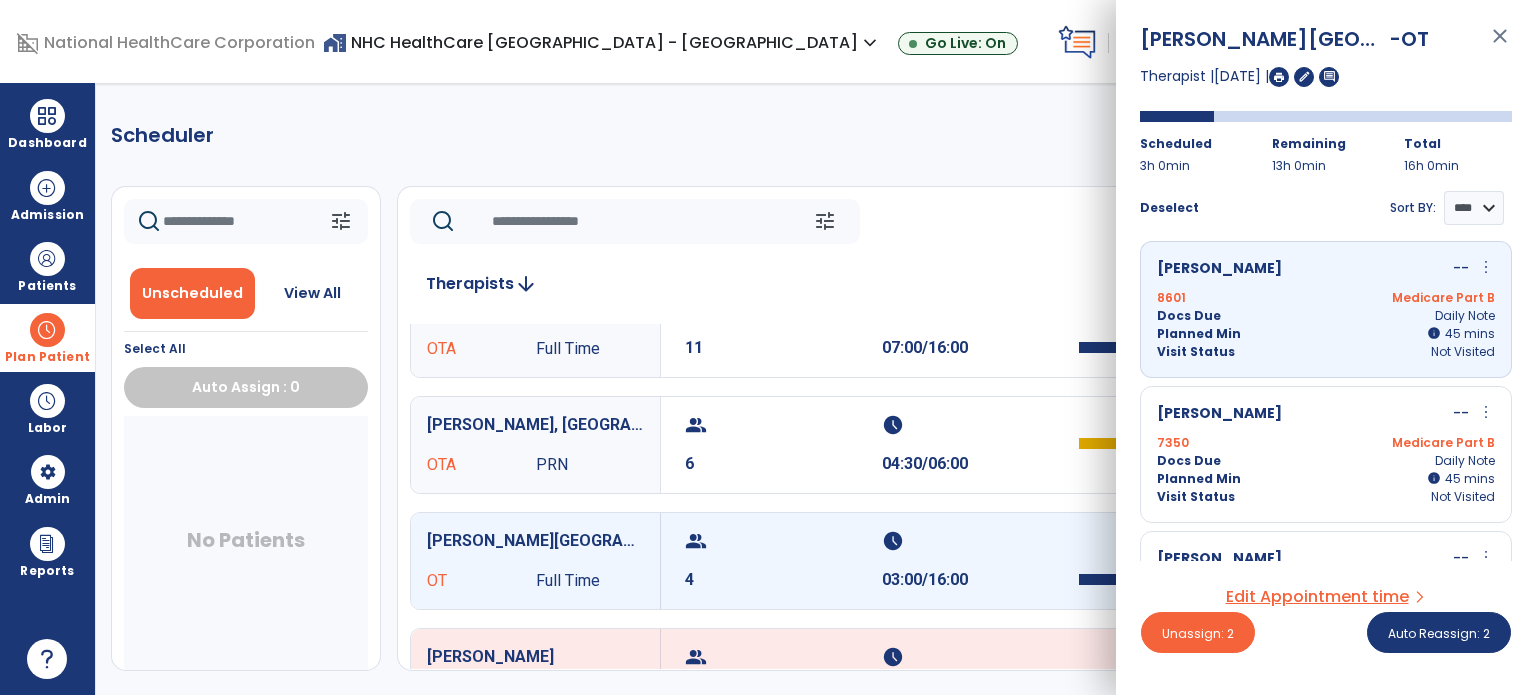 scroll, scrollTop: 257, scrollLeft: 0, axis: vertical 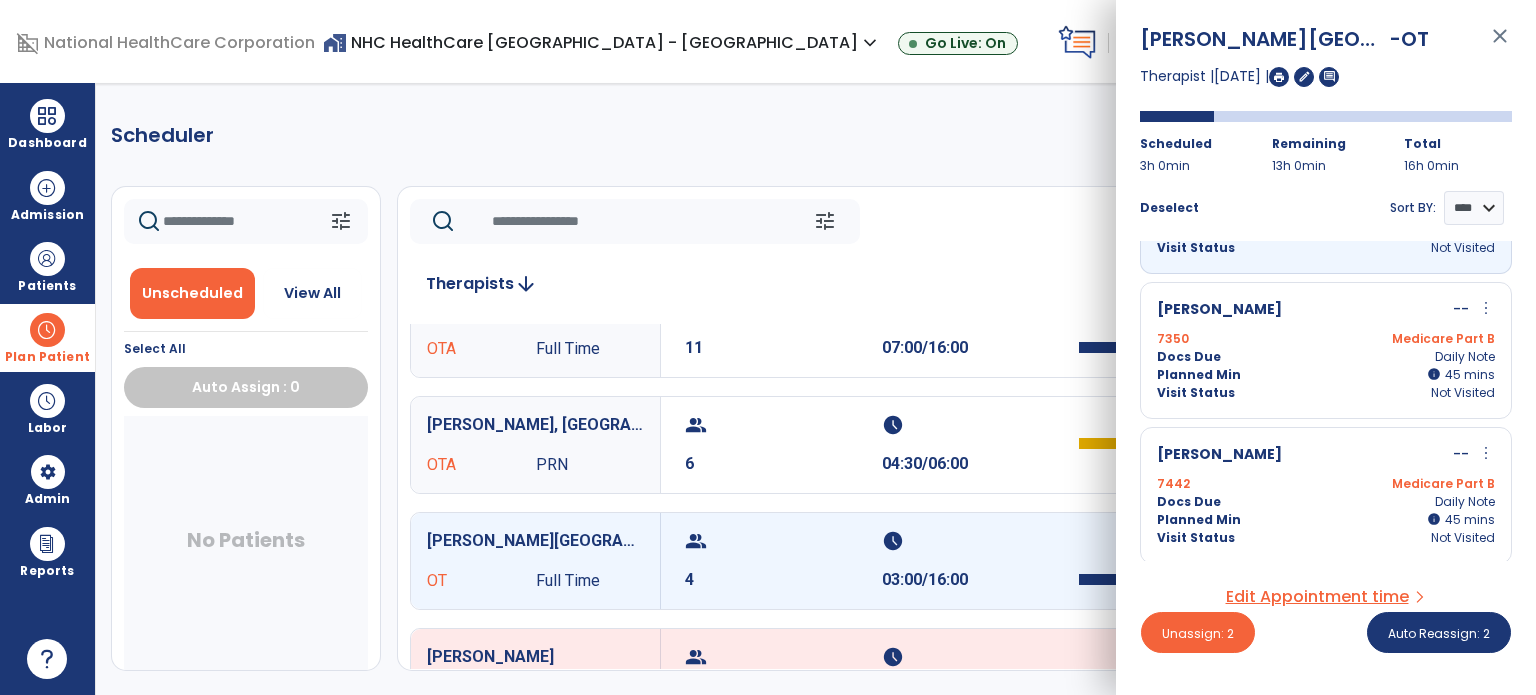 click on "Visit Status  Not Visited" at bounding box center [1326, 393] 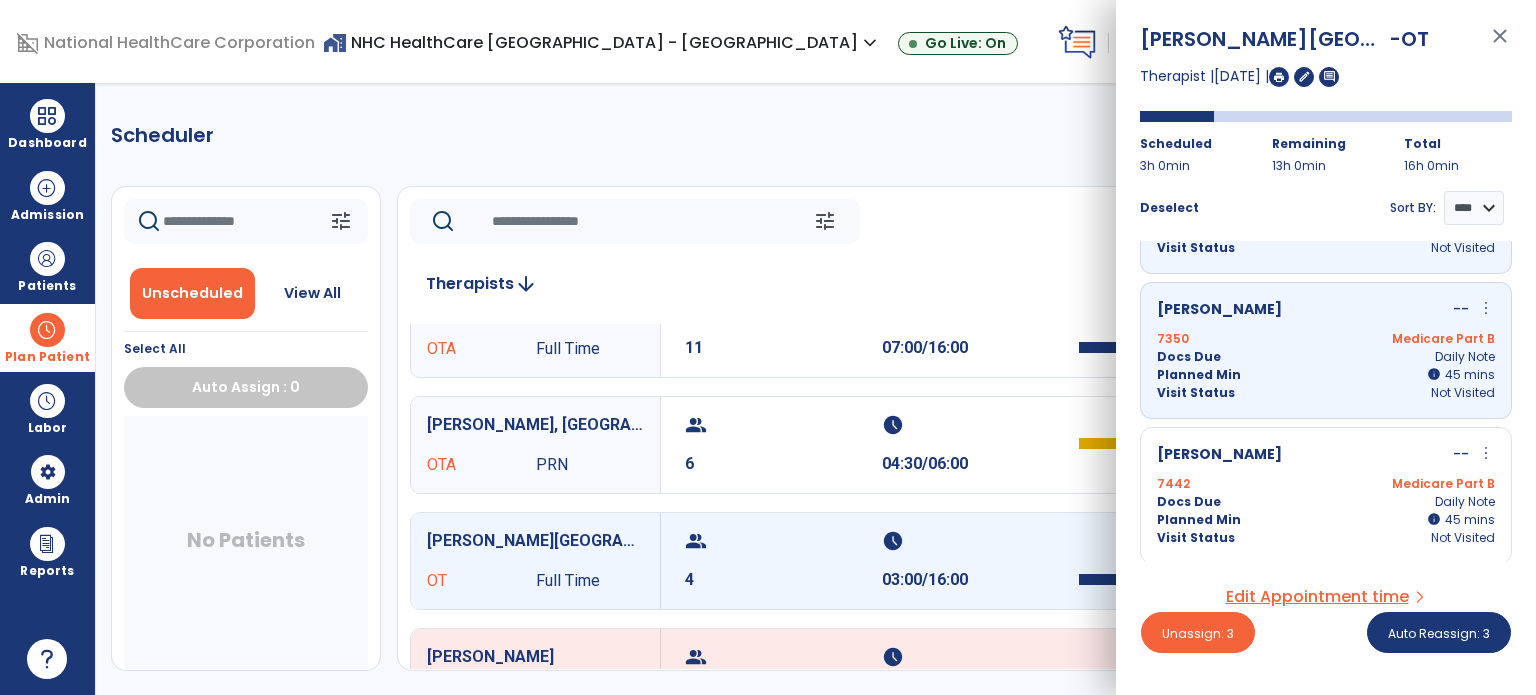 click on "Medicare Part B" at bounding box center [1410, 484] 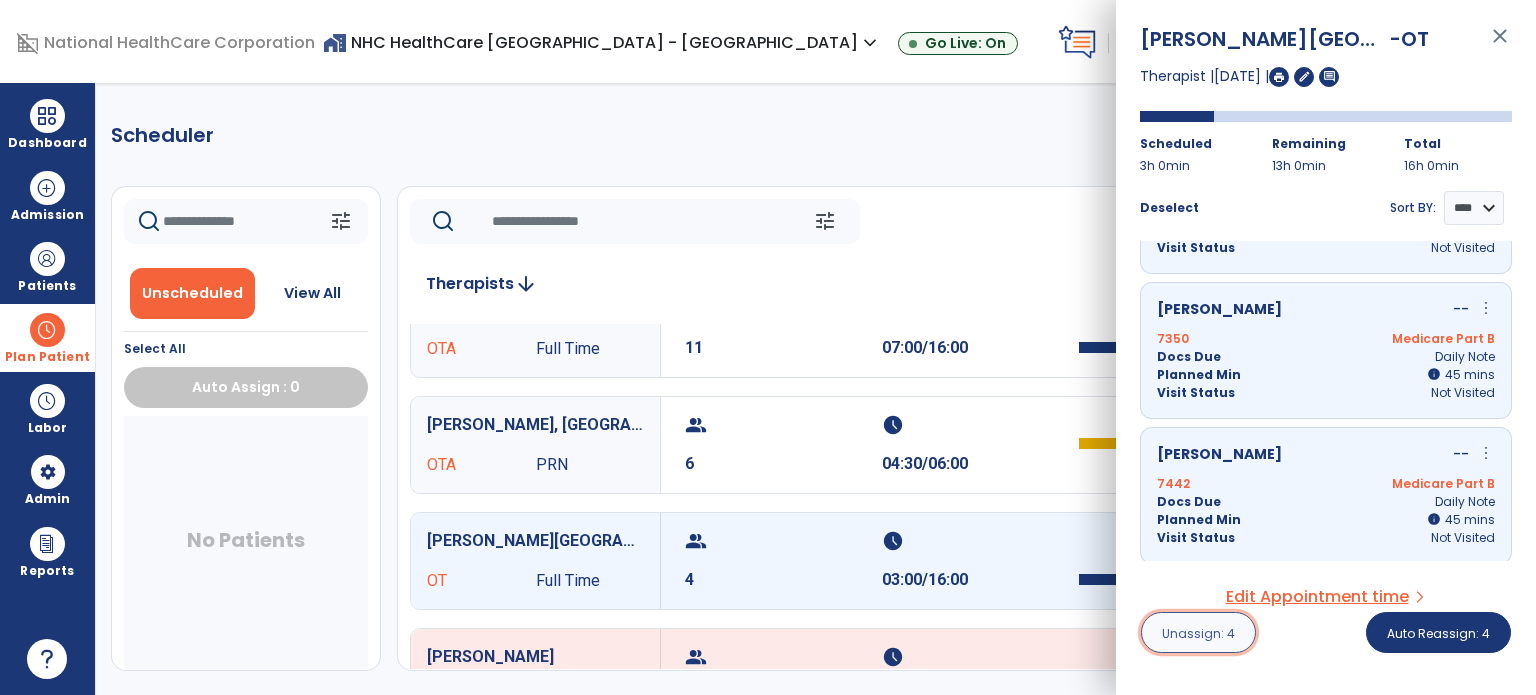 click on "Unassign: 4" at bounding box center [1198, 633] 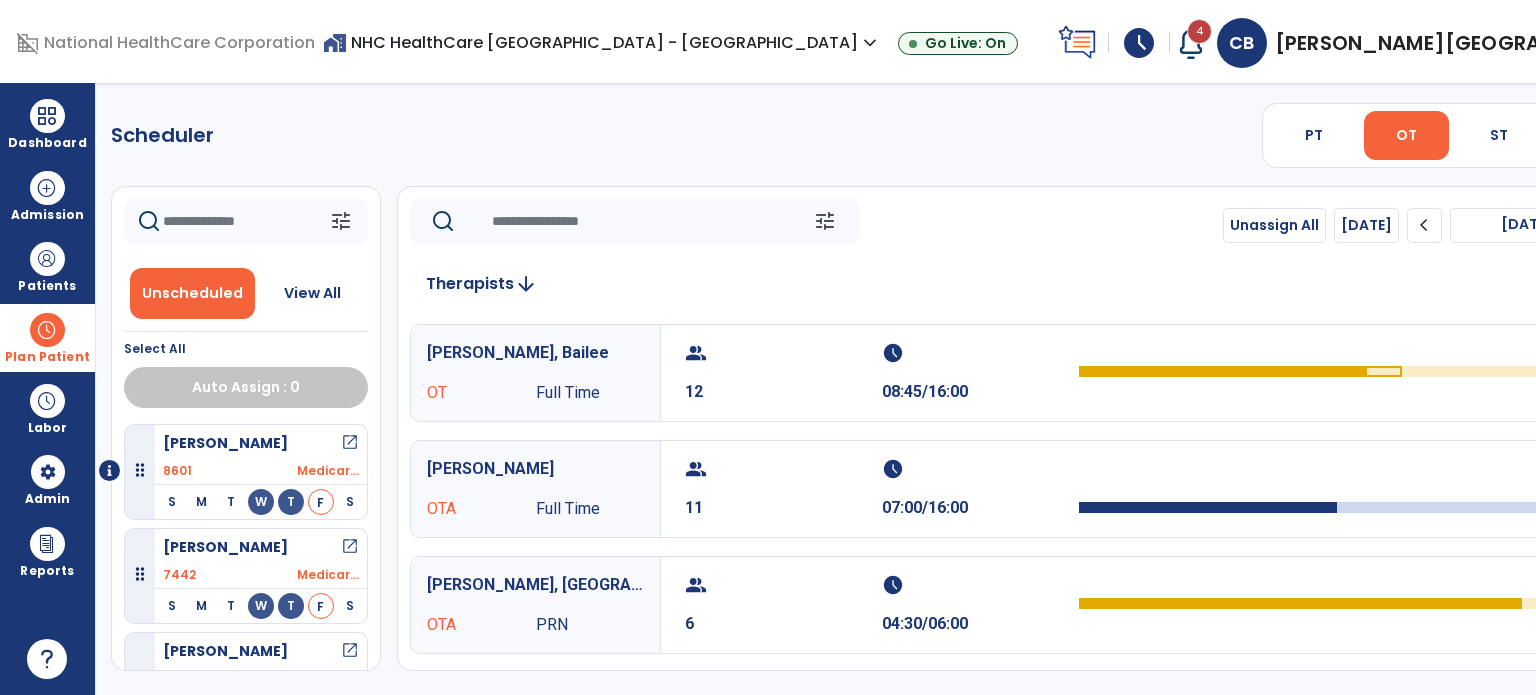 click on "Bowling, [PERSON_NAME] Full Time  group  11  schedule  07:00/16:00" 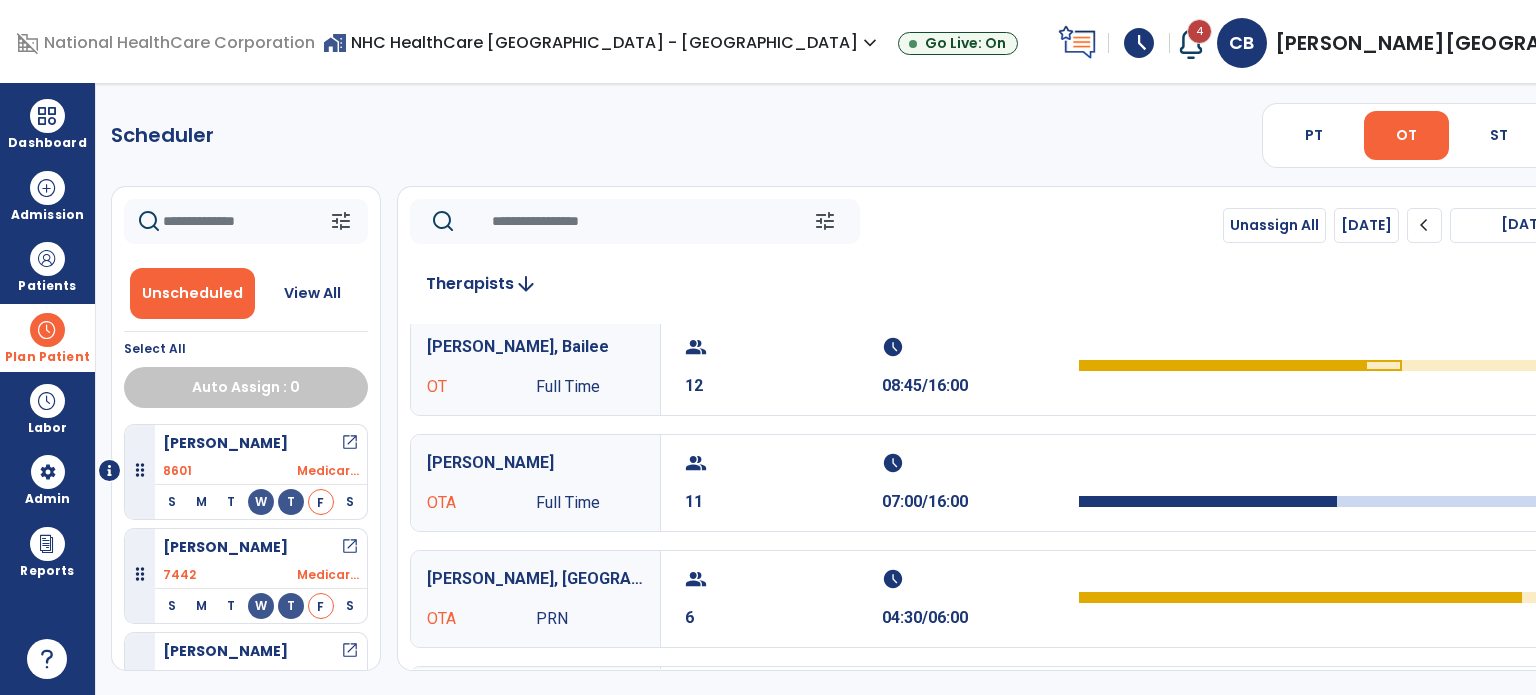scroll, scrollTop: 0, scrollLeft: 0, axis: both 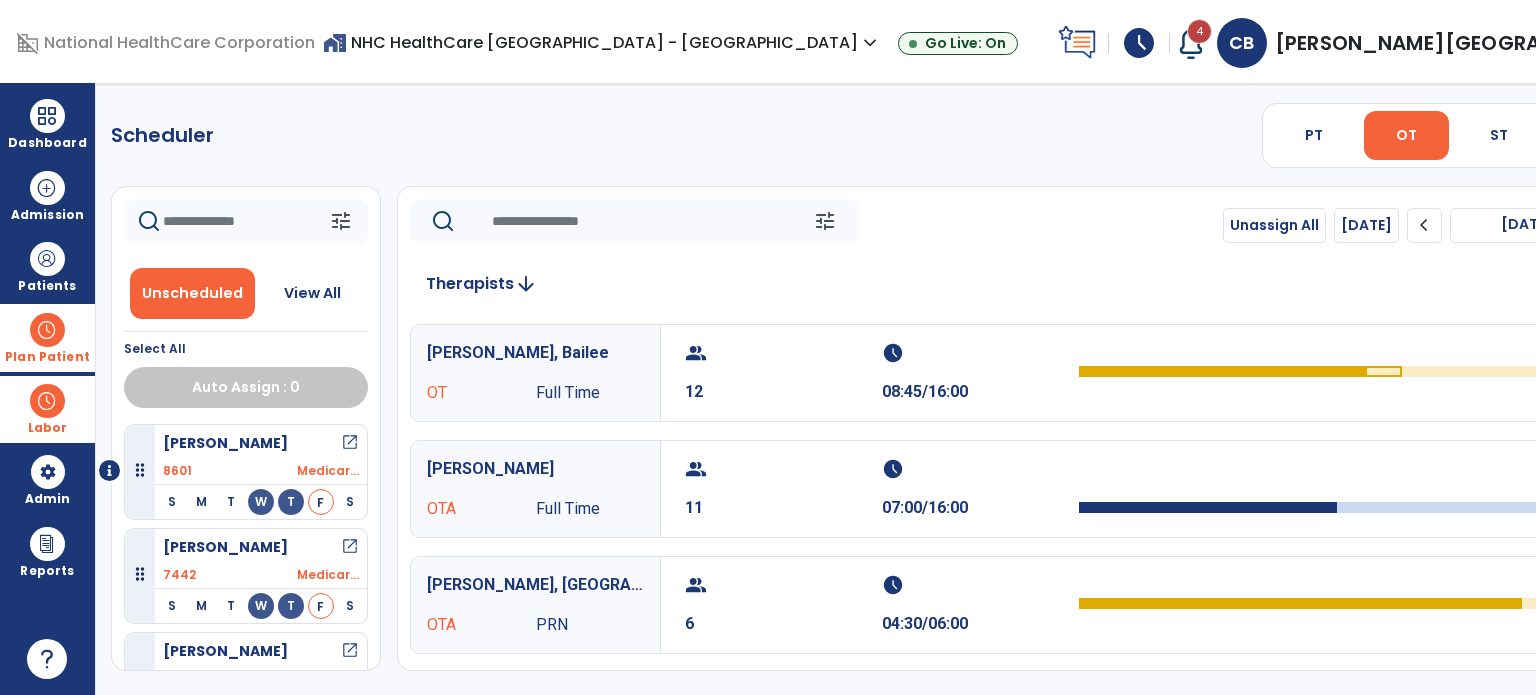 click at bounding box center (47, 401) 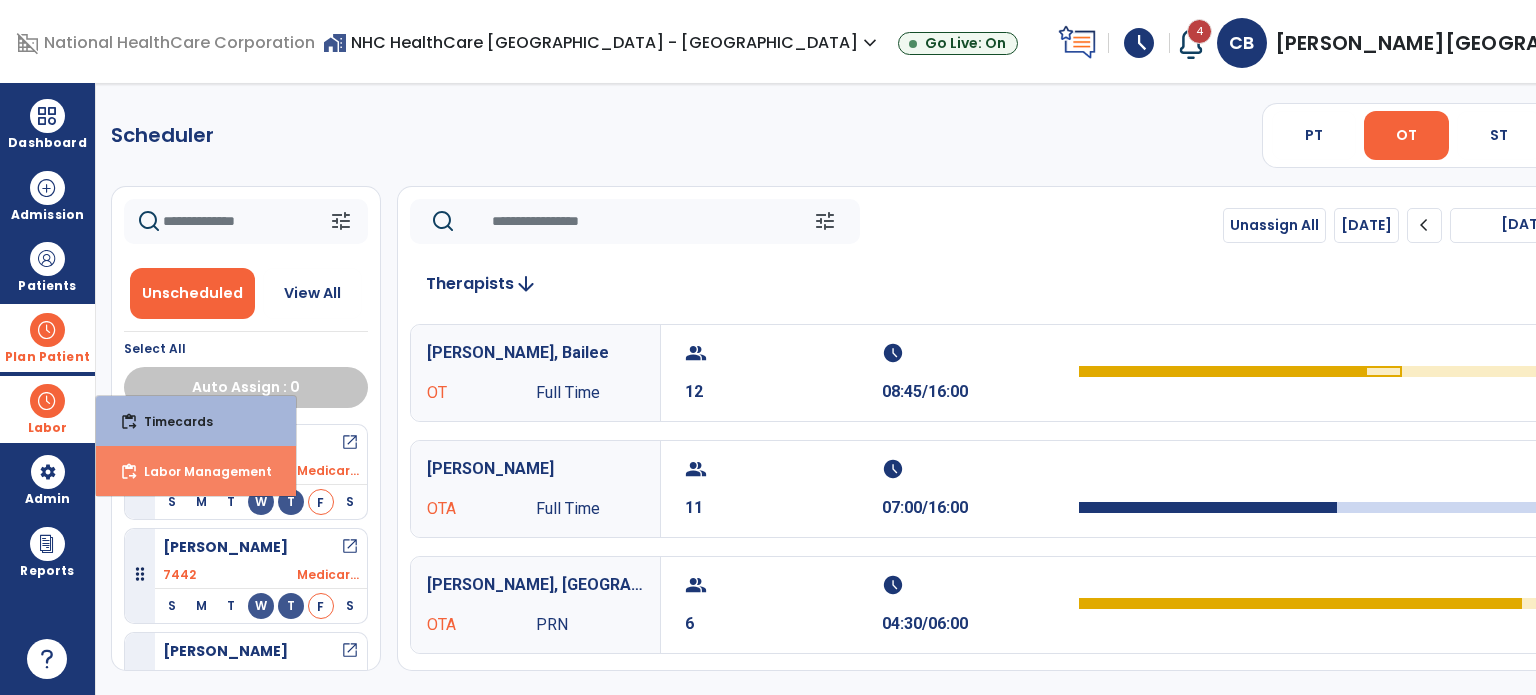 click on "content_paste_go  Labor Management" at bounding box center [196, 471] 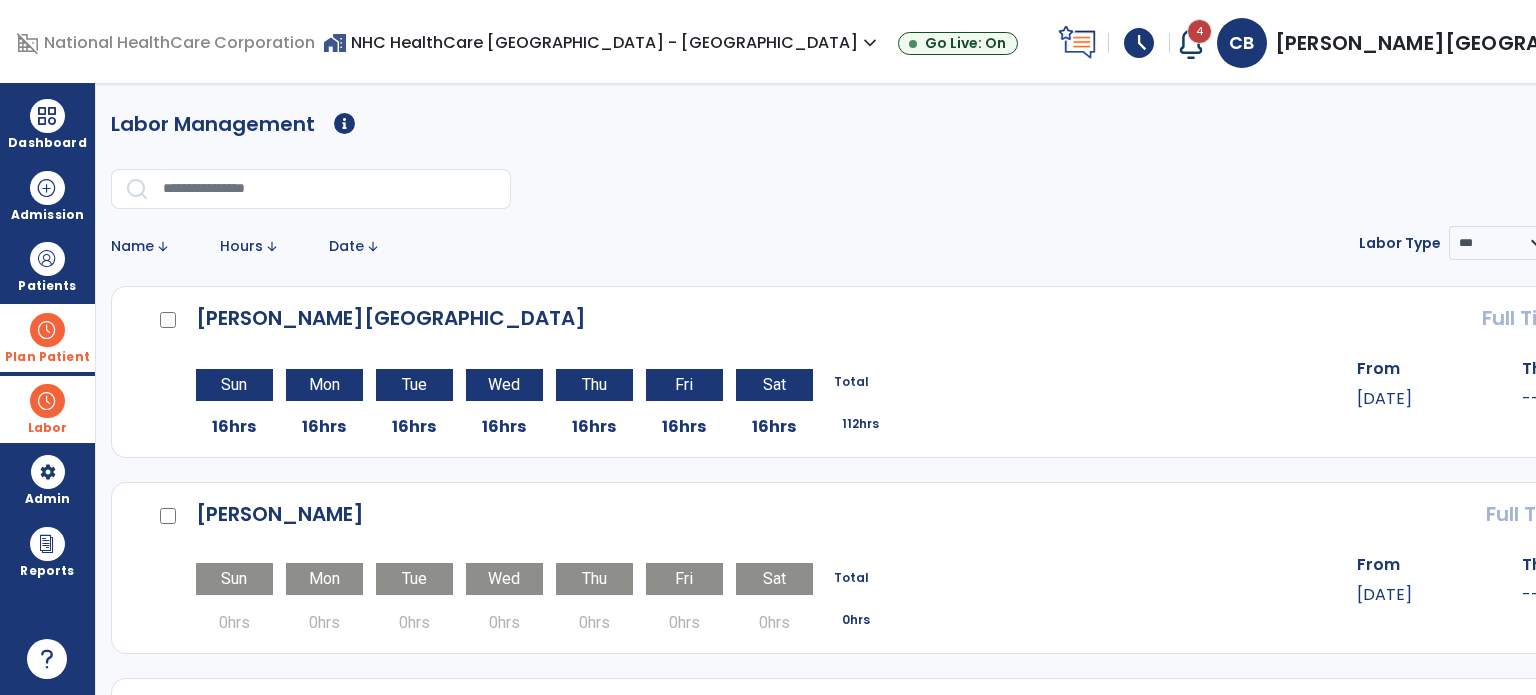 click on "menu" at bounding box center [1687, 124] 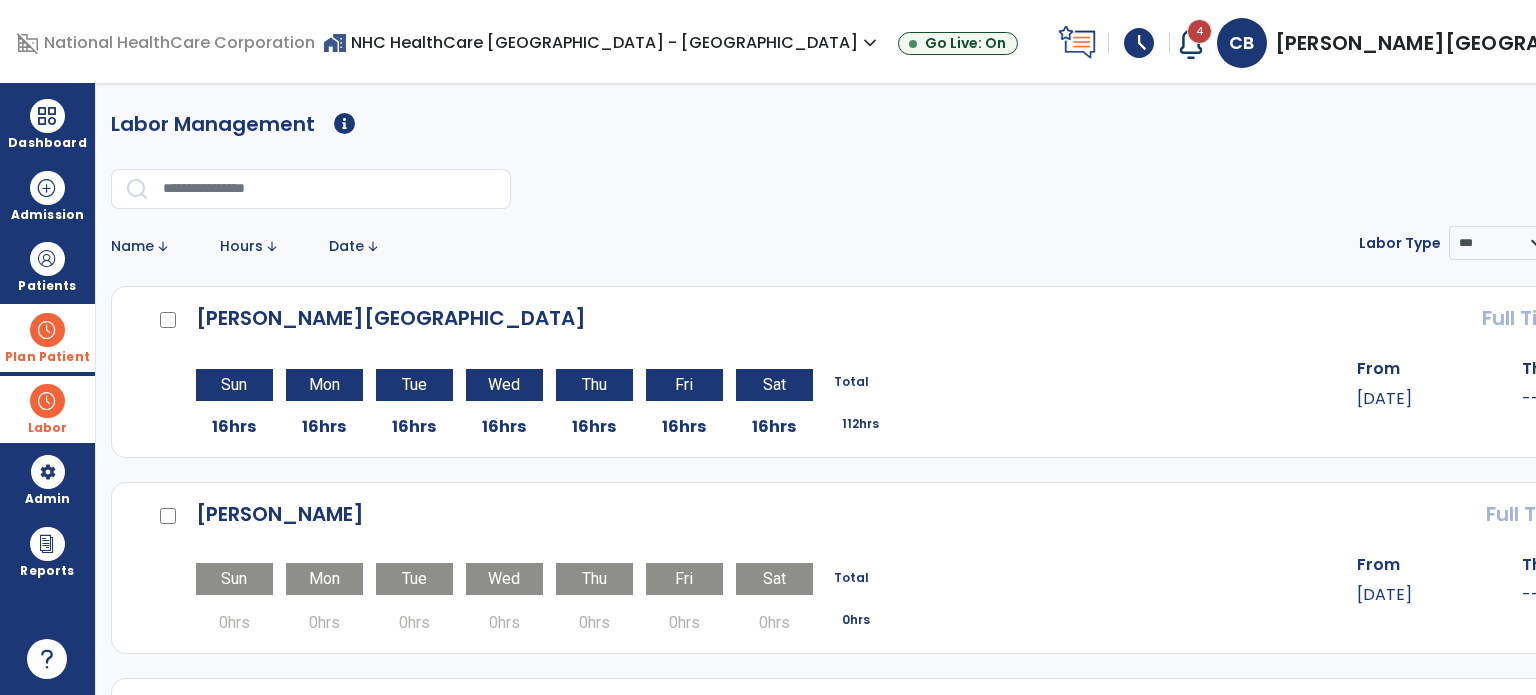 click on "Edit Labor" at bounding box center (1628, 176) 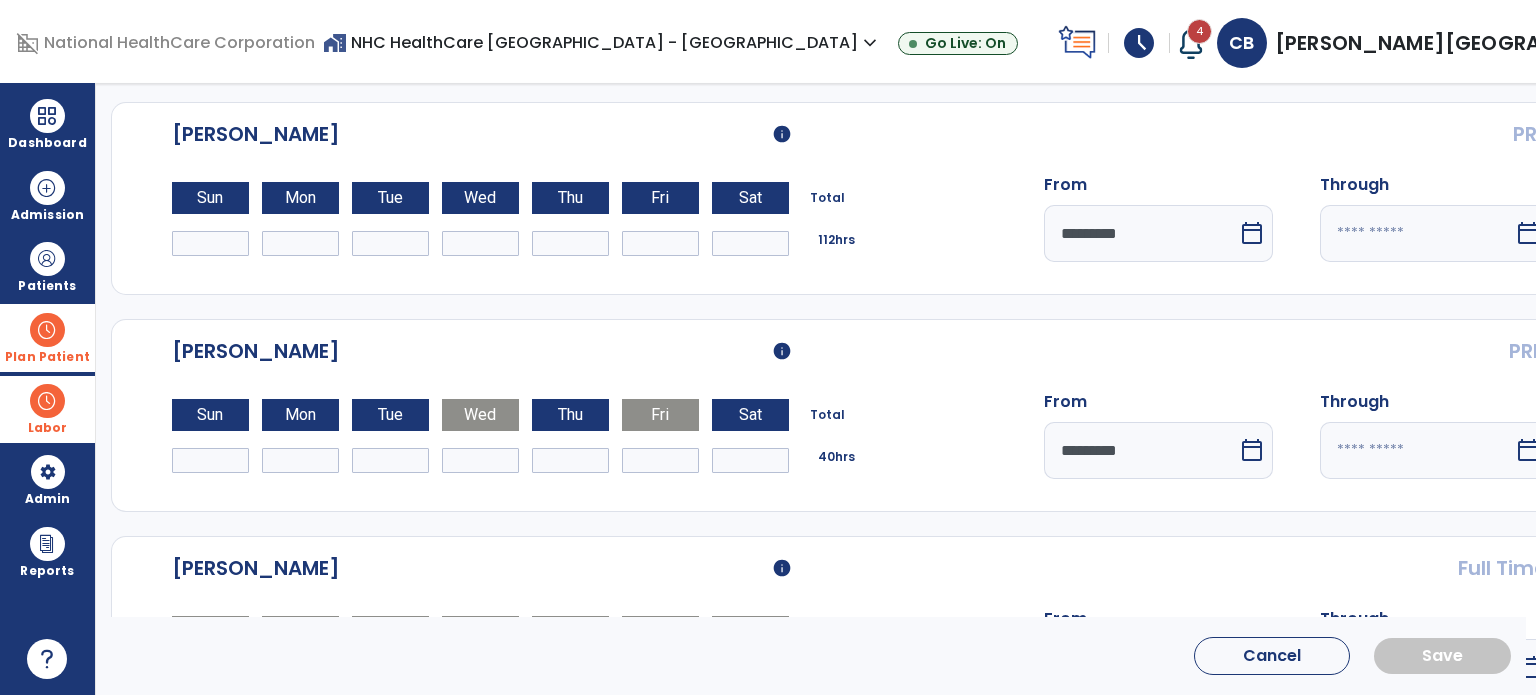 scroll, scrollTop: 5598, scrollLeft: 0, axis: vertical 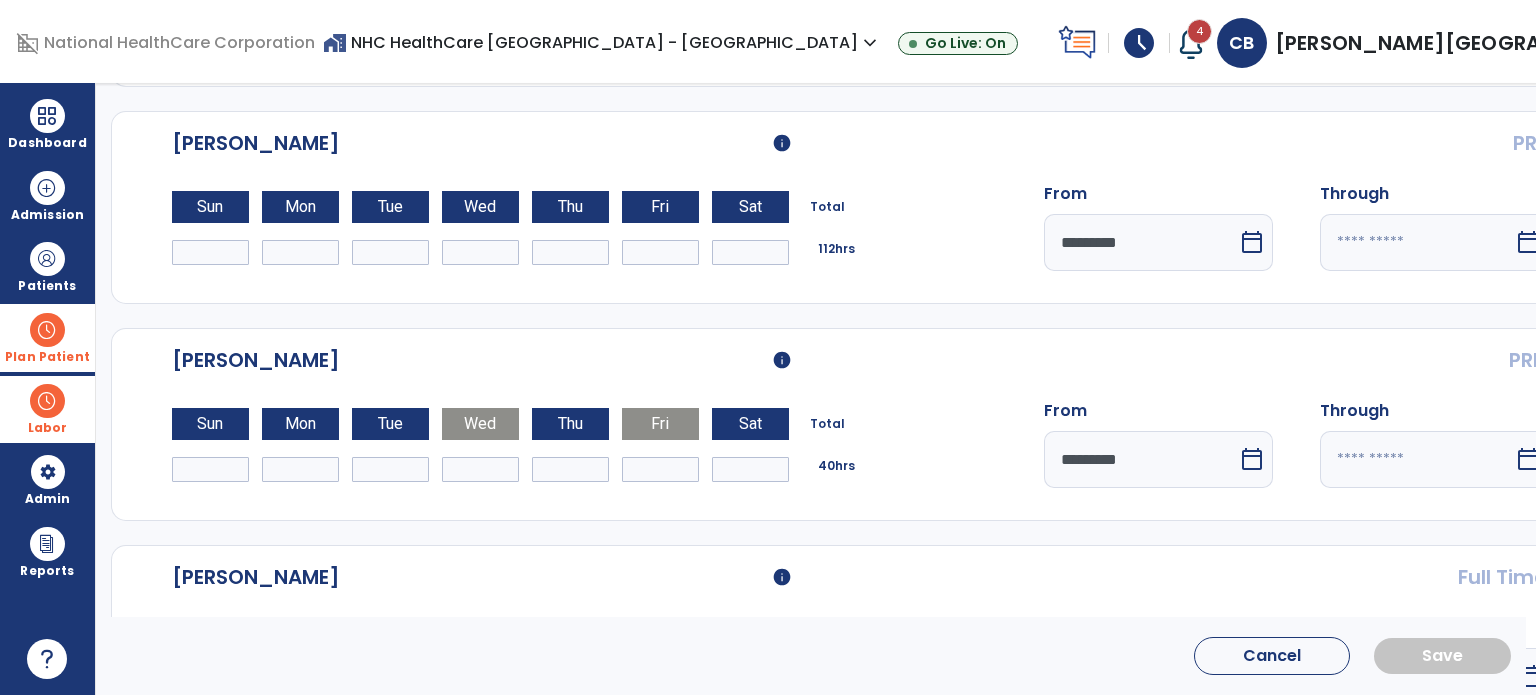 drag, startPoint x: 667, startPoint y: 451, endPoint x: 622, endPoint y: 454, distance: 45.099888 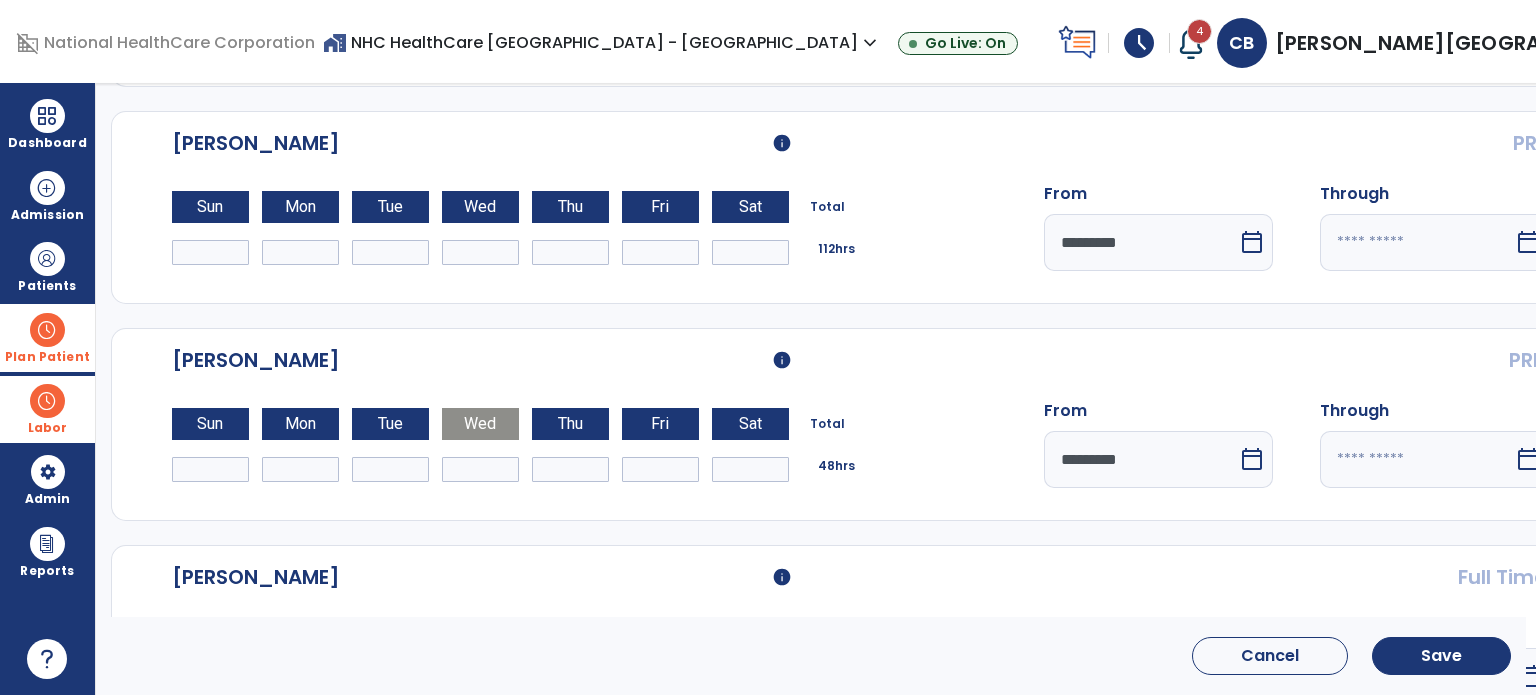type on "*" 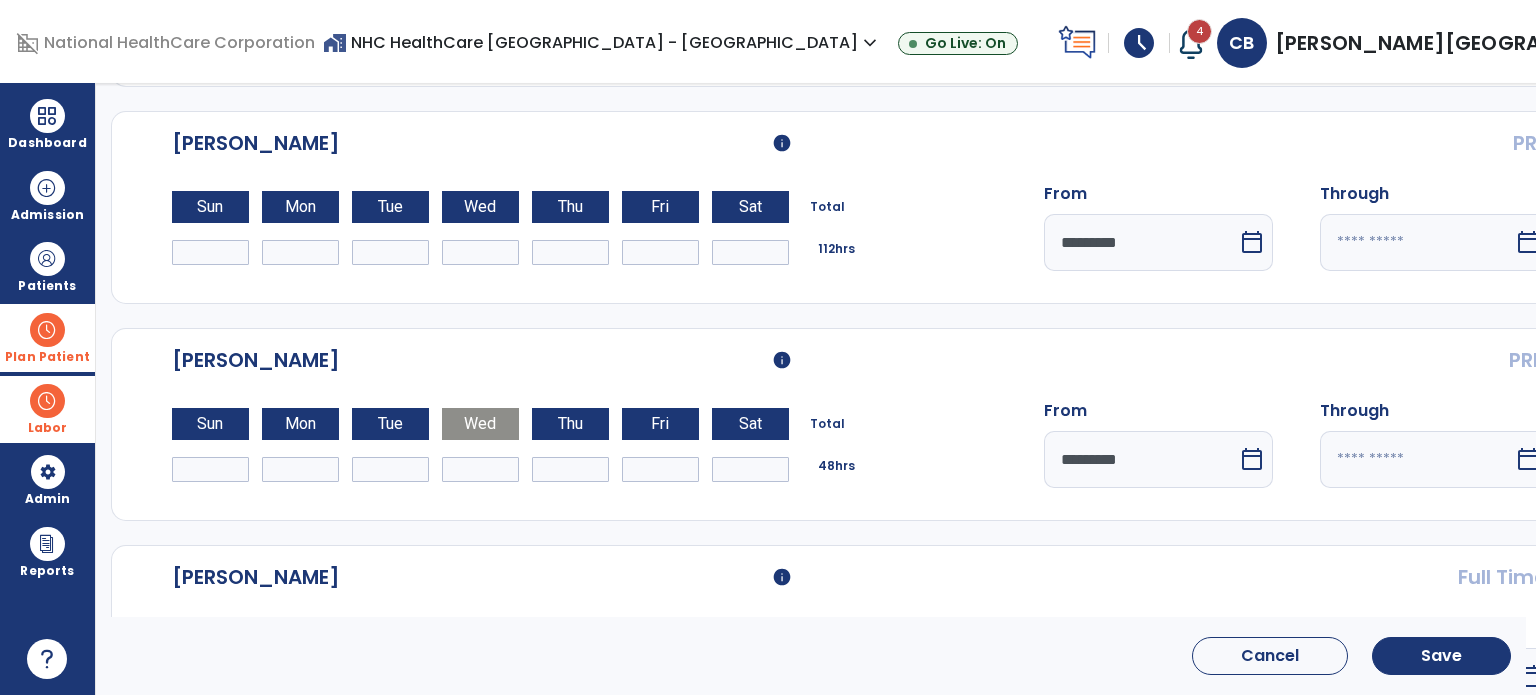 click on "calendar_today" at bounding box center (1252, 459) 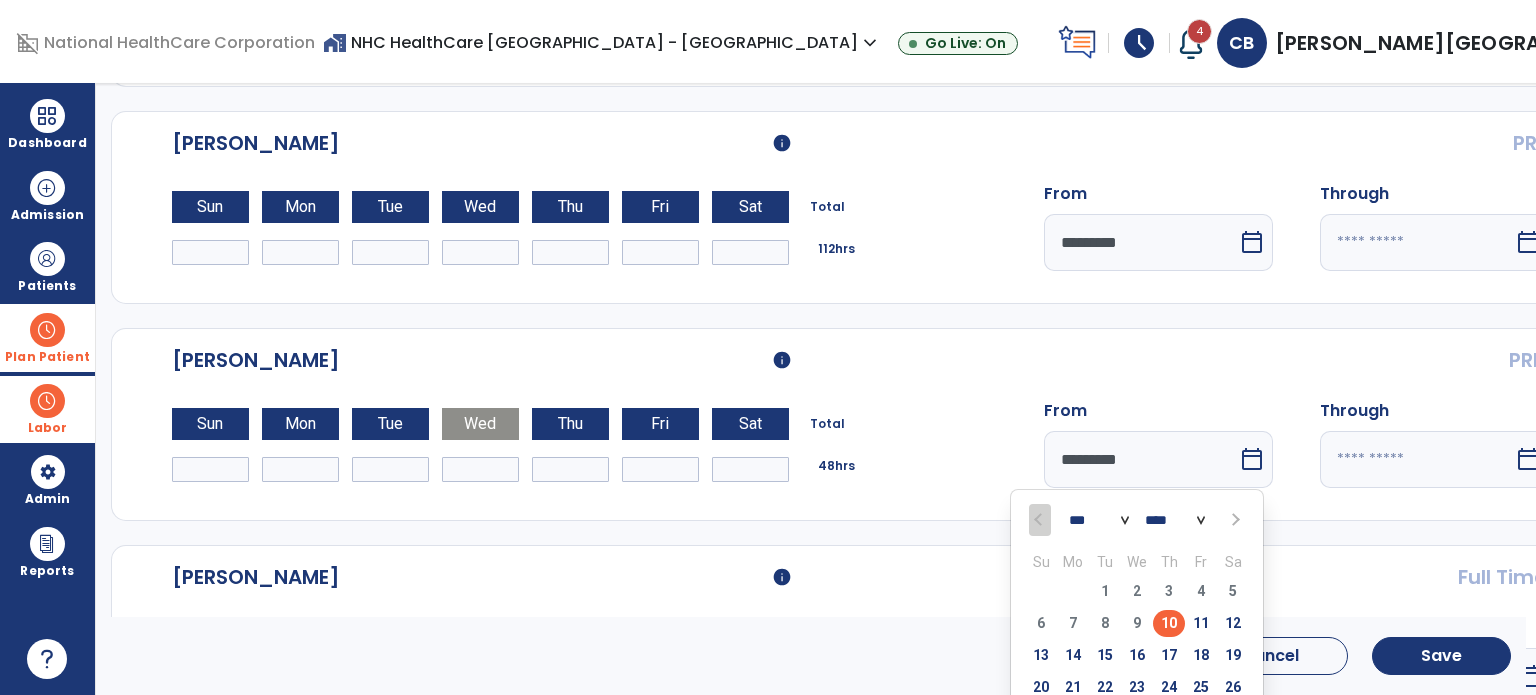 click on "10" at bounding box center (1169, 623) 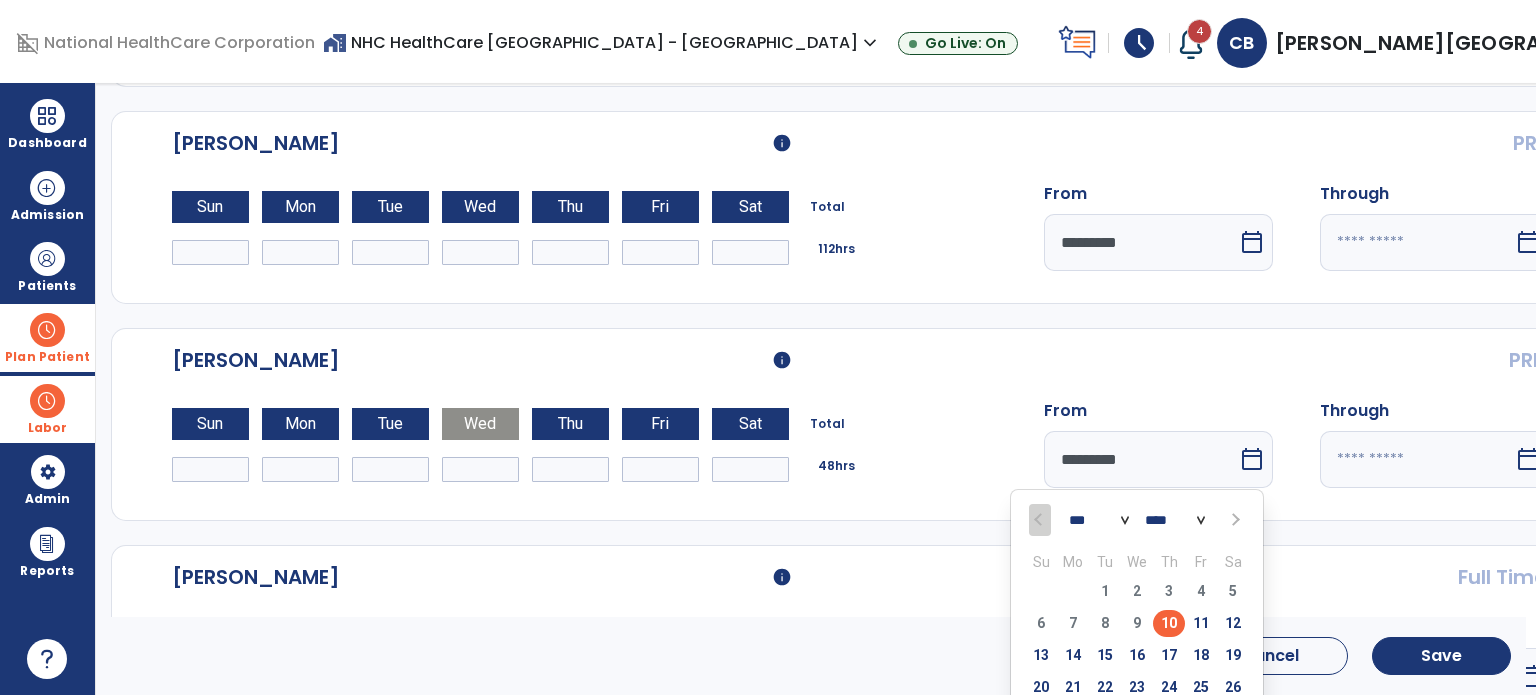type on "*********" 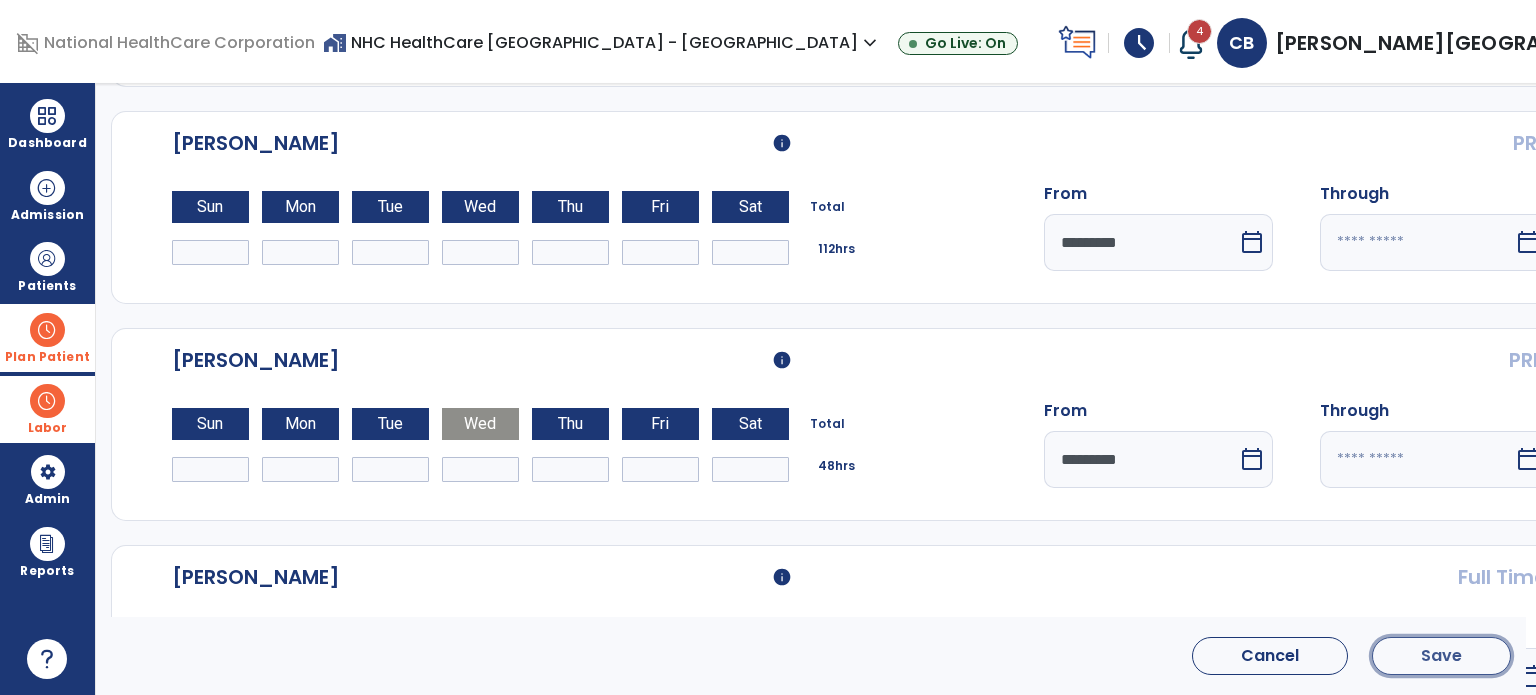 click on "Save" at bounding box center (1441, 656) 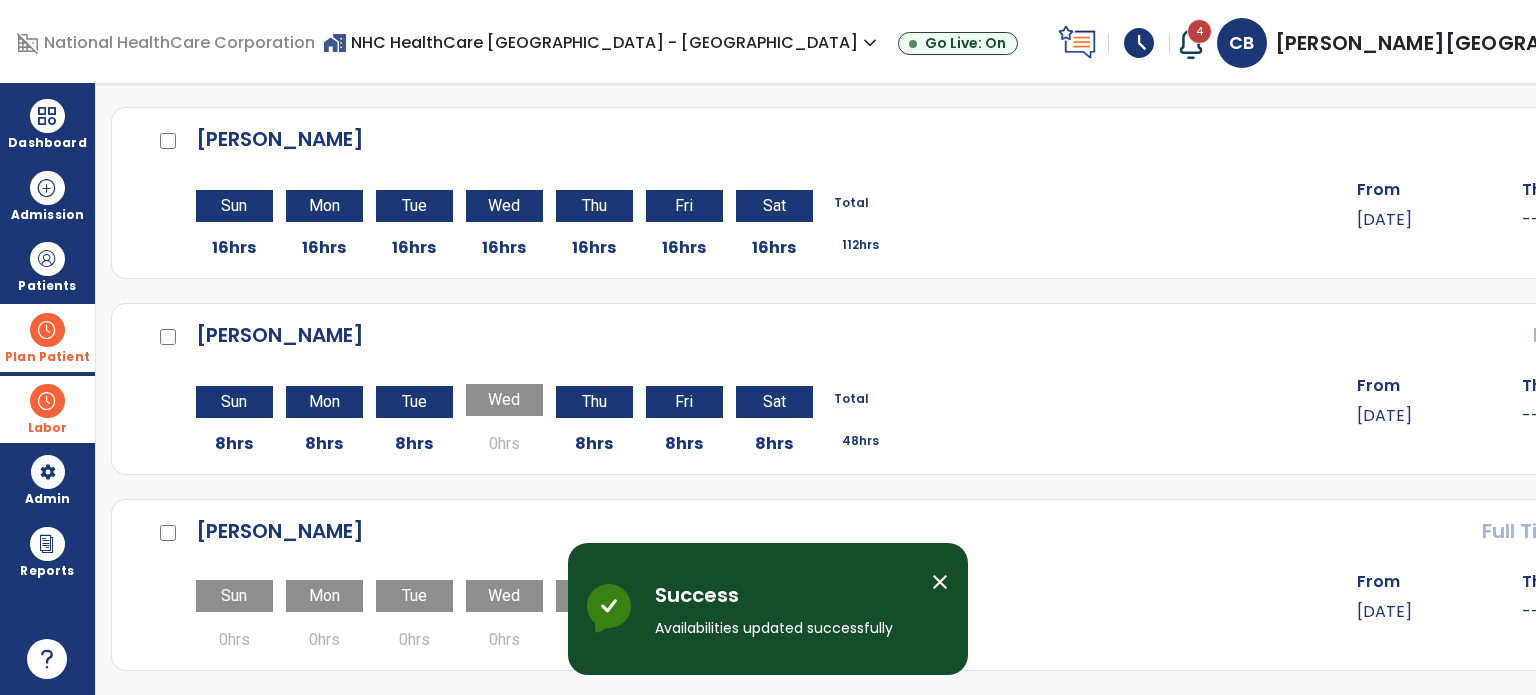 scroll, scrollTop: 5066, scrollLeft: 0, axis: vertical 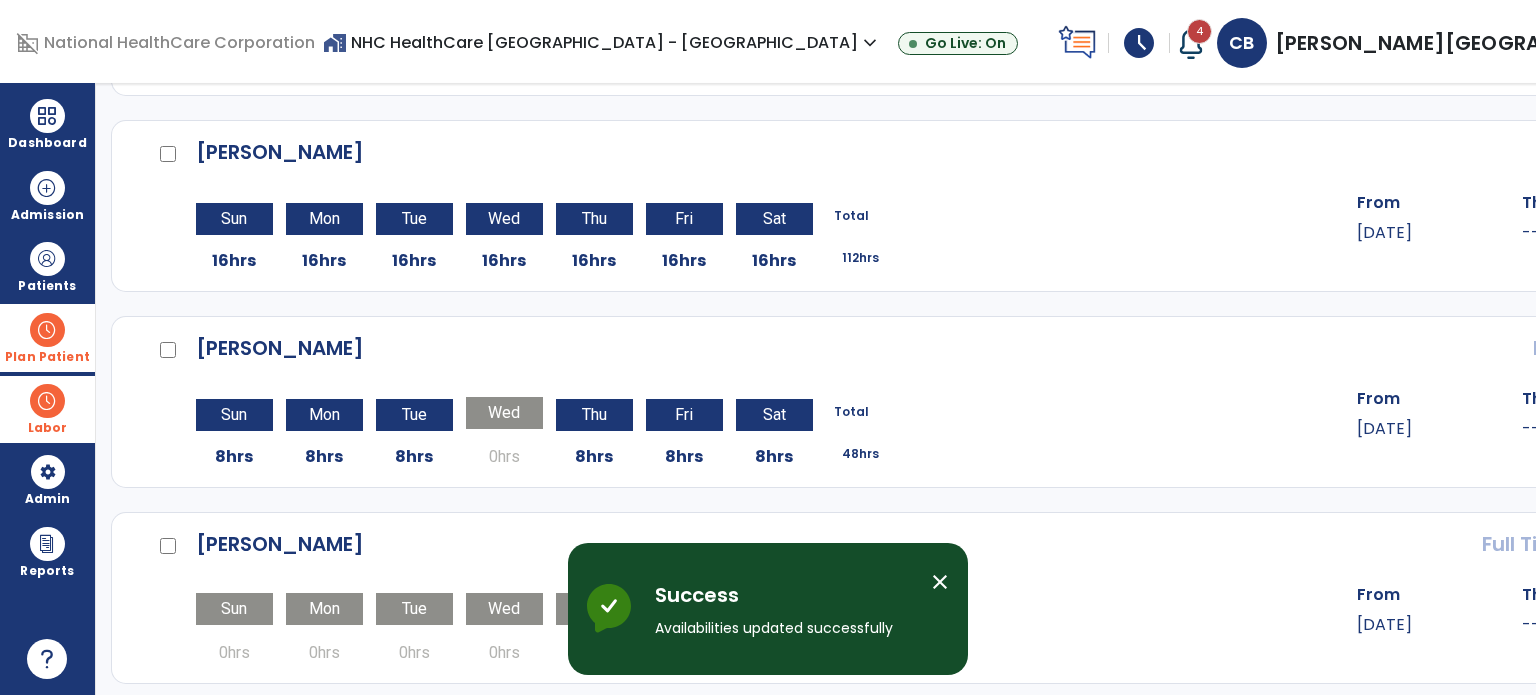 click at bounding box center (47, 330) 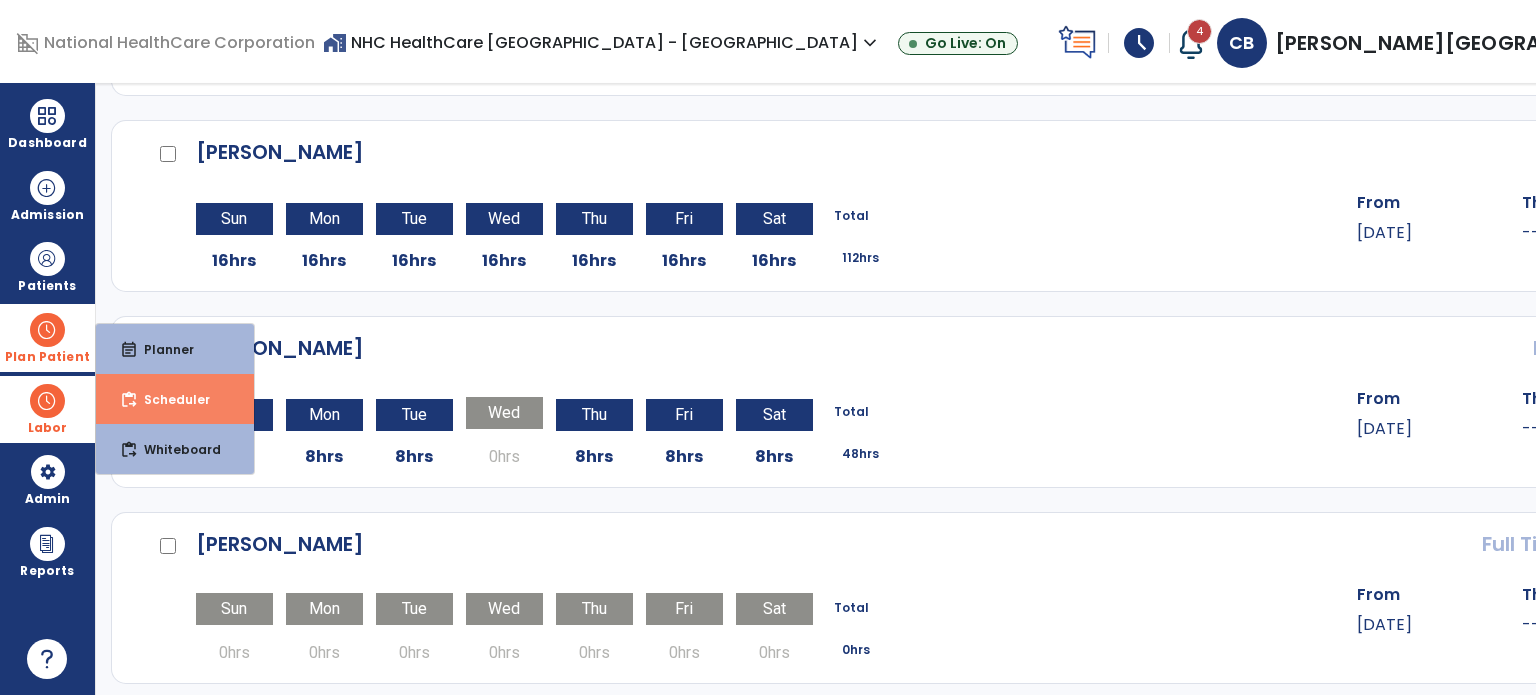 click on "Scheduler" at bounding box center [169, 399] 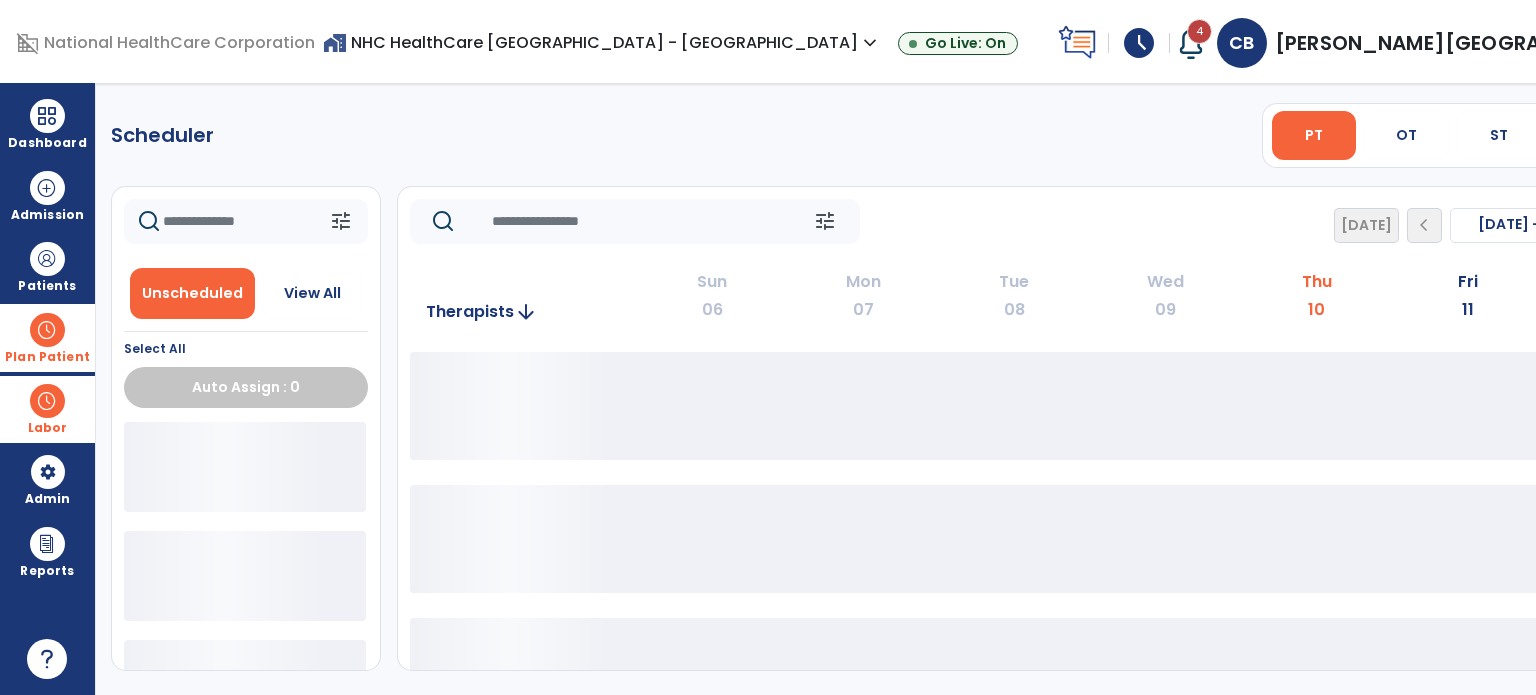 scroll, scrollTop: 0, scrollLeft: 0, axis: both 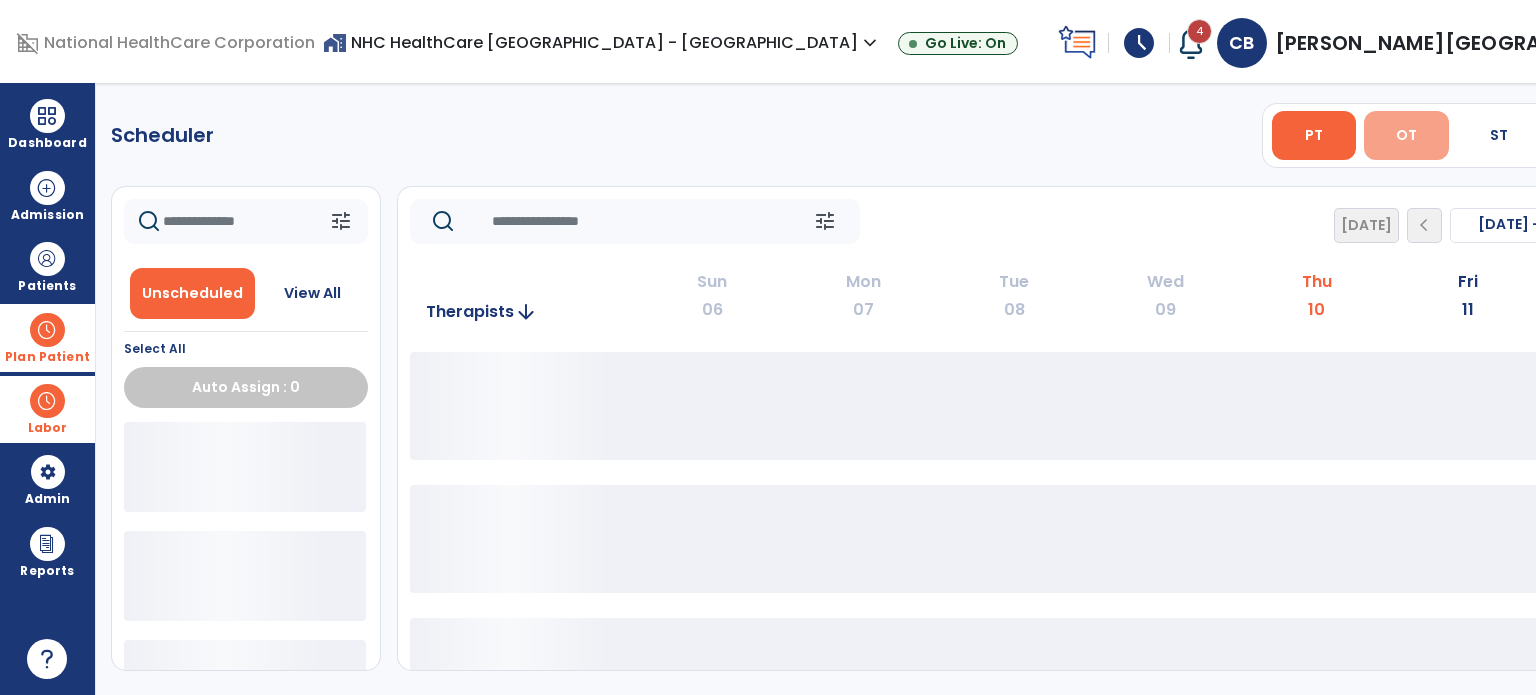 click on "OT" at bounding box center [1406, 135] 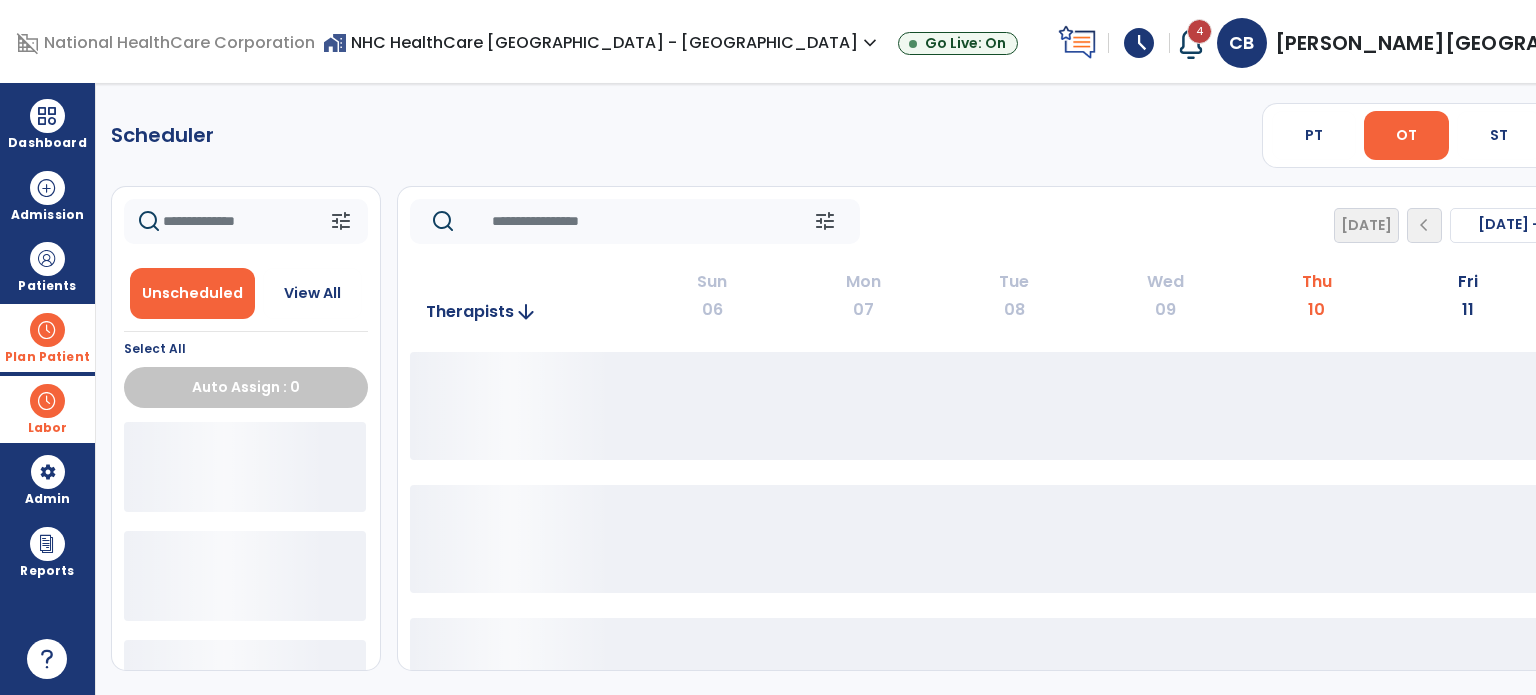 click on "**** ***" 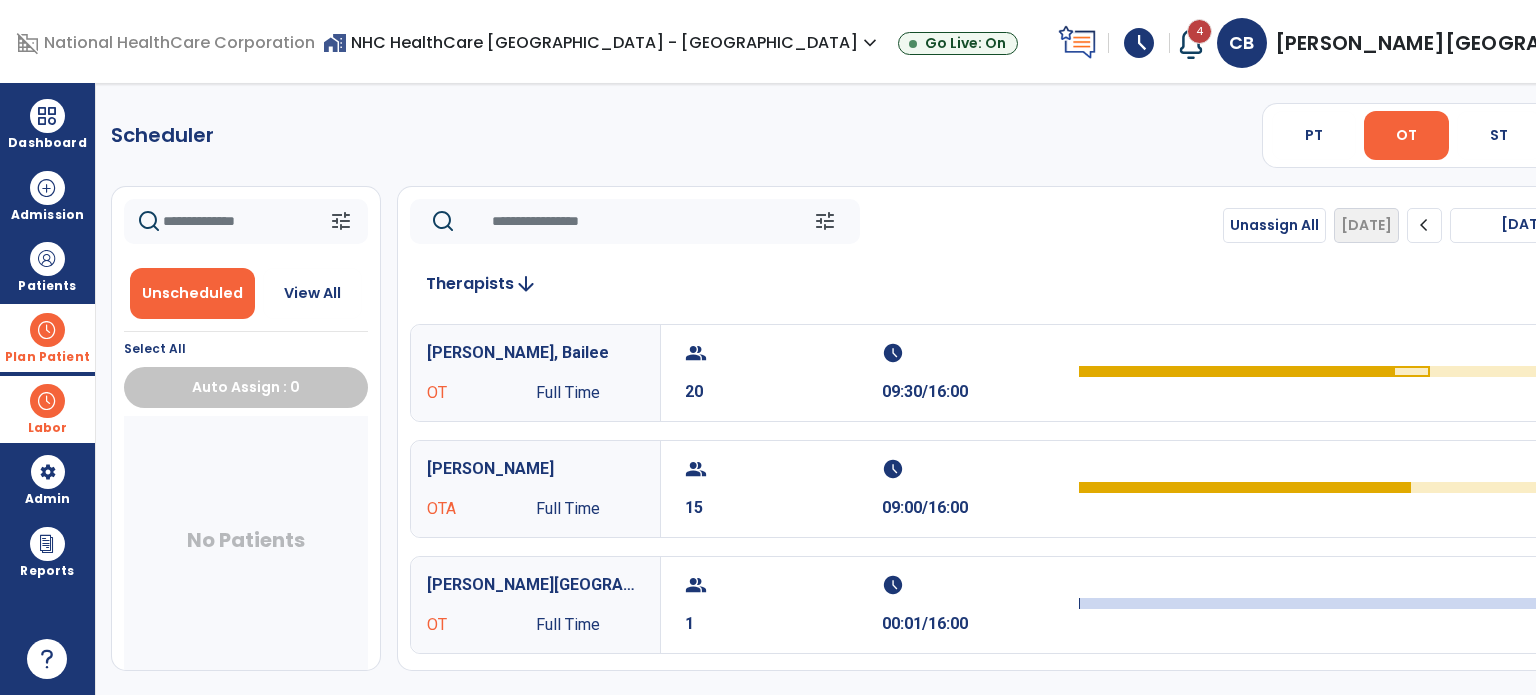 click on "chevron_right" 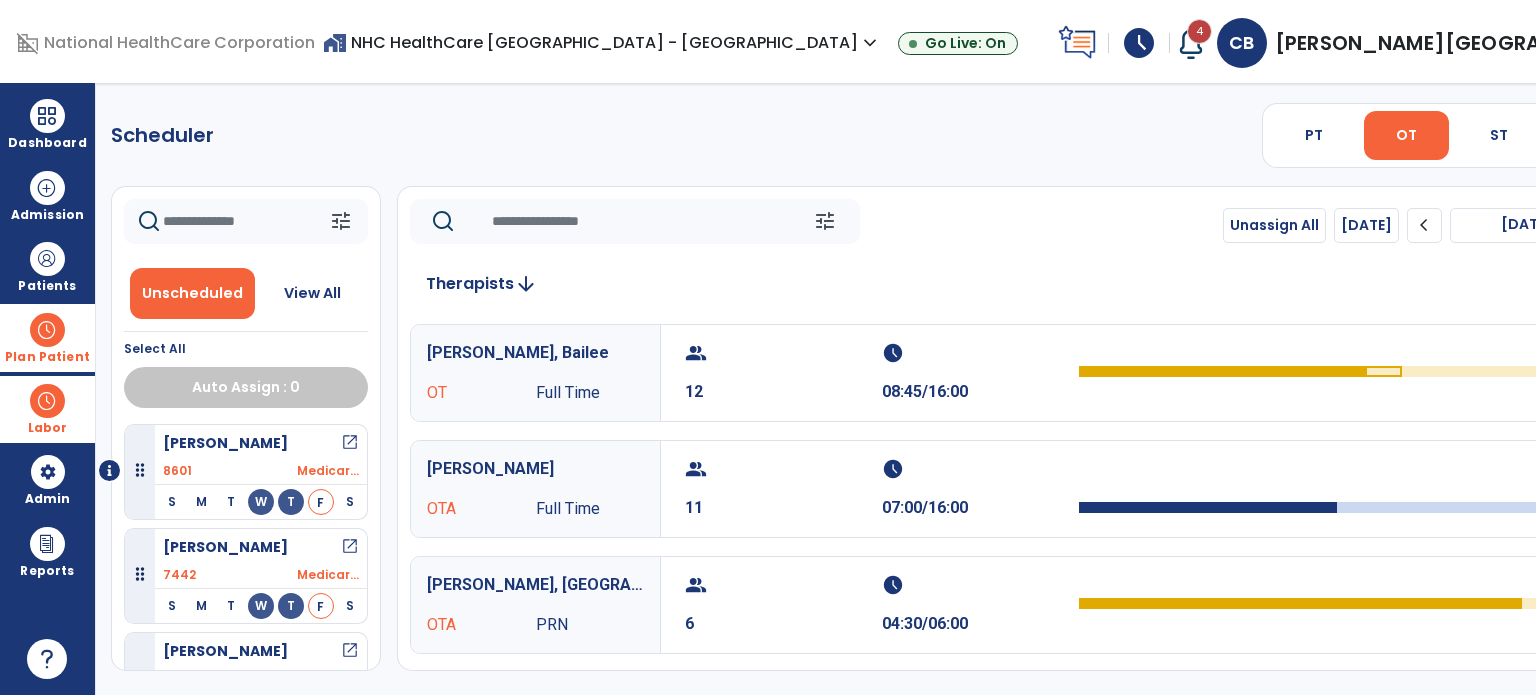 click on "[PERSON_NAME], Bailee OT Full Time  group  12  schedule  08:45/16:00   chat" 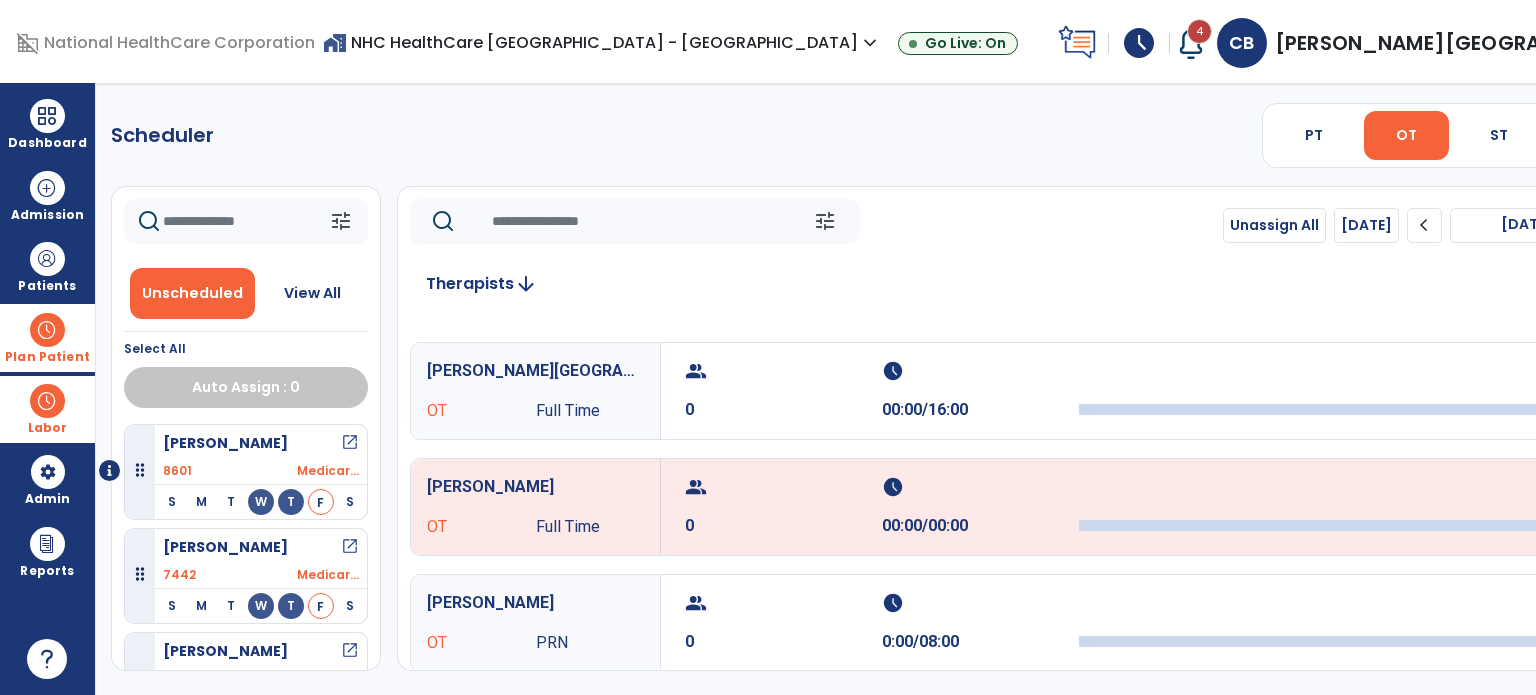 scroll, scrollTop: 350, scrollLeft: 0, axis: vertical 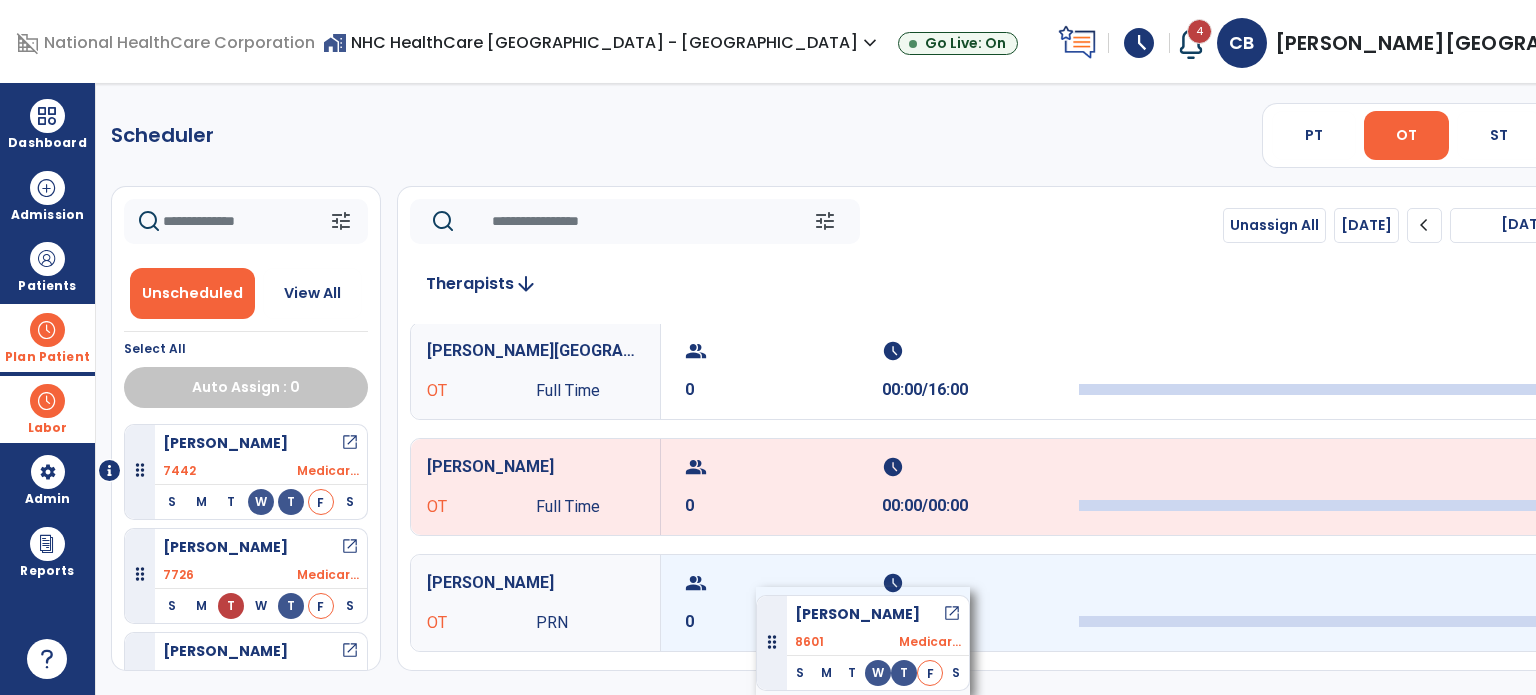 drag, startPoint x: 256, startPoint y: 450, endPoint x: 756, endPoint y: 587, distance: 518.4294 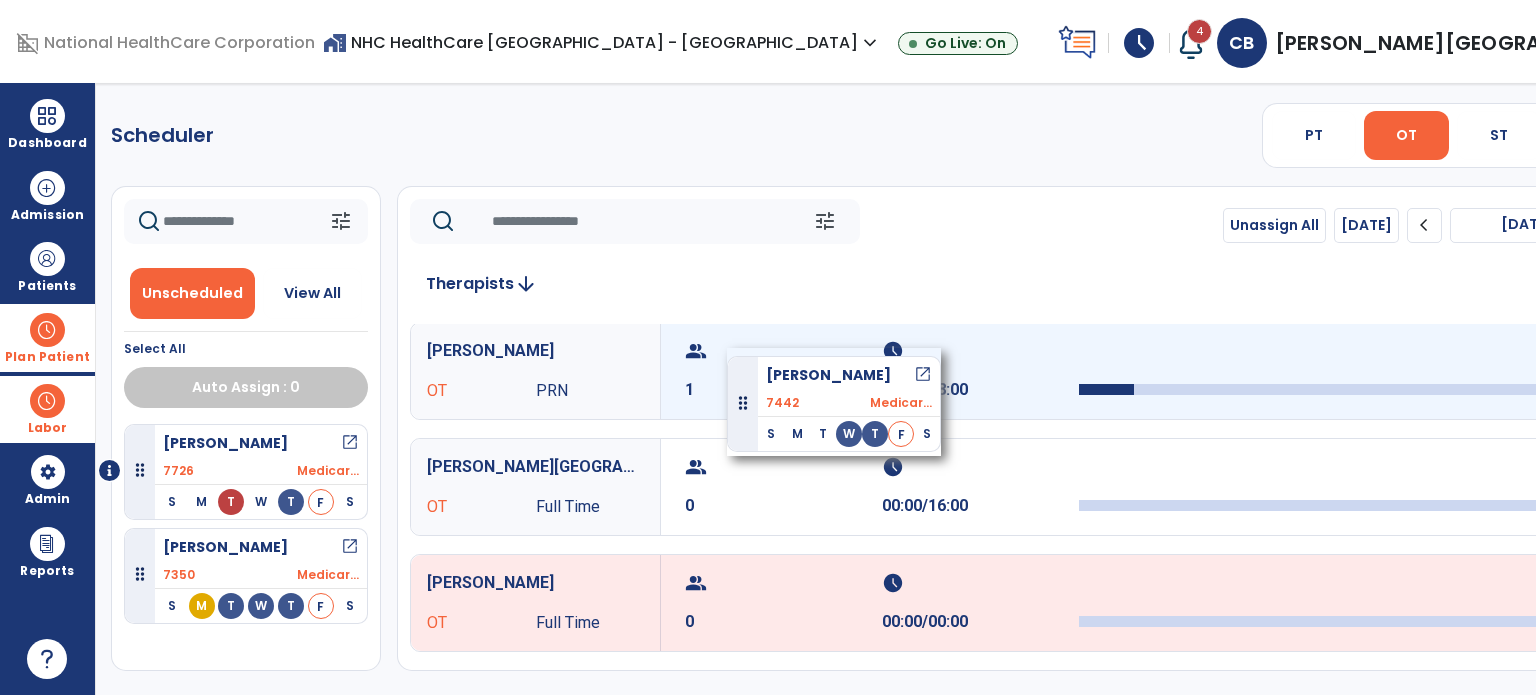 drag, startPoint x: 232, startPoint y: 471, endPoint x: 727, endPoint y: 350, distance: 509.57434 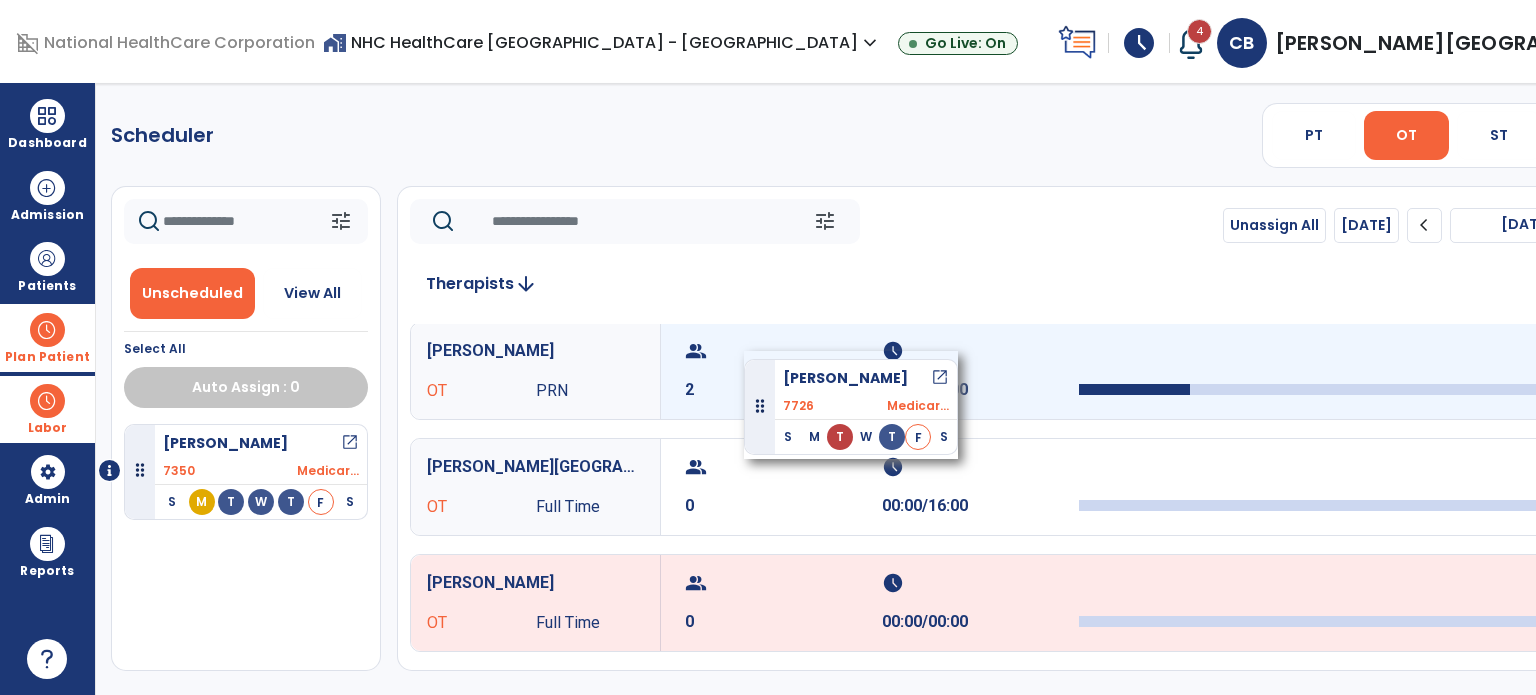 drag, startPoint x: 270, startPoint y: 443, endPoint x: 743, endPoint y: 355, distance: 481.11642 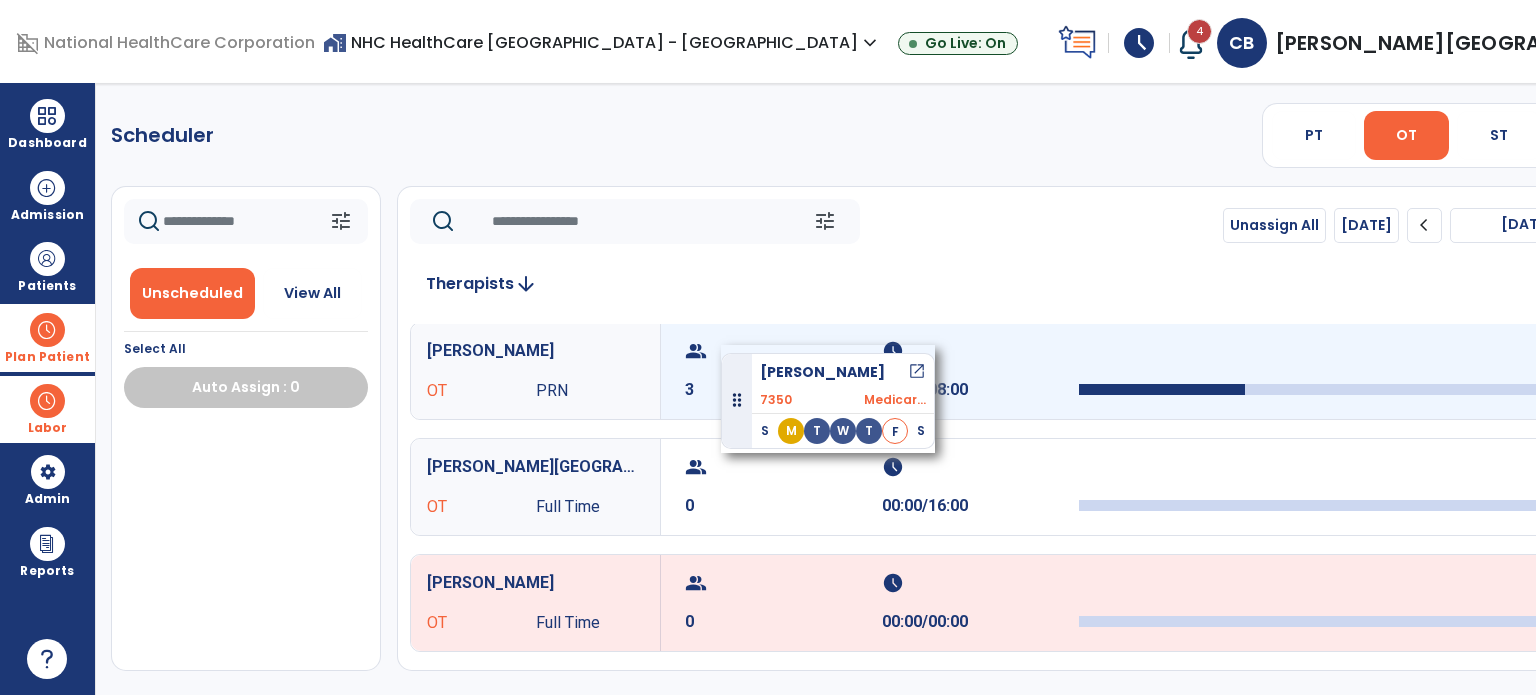 drag, startPoint x: 246, startPoint y: 454, endPoint x: 722, endPoint y: 345, distance: 488.3206 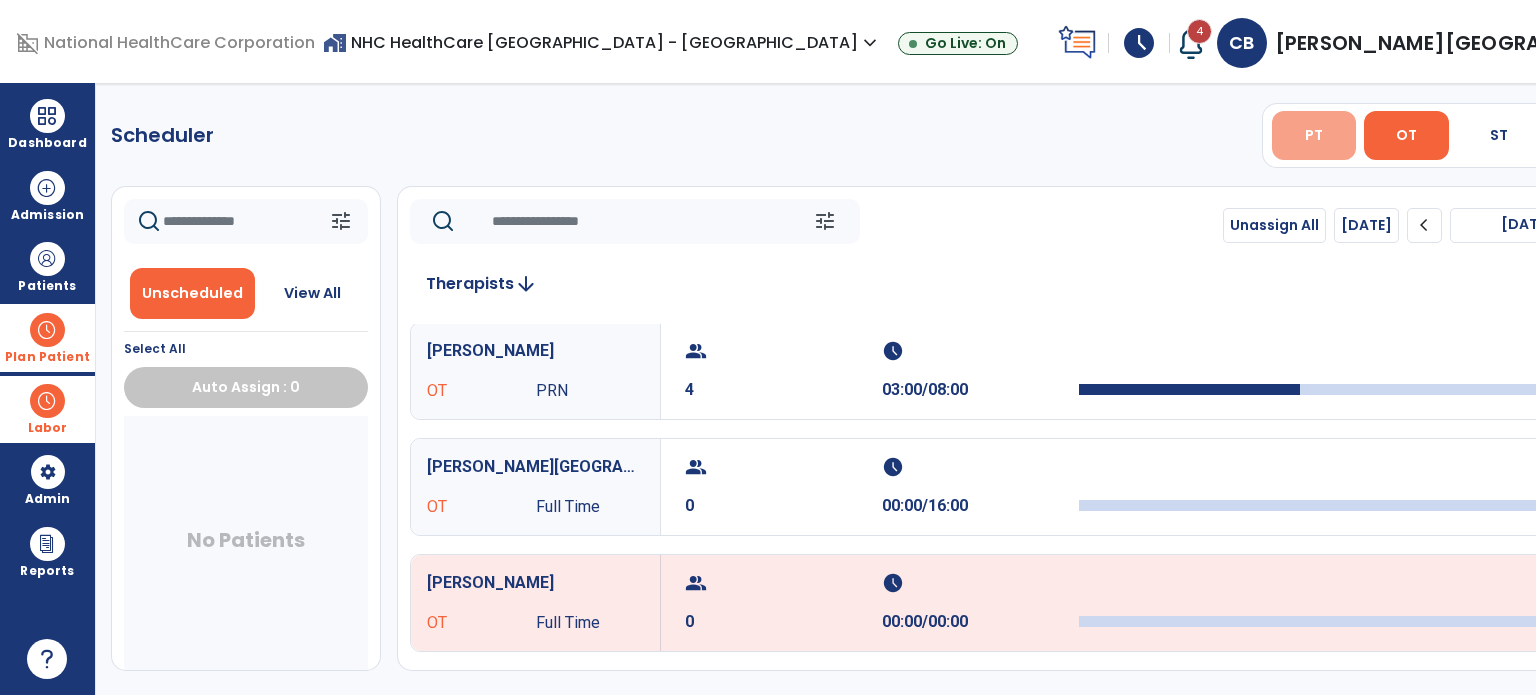 click on "PT" at bounding box center [1314, 135] 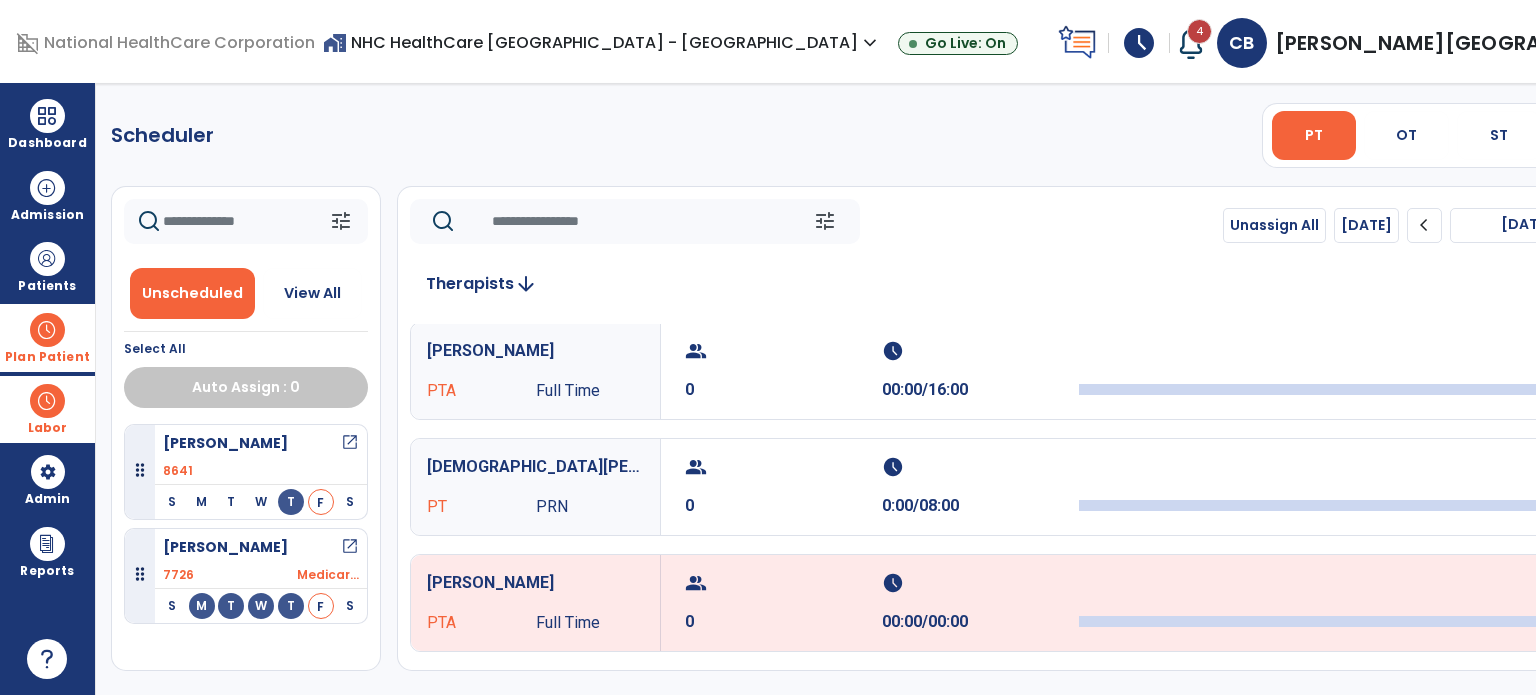 click on "[PERSON_NAME] PTA Full Time  group  0  schedule  00:00/16:00" 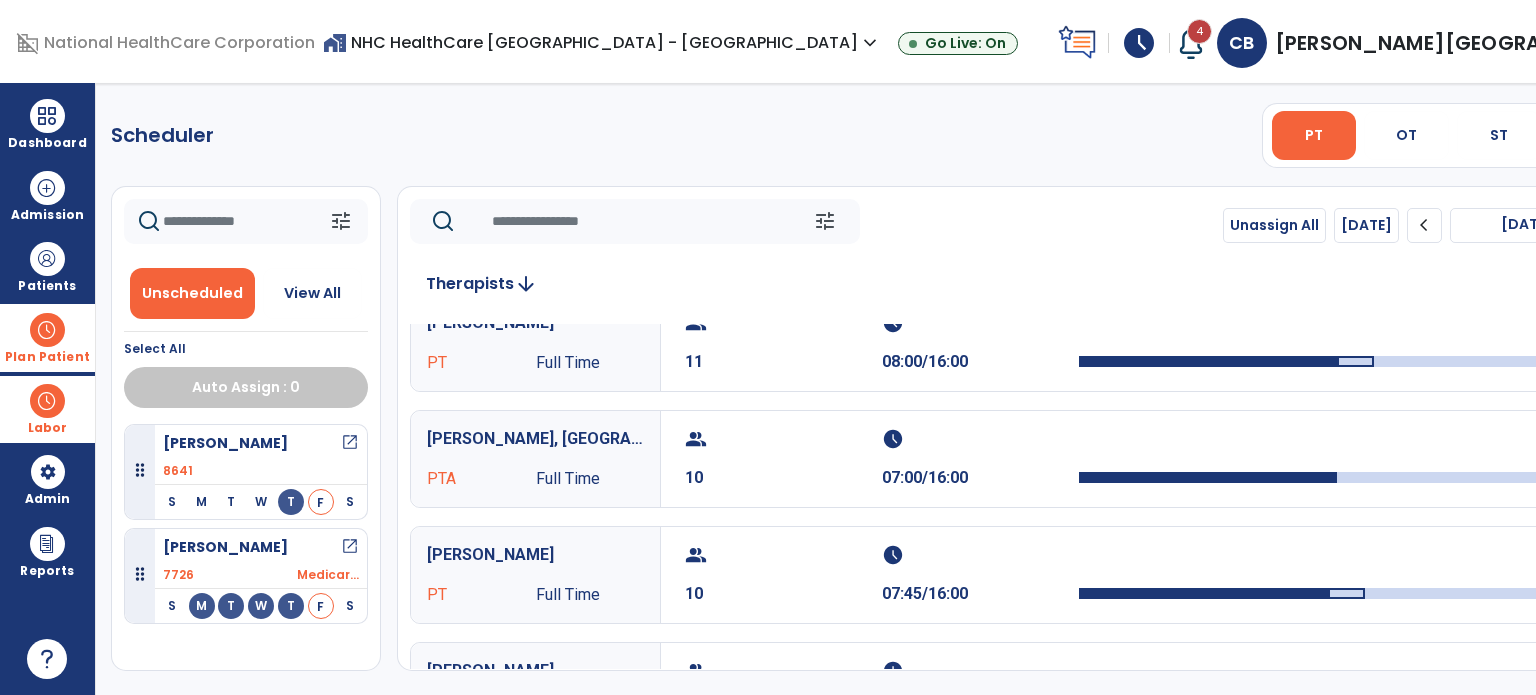 scroll, scrollTop: 0, scrollLeft: 0, axis: both 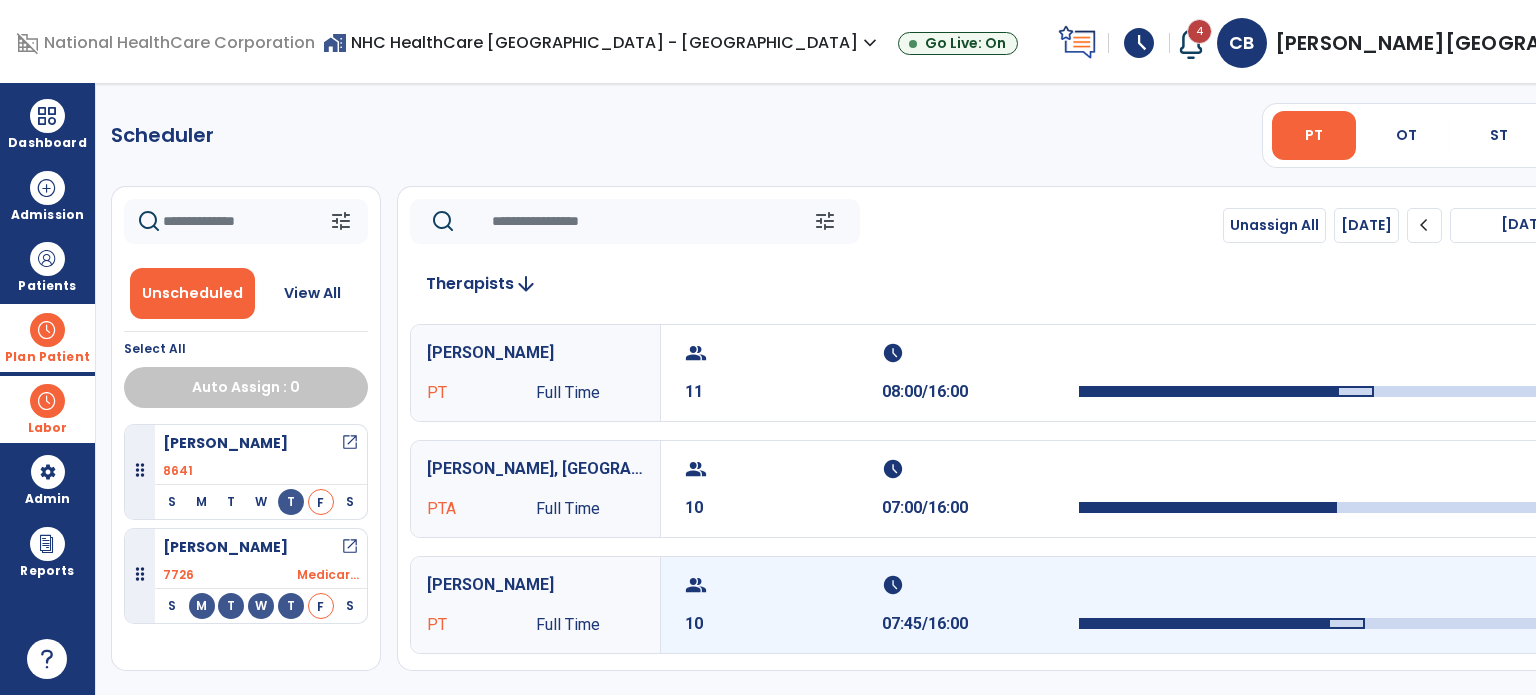 click on "group" at bounding box center [781, 585] 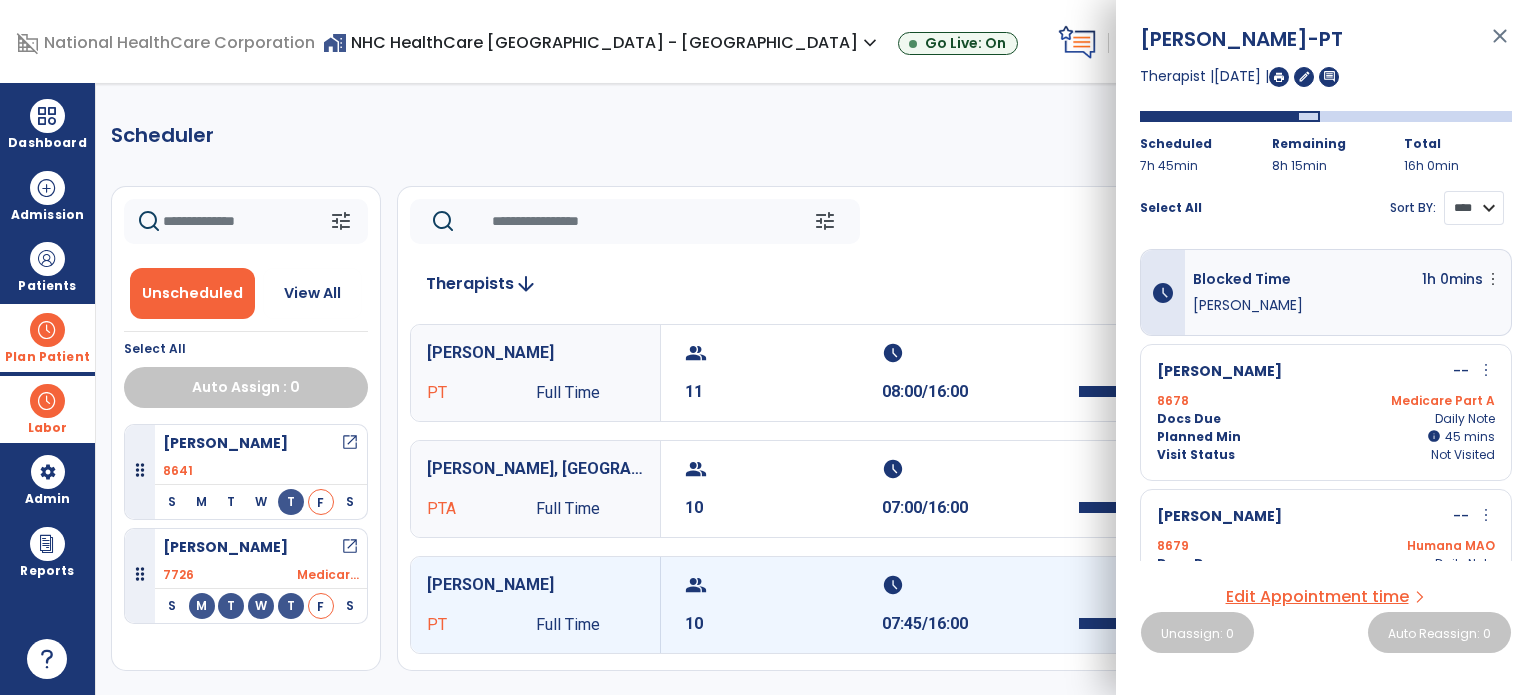 click on "**** ****" at bounding box center (1474, 208) 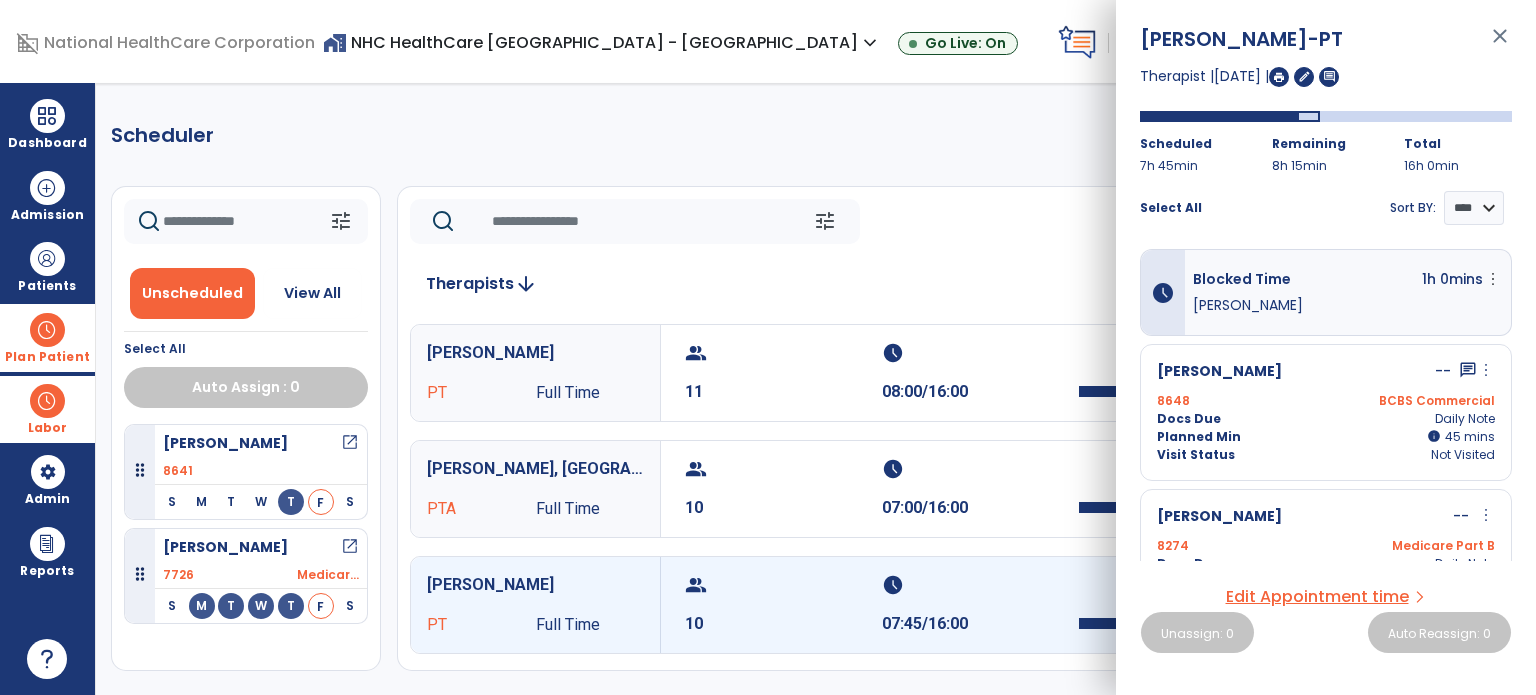 drag, startPoint x: 1514, startPoint y: 281, endPoint x: 1514, endPoint y: 311, distance: 30 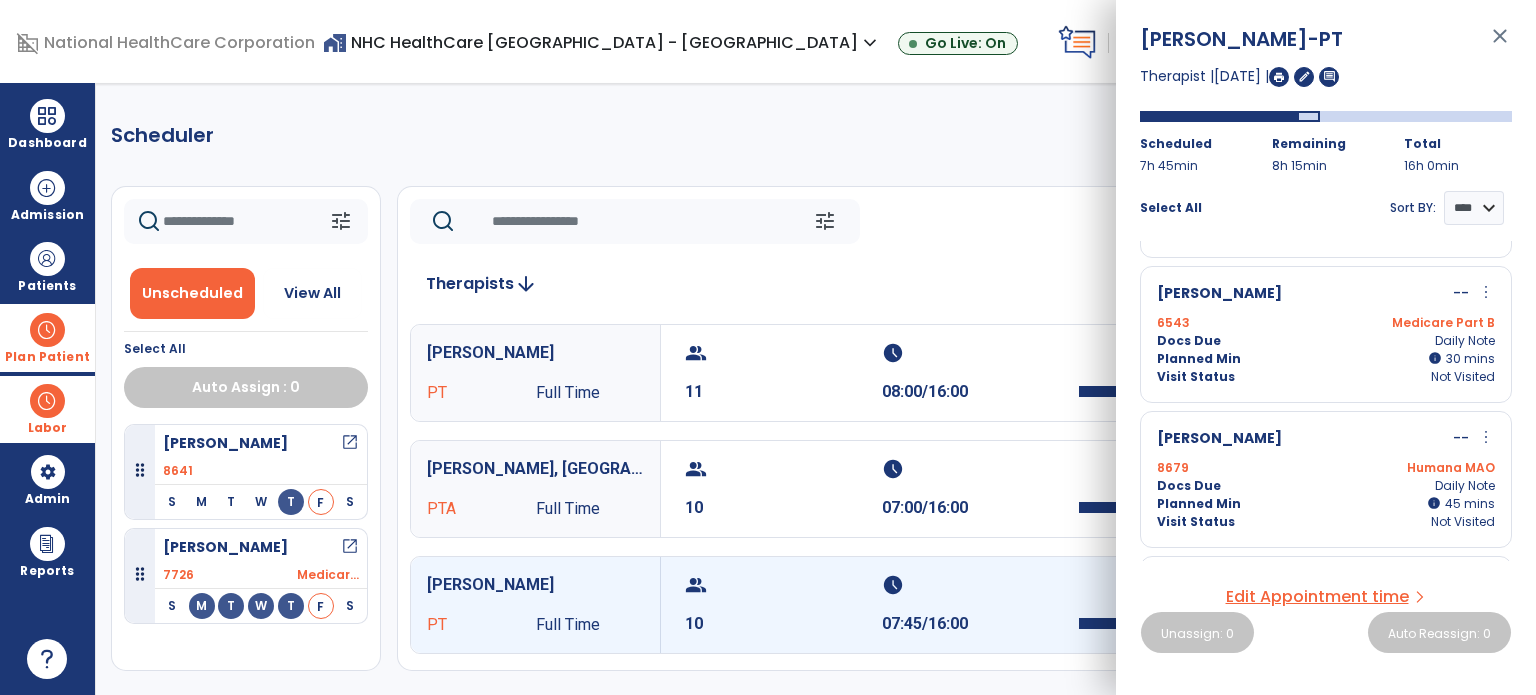 scroll, scrollTop: 418, scrollLeft: 0, axis: vertical 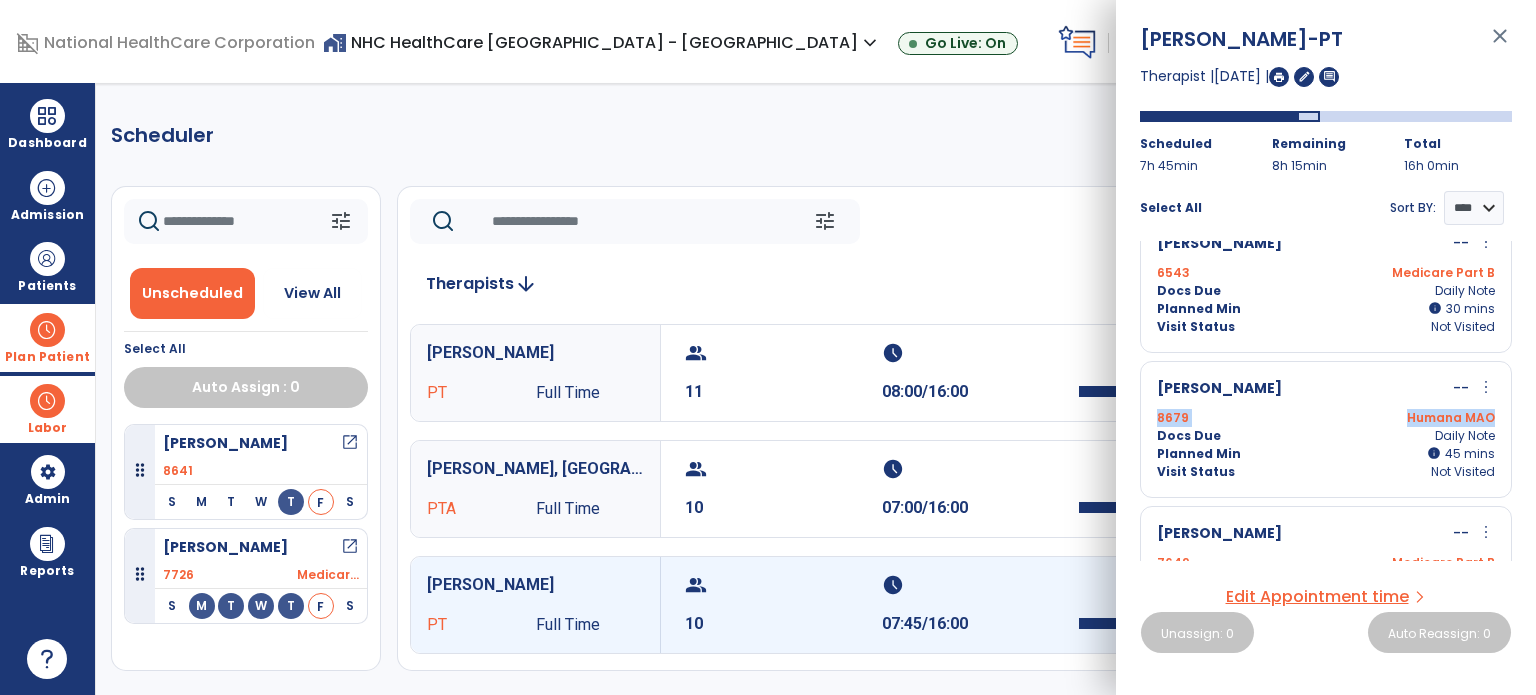 drag, startPoint x: 1517, startPoint y: 379, endPoint x: 1520, endPoint y: 422, distance: 43.104523 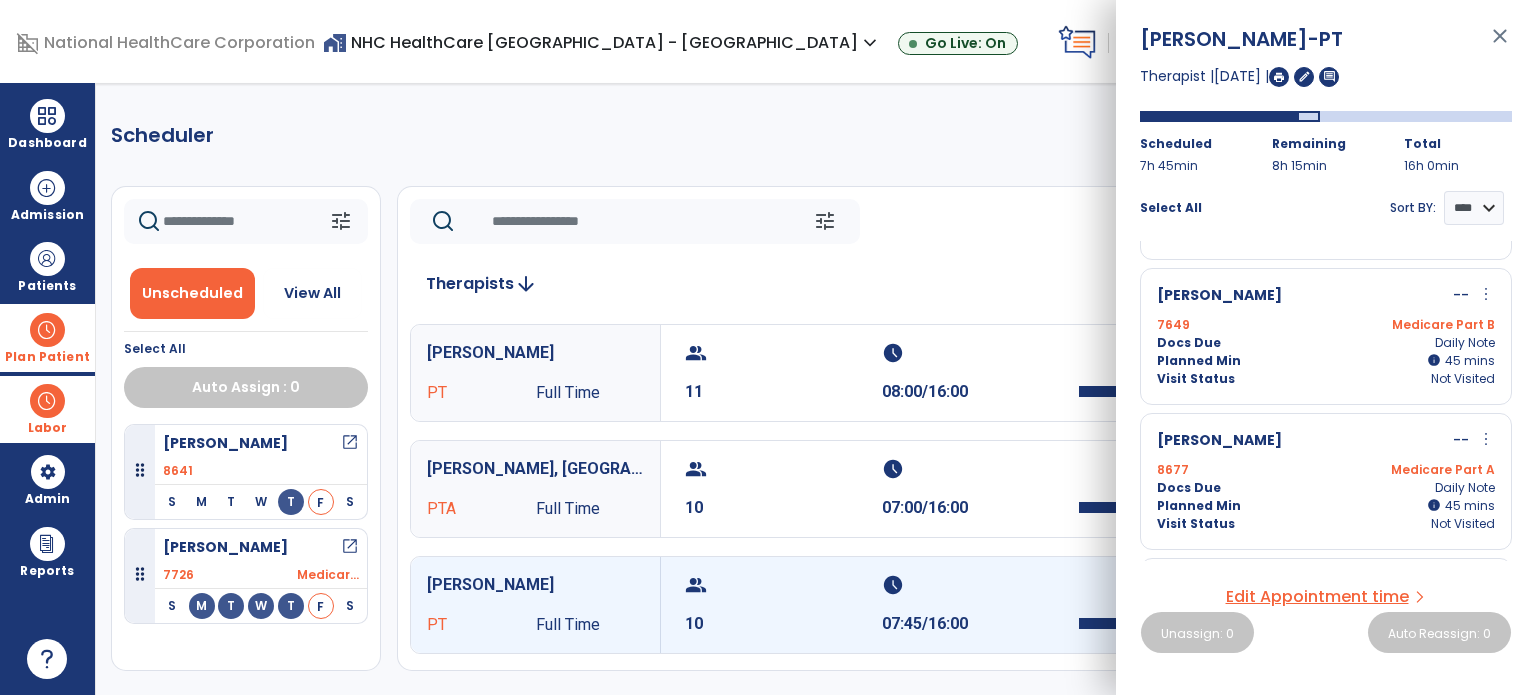 scroll, scrollTop: 680, scrollLeft: 0, axis: vertical 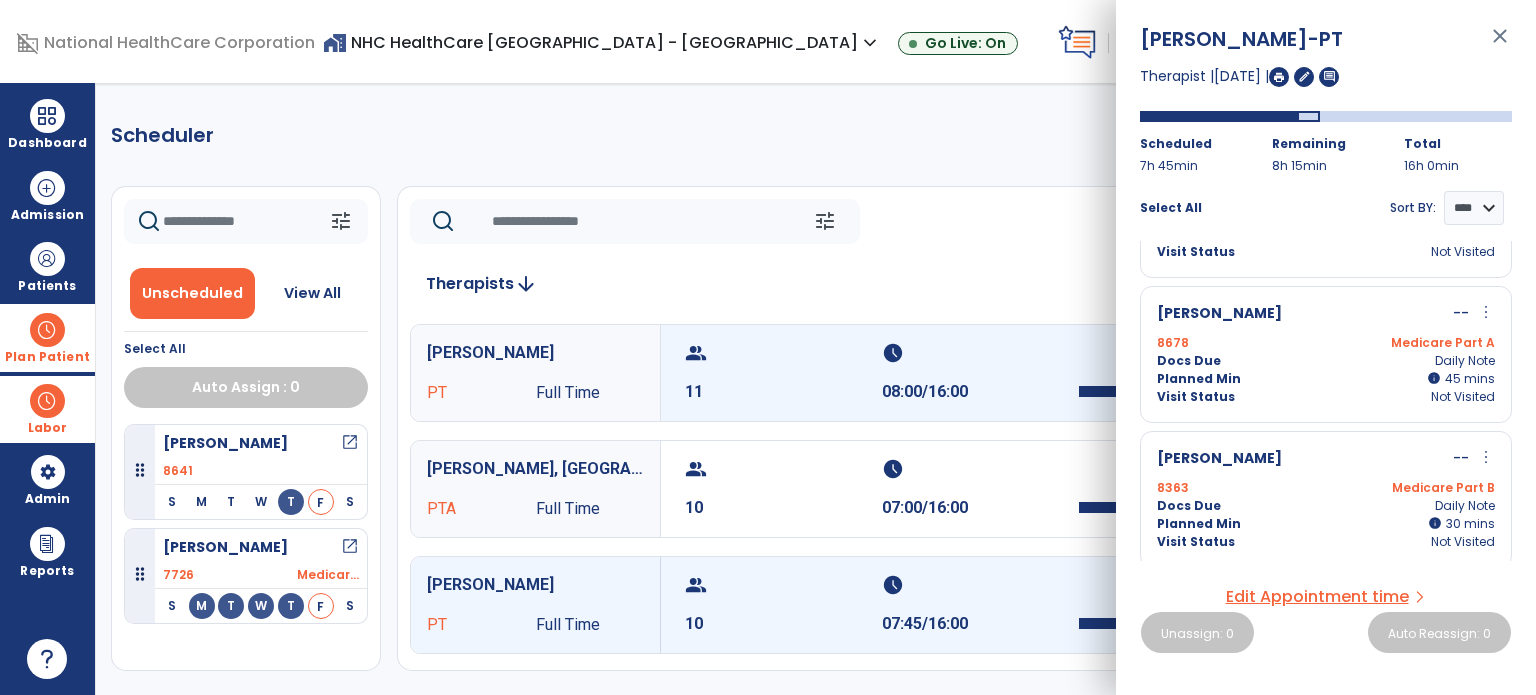 click on "group  11" at bounding box center [783, 373] 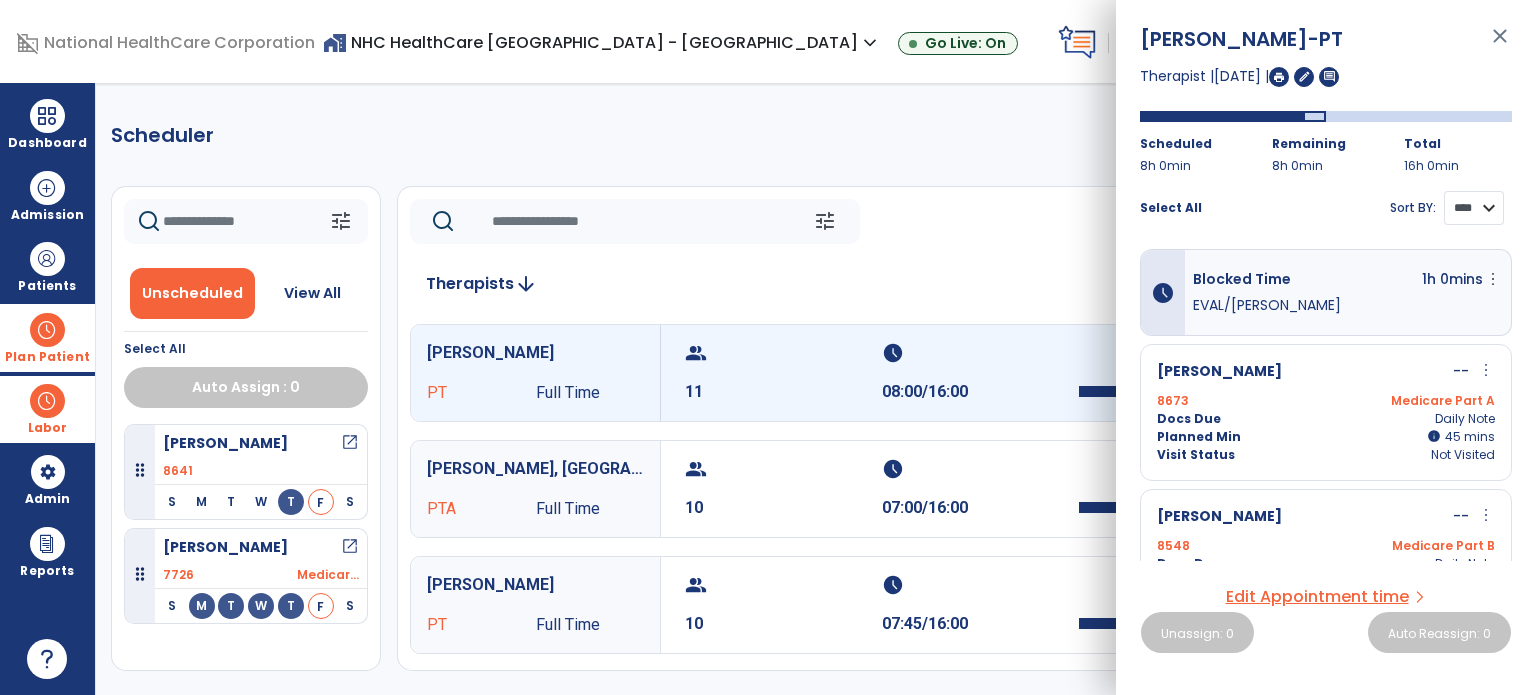 click on "**** ****" at bounding box center (1474, 208) 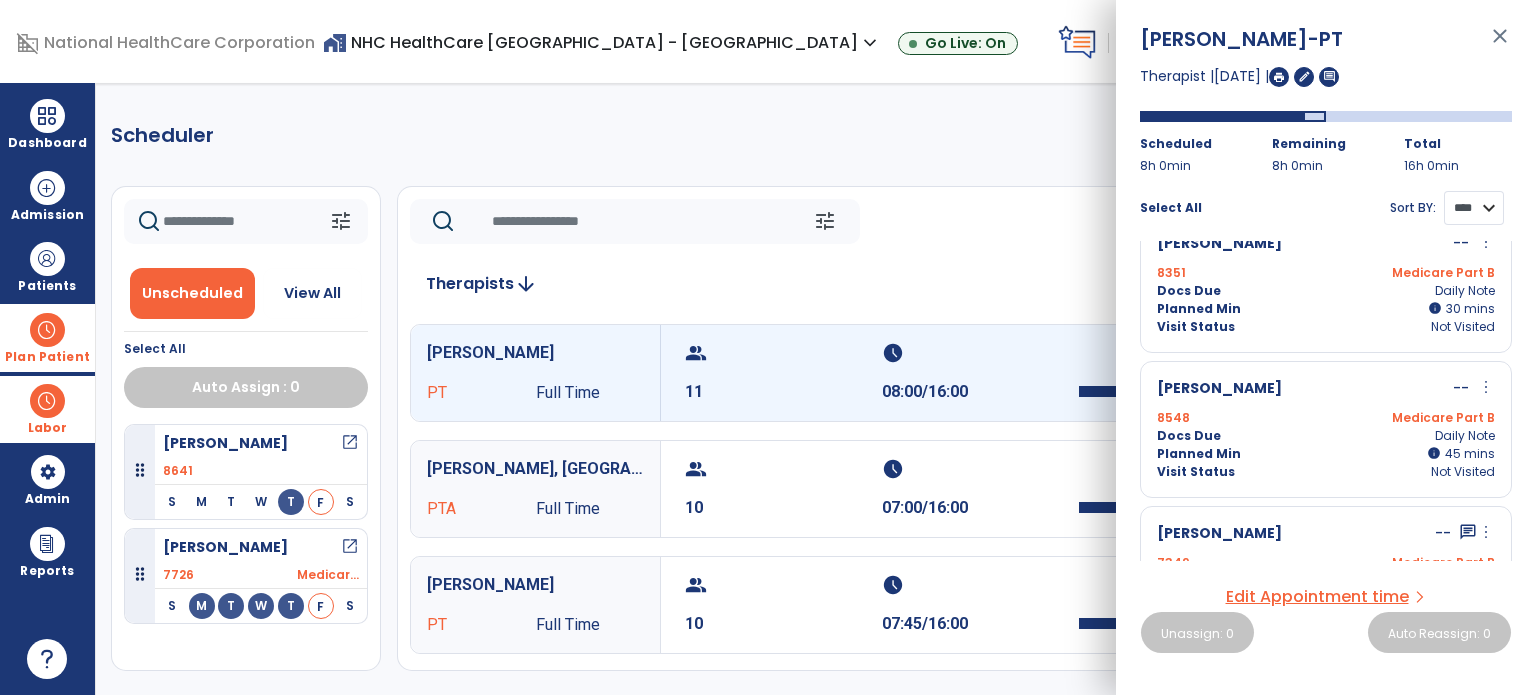 scroll, scrollTop: 1000, scrollLeft: 0, axis: vertical 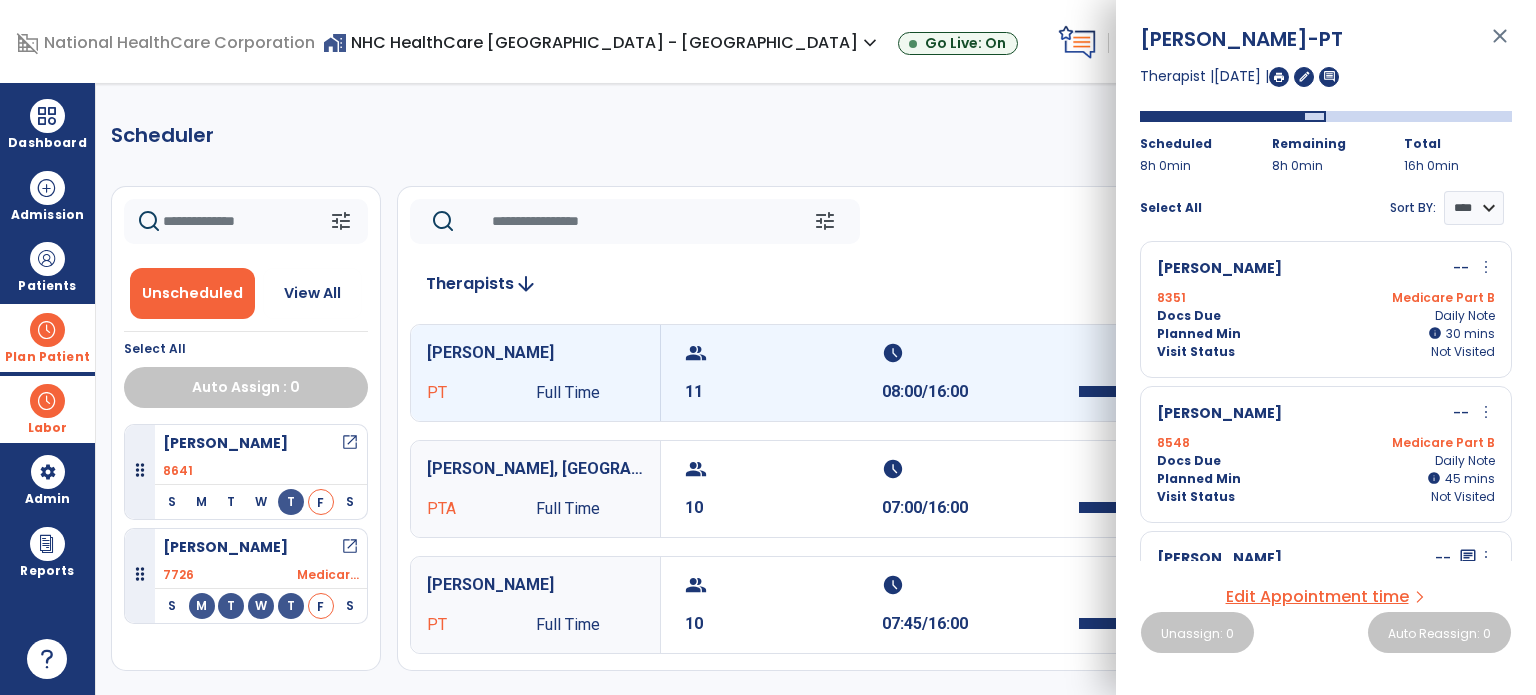 click on "more_vert" at bounding box center [1486, 412] 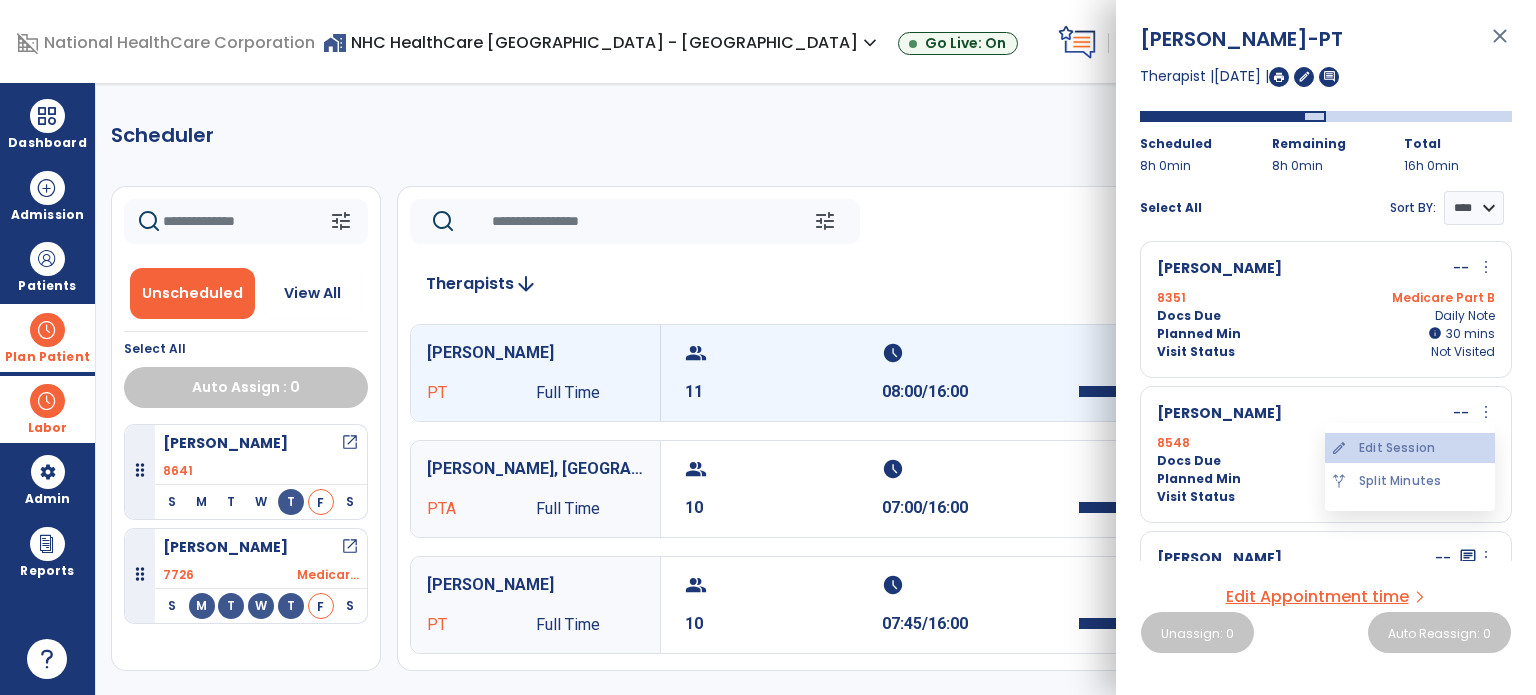click on "edit   Edit Session" at bounding box center (1410, 448) 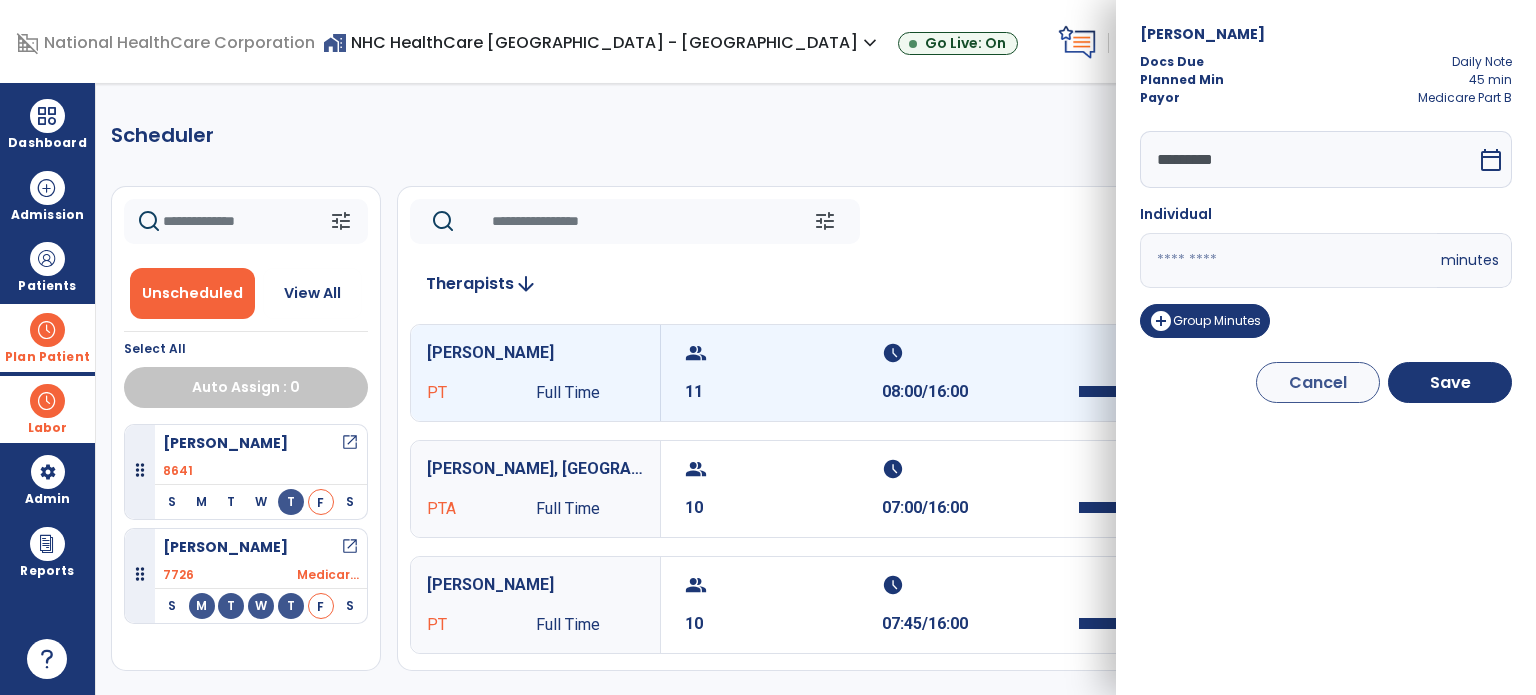drag, startPoint x: 1216, startPoint y: 263, endPoint x: 1004, endPoint y: 278, distance: 212.53 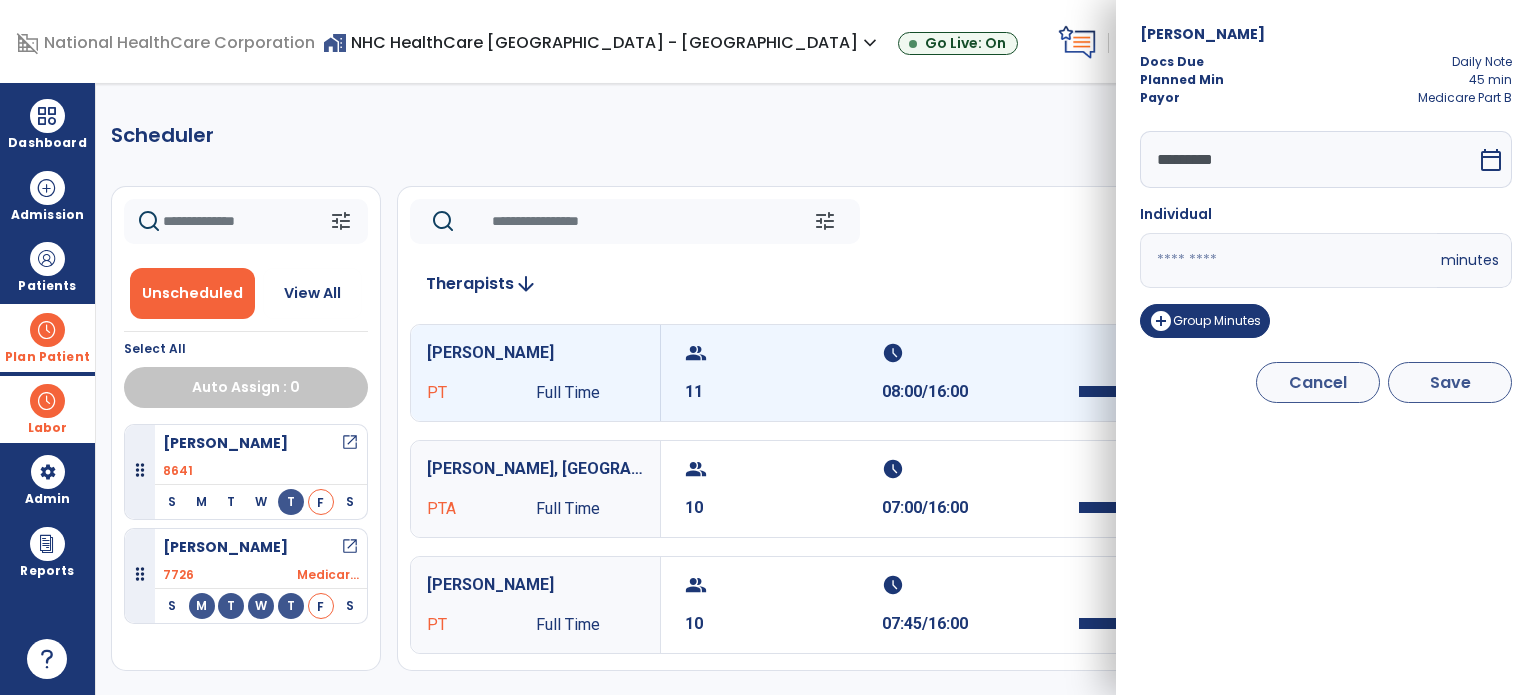 type on "**" 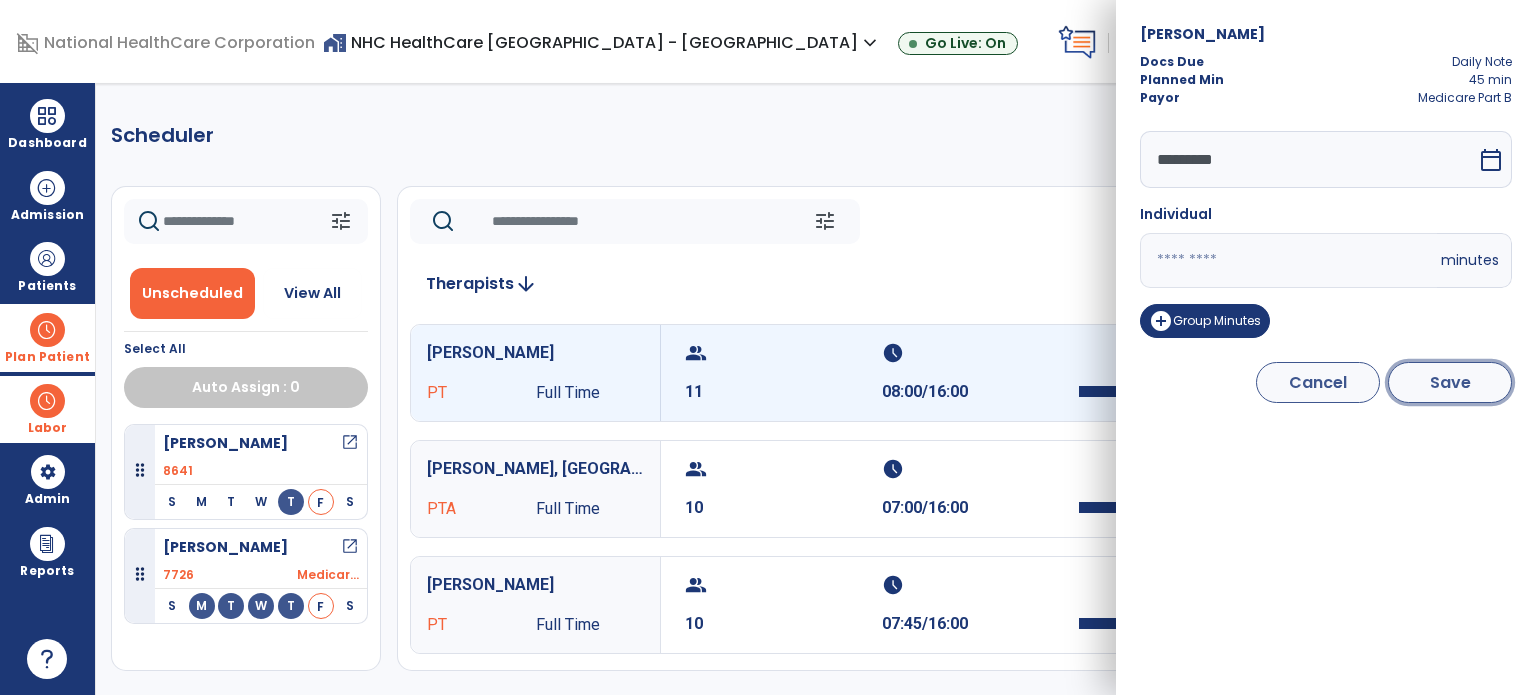 click on "Save" at bounding box center (1450, 382) 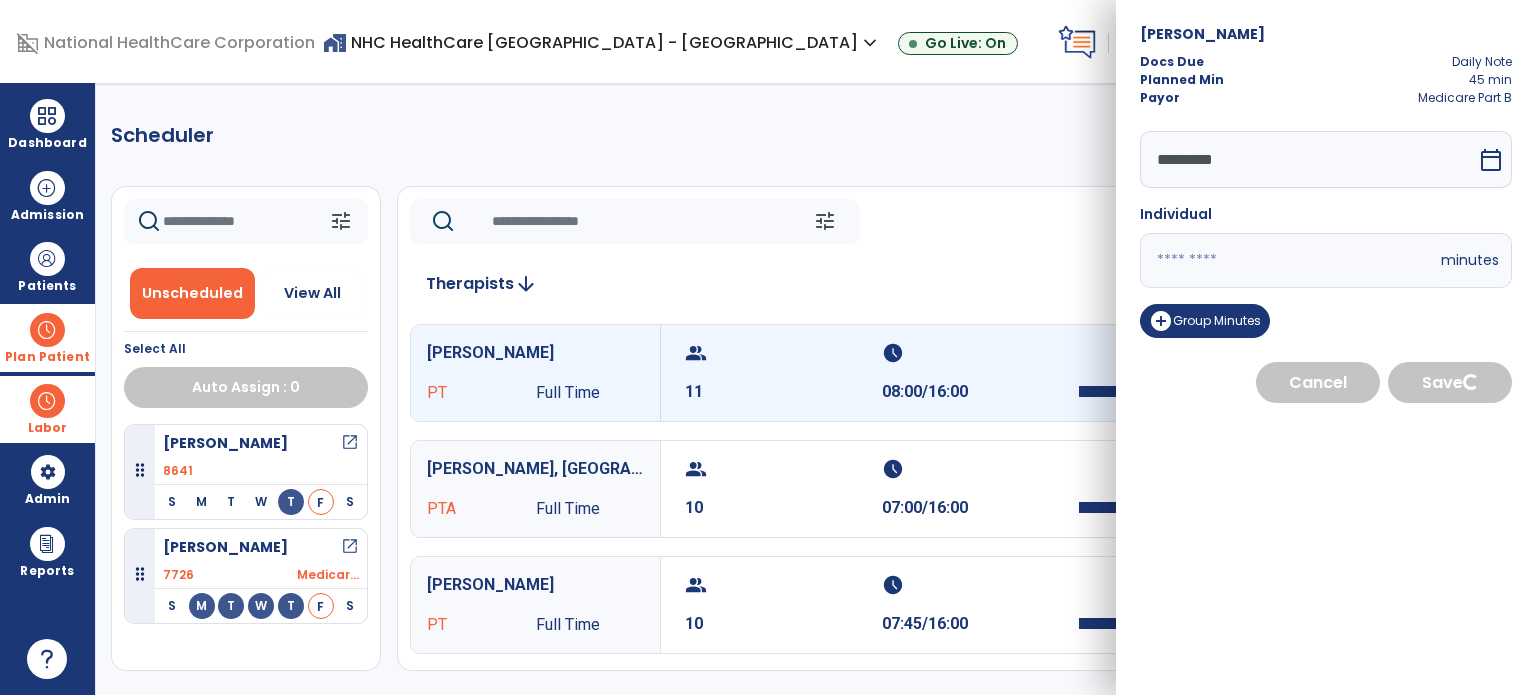 select on "****" 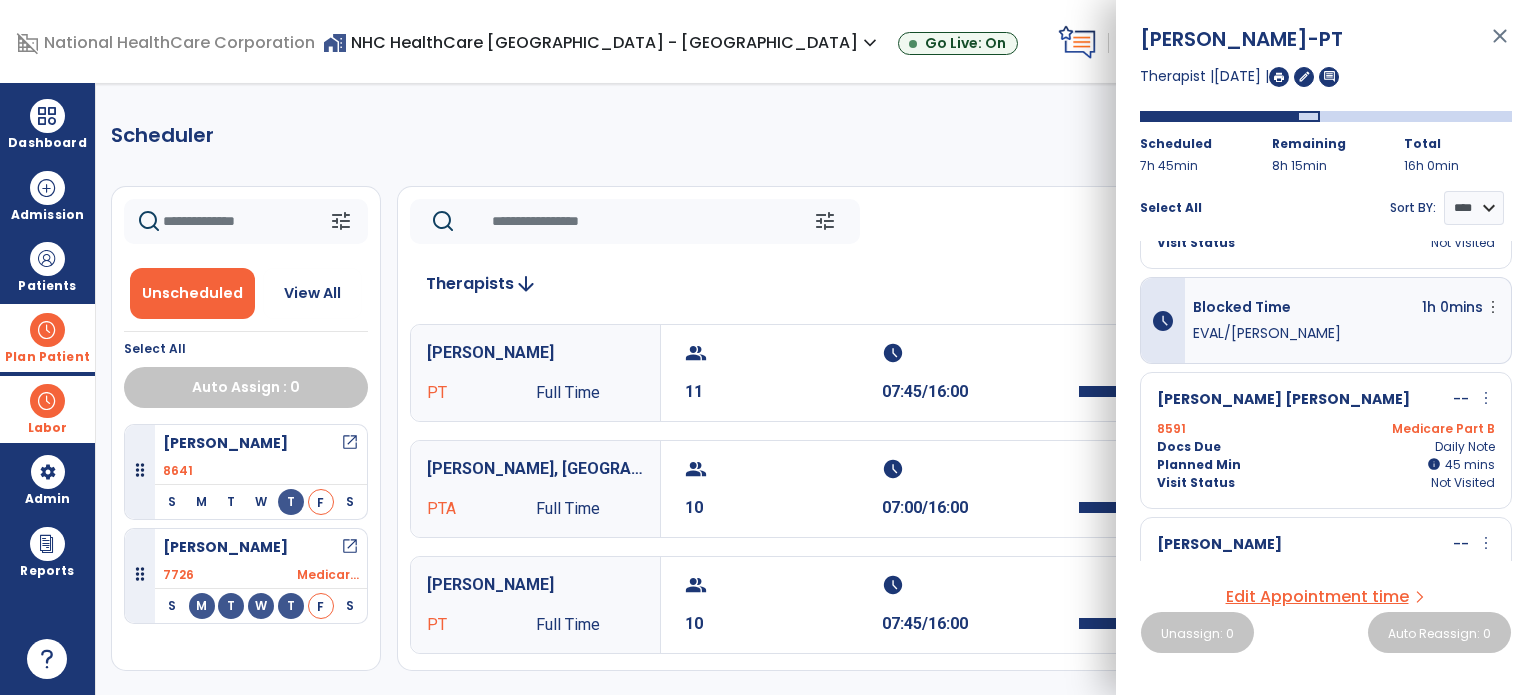 scroll, scrollTop: 264, scrollLeft: 0, axis: vertical 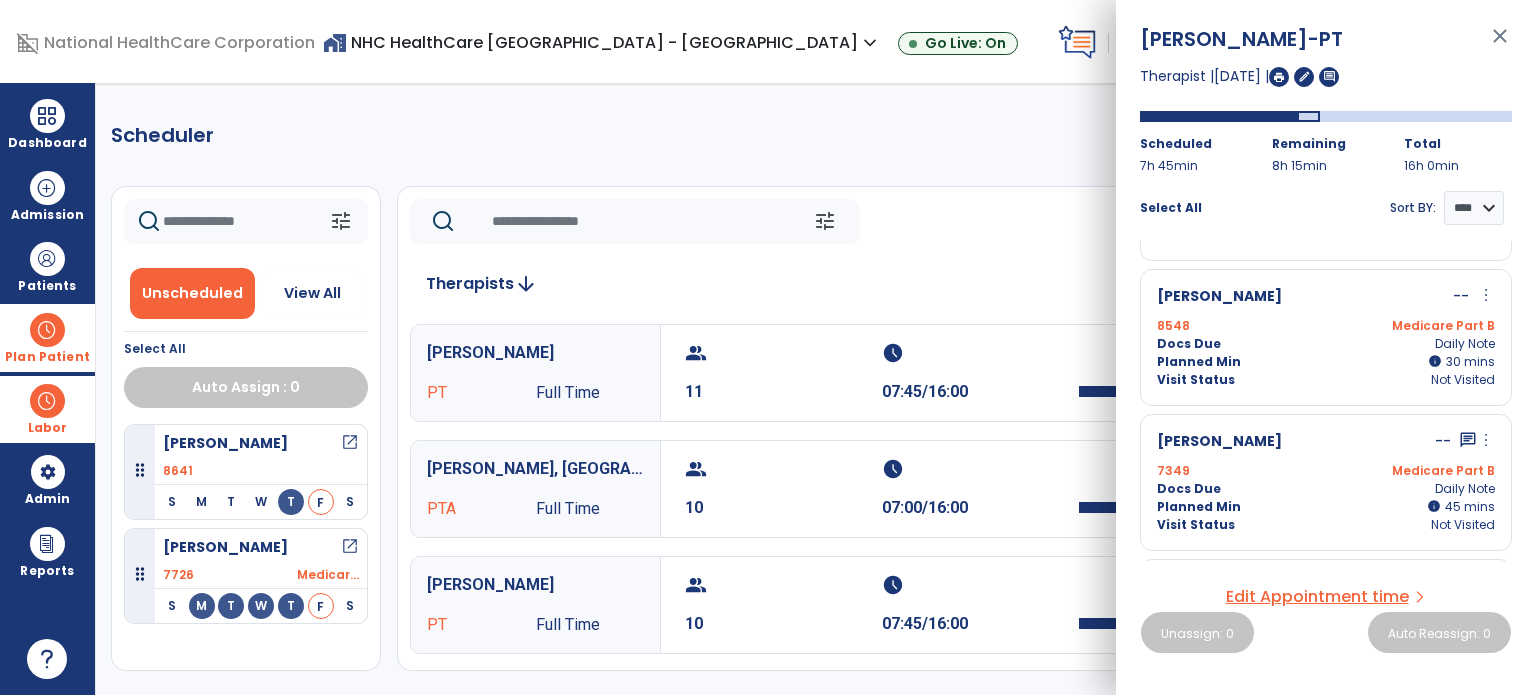 click on "close" at bounding box center [1500, 45] 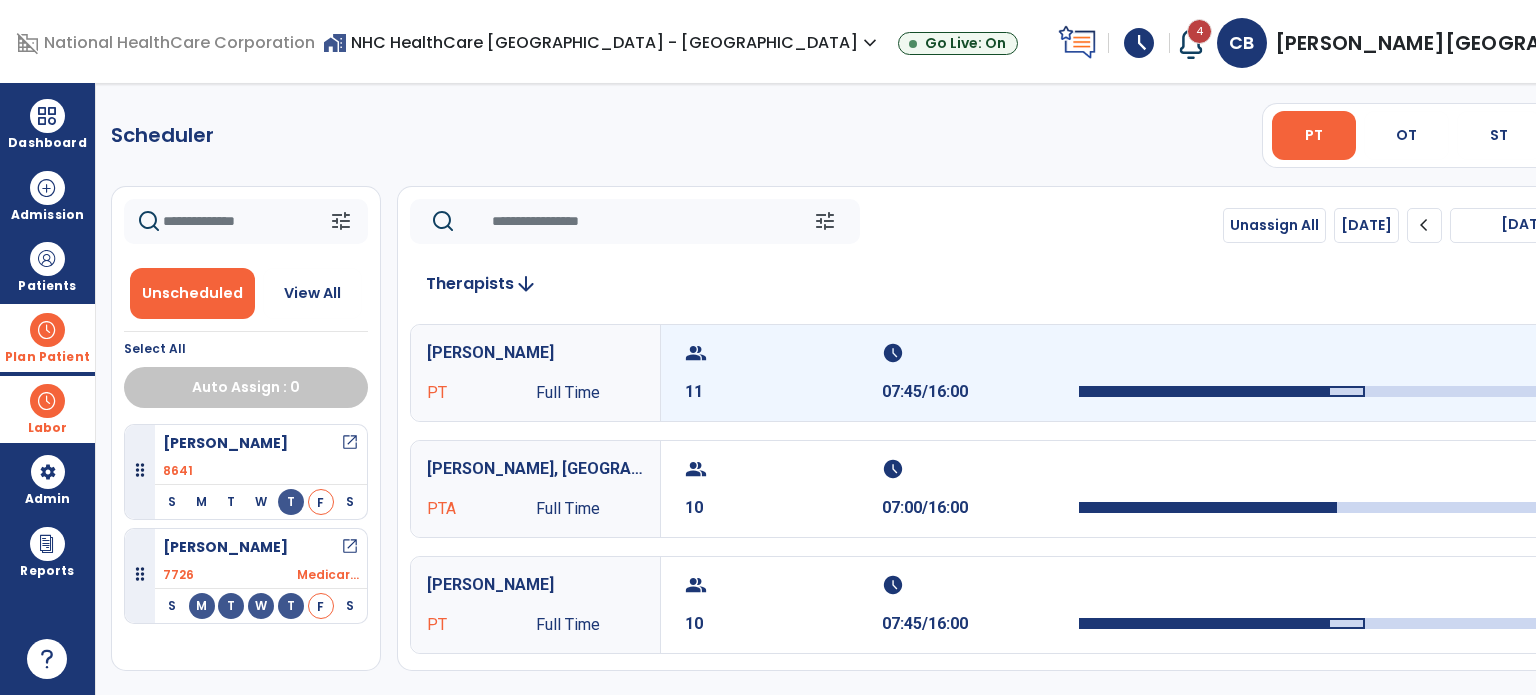 click on "11" at bounding box center (783, 392) 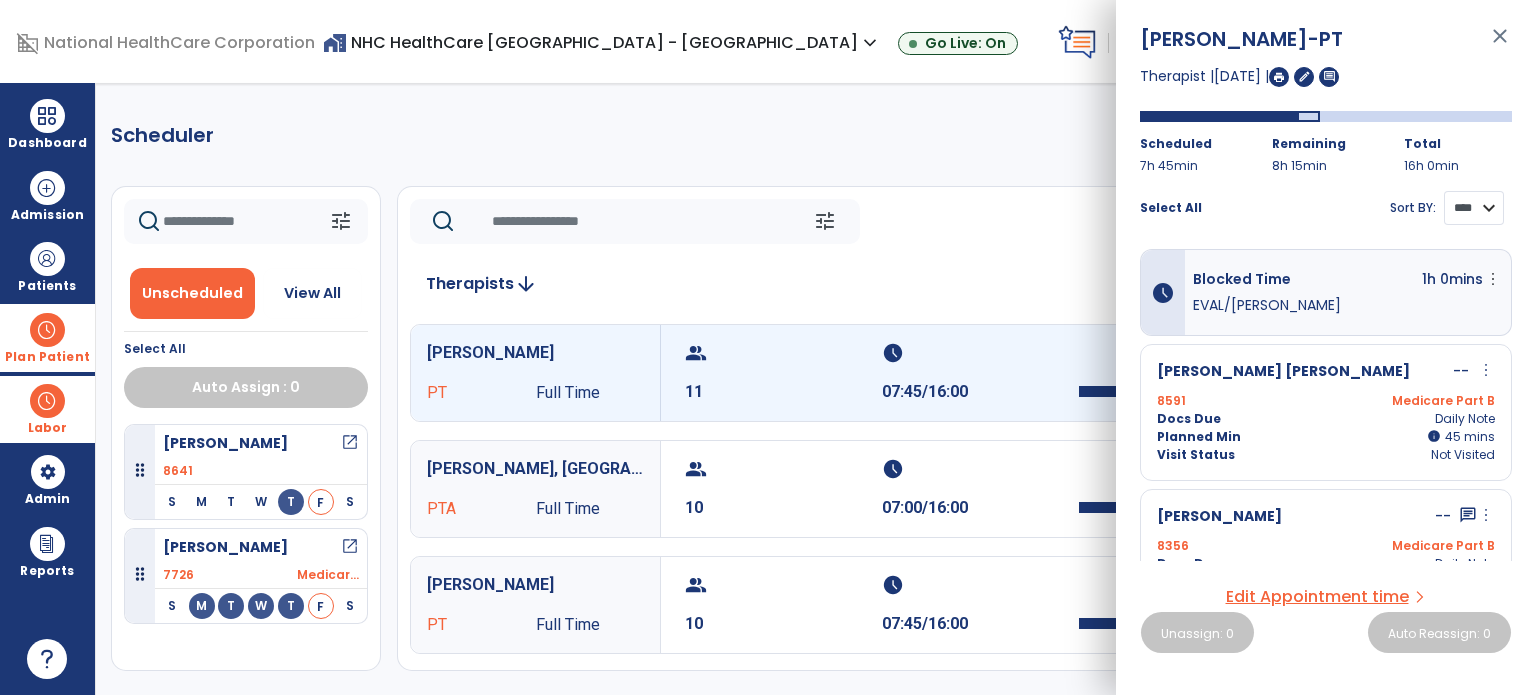click on "**** ****" at bounding box center [1474, 208] 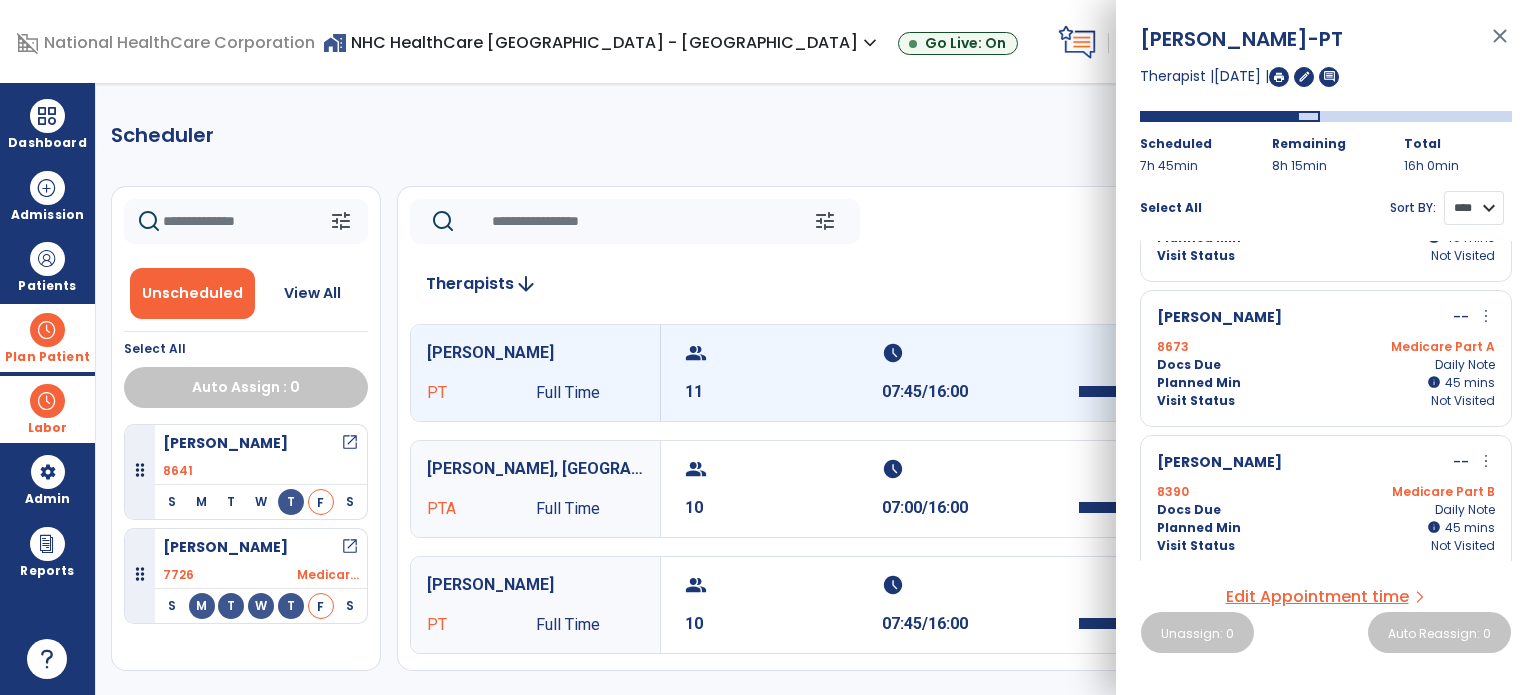 scroll, scrollTop: 1360, scrollLeft: 0, axis: vertical 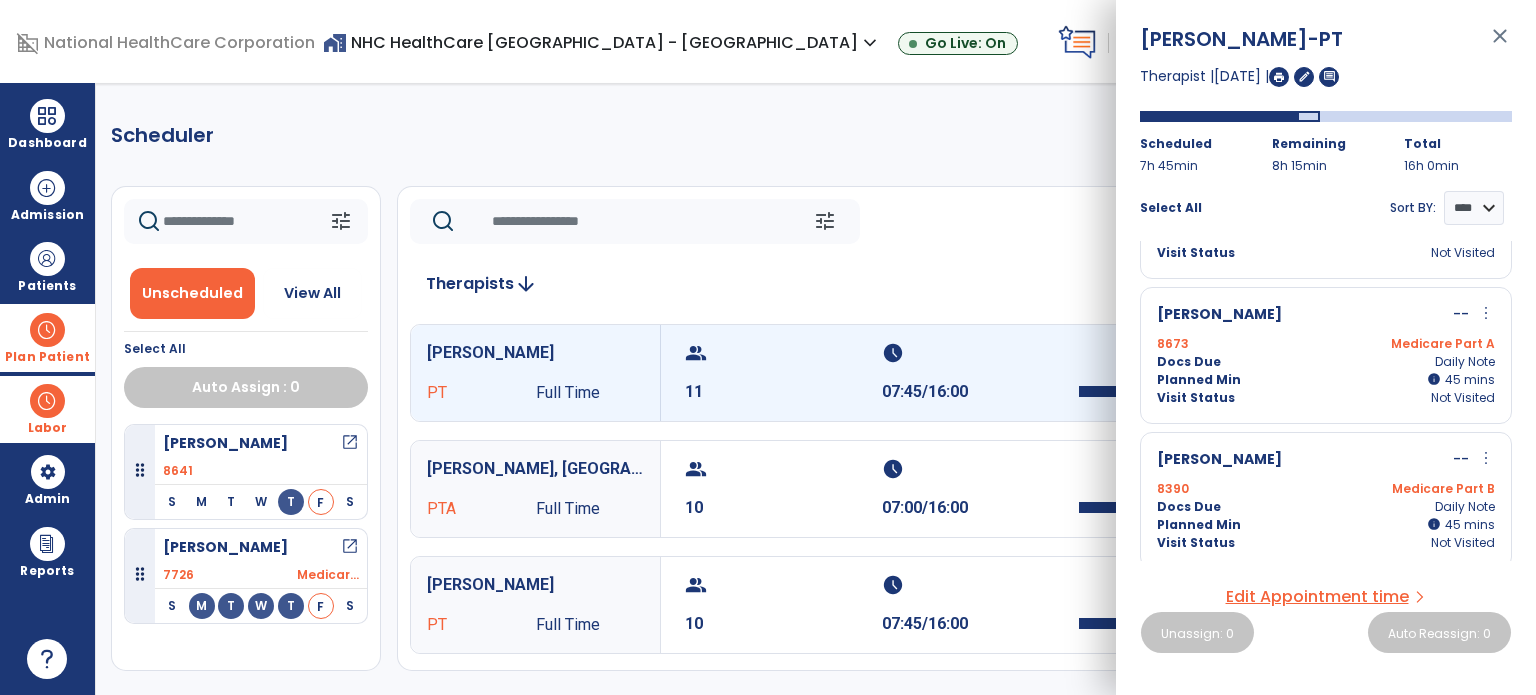 click on "Medicare Part A" at bounding box center [1410, 344] 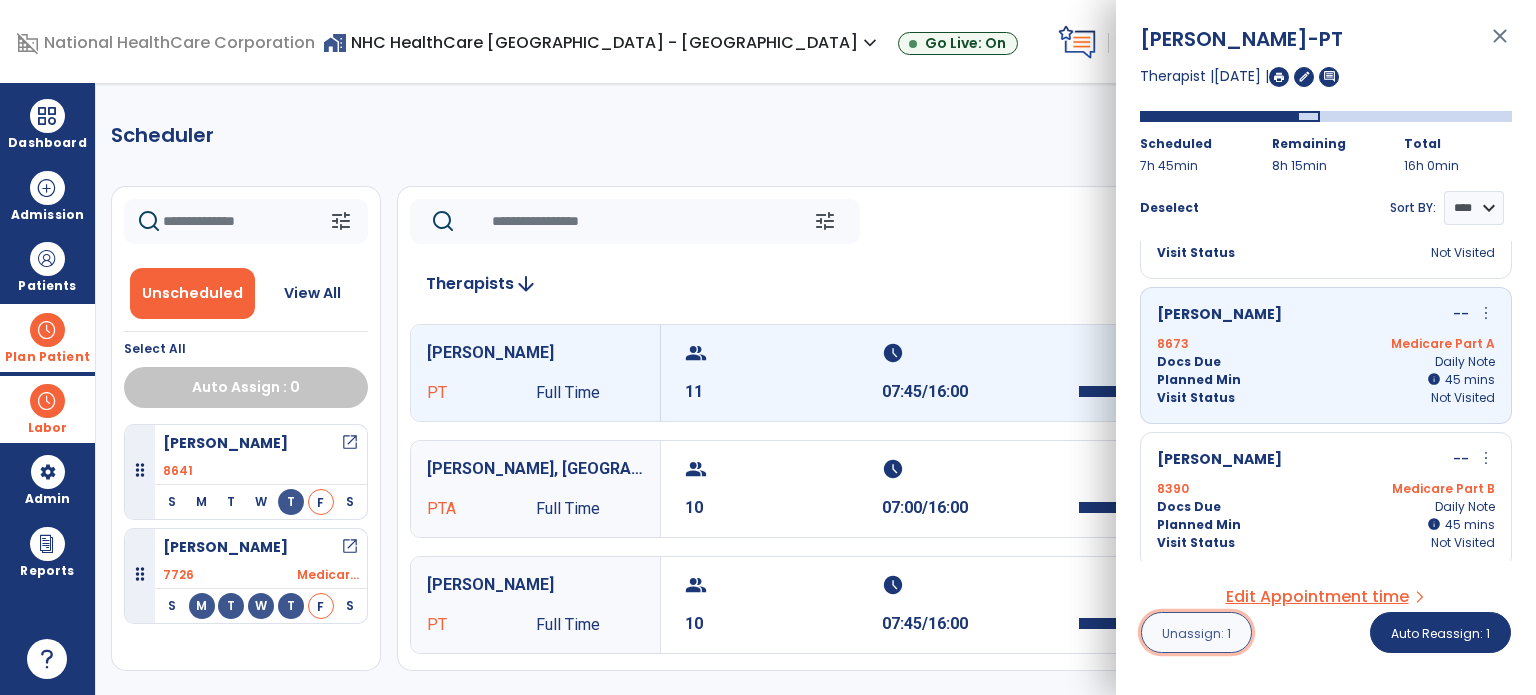 click on "Unassign: 1" at bounding box center [1196, 632] 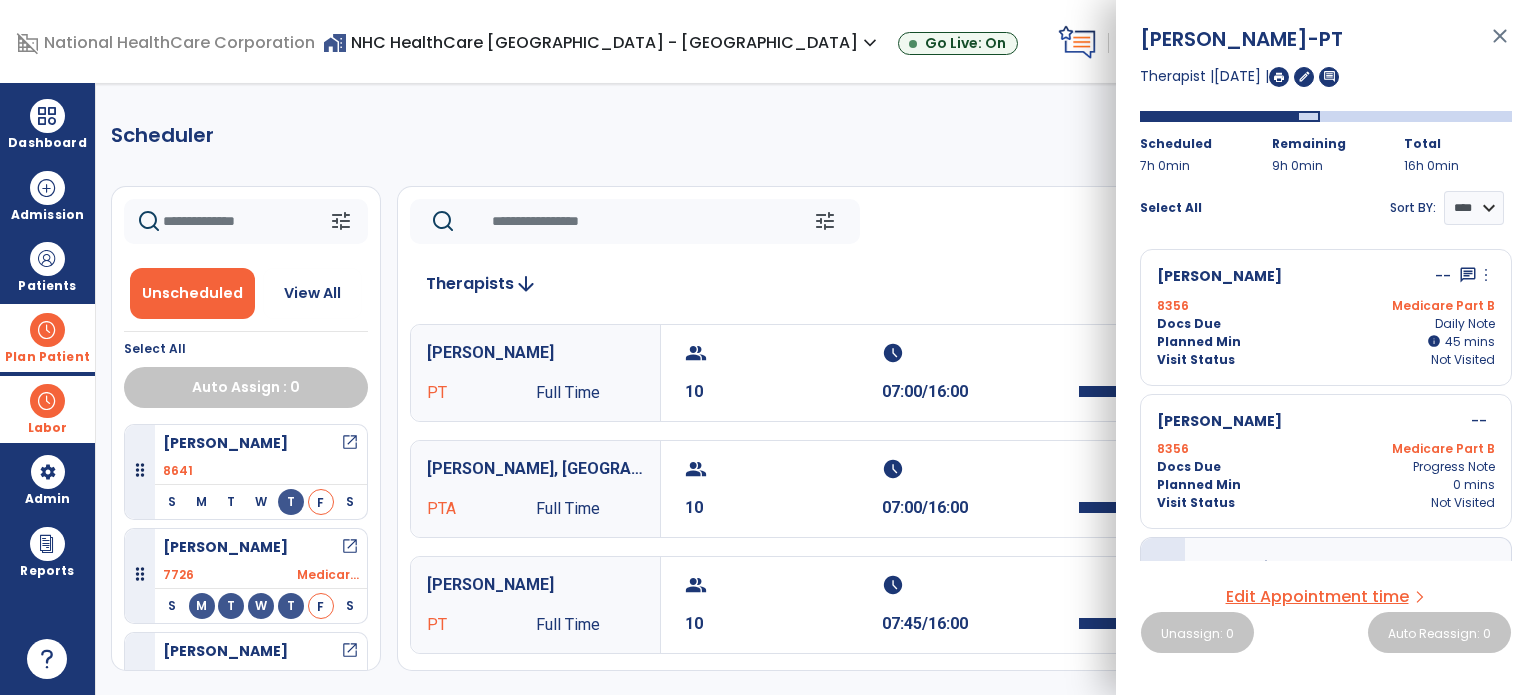 click on "close" at bounding box center [1500, 45] 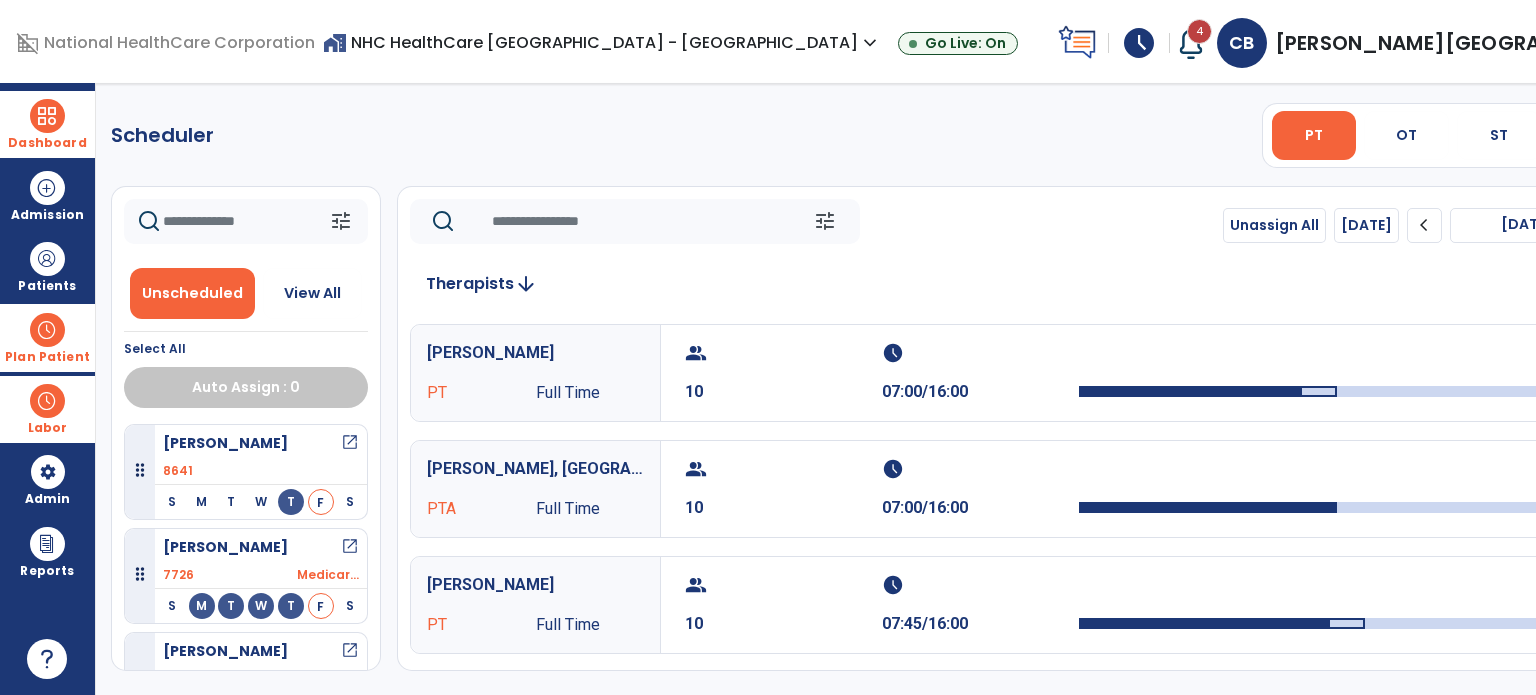 click at bounding box center (47, 116) 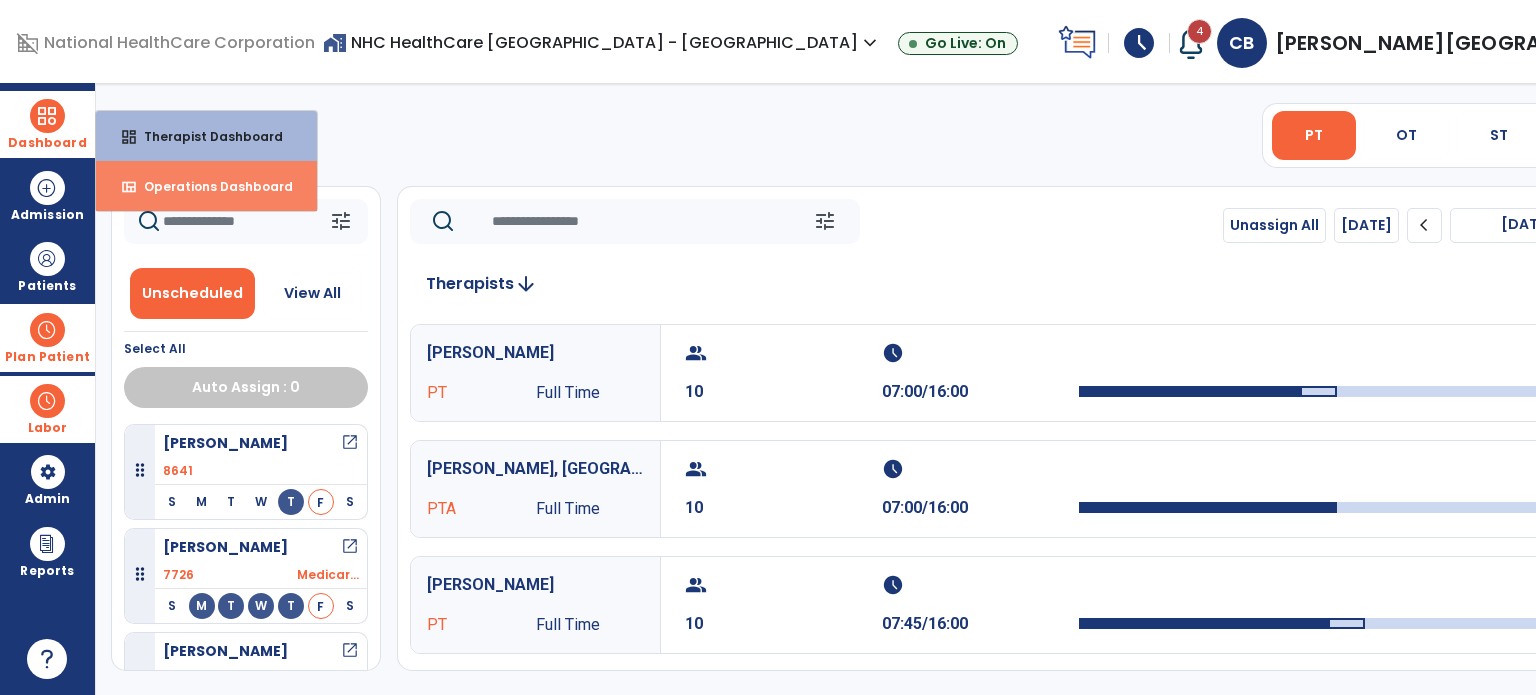 click on "view_quilt  Operations Dashboard" at bounding box center [206, 186] 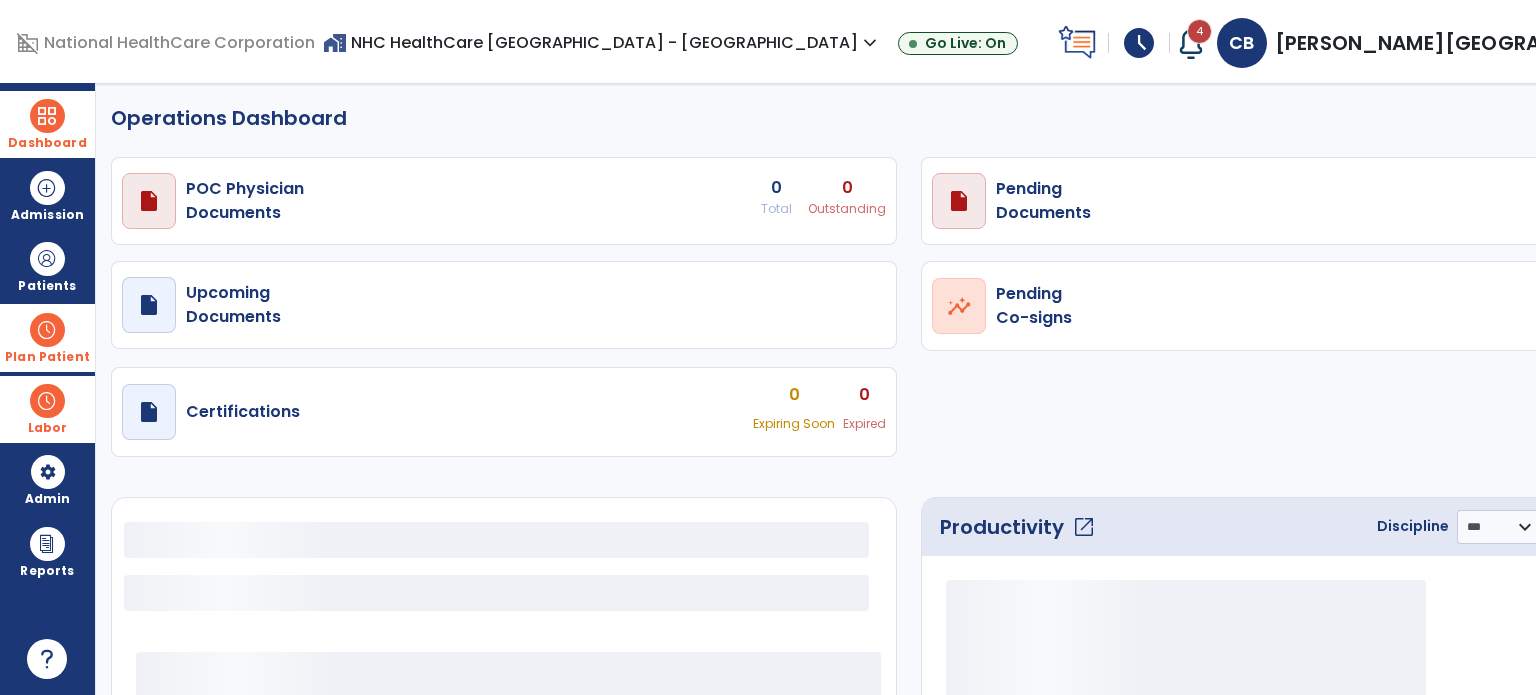 select on "***" 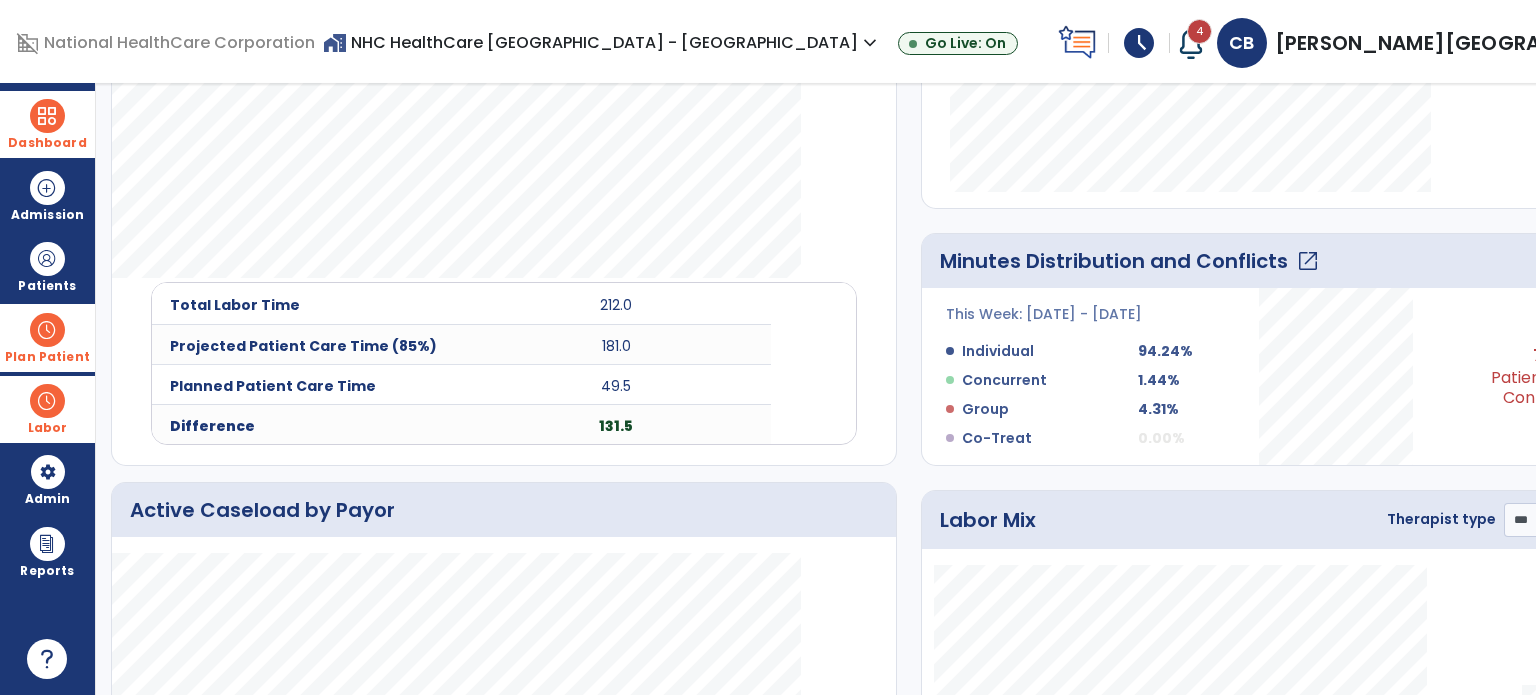 scroll, scrollTop: 710, scrollLeft: 0, axis: vertical 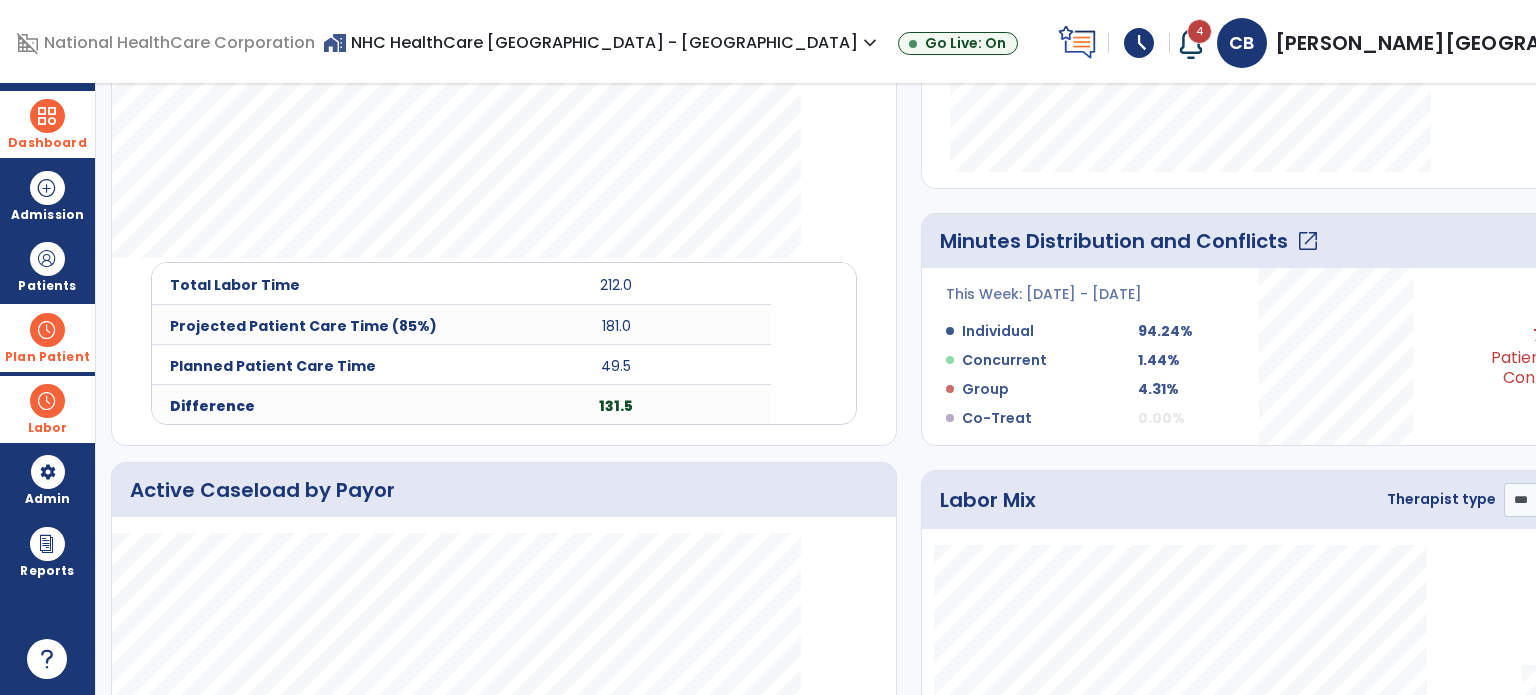 click on "open_in_new" 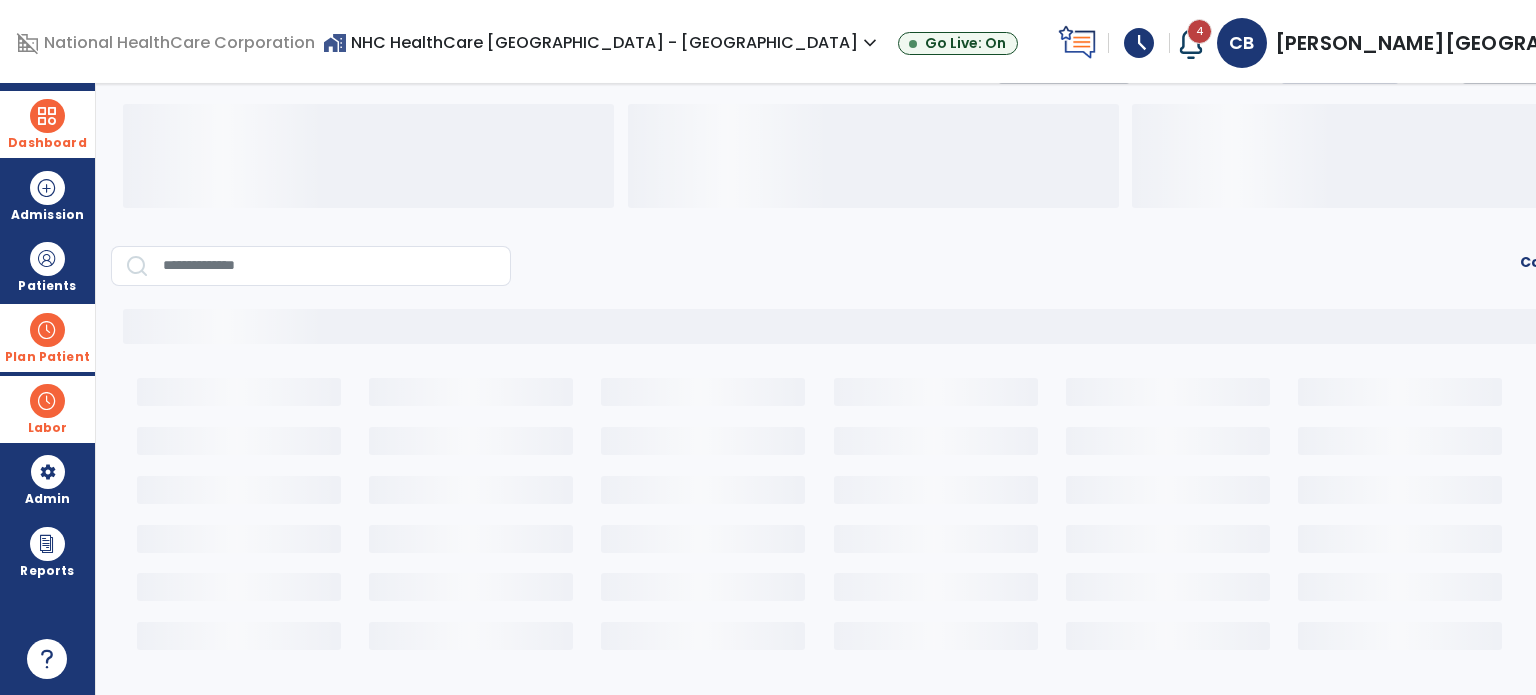 scroll, scrollTop: 44, scrollLeft: 0, axis: vertical 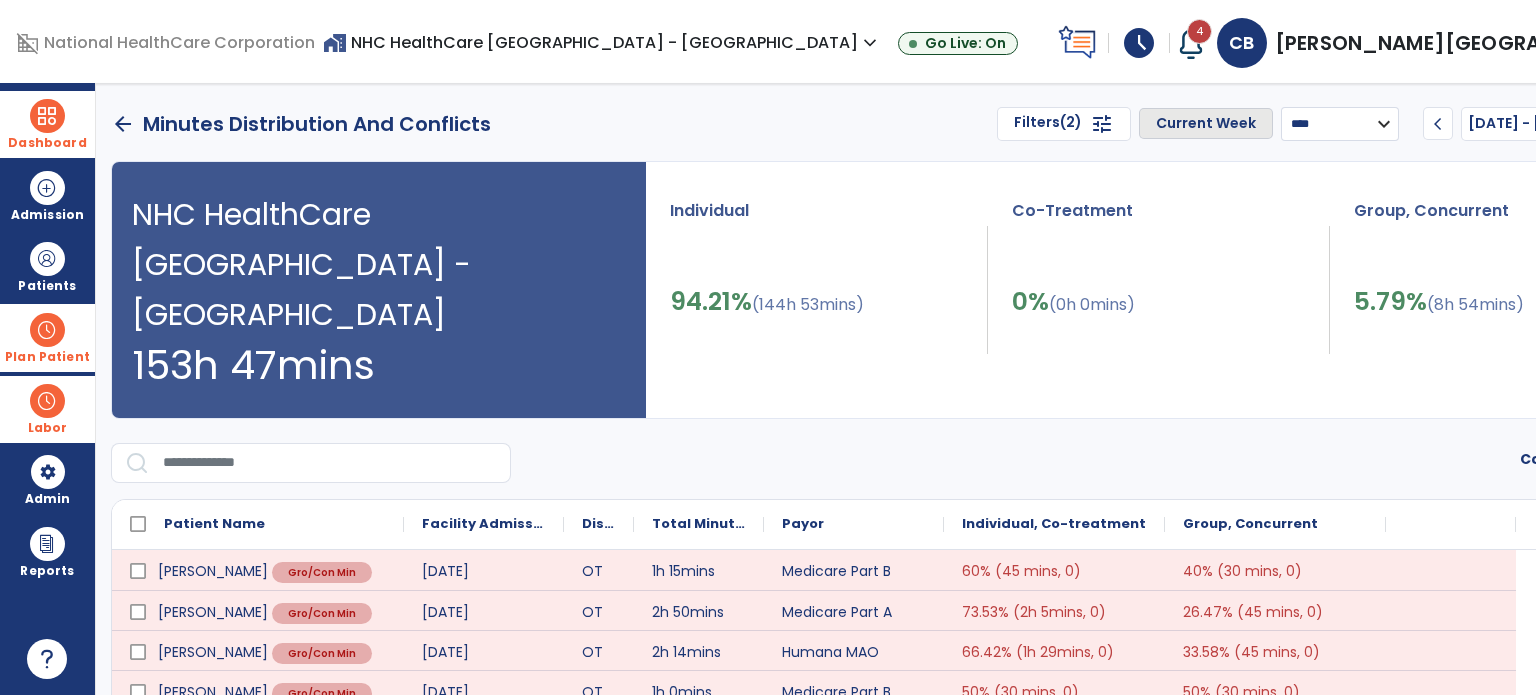 click on "**********" at bounding box center [1340, 124] 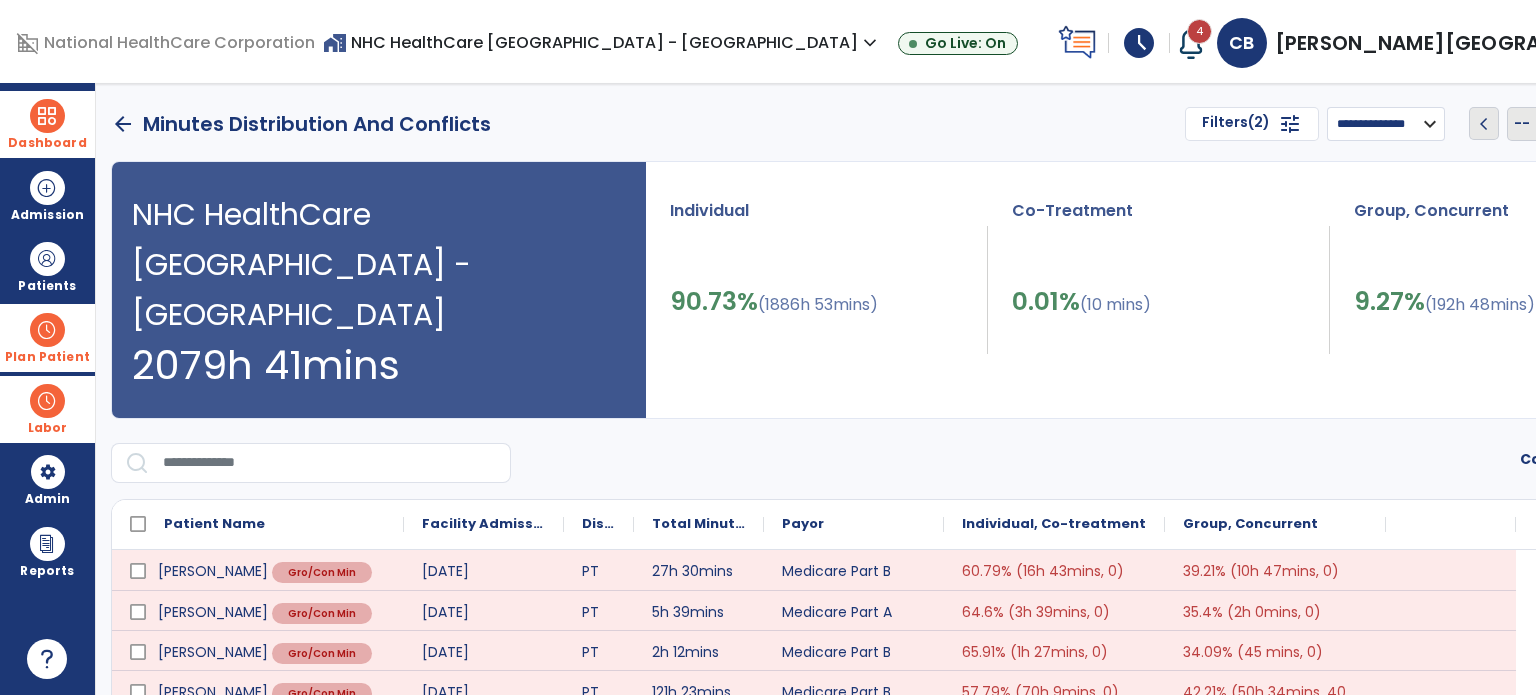 click on "Filters  (2)" at bounding box center [1236, 124] 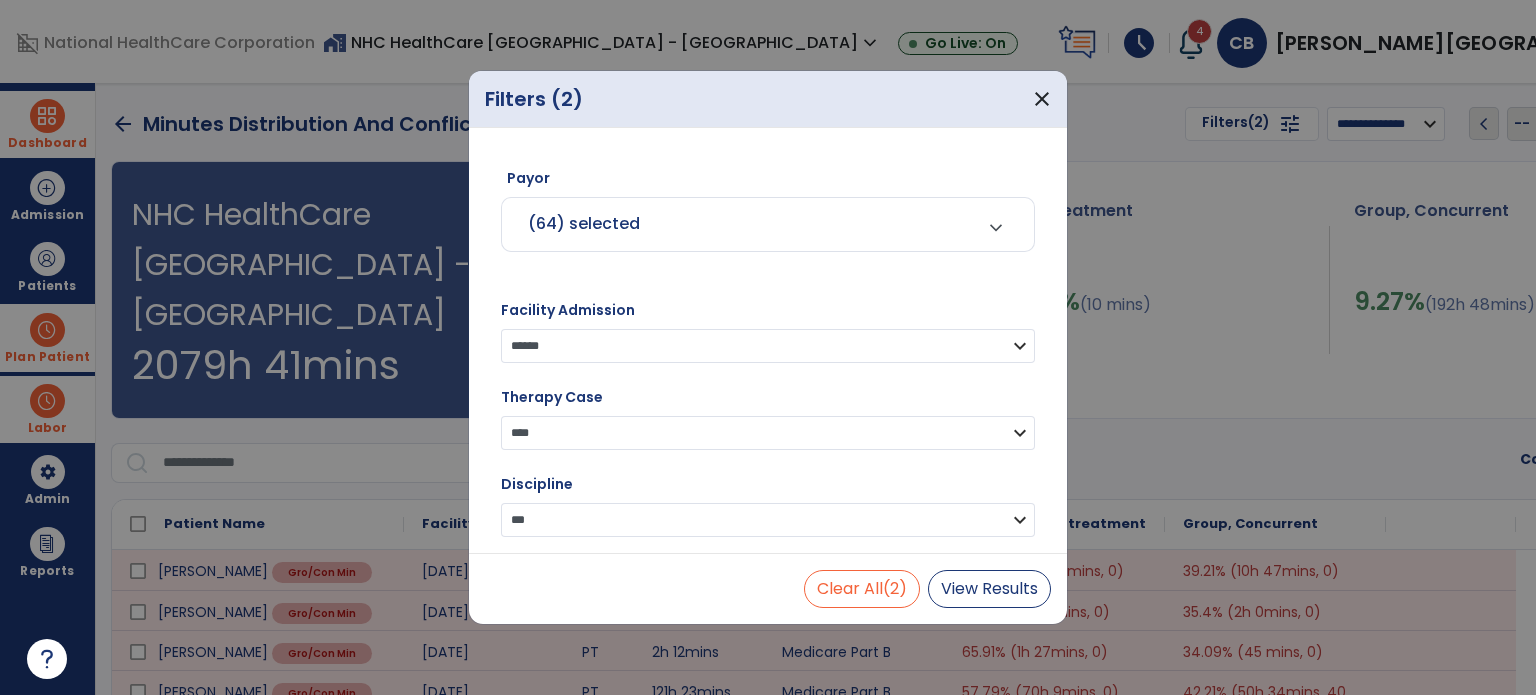 click on "(64) selected" at bounding box center [743, 224] 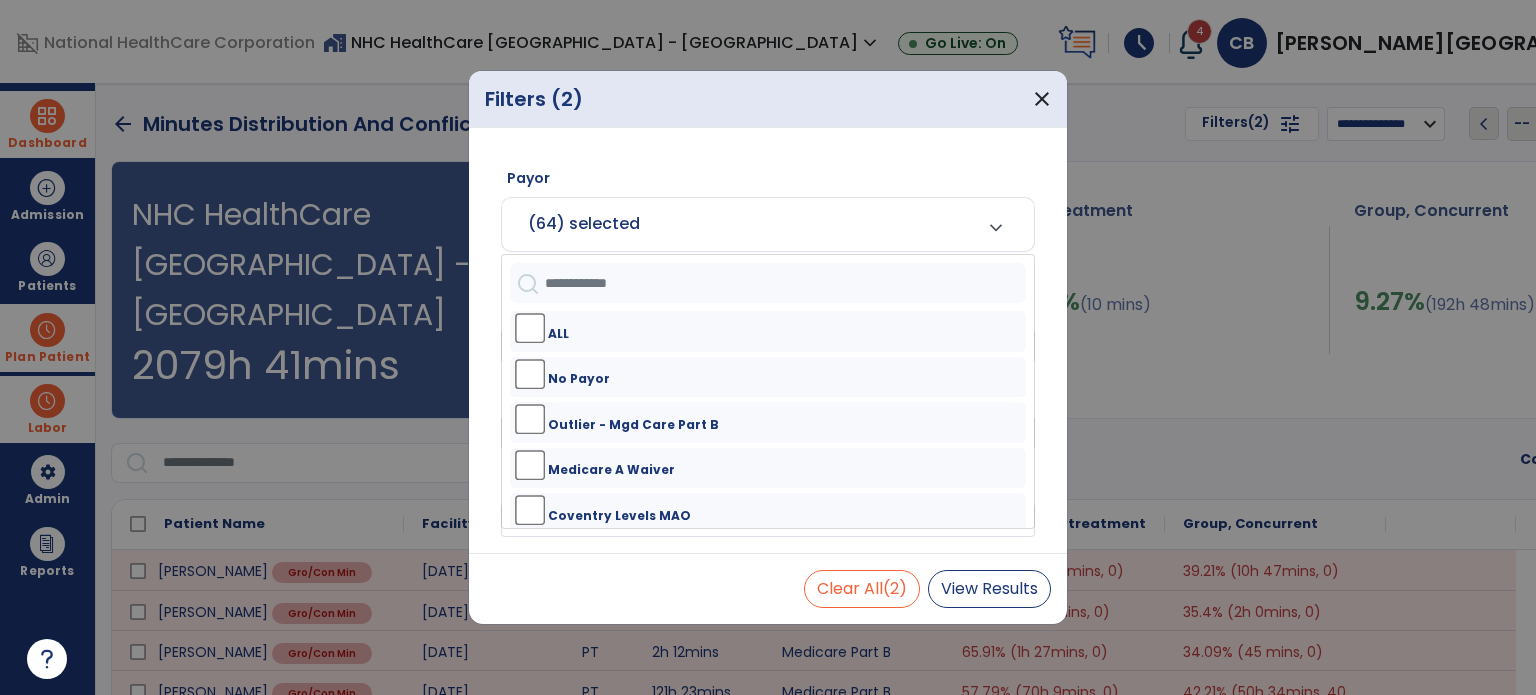 click on "ALL" at bounding box center [768, 331] 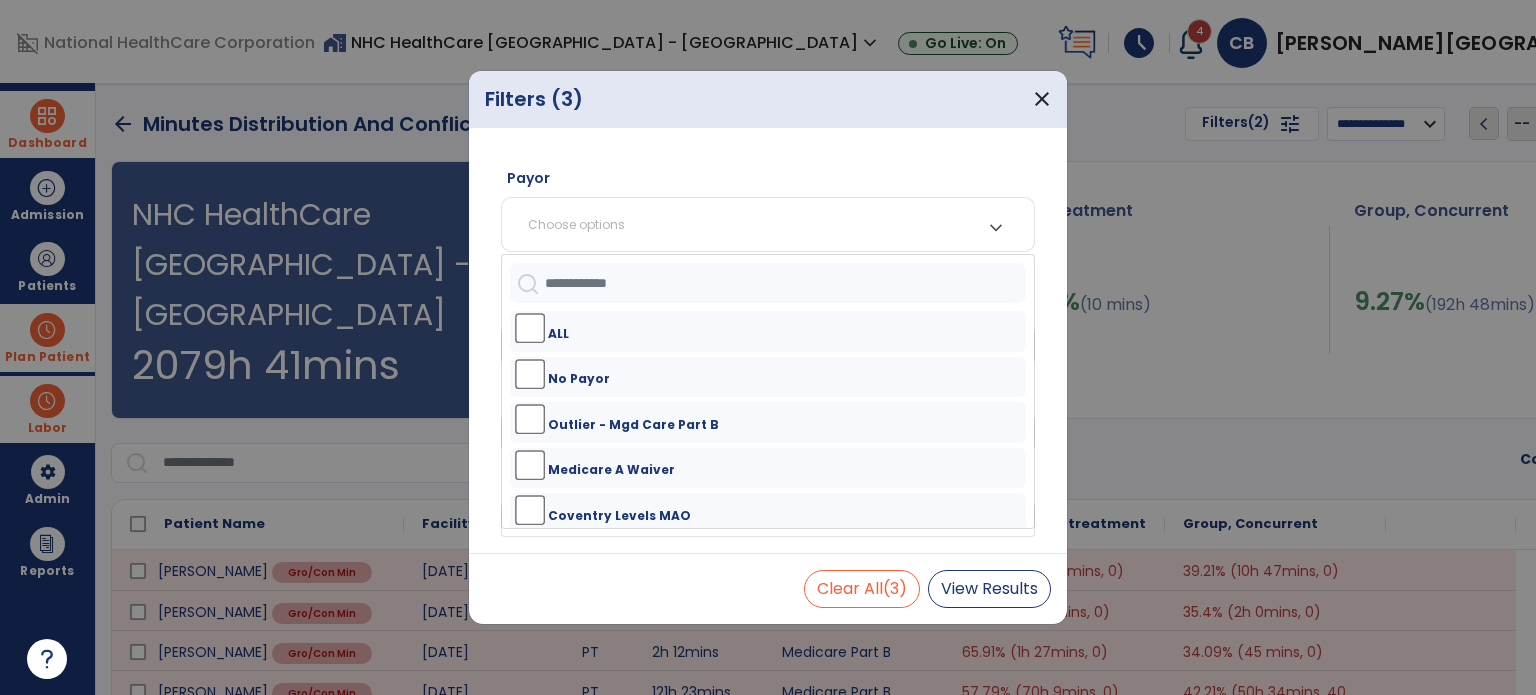 click at bounding box center [785, 283] 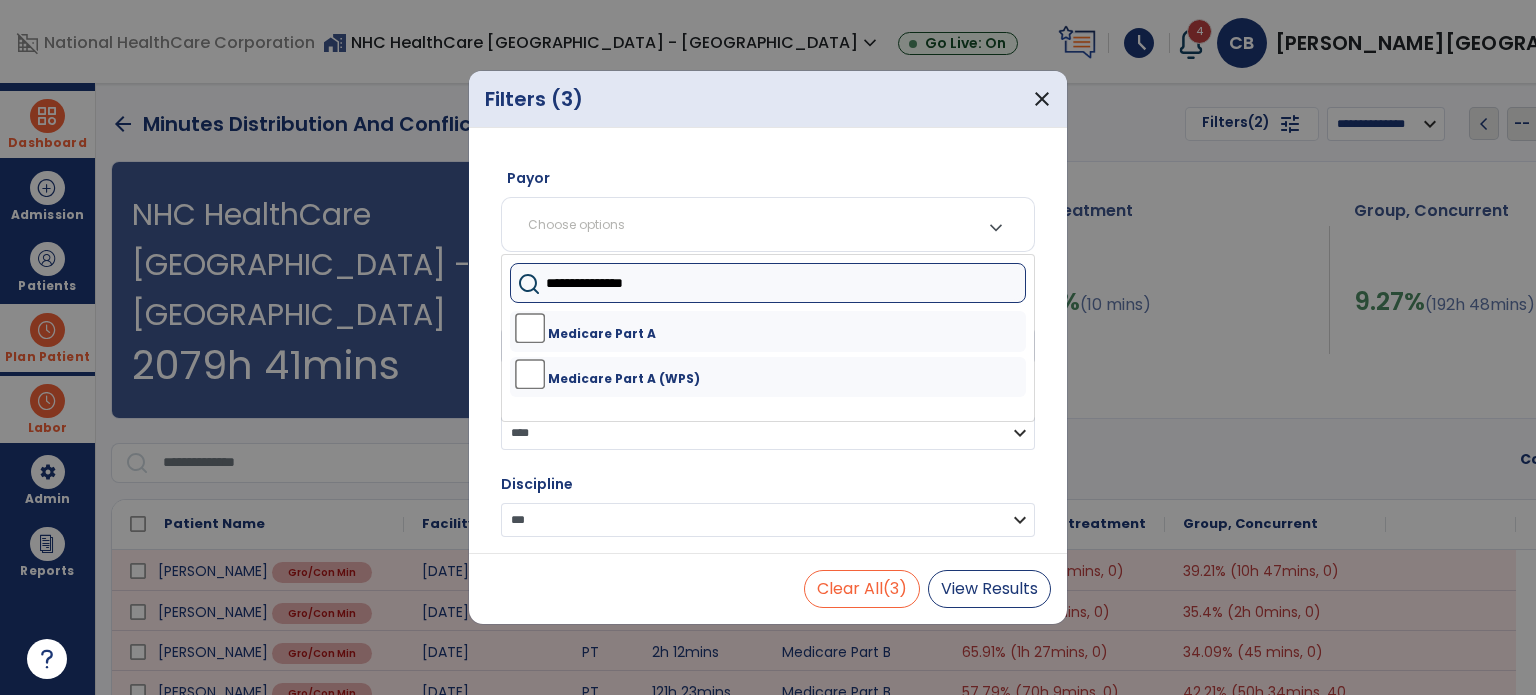 type on "**********" 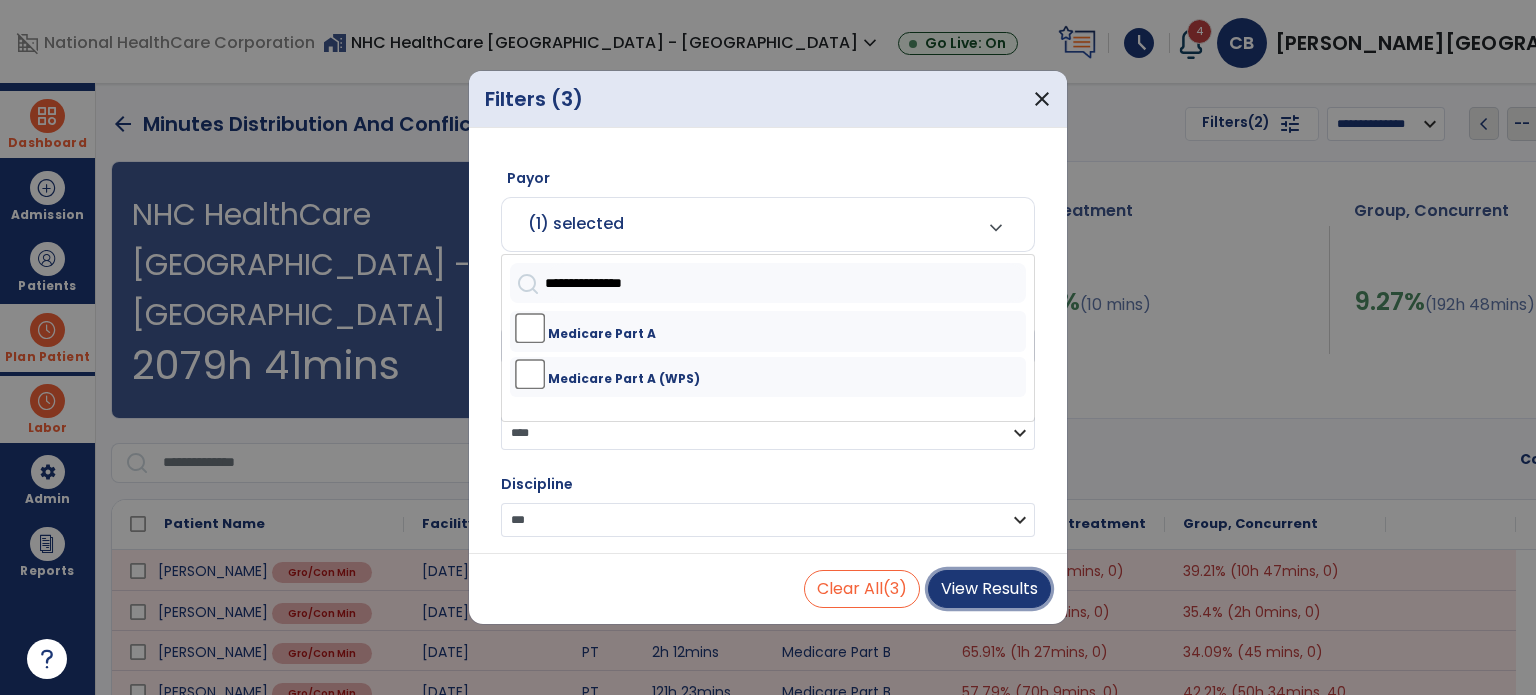 click on "View Results" at bounding box center (989, 589) 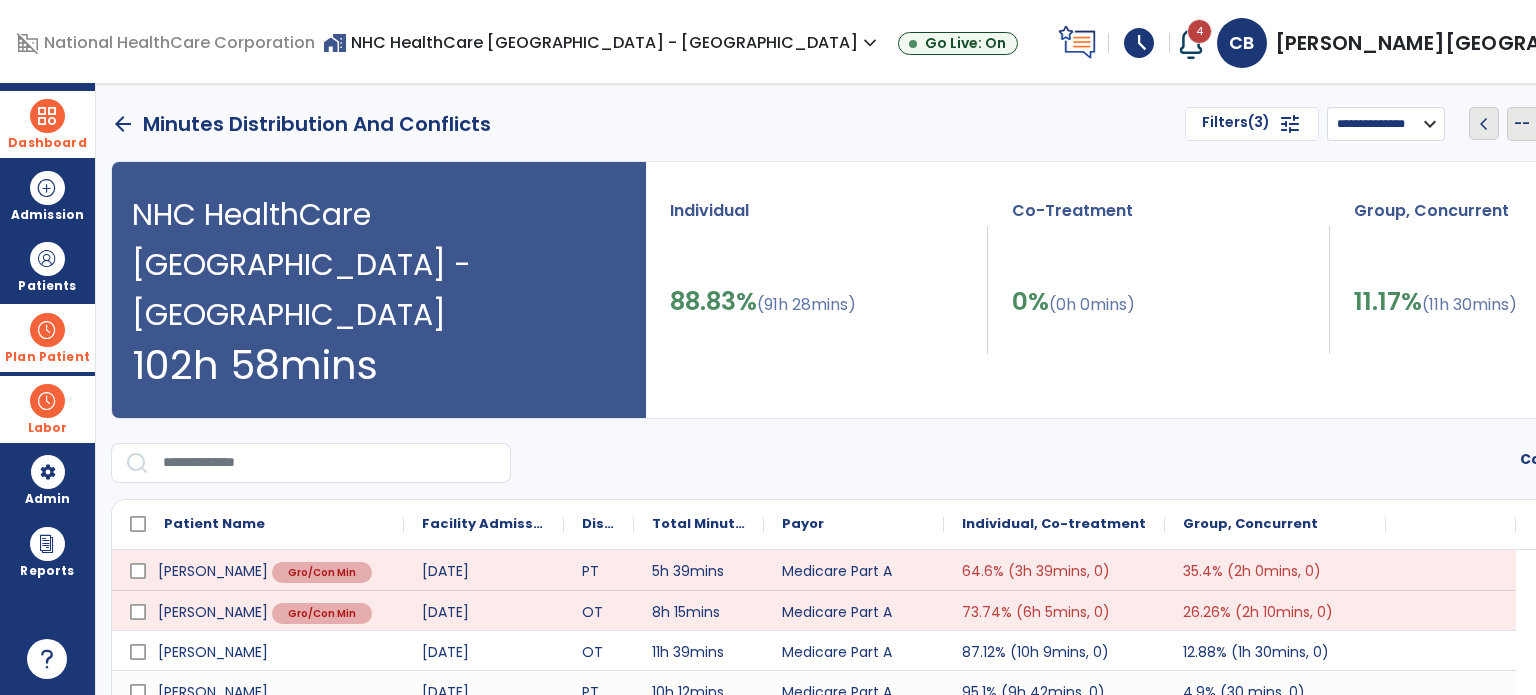 click on "**********" at bounding box center (1649, 460) 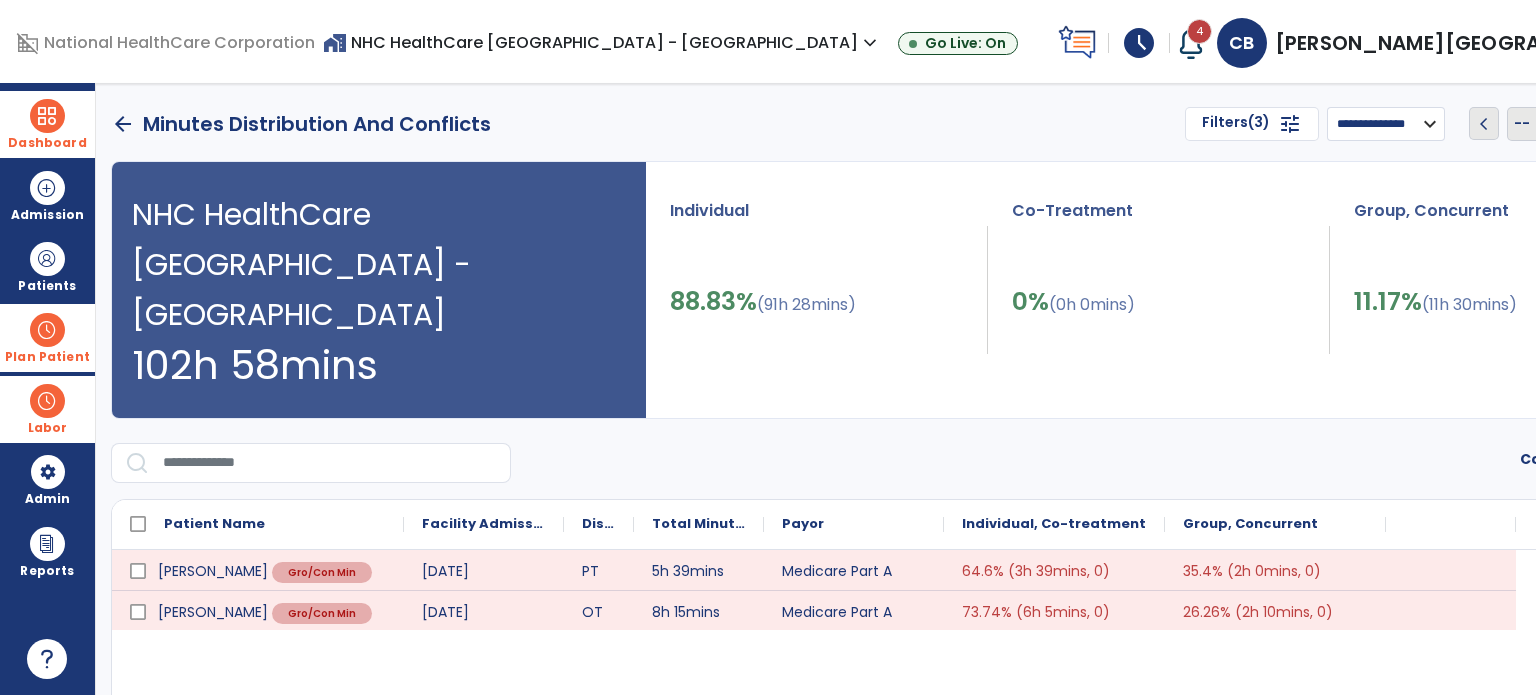 click on "Plan Patient" at bounding box center (47, 266) 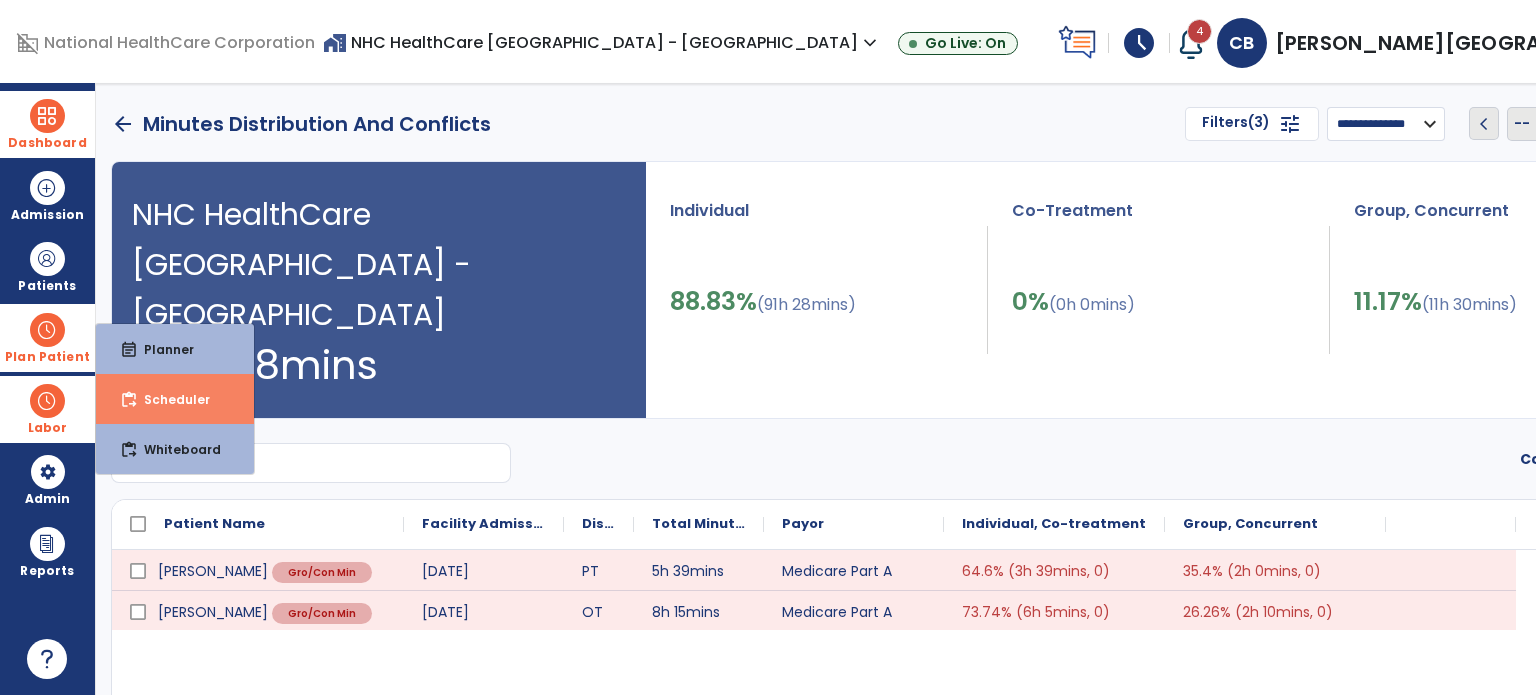 click on "Scheduler" at bounding box center (169, 399) 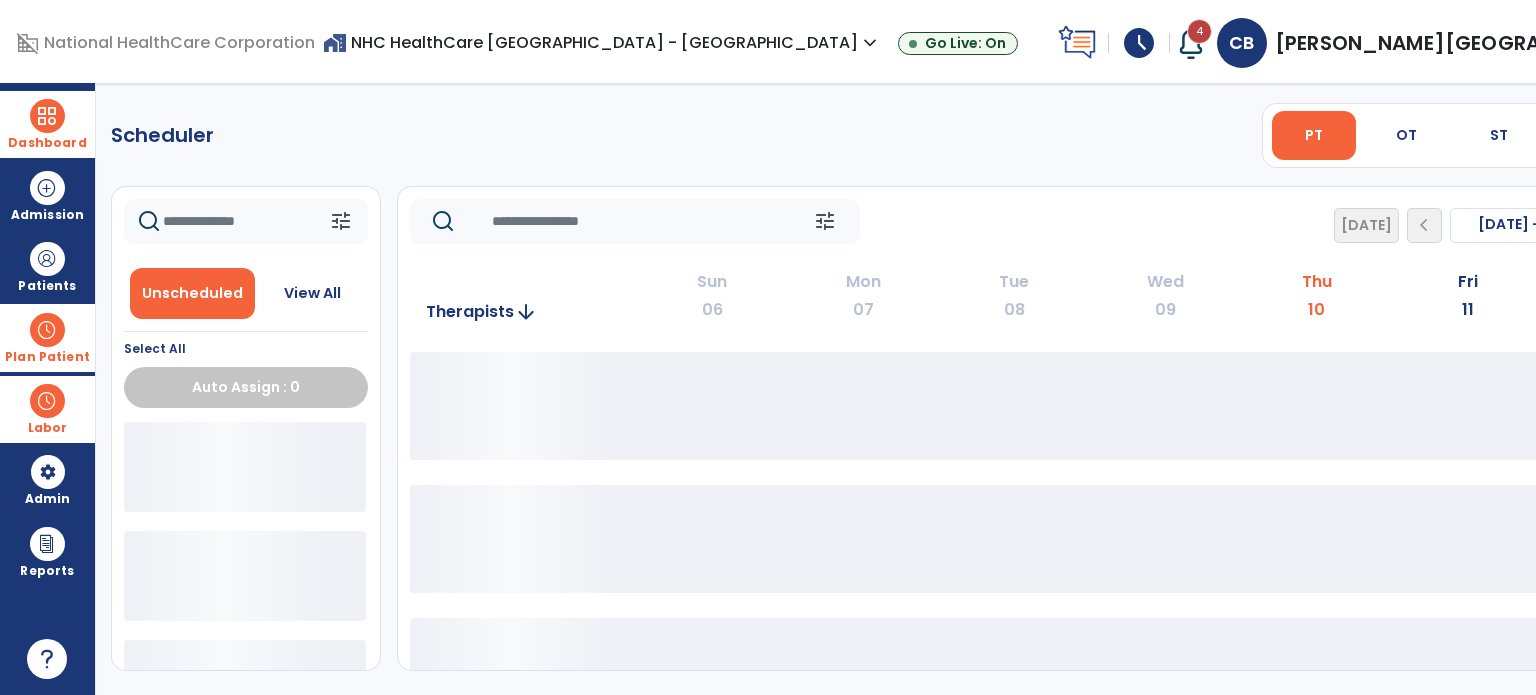 click on "**** ***" 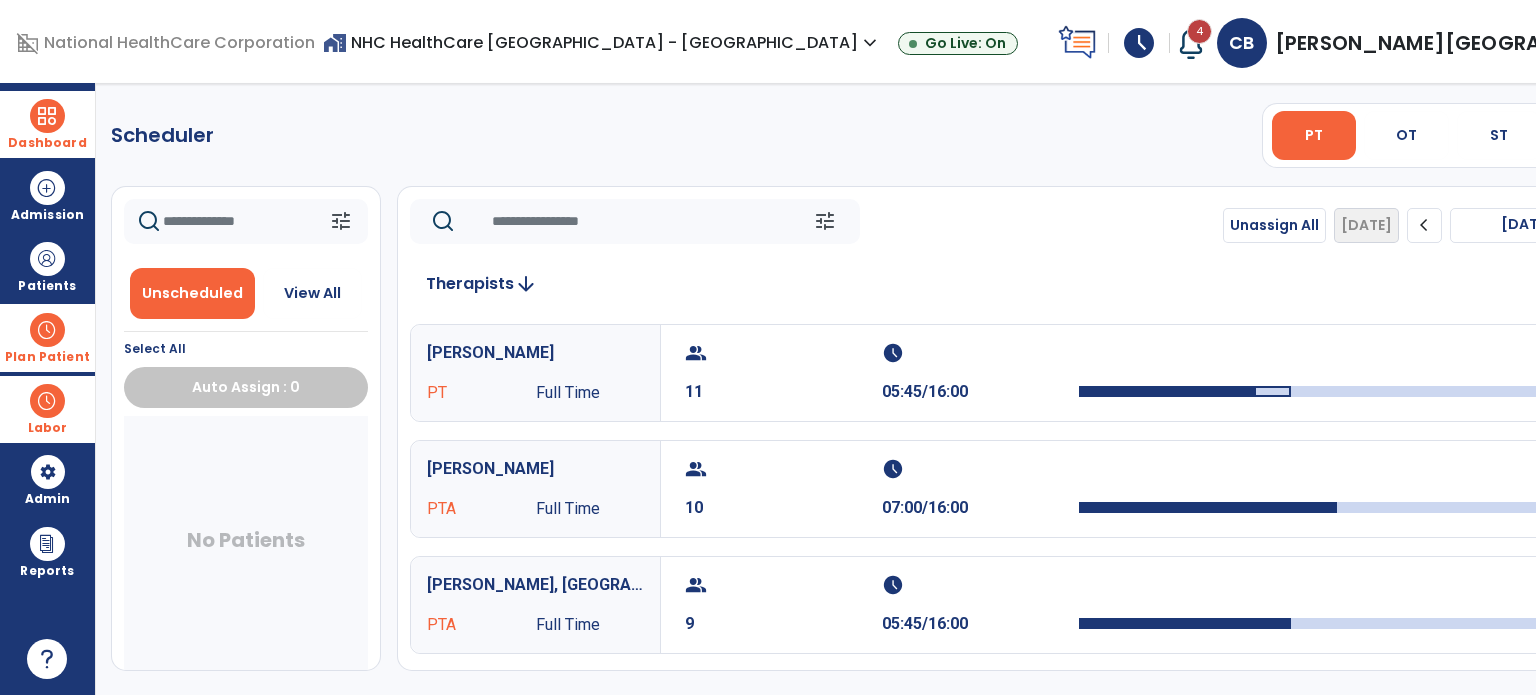 click on "chevron_right" 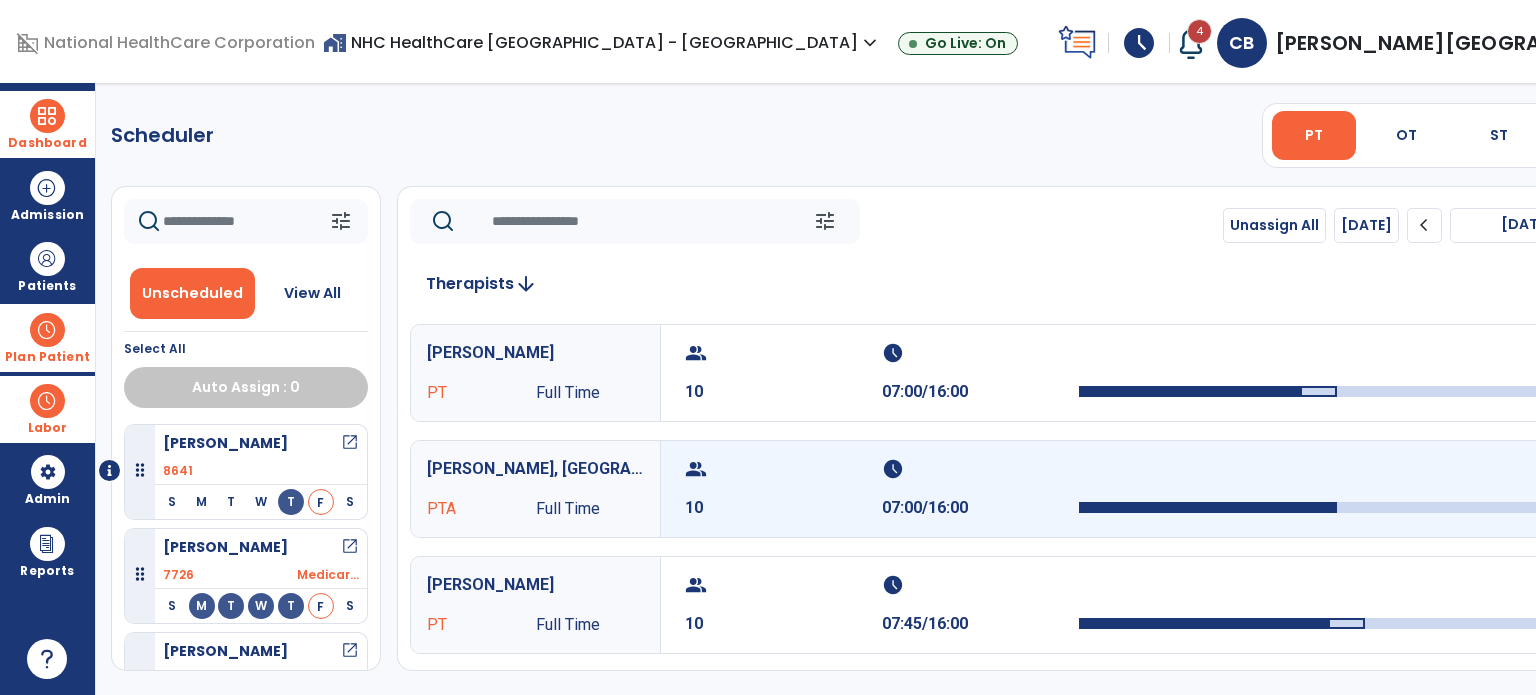 click on "group  10" at bounding box center [783, 489] 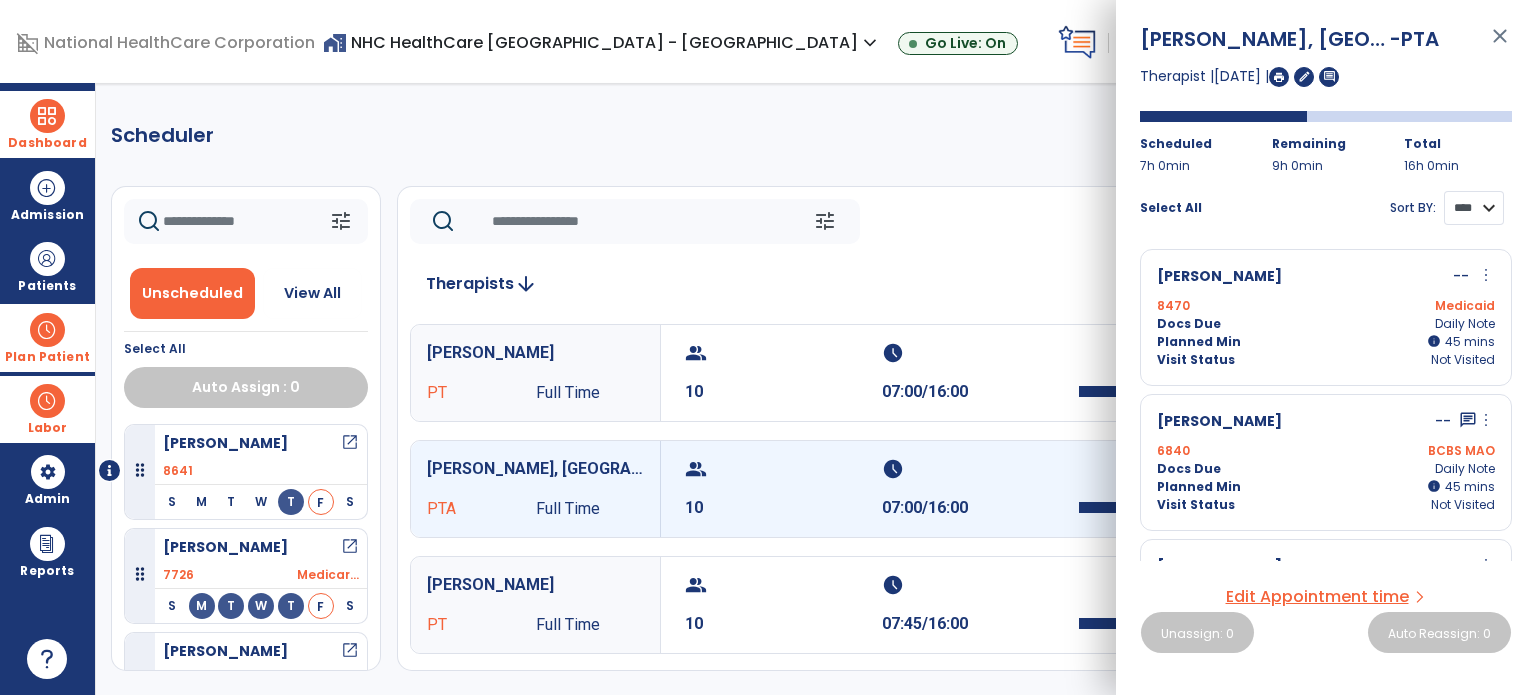 click on "**** ****" at bounding box center (1474, 208) 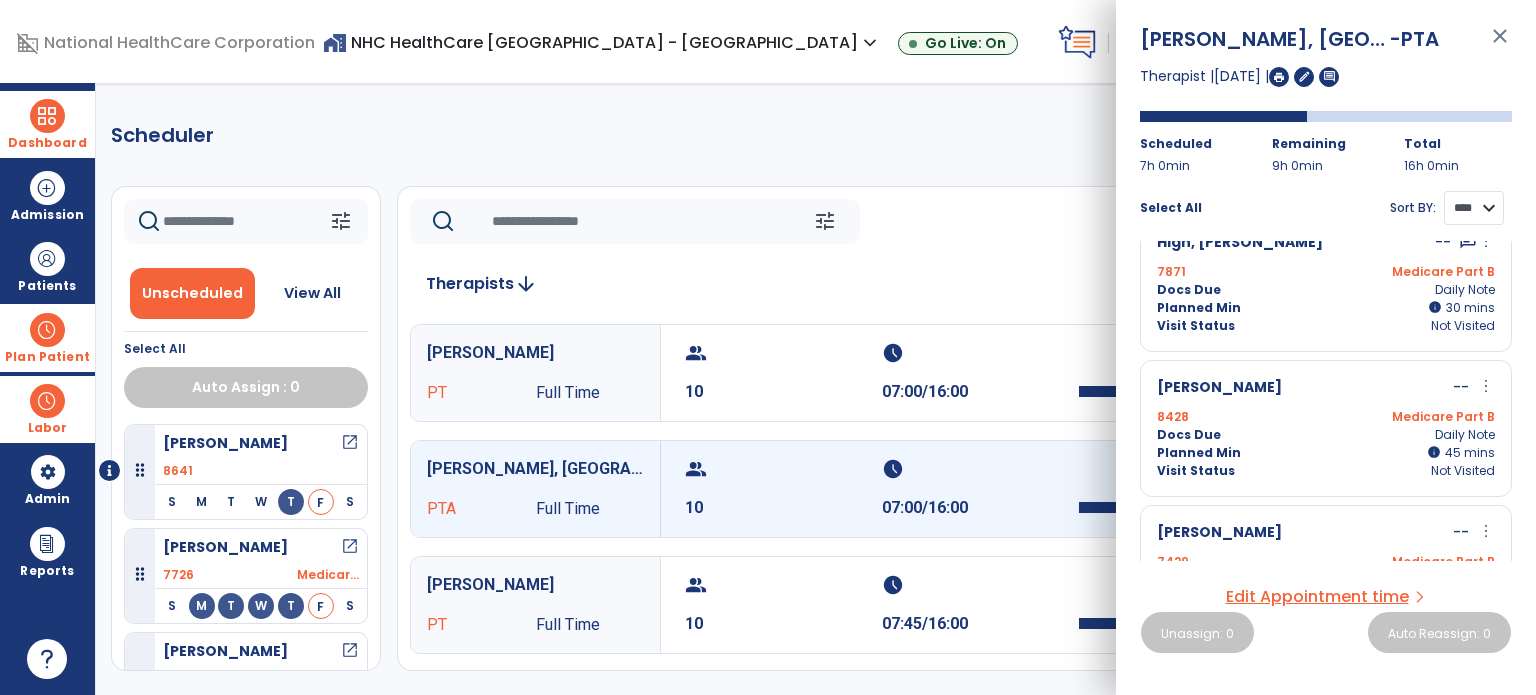 scroll, scrollTop: 463, scrollLeft: 0, axis: vertical 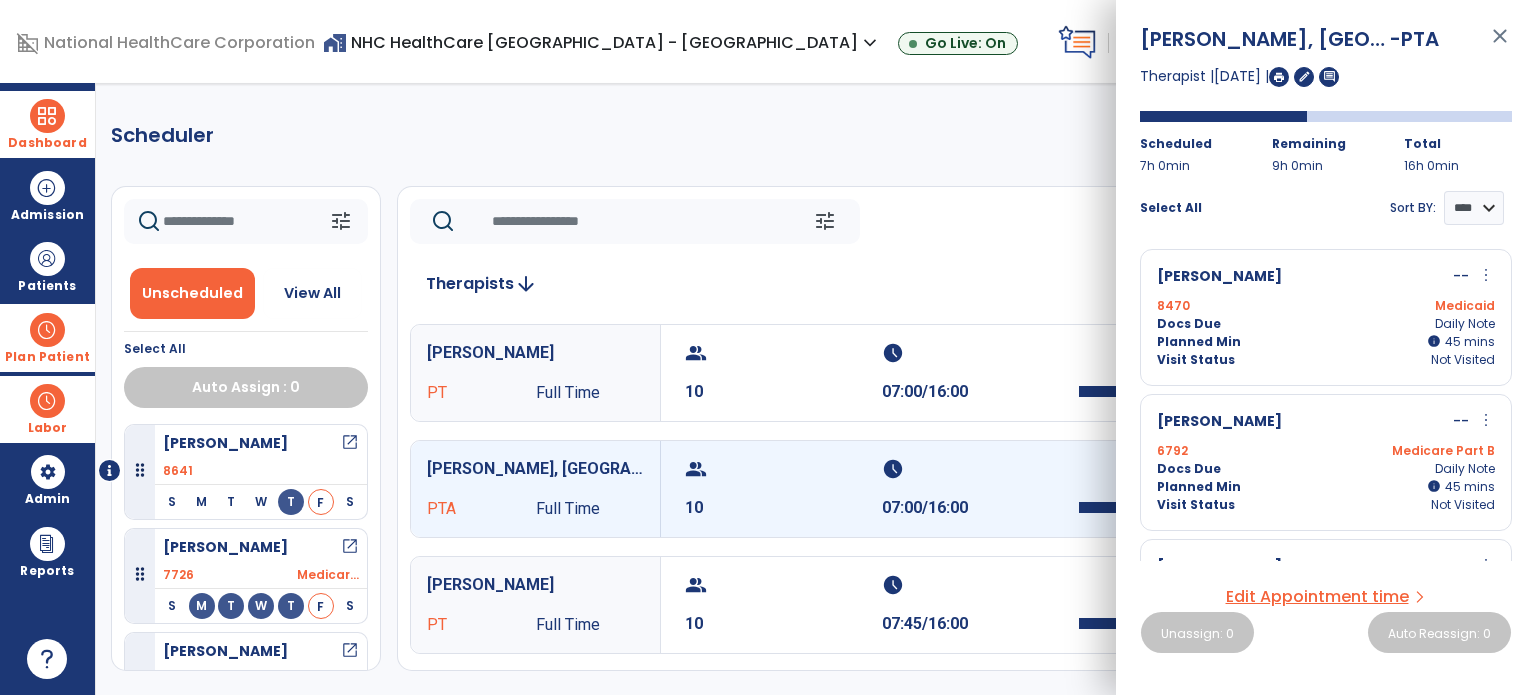 click on "close" at bounding box center (1500, 45) 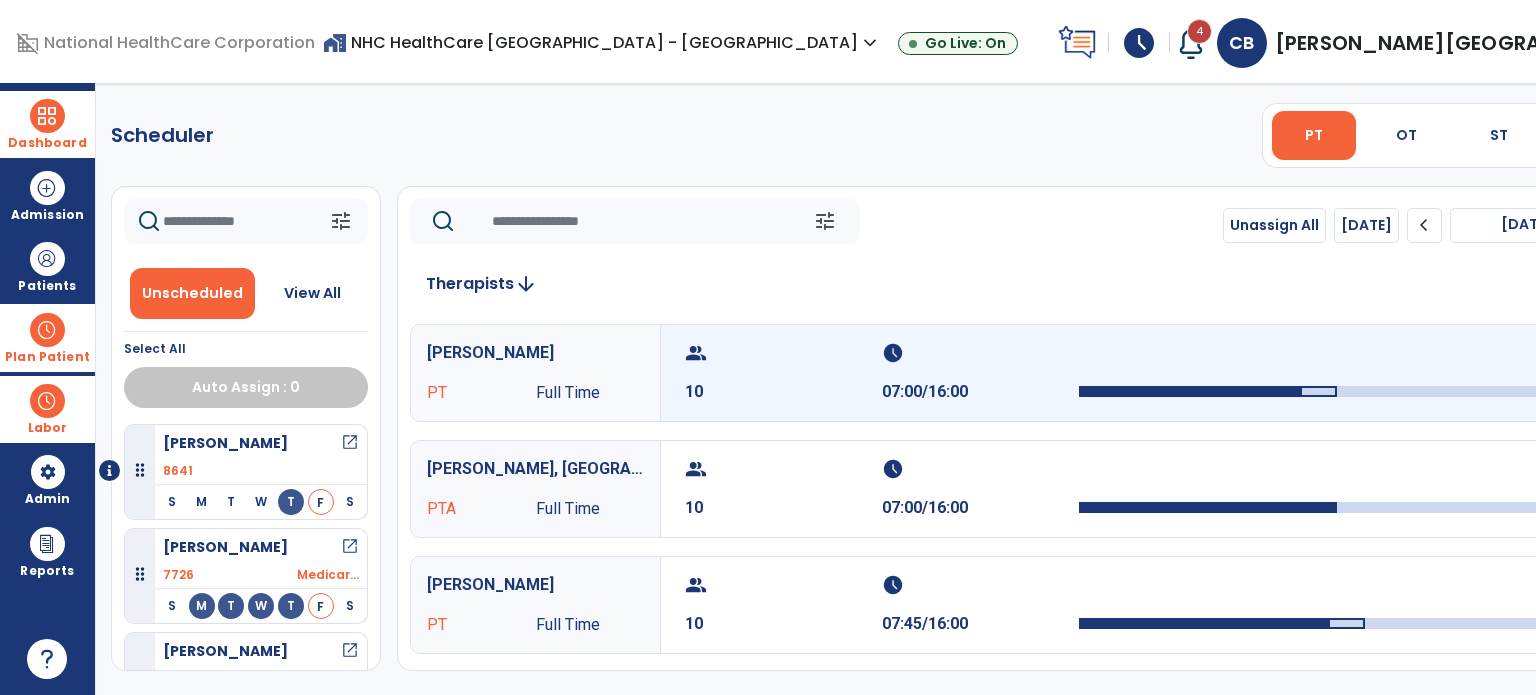 click on "group" at bounding box center (781, 353) 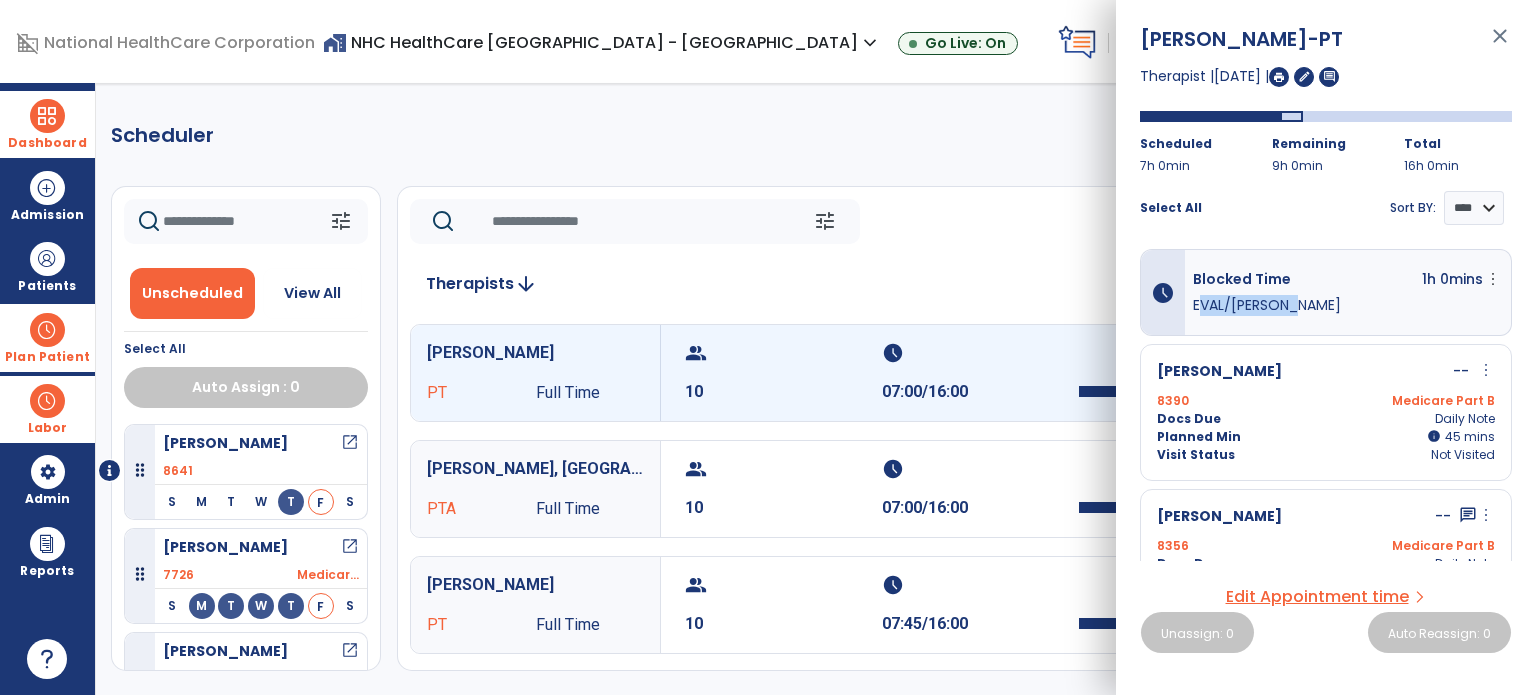 drag, startPoint x: 1512, startPoint y: 284, endPoint x: 1514, endPoint y: 328, distance: 44.04543 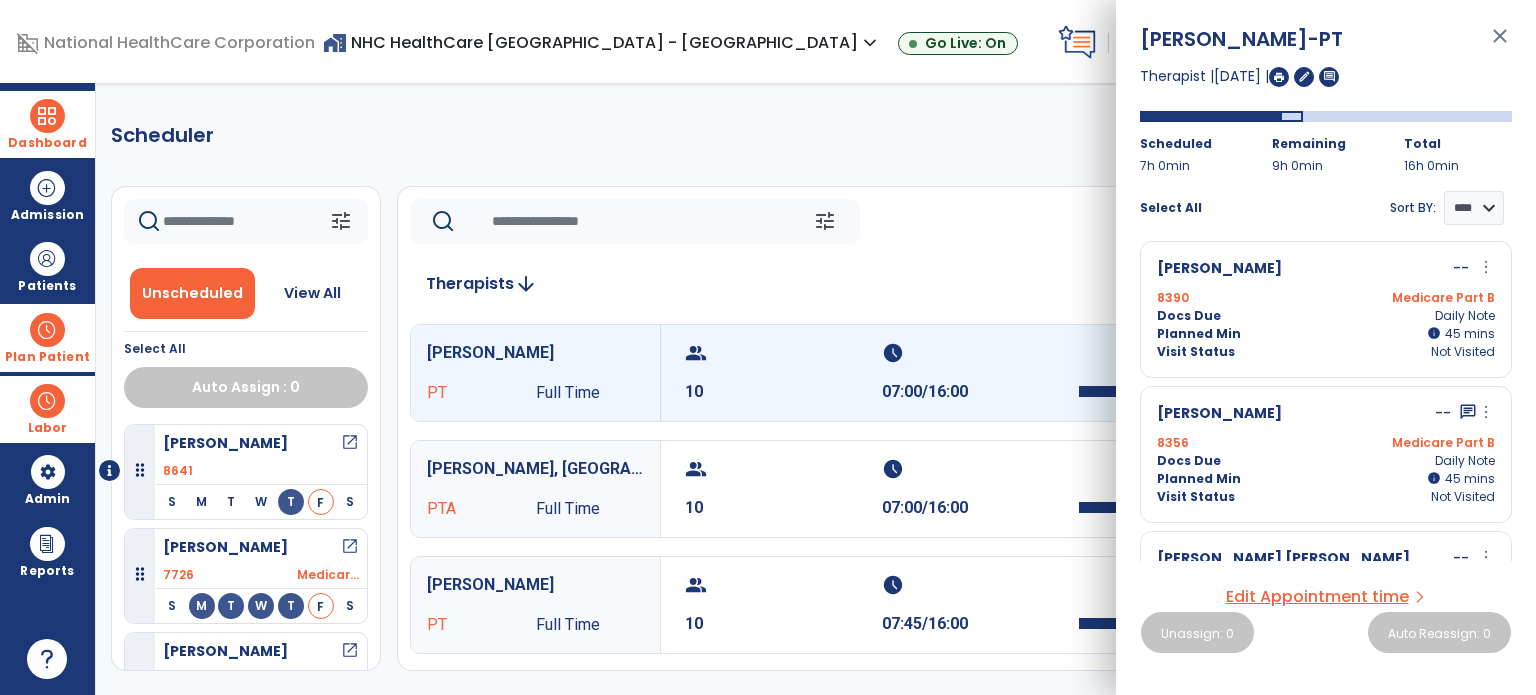 scroll, scrollTop: 0, scrollLeft: 0, axis: both 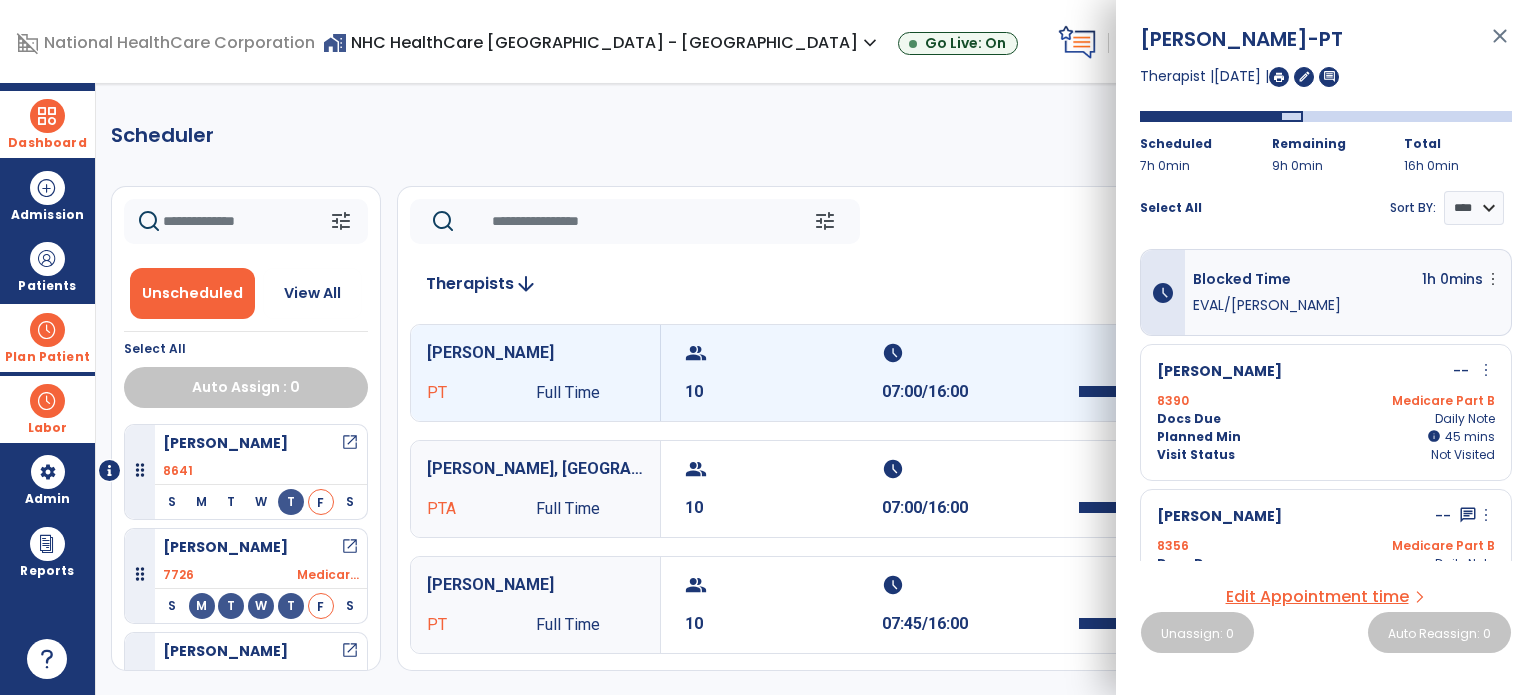 click on "close" at bounding box center (1500, 45) 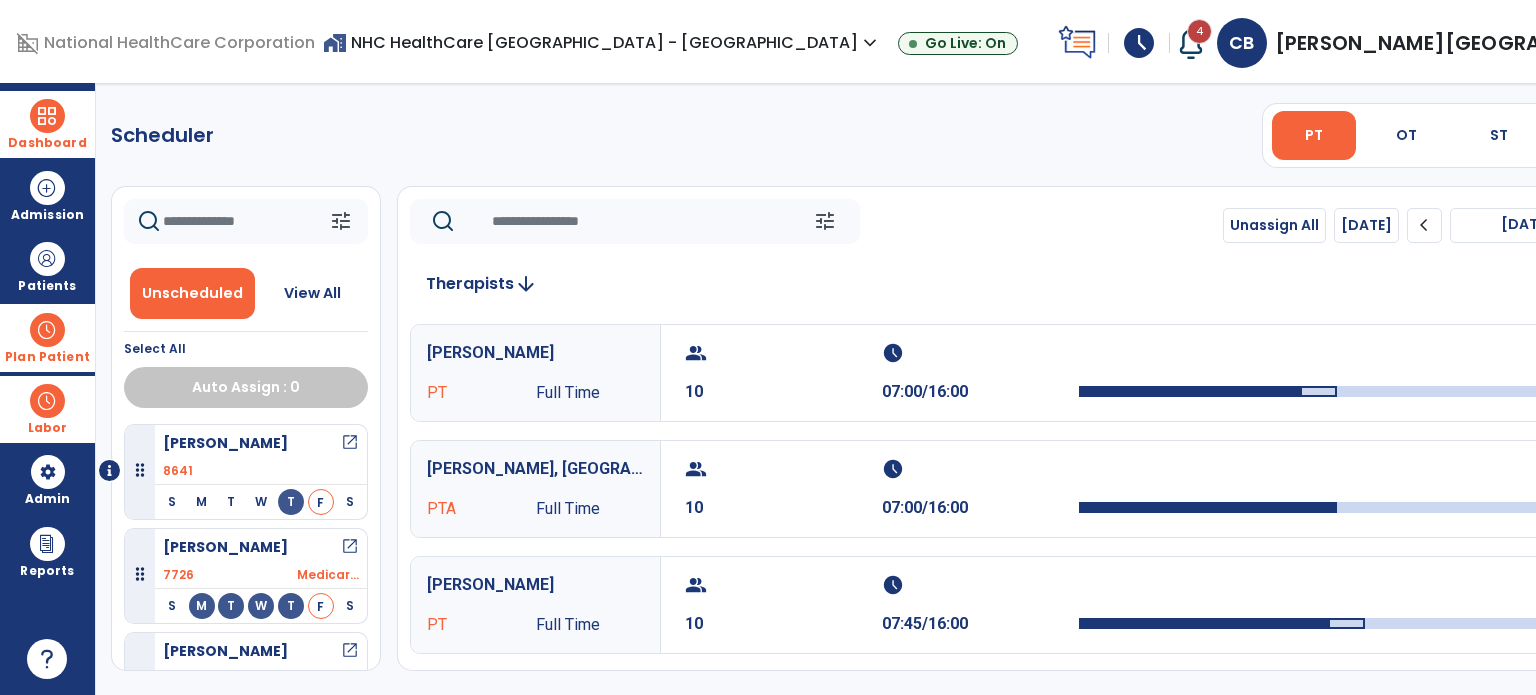 click on "chevron_right" 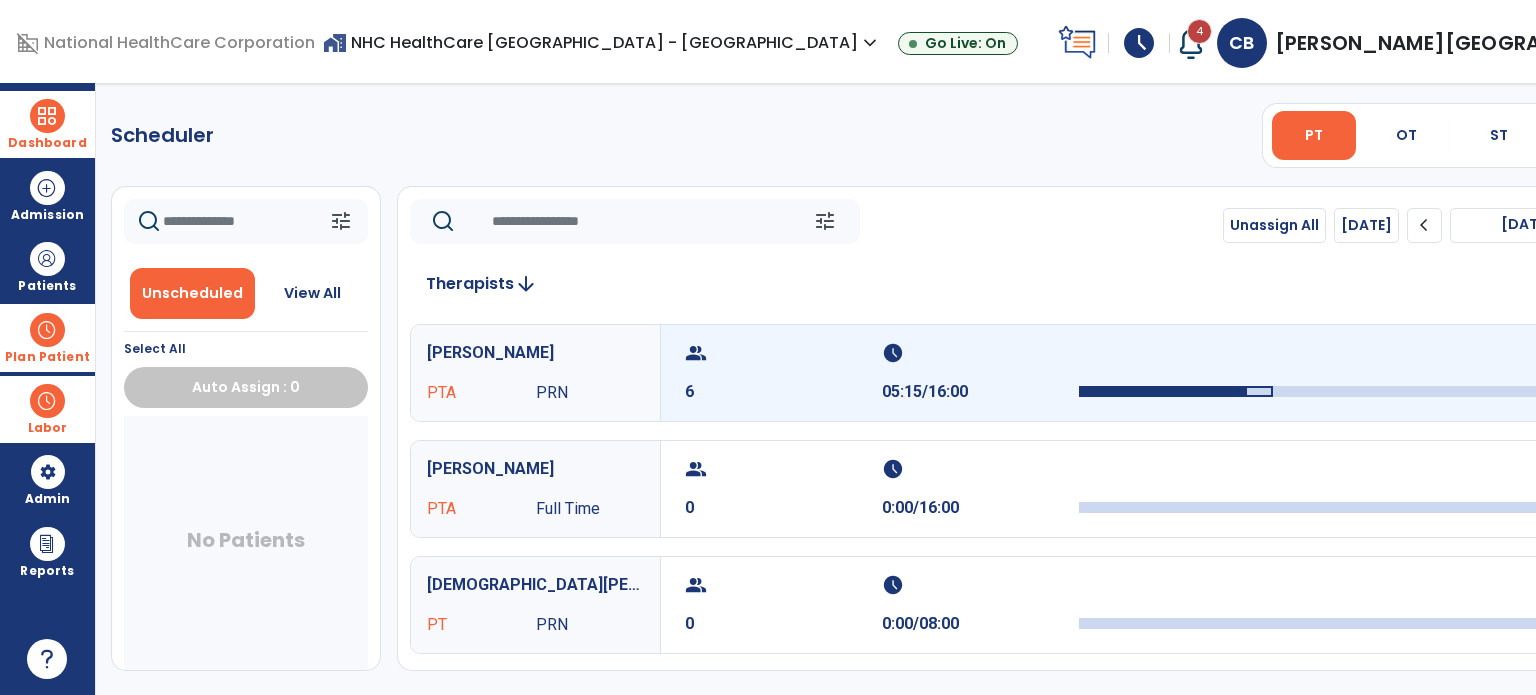 click on "05:15/16:00" at bounding box center [980, 392] 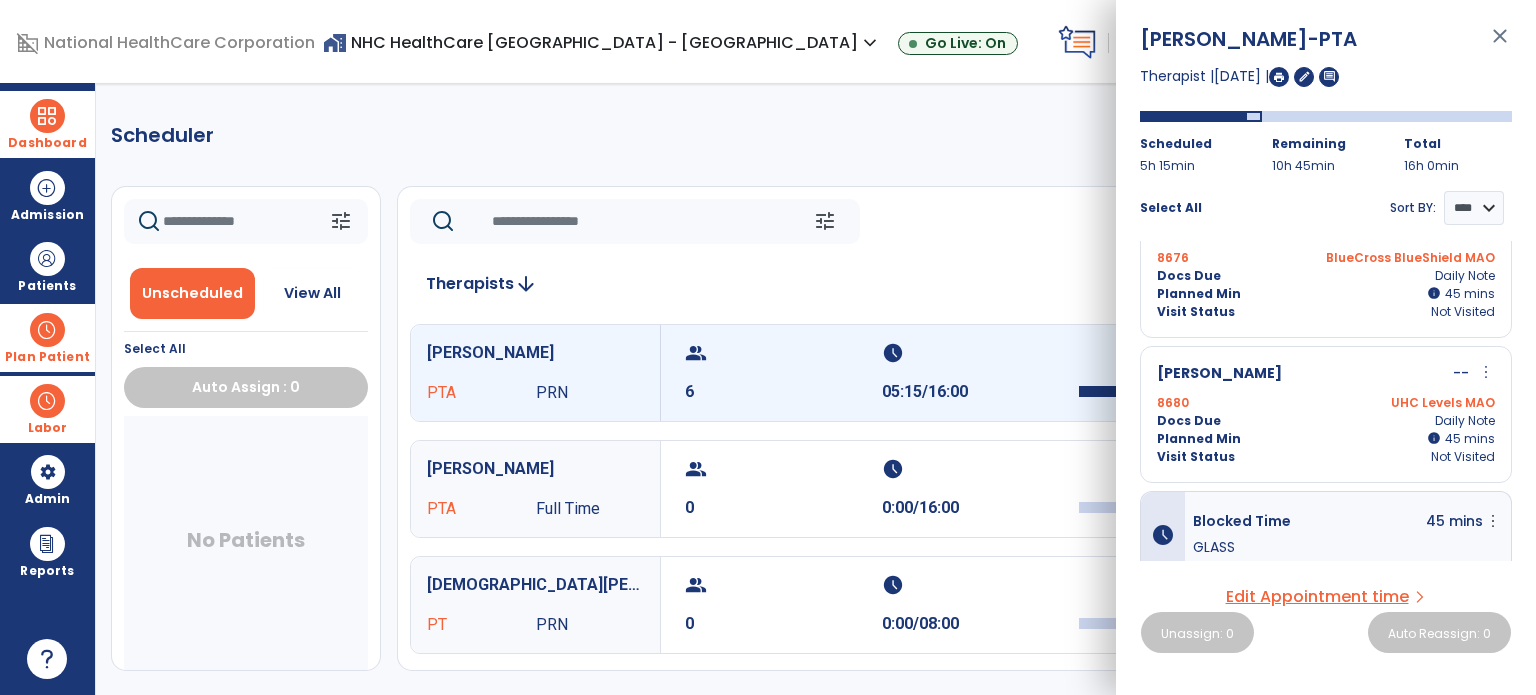 scroll, scrollTop: 640, scrollLeft: 0, axis: vertical 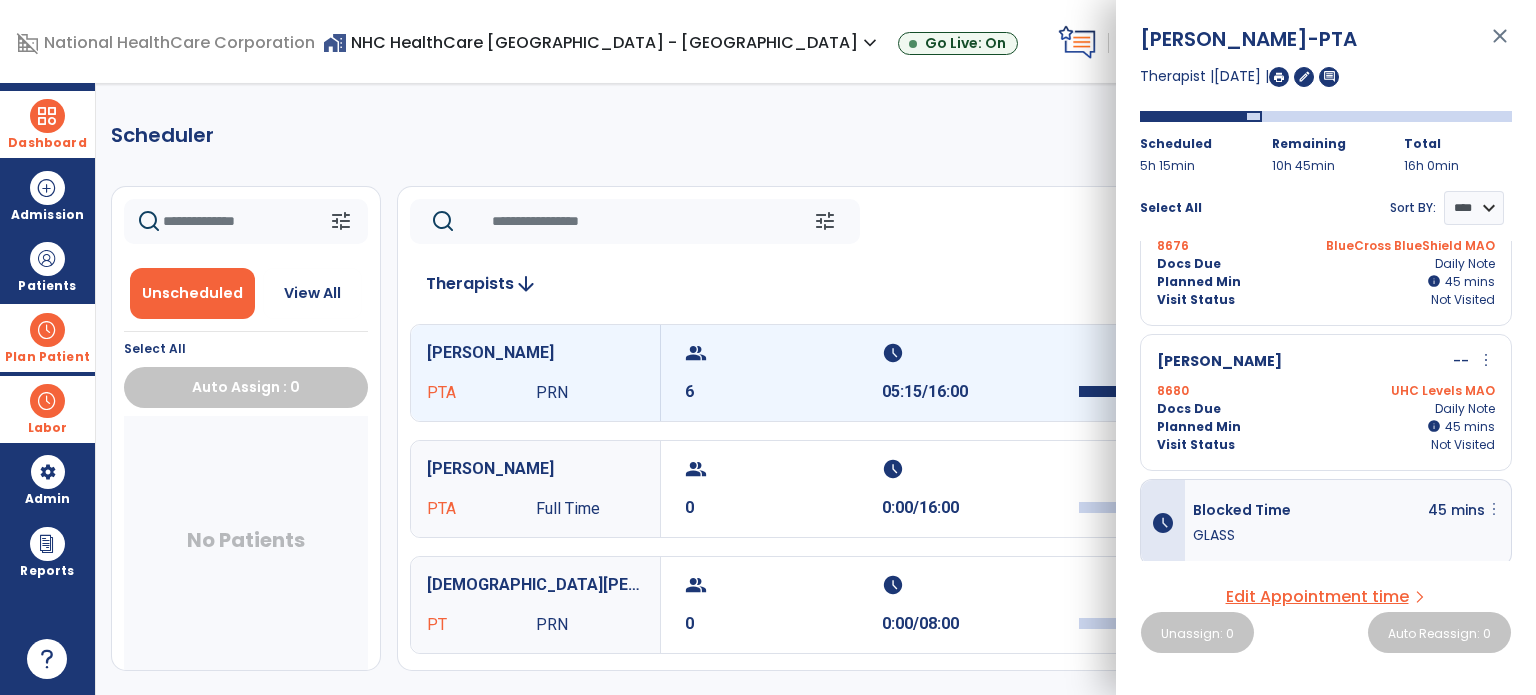 click on "more_vert" at bounding box center (1494, 509) 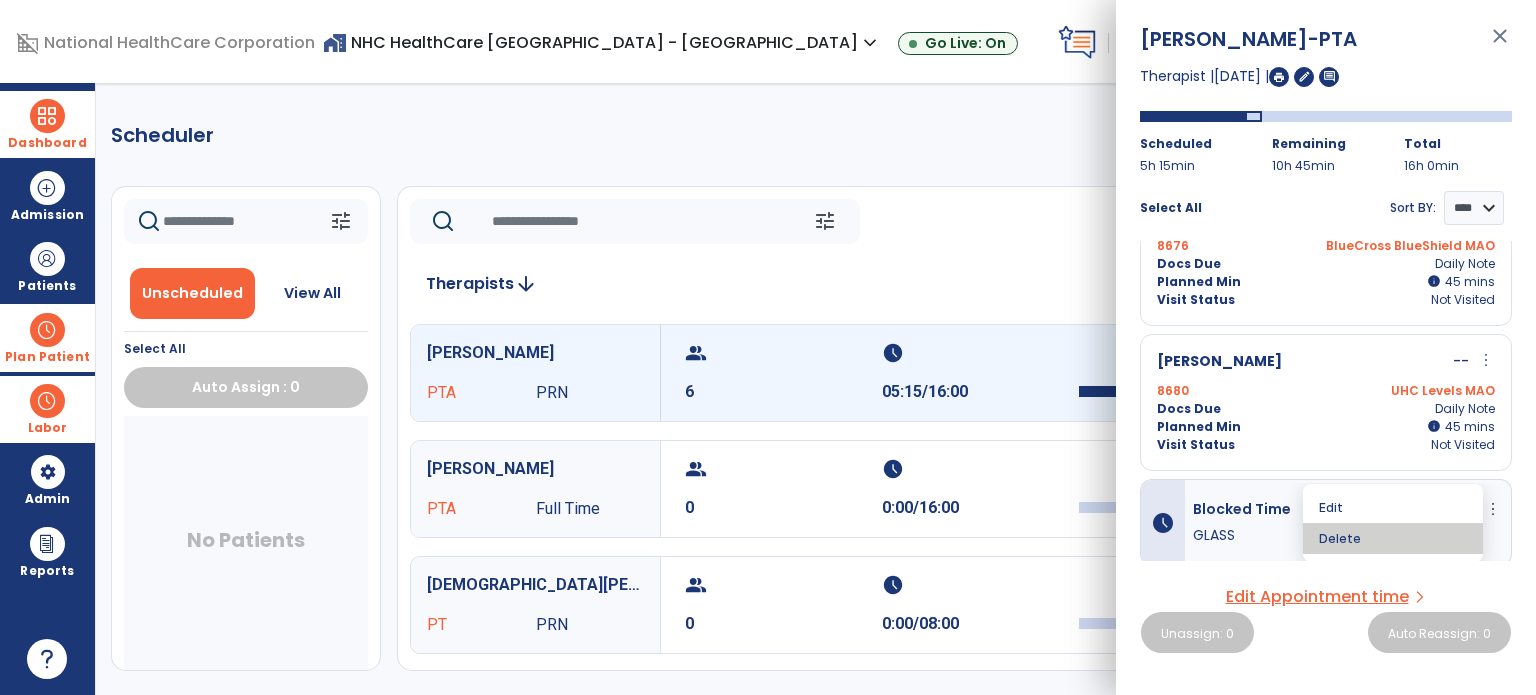 click on "Delete" at bounding box center [1393, 538] 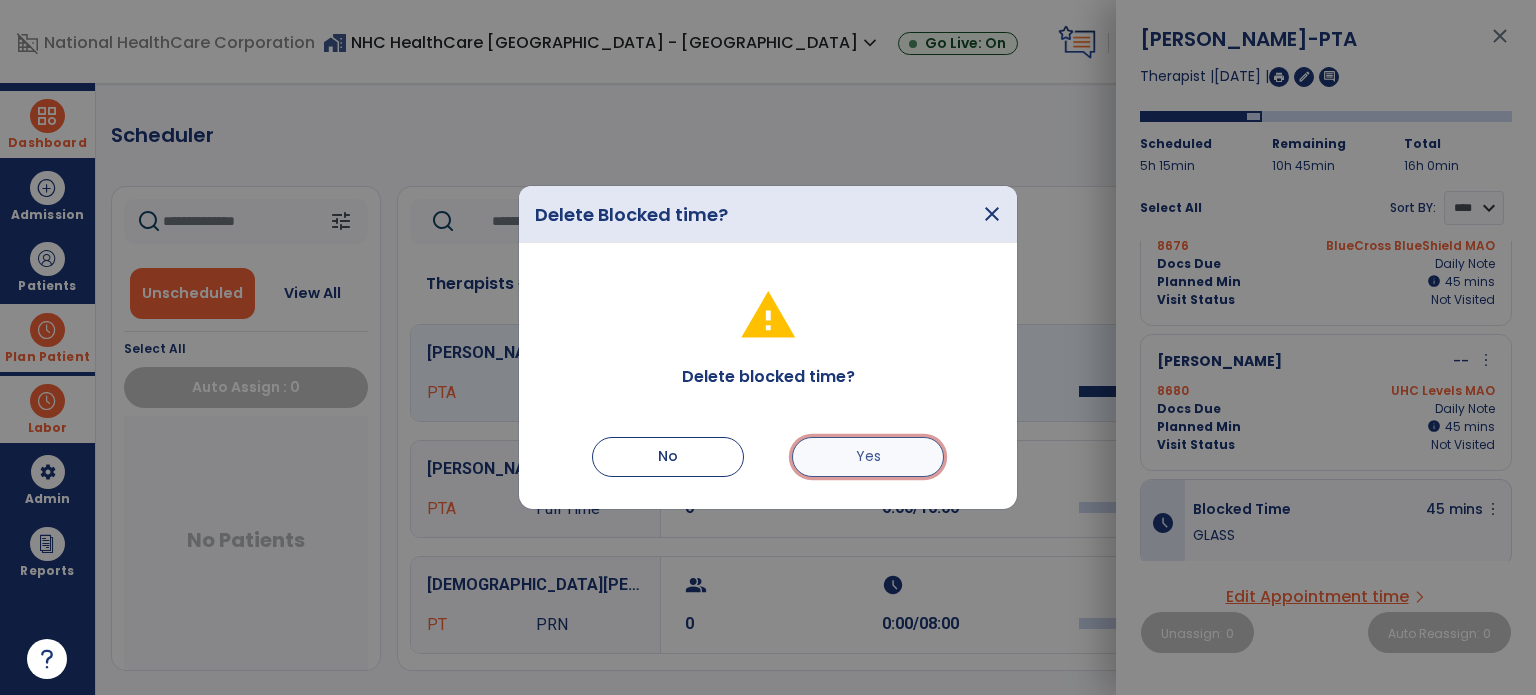 click on "Yes" at bounding box center (868, 457) 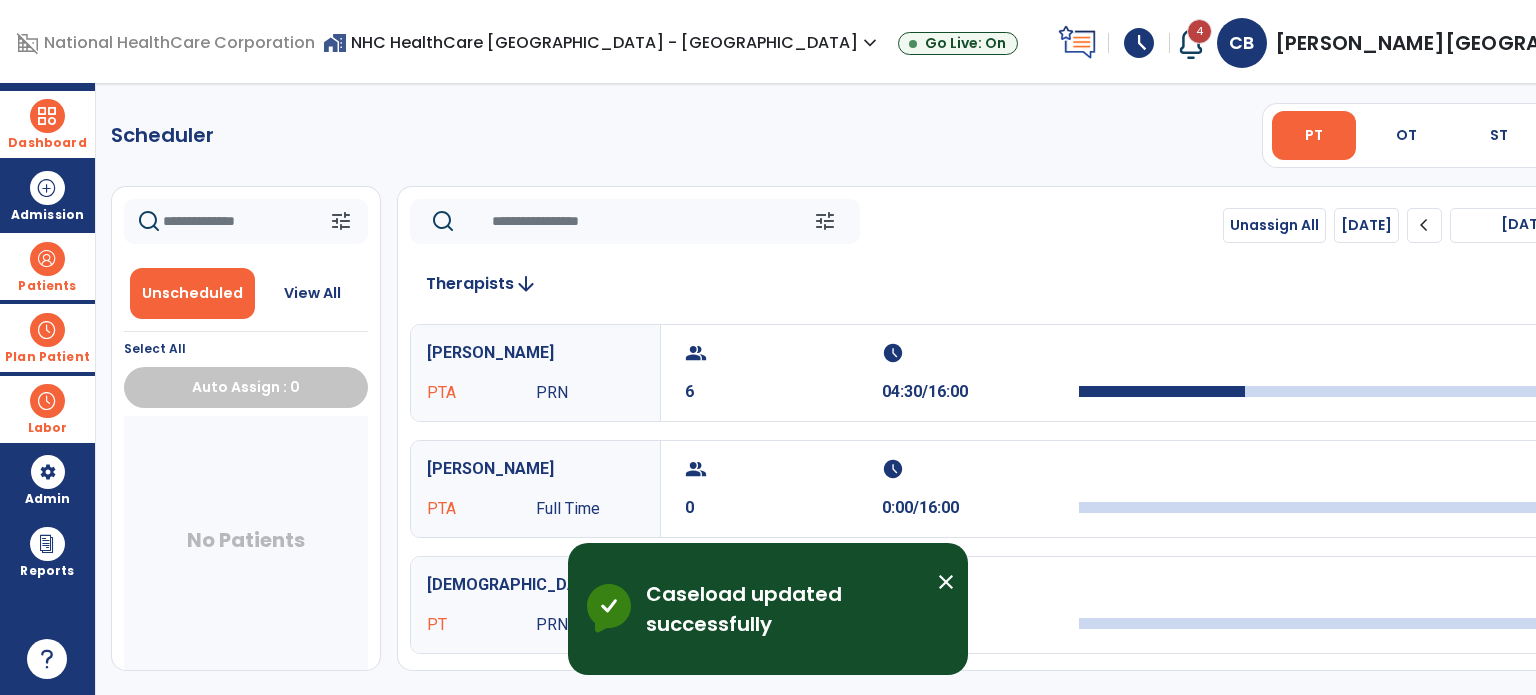 click on "Patients" at bounding box center [47, 266] 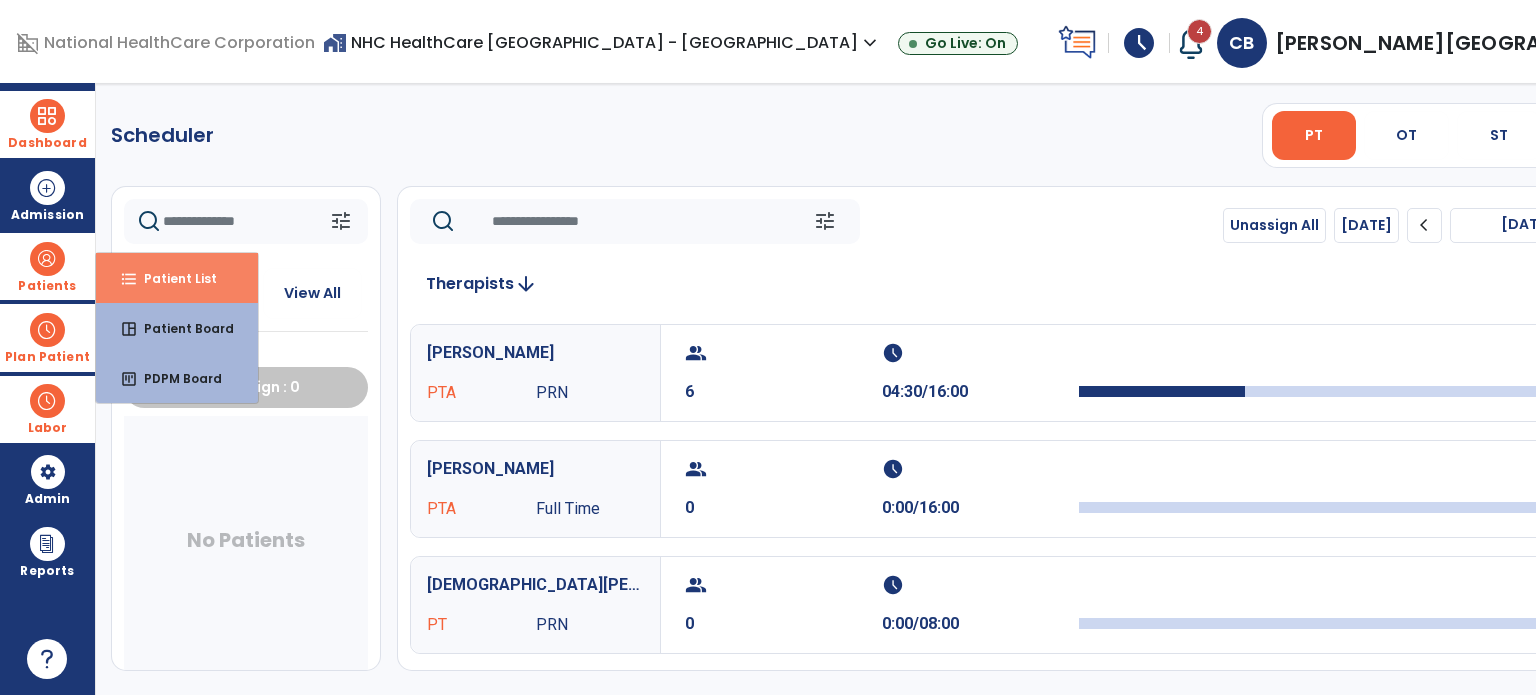 click on "format_list_bulleted  Patient List" at bounding box center [177, 278] 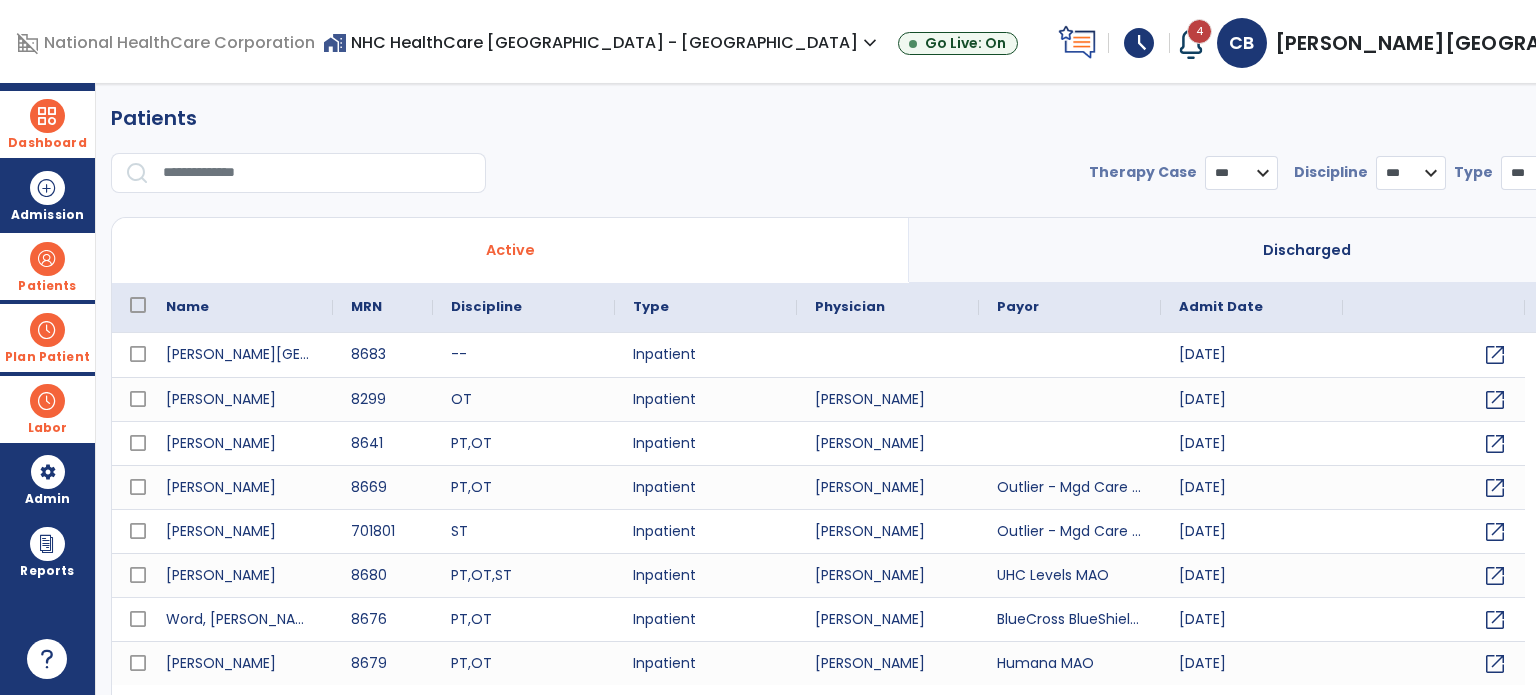select on "***" 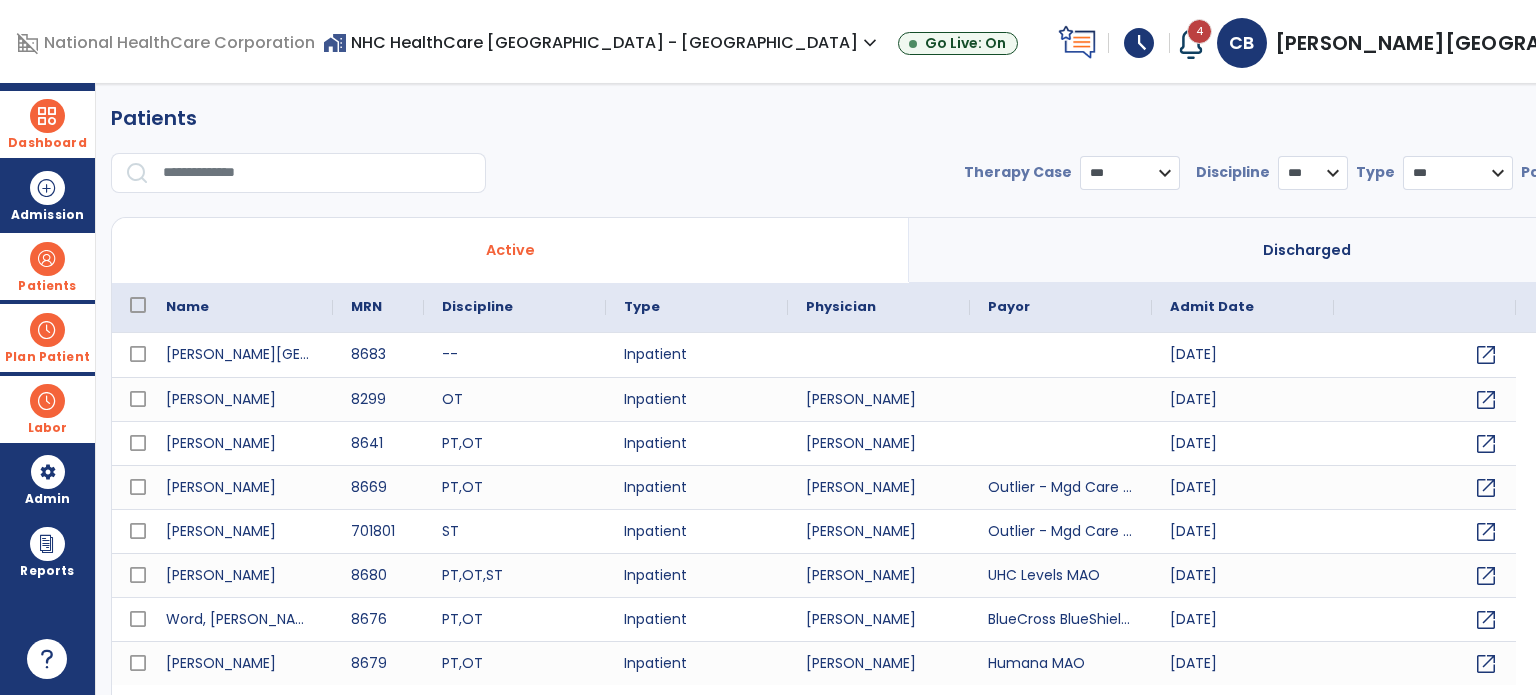 click on "Plan Patient" at bounding box center [47, 286] 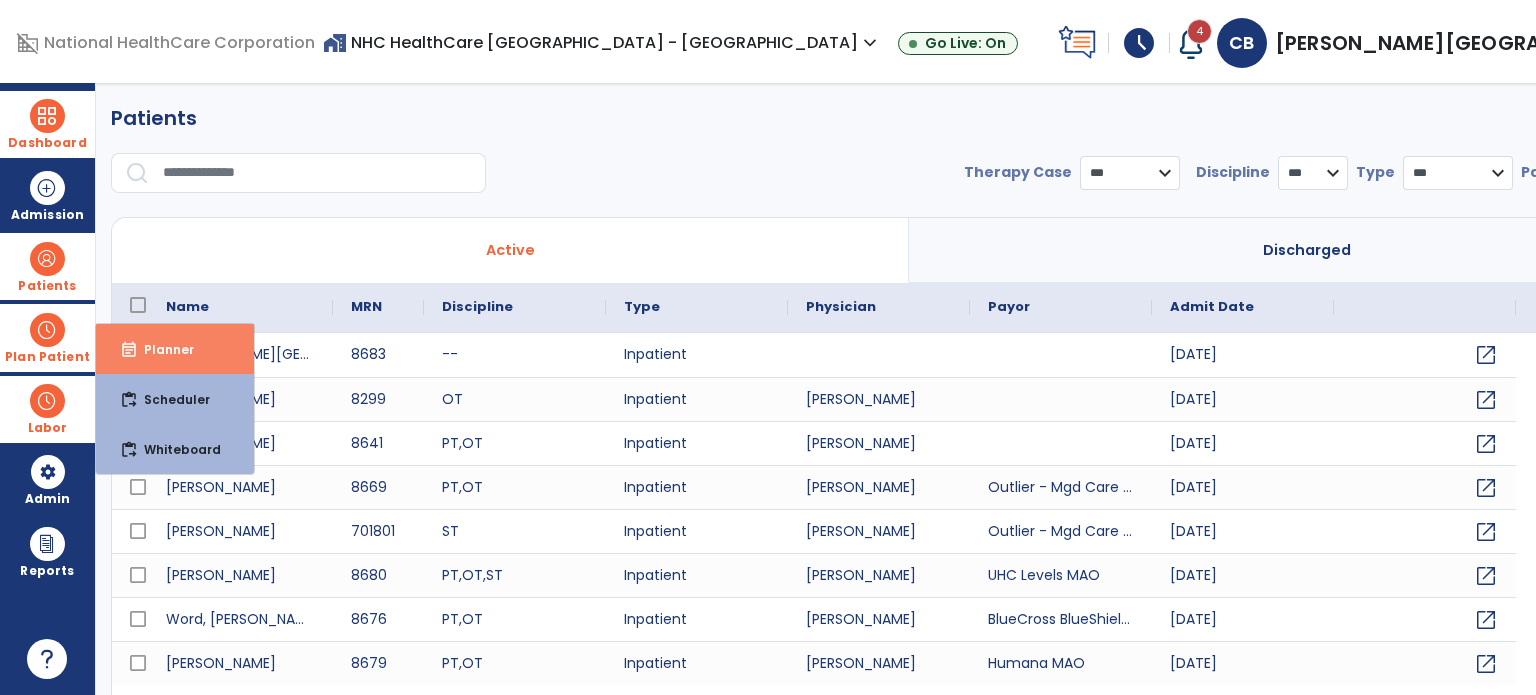 click on "event_note  Planner" at bounding box center [175, 349] 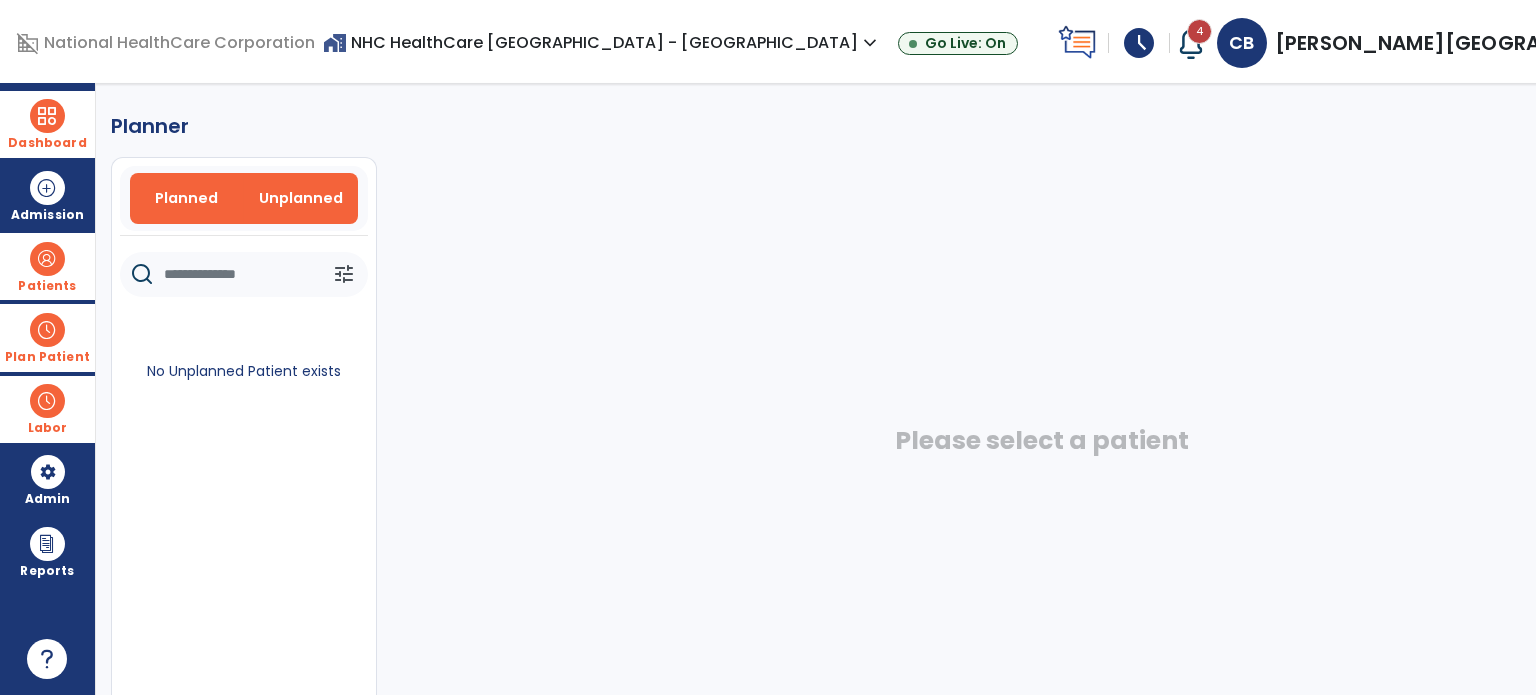 click on "Planned" at bounding box center (187, 198) 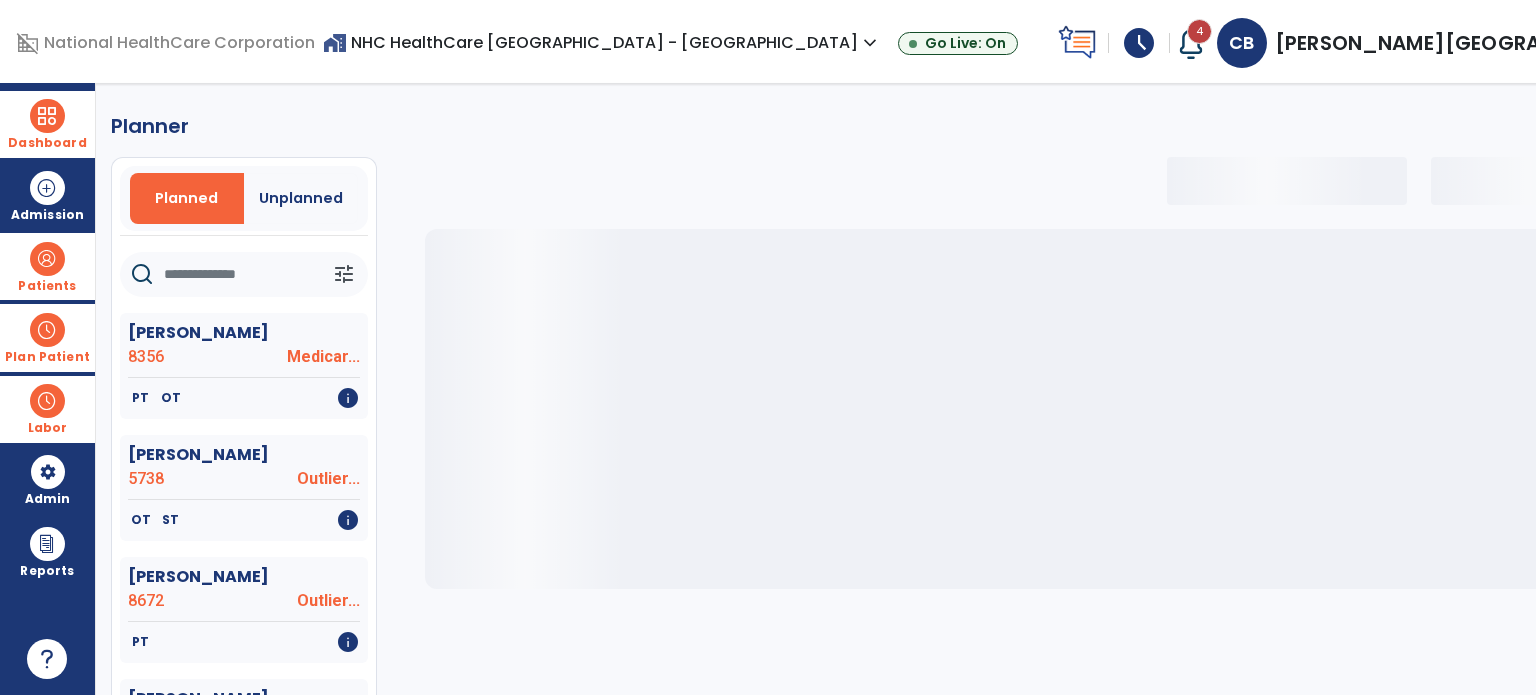 type 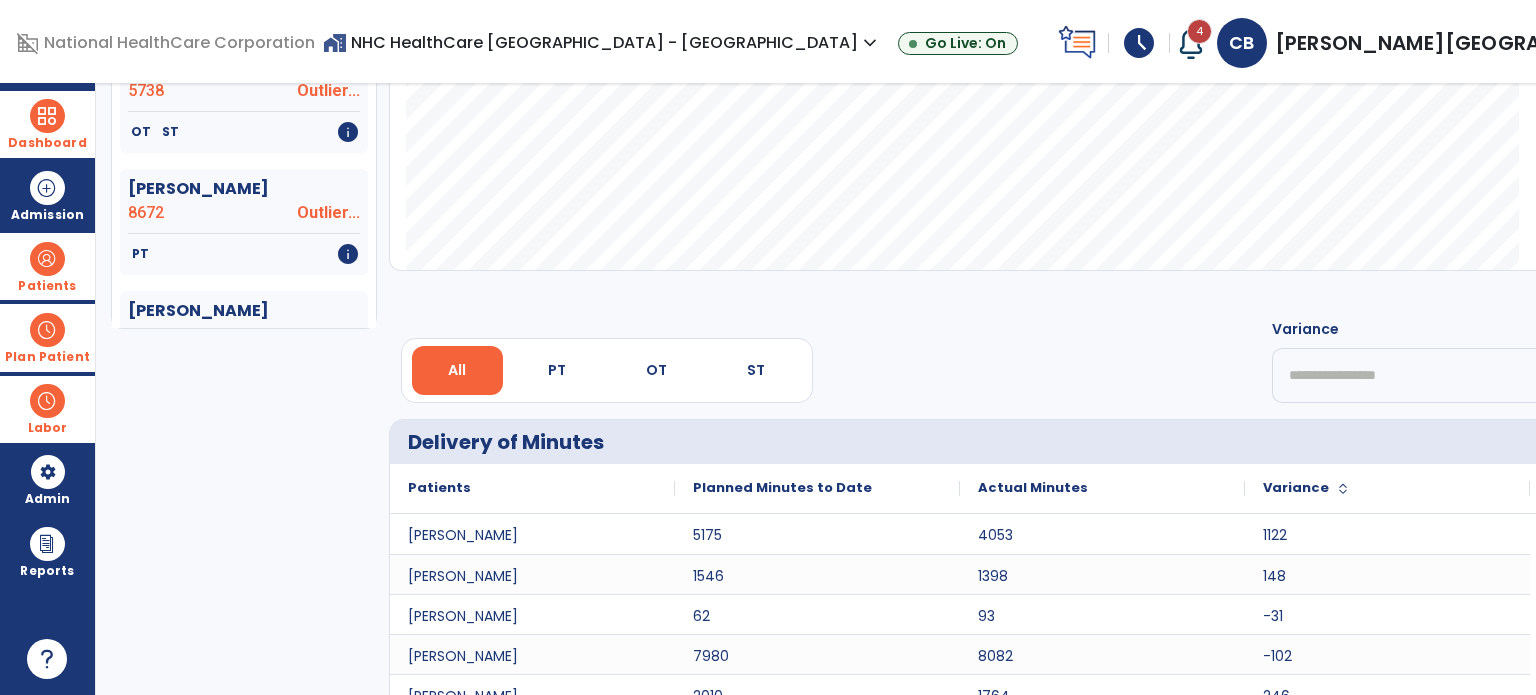 scroll, scrollTop: 456, scrollLeft: 0, axis: vertical 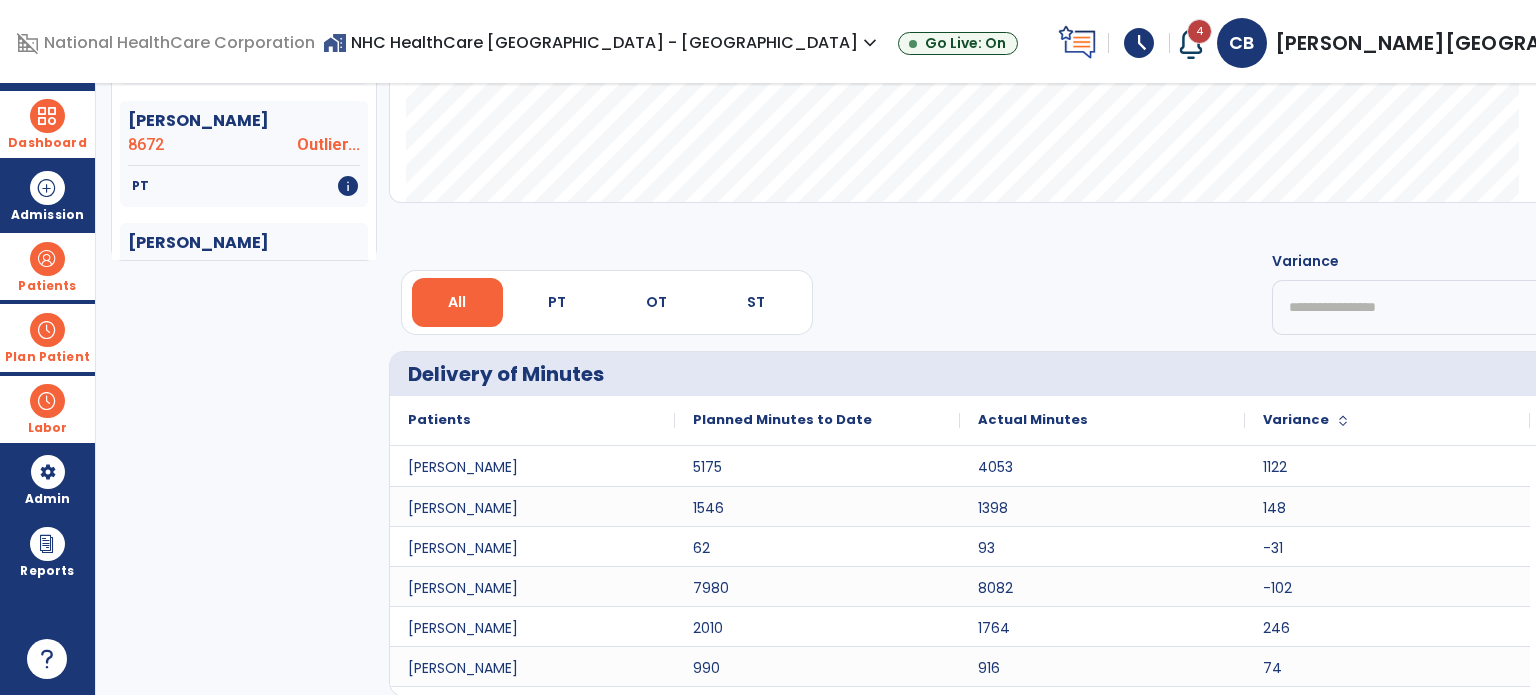 click on "[PERSON_NAME]  8356 Medicar...   PT   OT   info   [PERSON_NAME]  5738 Outlier...   OT   ST   info   [PERSON_NAME]  8672 Outlier...   PT   info   [PERSON_NAME]  8470 Medicaid   PT   OT   info   [PERSON_NAME]  7075 Medicar...   OT   info   [PERSON_NAME] [PERSON_NAME]  8591 Medicar...   PT   info   [PERSON_NAME]  6792 Medicar...   PT   OT   info   [PERSON_NAME]  7833 Medicar...   OT   PT   info   [PERSON_NAME]  8648 BCBS Co...   PT   OT   ST   info   [PERSON_NAME]  7090 Medicar...   OT   info   [PERSON_NAME]  8510 Medicar...   PT   info   [PERSON_NAME]  7811 Medicar...   OT   info   [PERSON_NAME]  7623 Medicar...   OT   PT   info   [PERSON_NAME]  8274 Medicar...   PT   info   [PERSON_NAME]  8601 Medicar...   OT   info   [PERSON_NAME]  6543 Medicar...   PT   info   [PERSON_NAME]  8299    OT   info   [PERSON_NAME]  6341 Medicar...   PT   info   [PERSON_NAME]  8641    OT   PT   info   [PERSON_NAME]  8679 Humana MAO   OT   PT   info   [PERSON_NAME][GEOGRAPHIC_DATA] Medicar...   PT   [GEOGRAPHIC_DATA][PERSON_NAME]  OT" 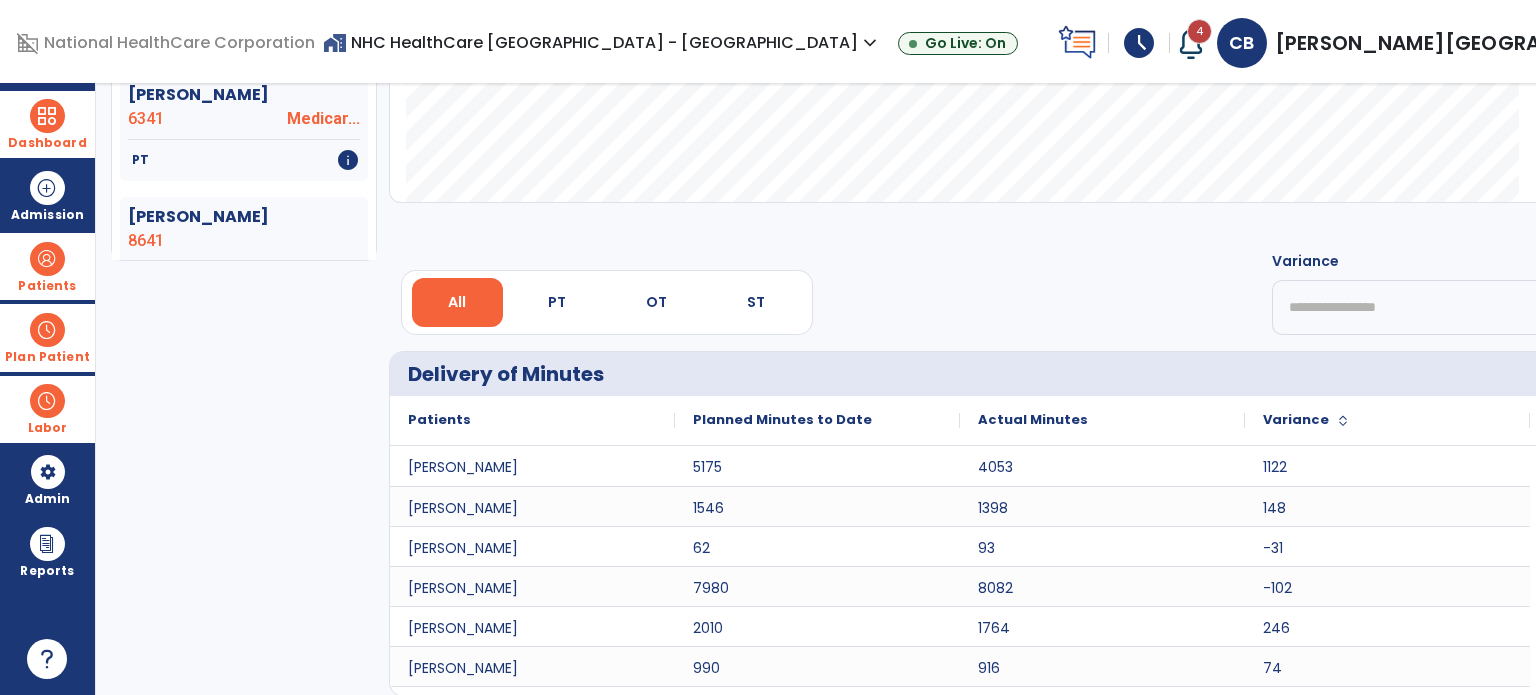 click 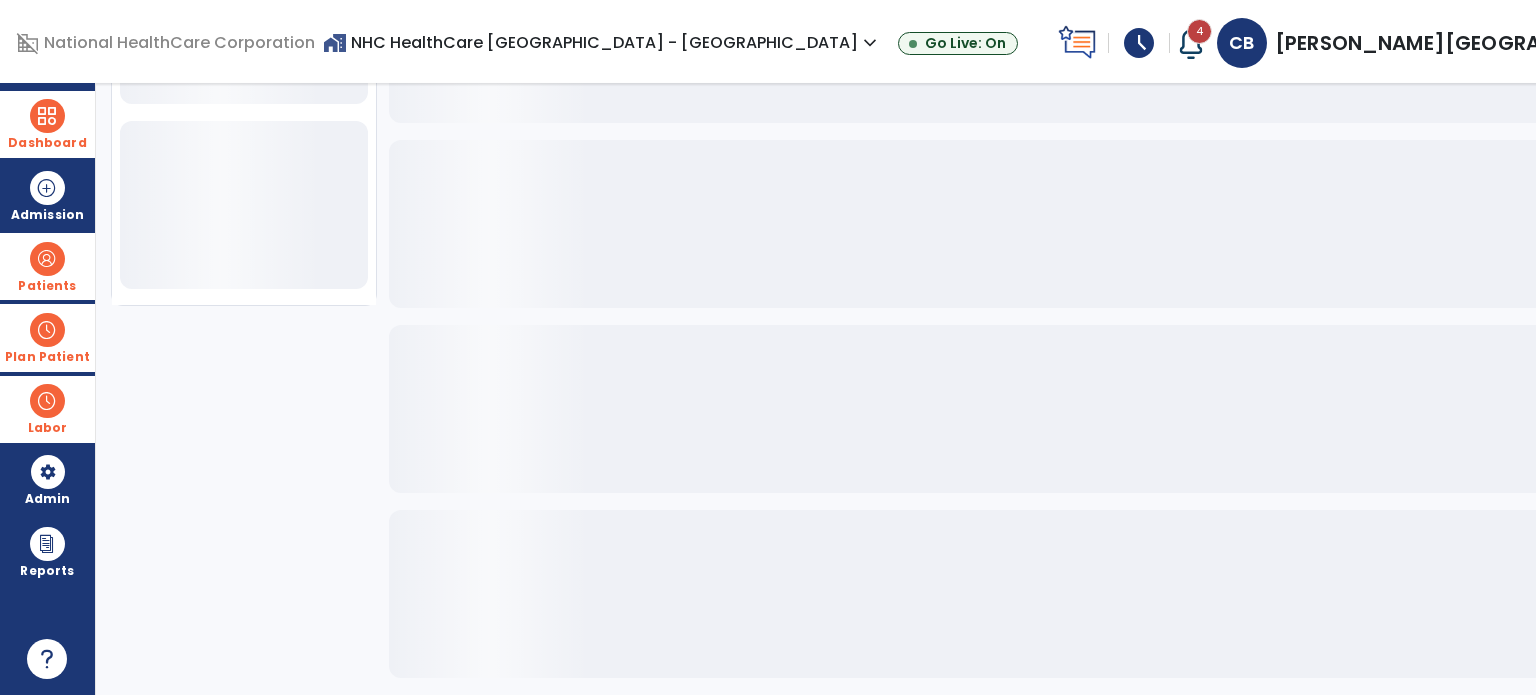scroll, scrollTop: 721, scrollLeft: 0, axis: vertical 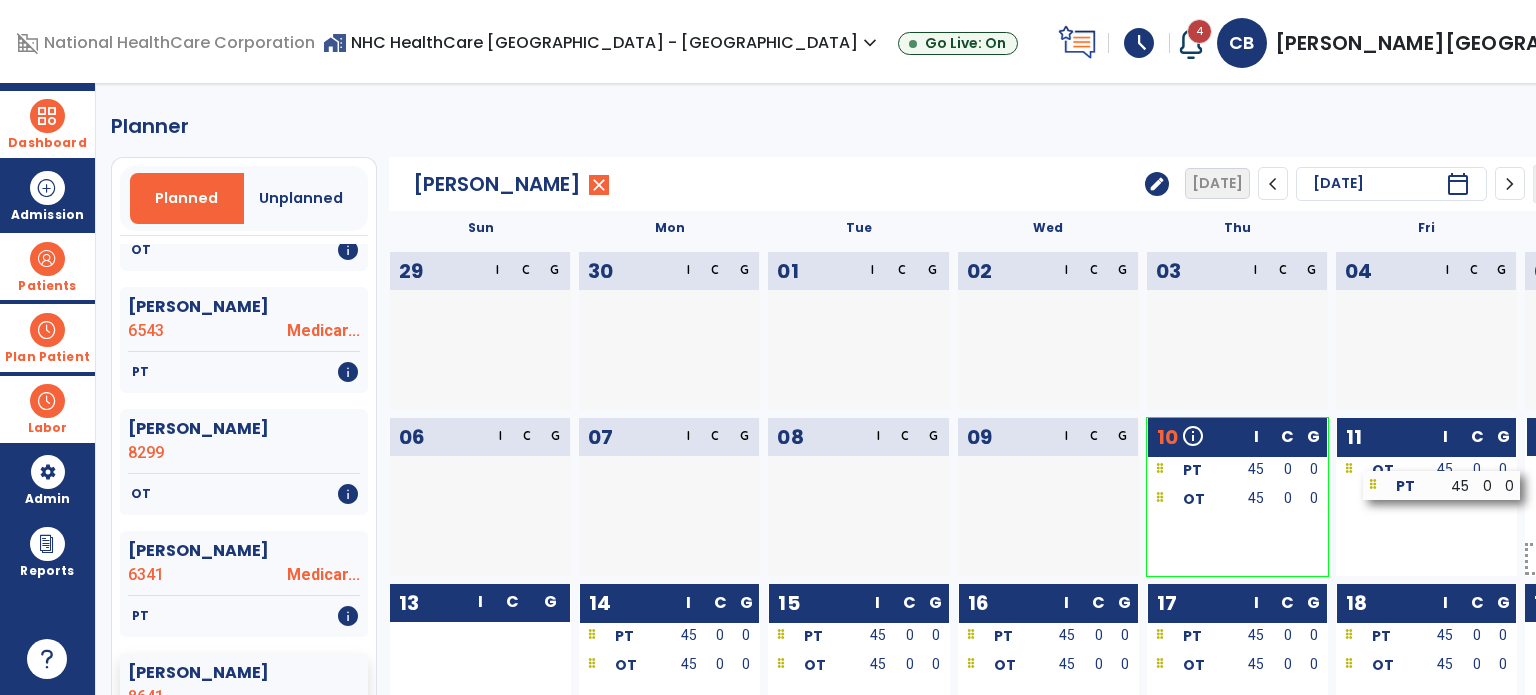 drag, startPoint x: 1279, startPoint y: 475, endPoint x: 1448, endPoint y: 489, distance: 169.57889 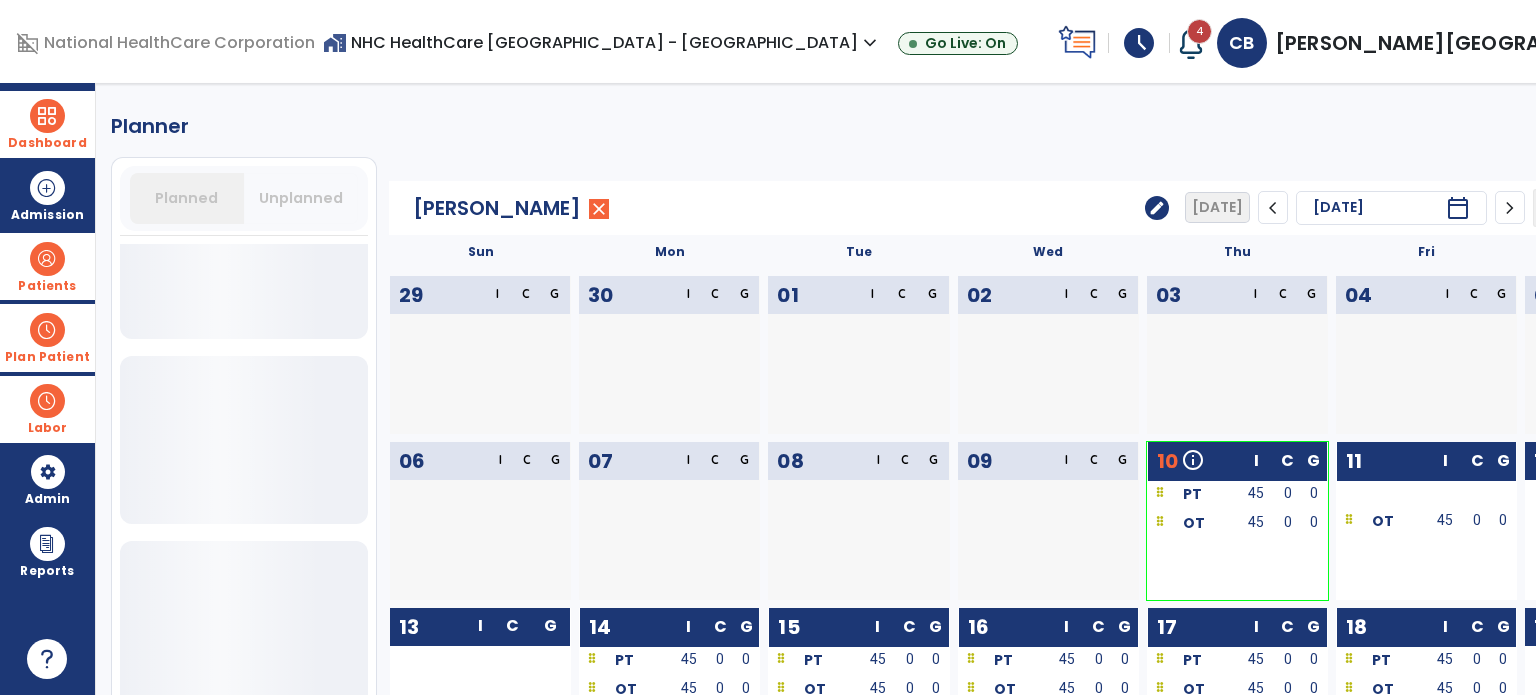 scroll, scrollTop: 1880, scrollLeft: 0, axis: vertical 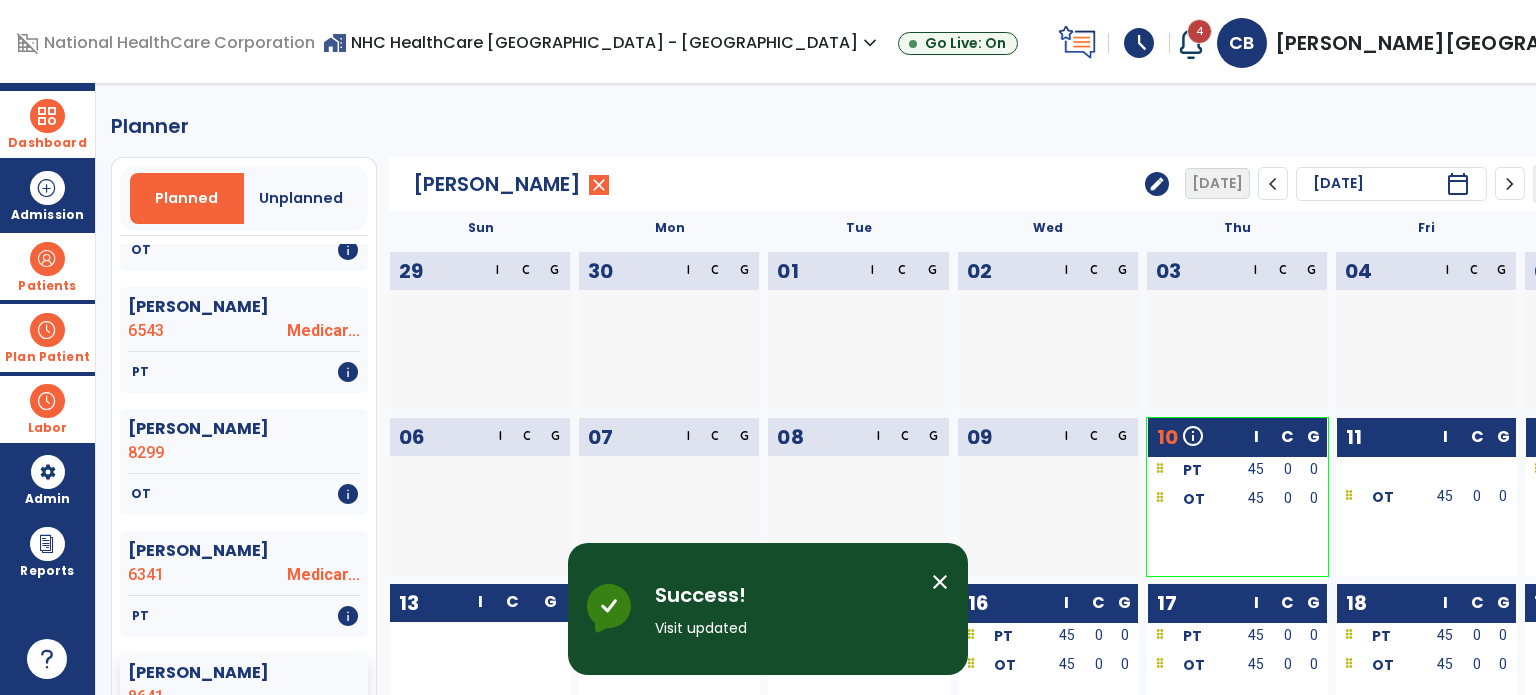 click on "Plan Patient" at bounding box center [47, 357] 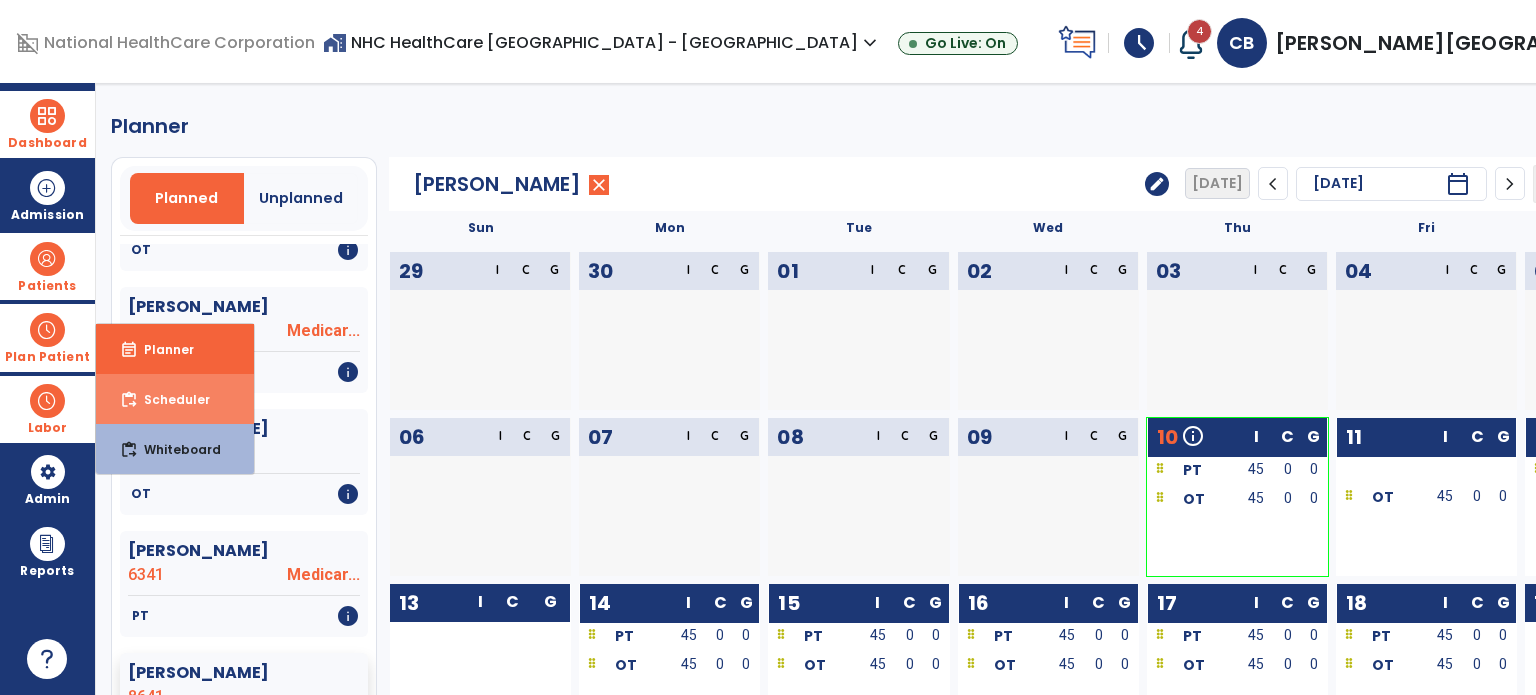 click on "Scheduler" at bounding box center [169, 399] 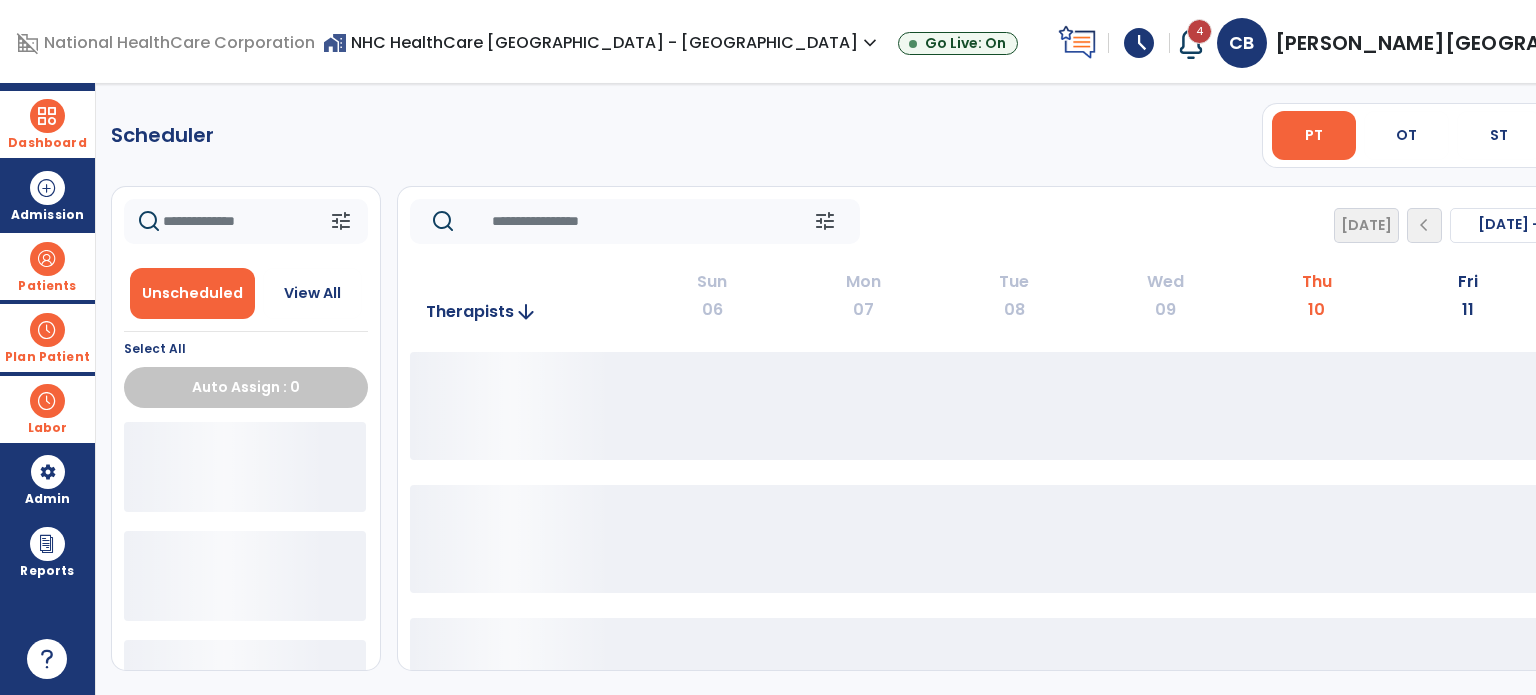 click on "**** ***" 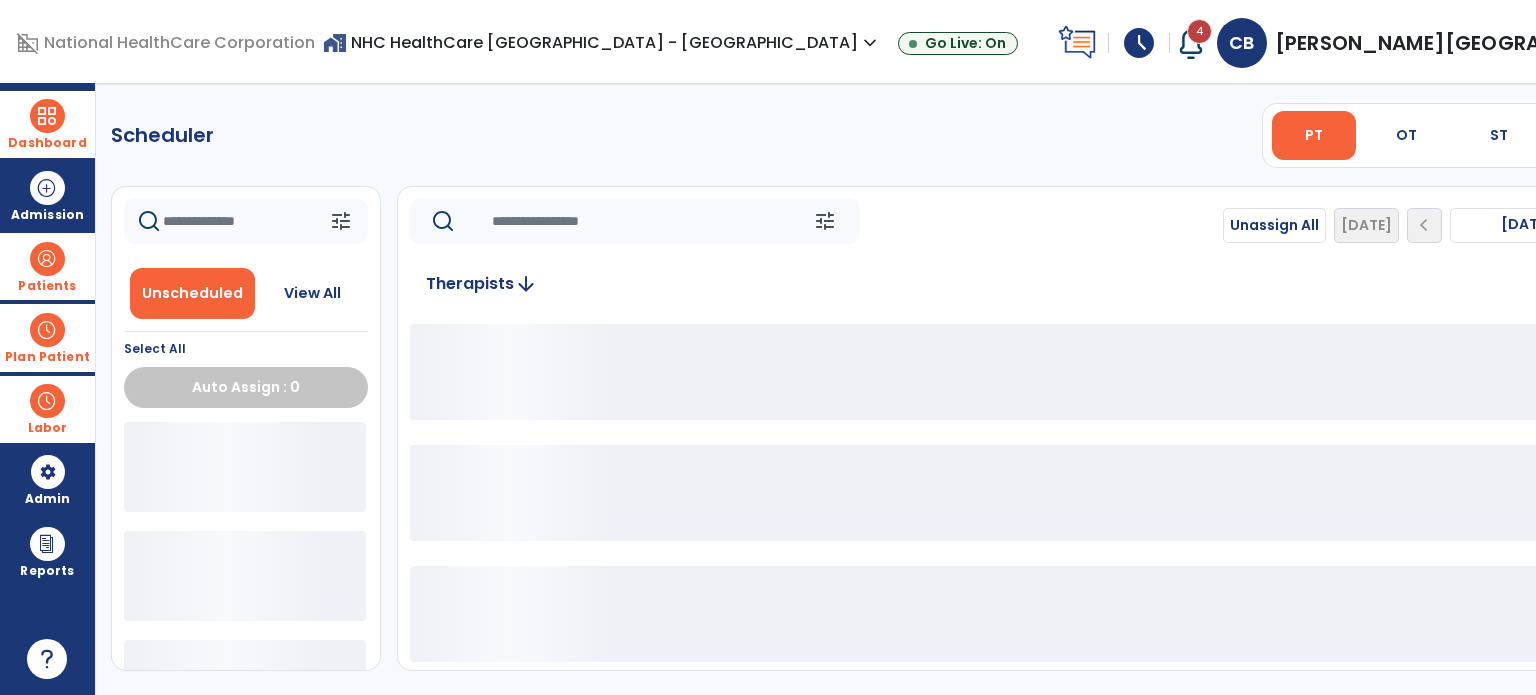 click on "Unassign All   [DATE]  chevron_left [DATE]  *********  calendar_today  chevron_right" 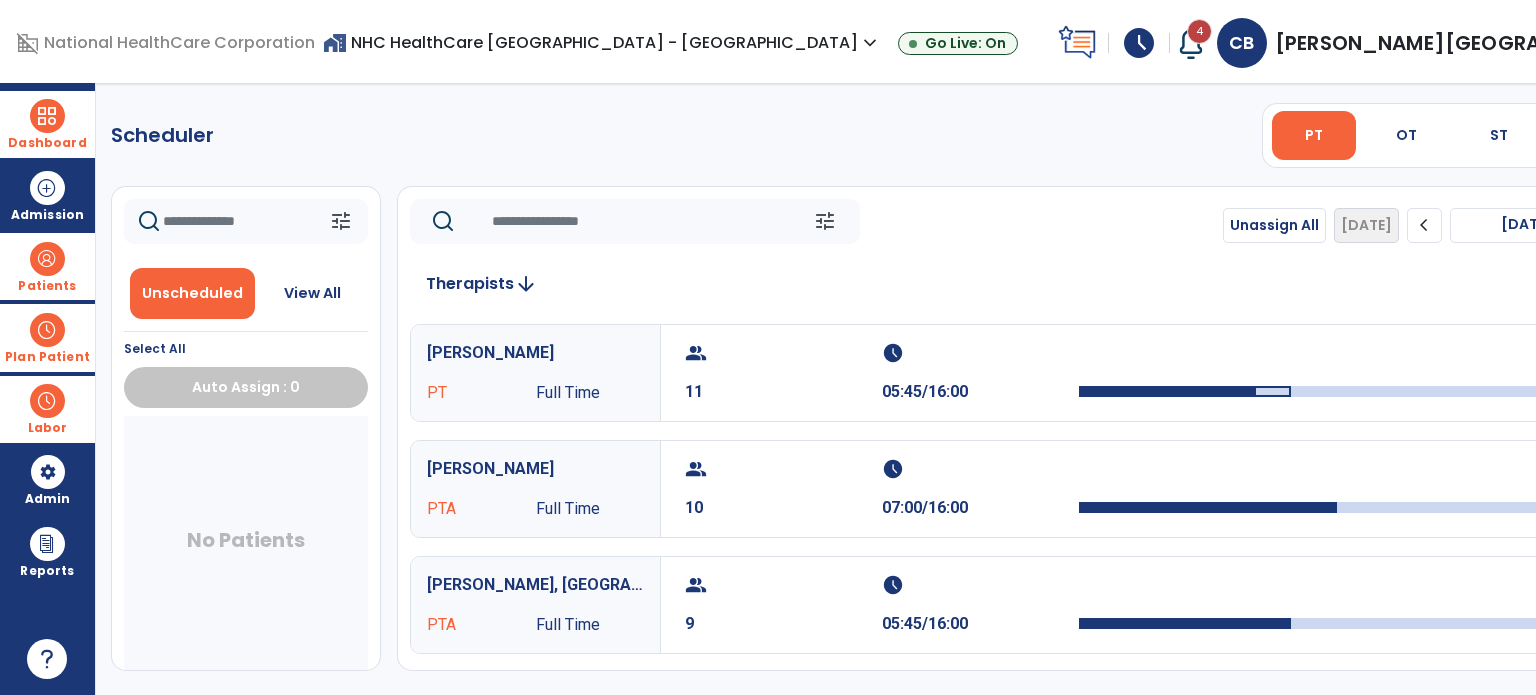click on "chevron_right" 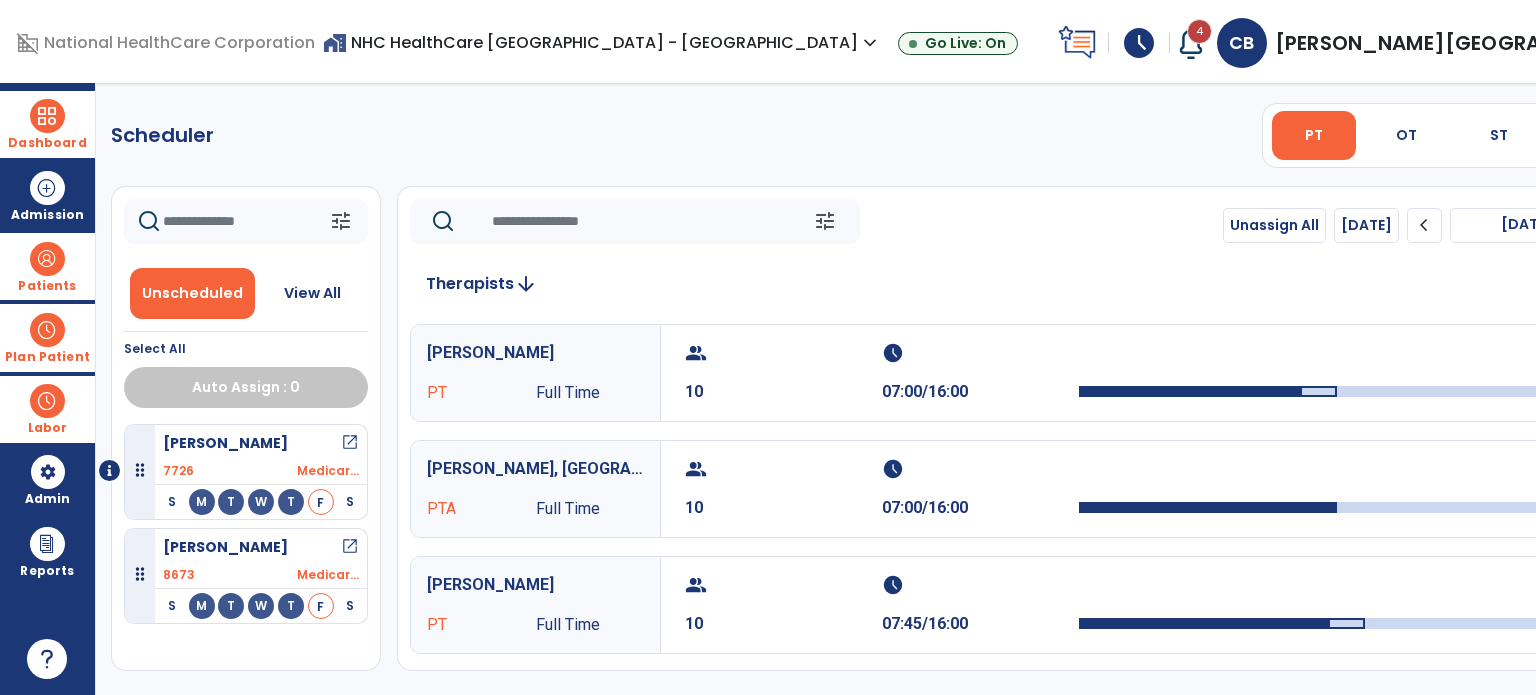 click on "chevron_right" 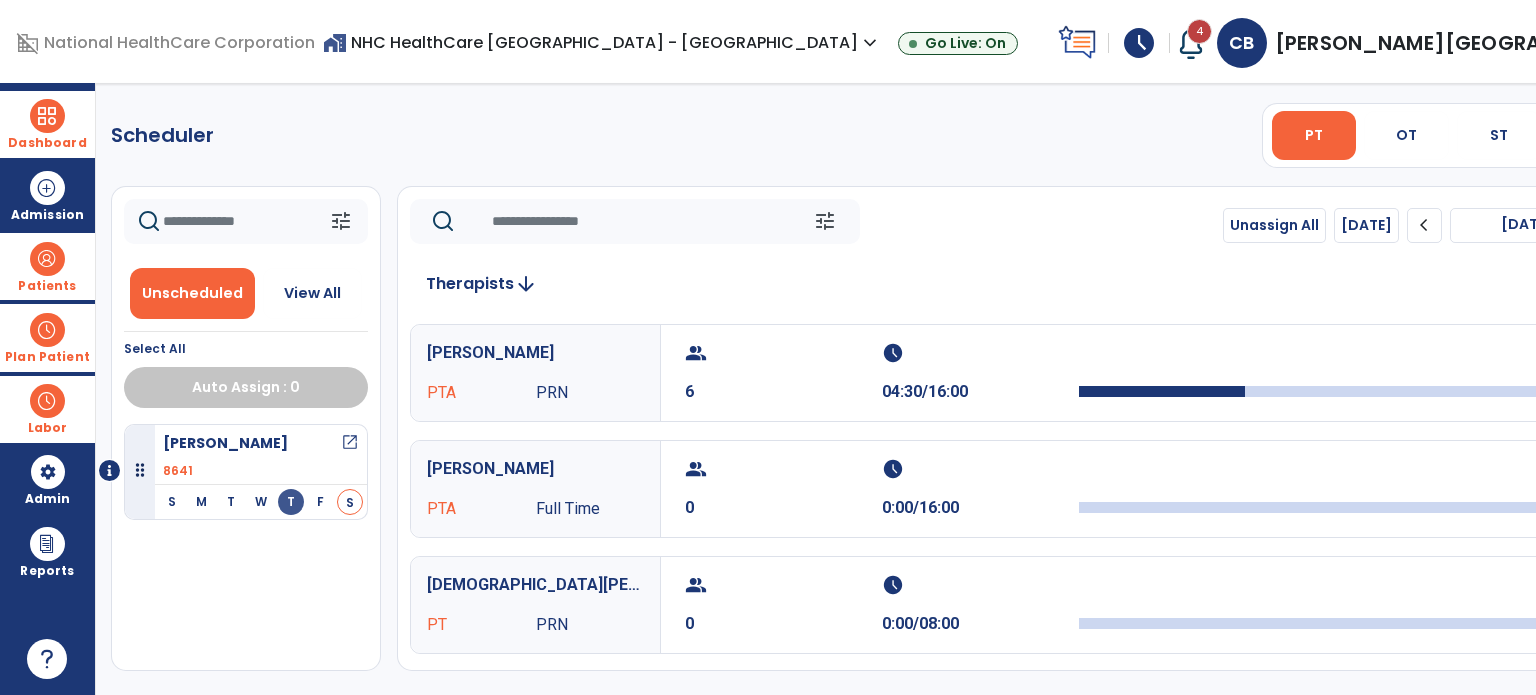 click 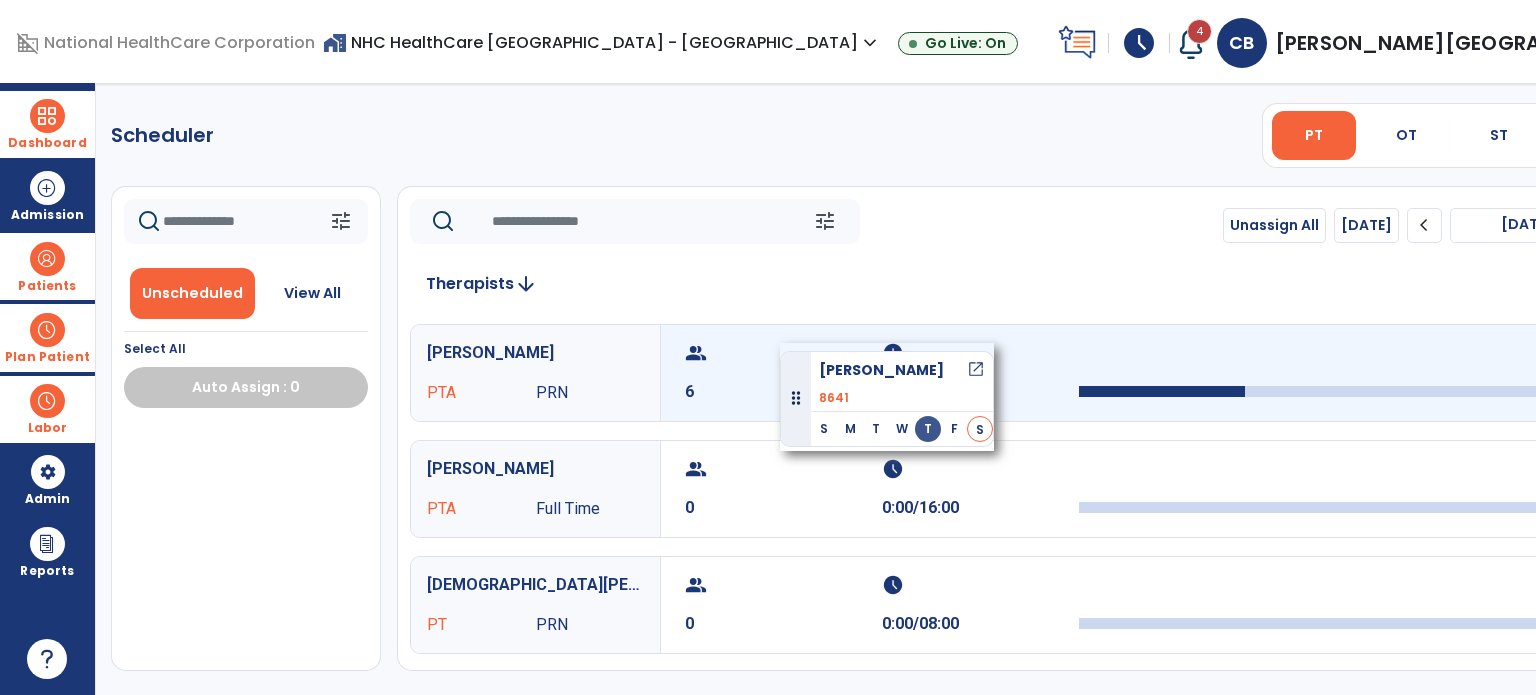drag, startPoint x: 226, startPoint y: 453, endPoint x: 780, endPoint y: 343, distance: 564.815 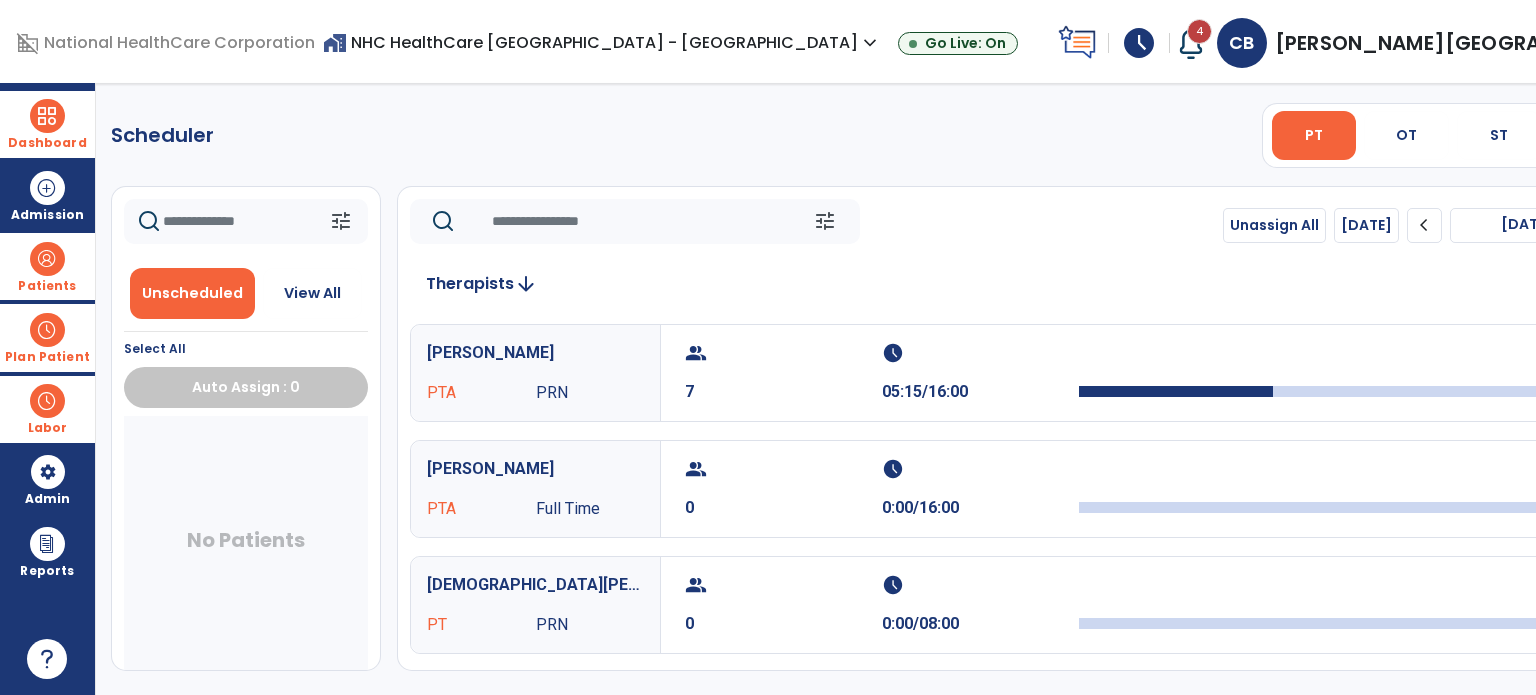 click on "[PERSON_NAME] PTA PRN  group  7  schedule  05:15/16:00" 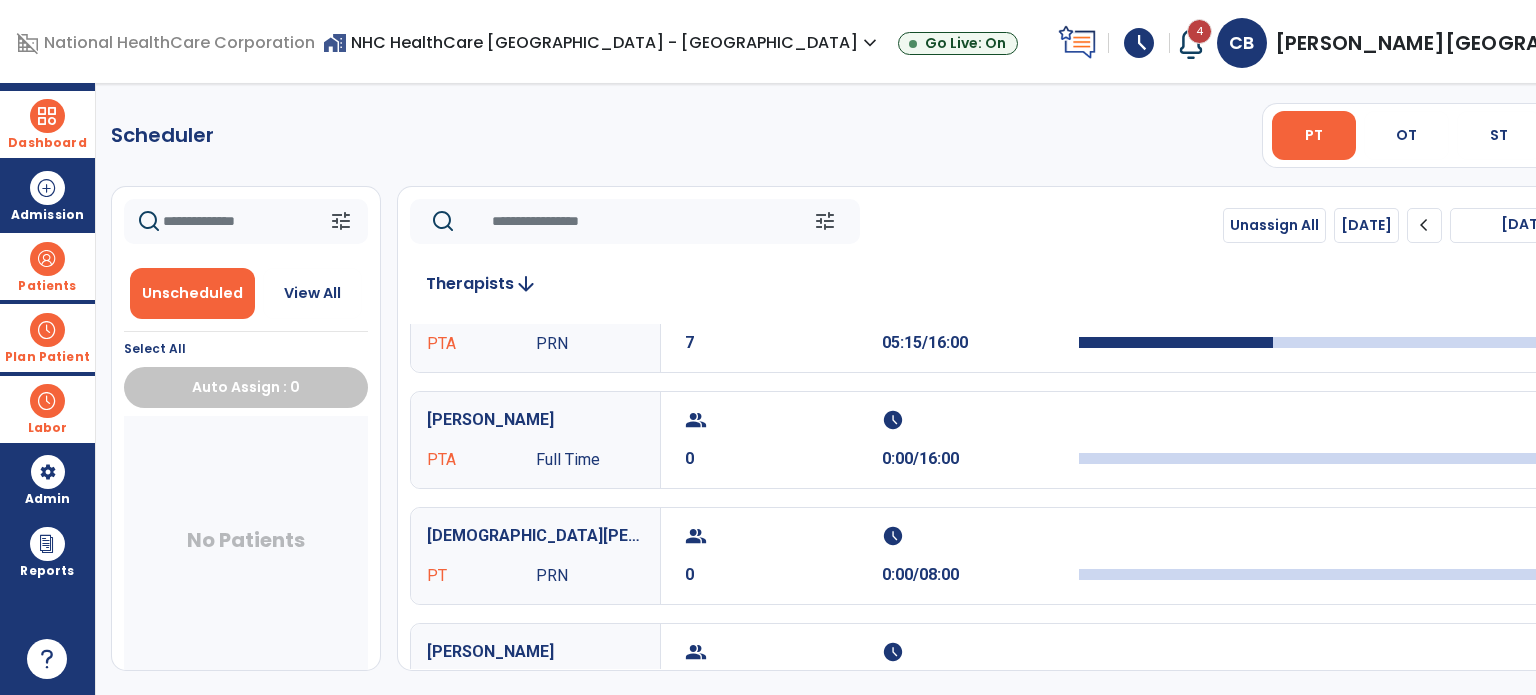 scroll, scrollTop: 0, scrollLeft: 0, axis: both 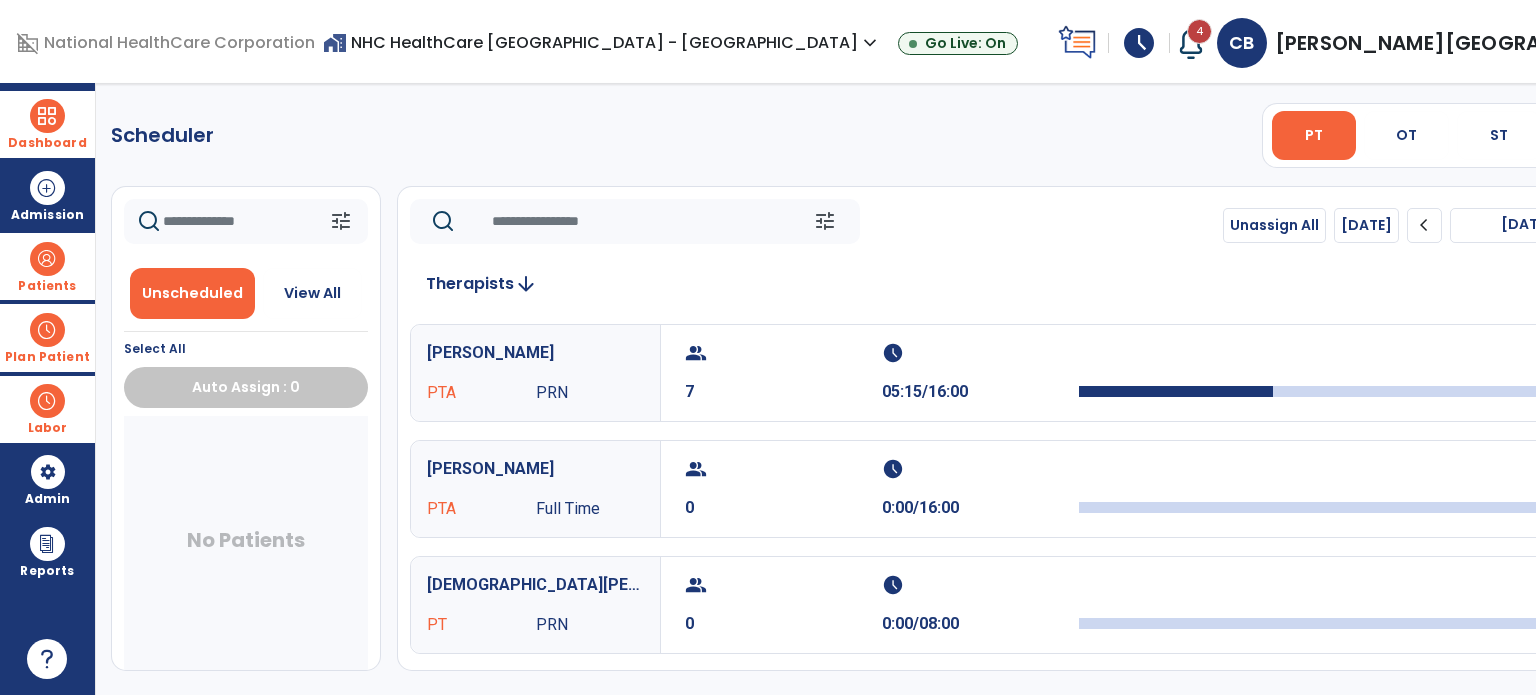 click on "chevron_left" 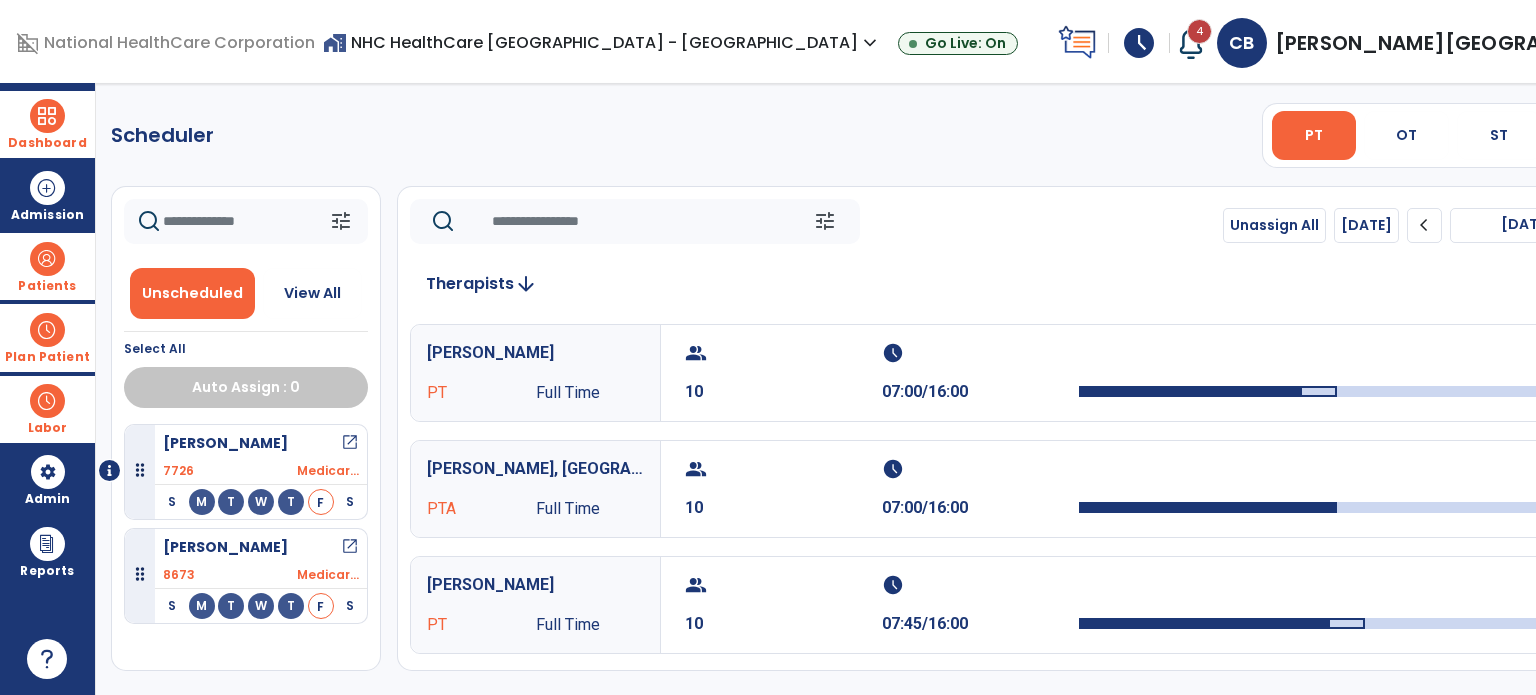 click on "chevron_right" 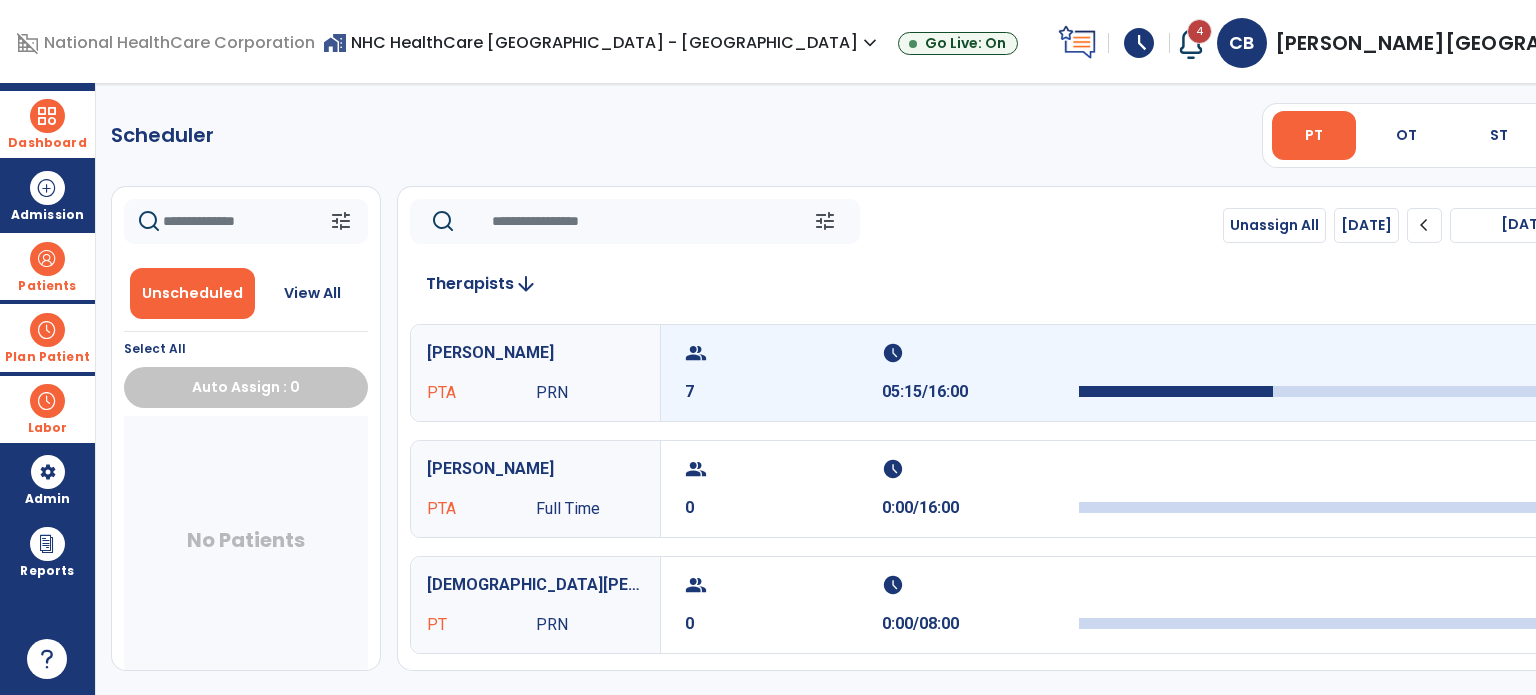 click on "group" at bounding box center (781, 353) 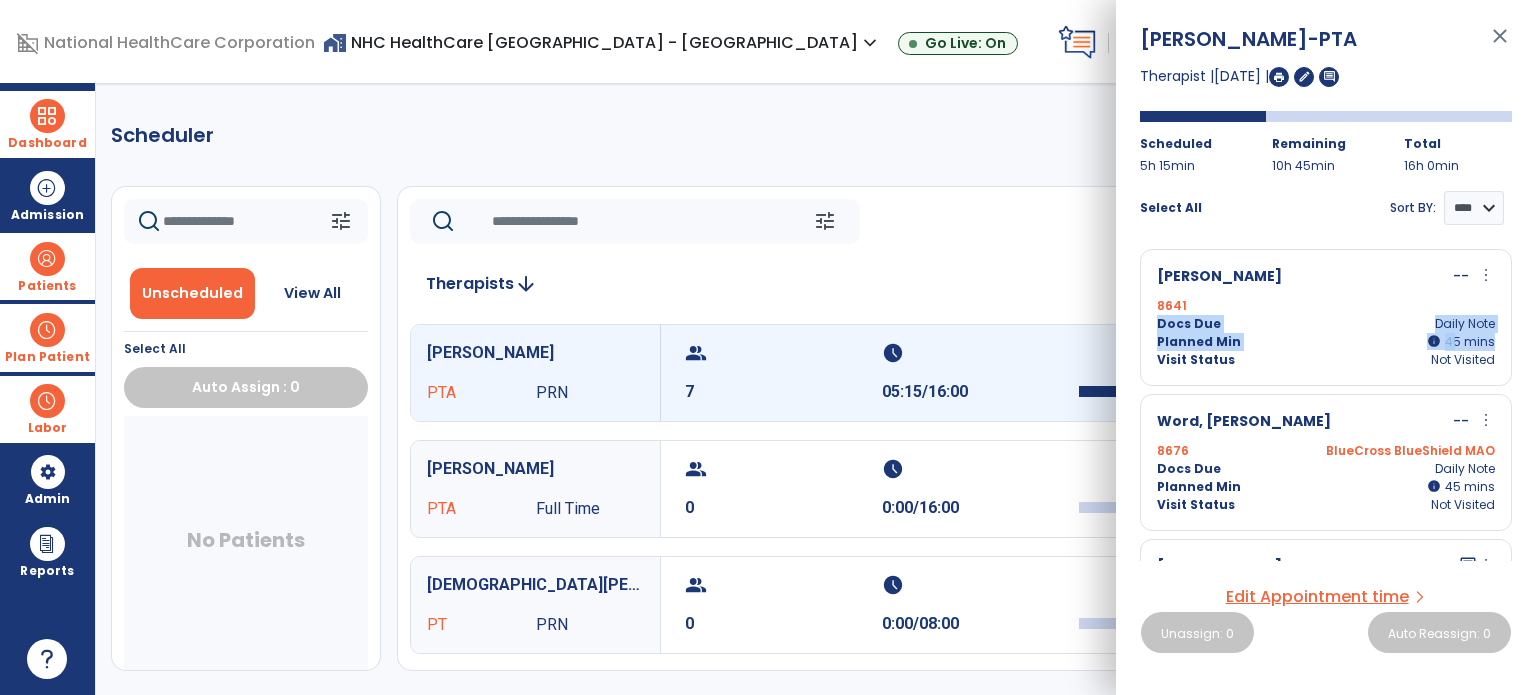 drag, startPoint x: 1506, startPoint y: 304, endPoint x: 1516, endPoint y: 353, distance: 50.01 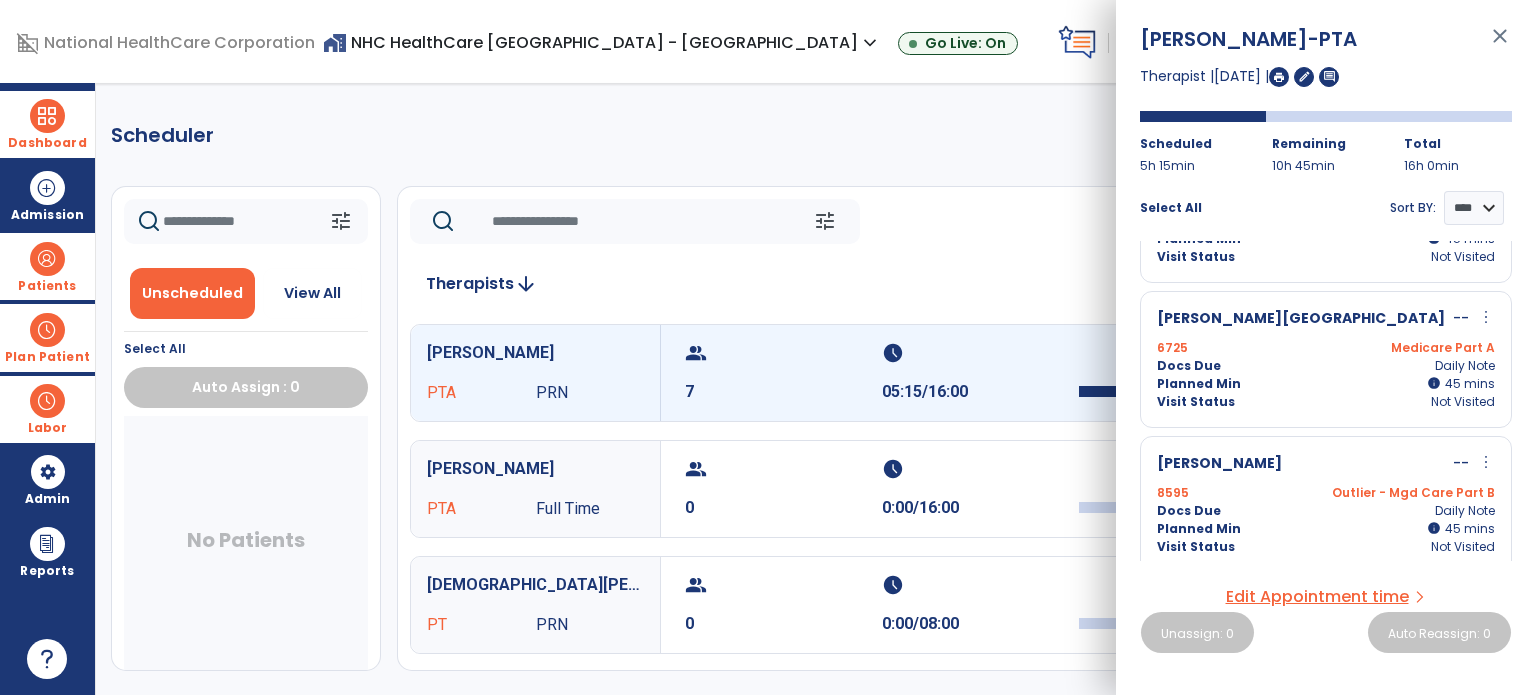 scroll, scrollTop: 690, scrollLeft: 0, axis: vertical 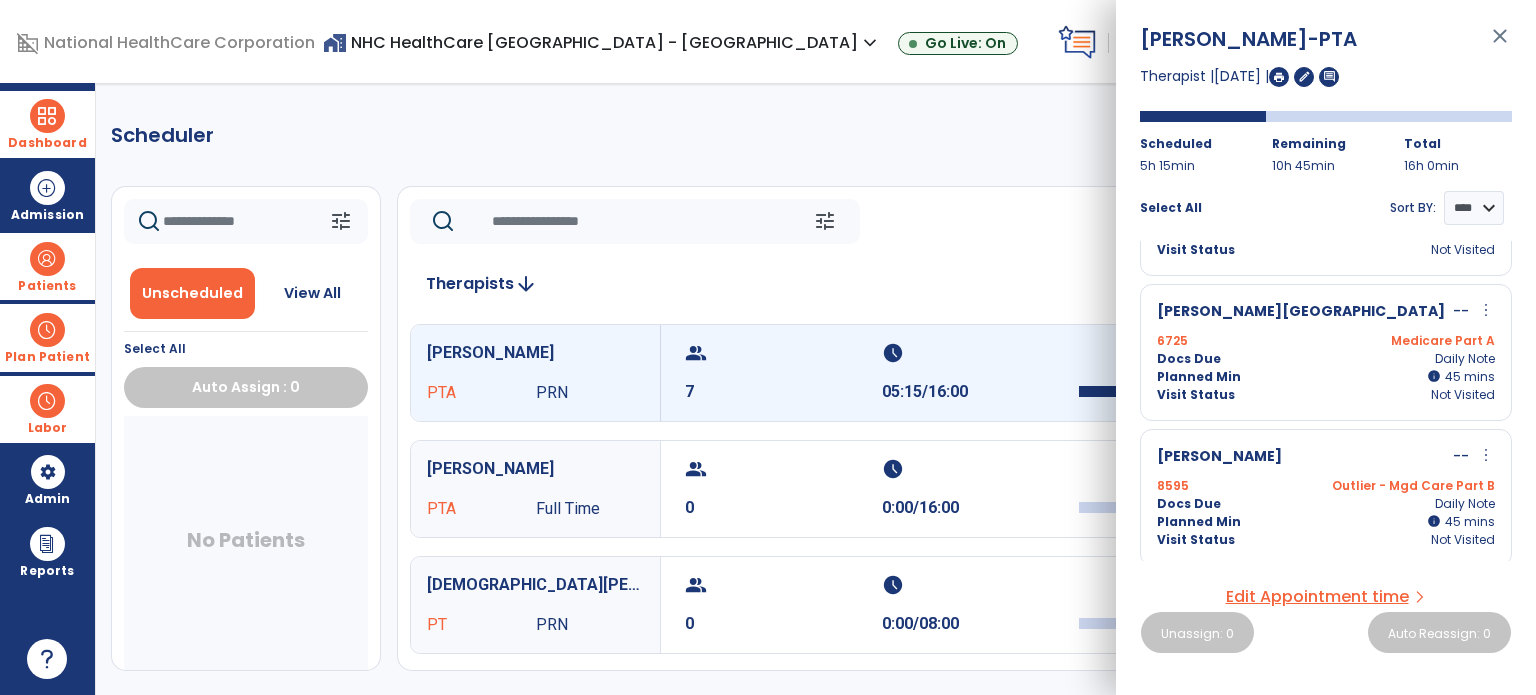 click on "close" at bounding box center (1500, 45) 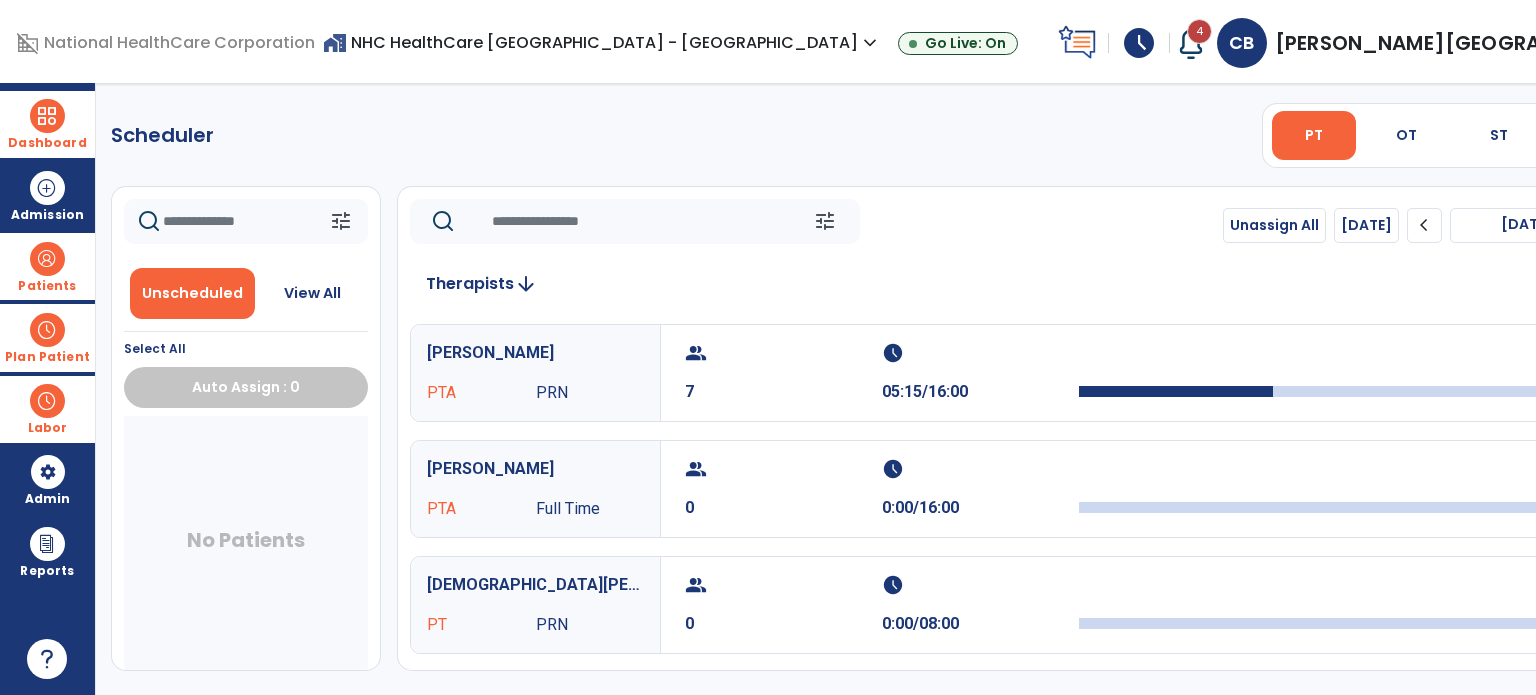 click on "chevron_left" 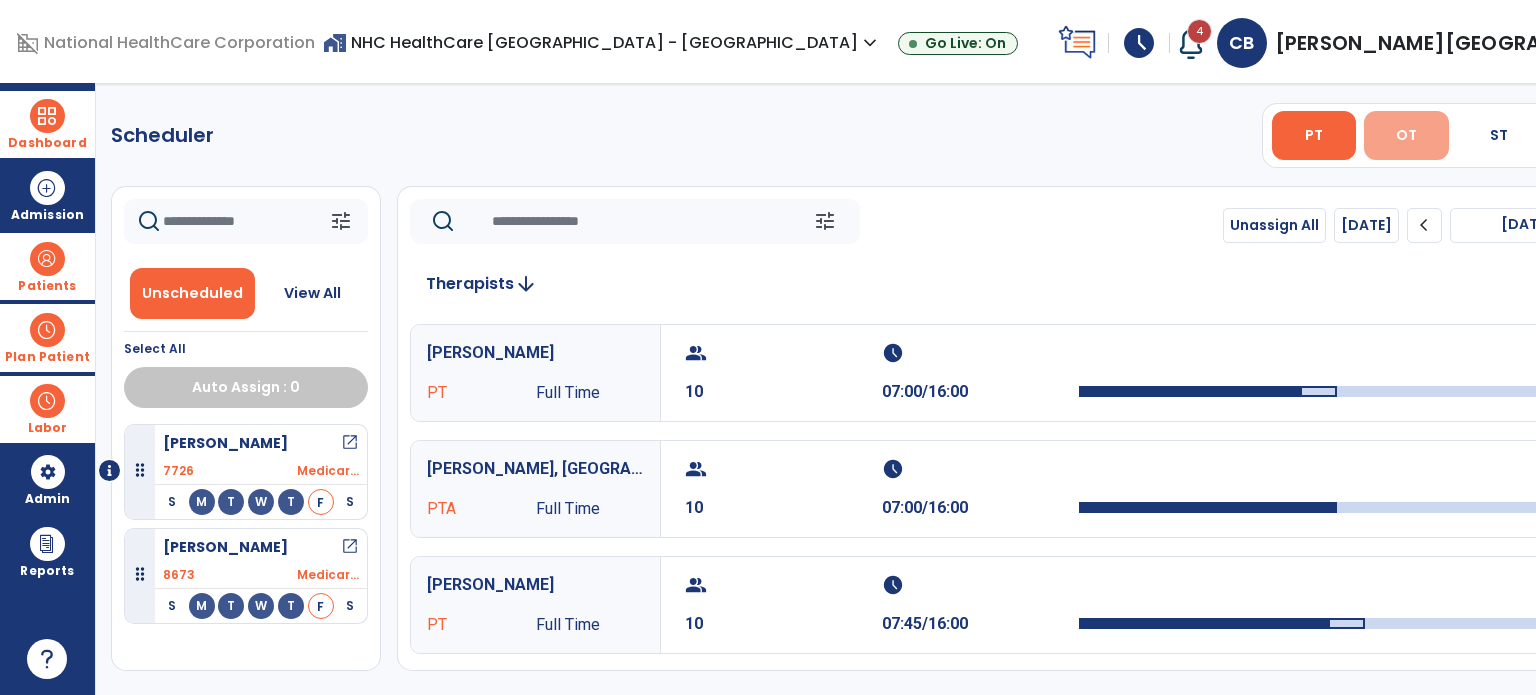 click on "OT" at bounding box center (1406, 135) 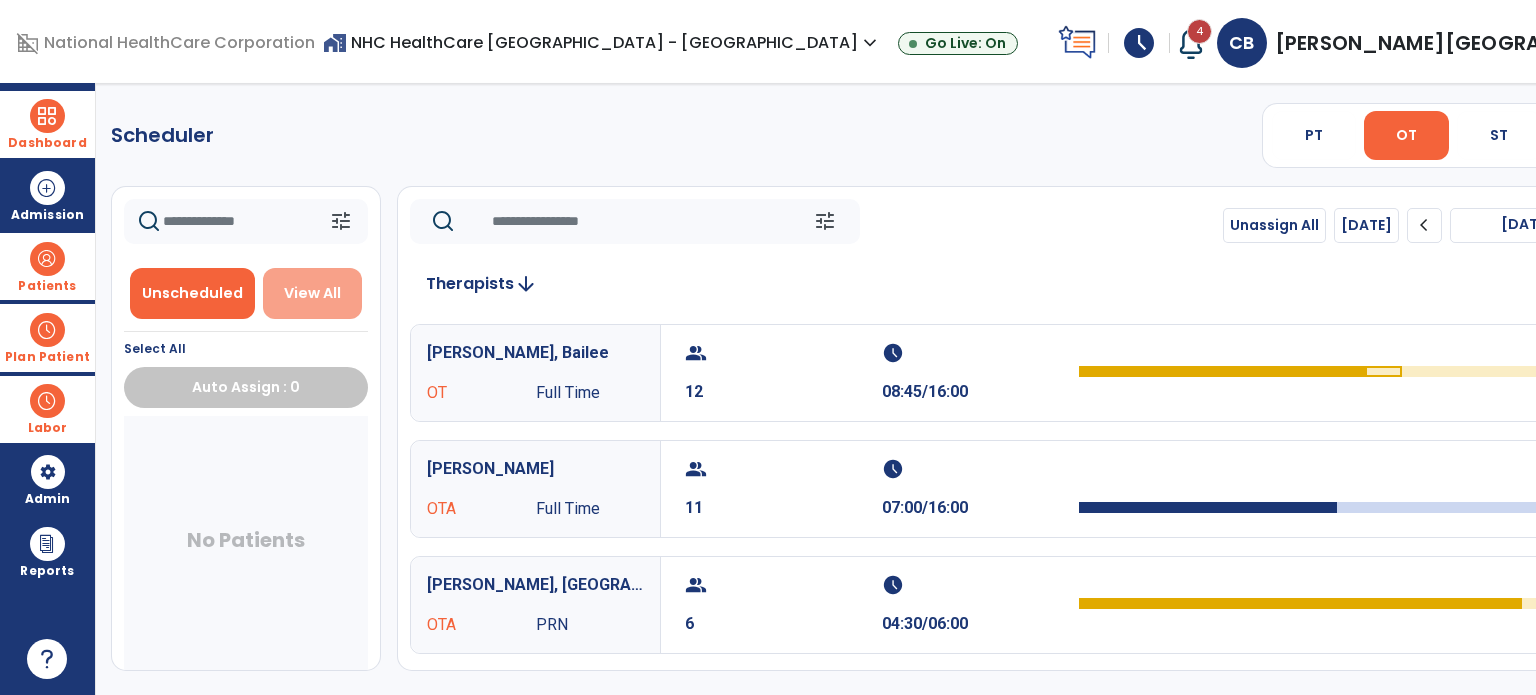 click on "View All" at bounding box center (312, 293) 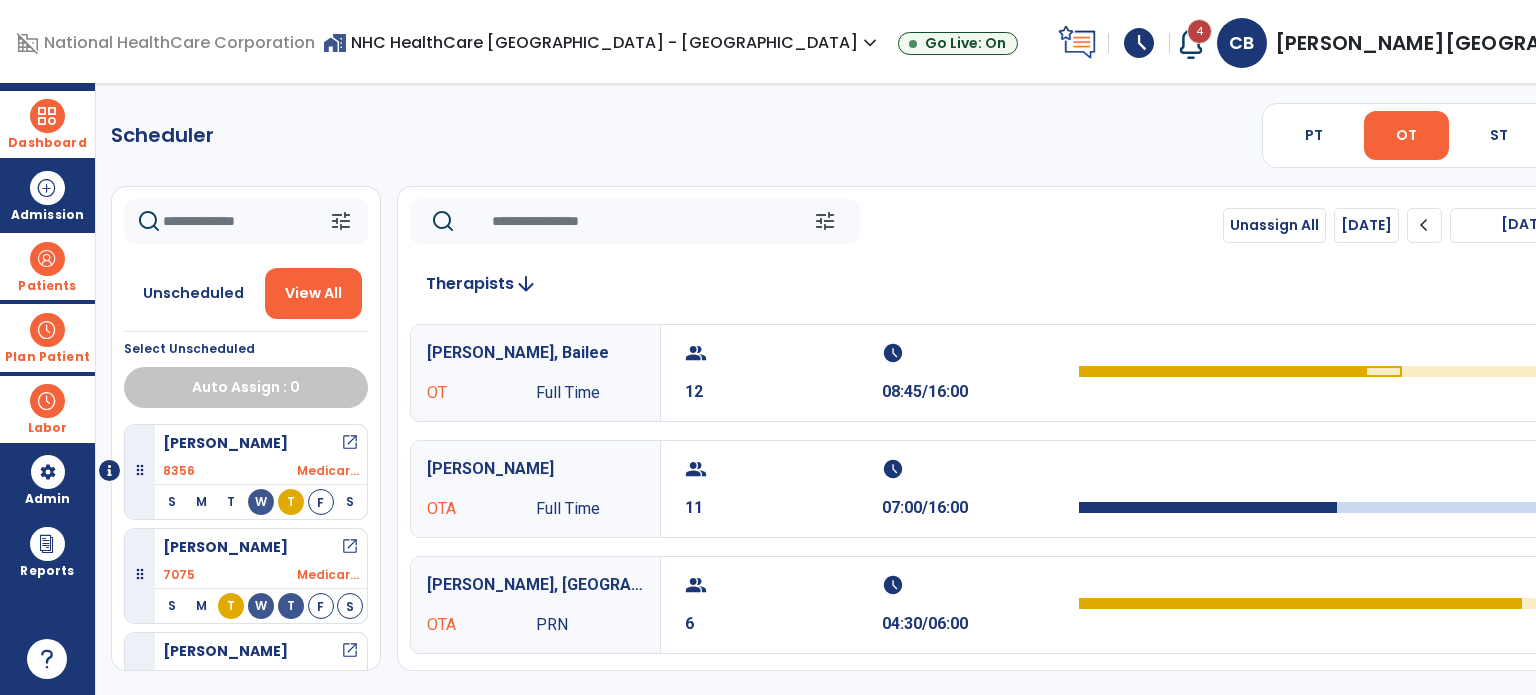 type 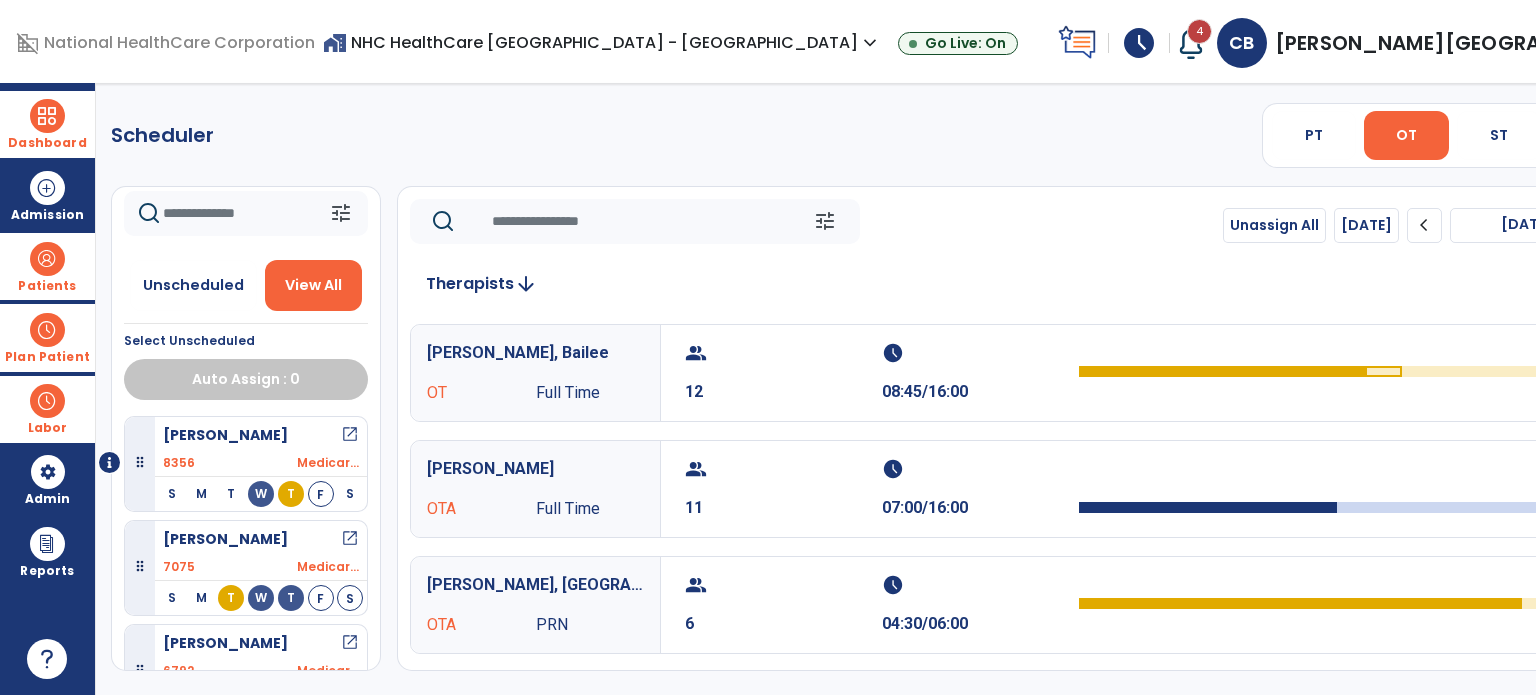 click on "tune   Unscheduled   View All  Select Unscheduled  Auto Assign : 0   [PERSON_NAME]   open_in_new  8356 Medicar...  S M T W T F S  [PERSON_NAME]   open_in_new  7075 Medicar...  S M T W T F S  [PERSON_NAME]   open_in_new  6792 Medicar...  S M T W T F S  [PERSON_NAME]   open_in_new  7833 Medicar...  S M T W T F S  [PERSON_NAME]   open_in_new  8648 BCBS Co...  S M T W T F S  [PERSON_NAME]   open_in_new  7090 Medicar...  S M T W T F S  [PERSON_NAME]   open_in_new  7811 Medicar...  S M T W T F S  [PERSON_NAME]   open_in_new  7623 Medicar...  S M T W T F S  [PERSON_NAME]   open_in_new  8601 Medicar...  S M T W T F S  [PERSON_NAME]   open_in_new  8299   S M T W T F S  [PERSON_NAME]   open_in_new  8641   S M T W T F S  [PERSON_NAME]   open_in_new  8679 Humana MAO  S M T W T F S  [PERSON_NAME]   open_in_new  6725 Medicar...  S M T W T F S  High, [PERSON_NAME]   open_in_new  7871 Medicar...  S M T W T F S  [PERSON_NAME]   open_in_new  8680 UHC Lev...  S M T W T F S  [PERSON_NAME]   open_in_new  7649 S M T W" 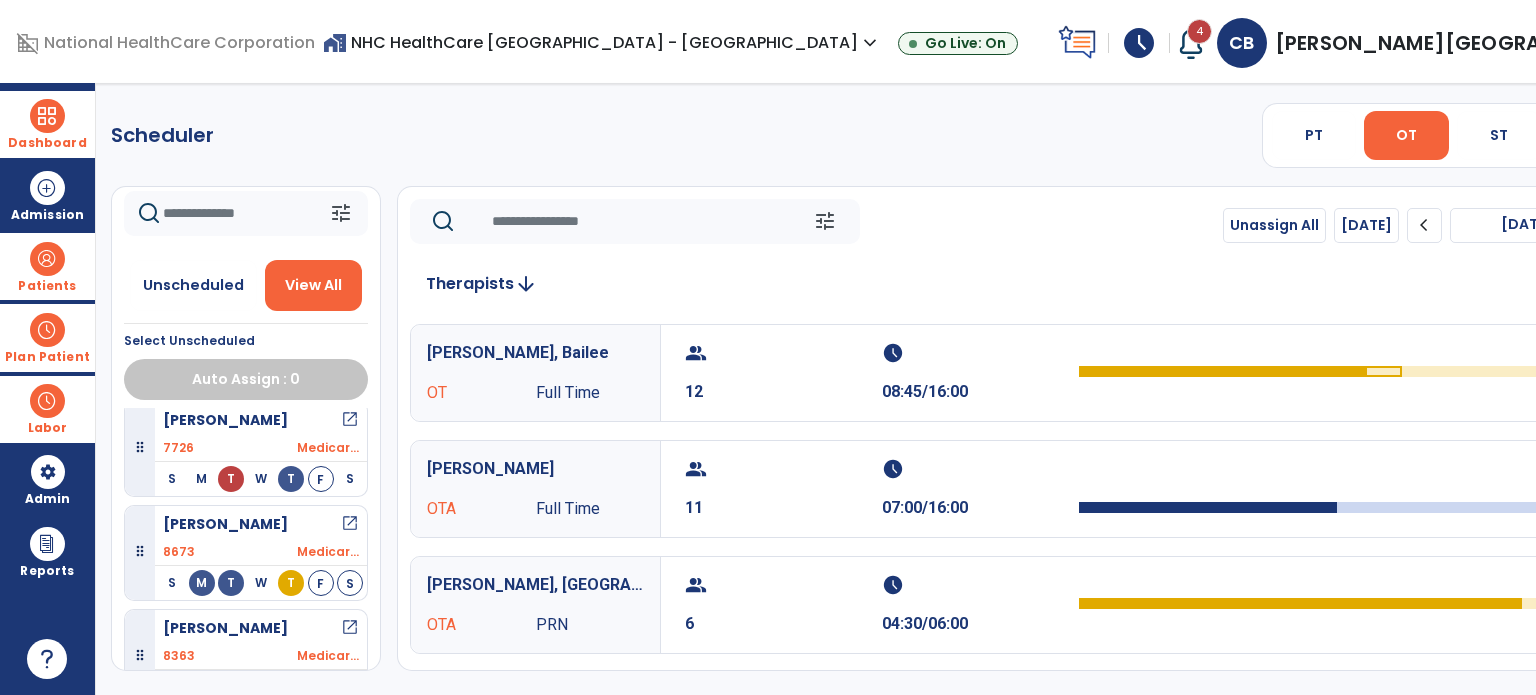 scroll, scrollTop: 2640, scrollLeft: 0, axis: vertical 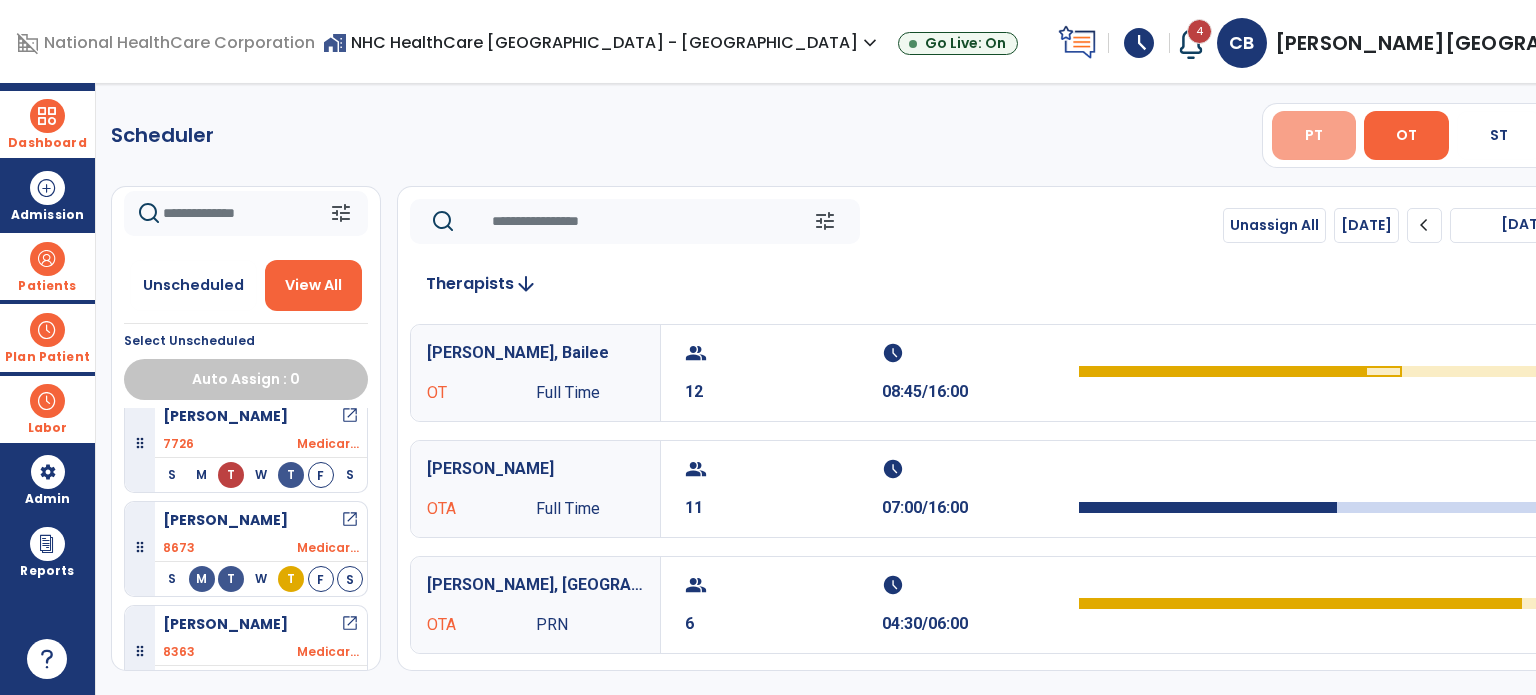 click on "PT" at bounding box center (1314, 135) 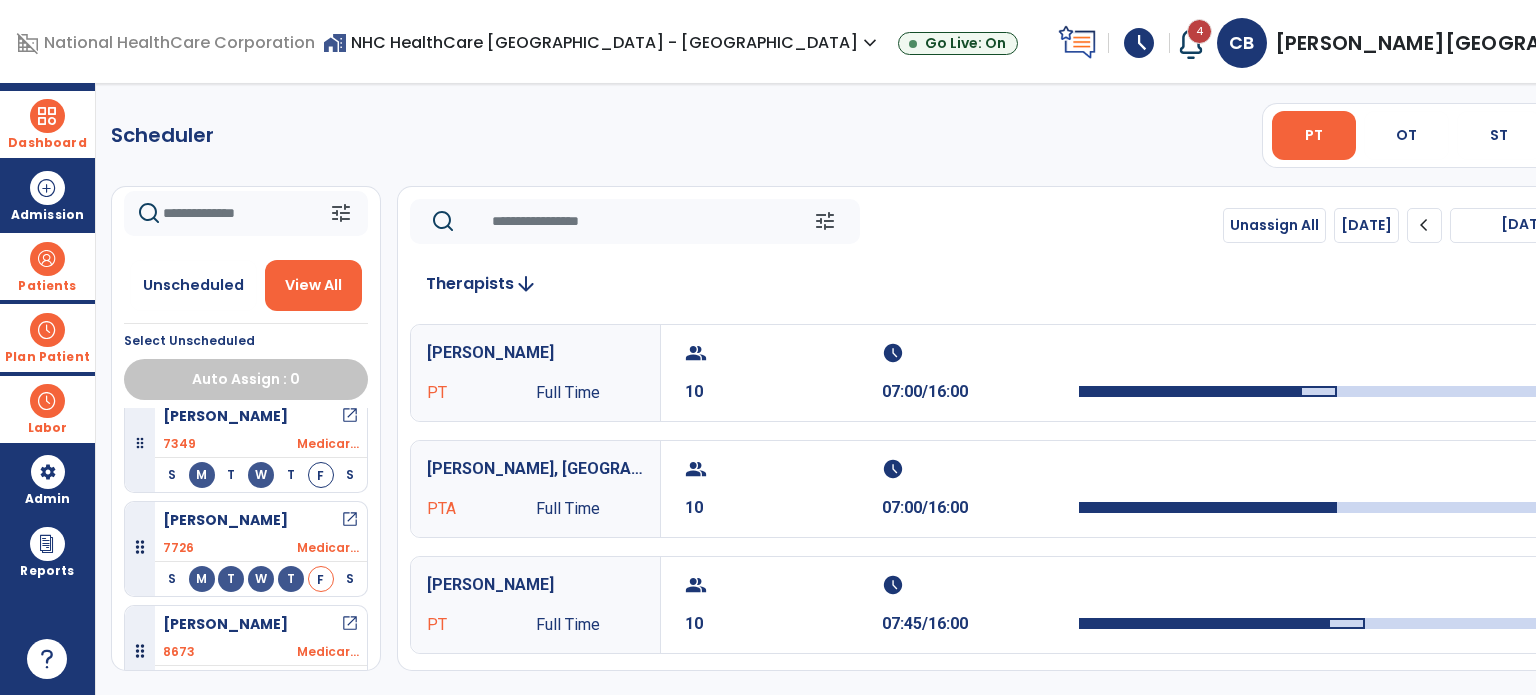 click on "8673 Medicar..." at bounding box center [261, 652] 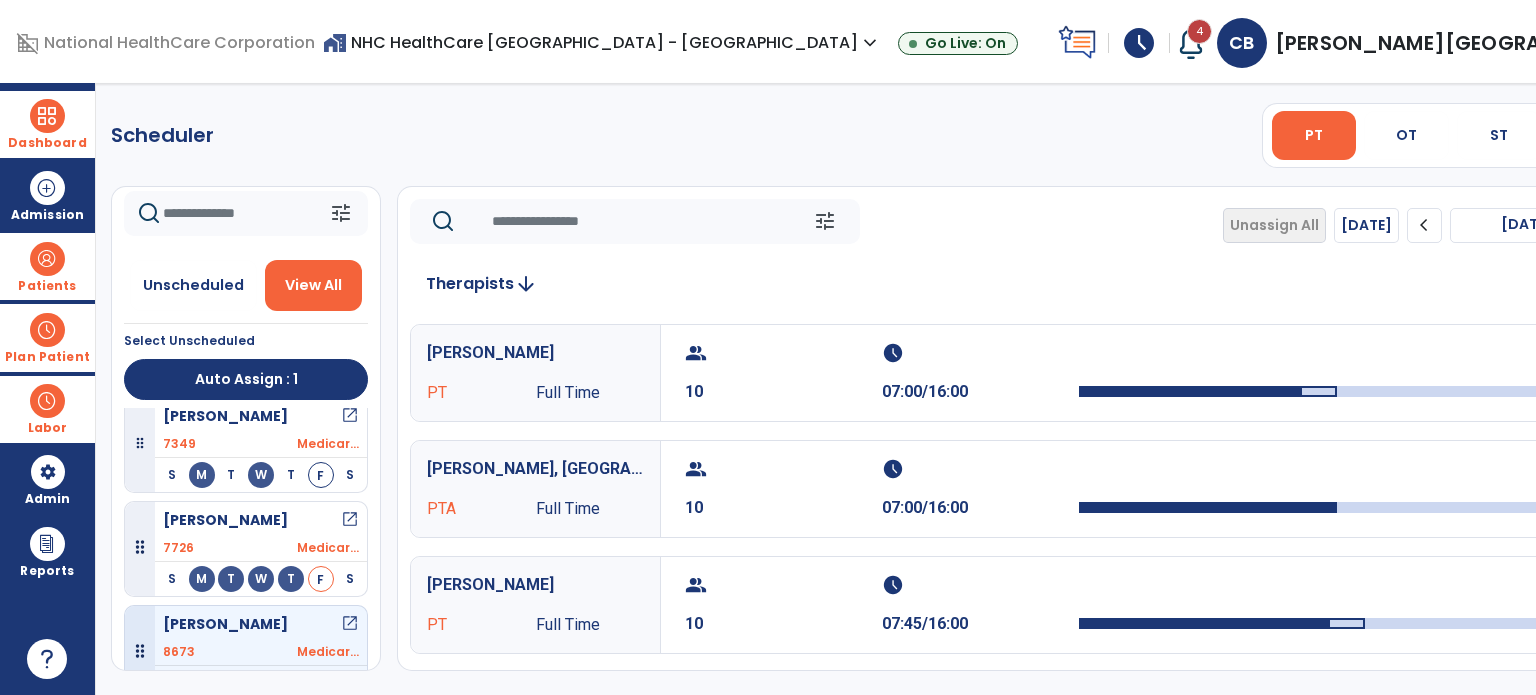 click on "Plan Patient" at bounding box center [47, 357] 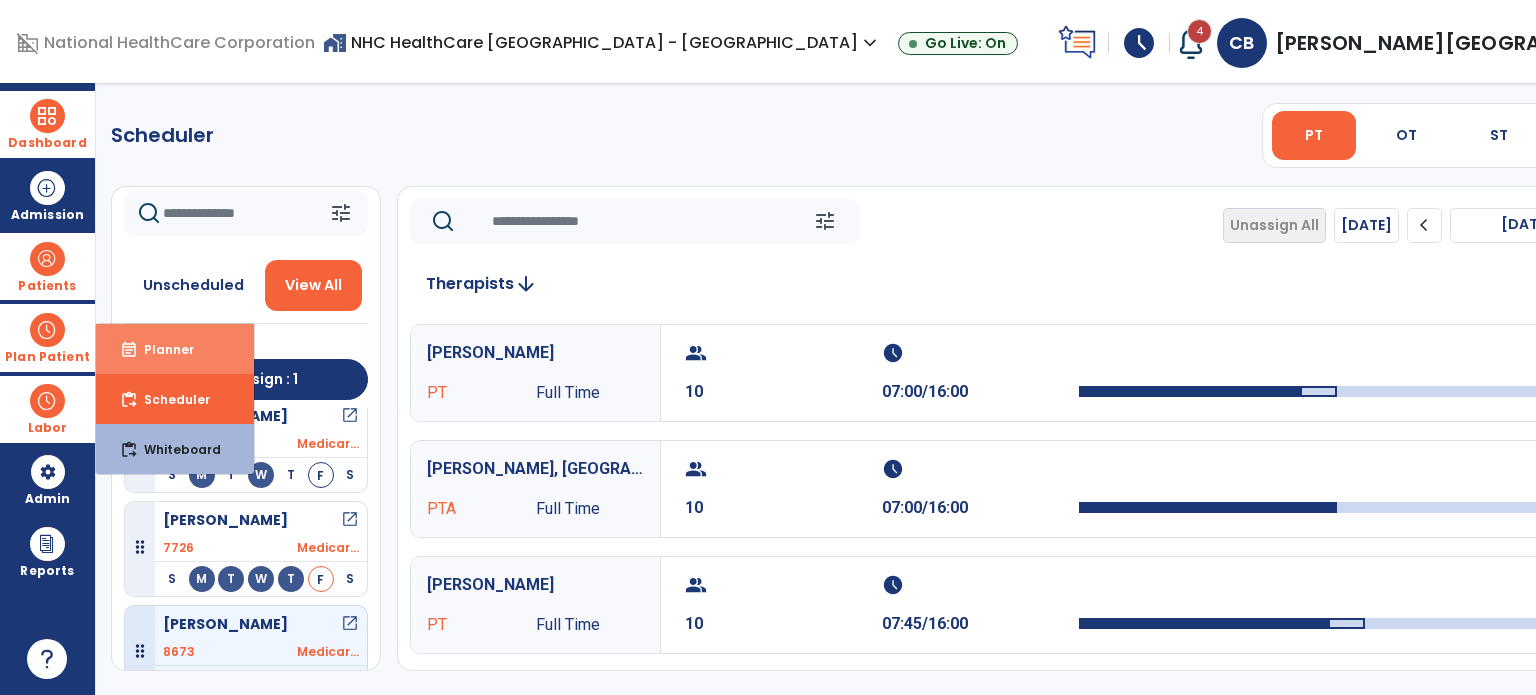 click on "event_note" at bounding box center [129, 350] 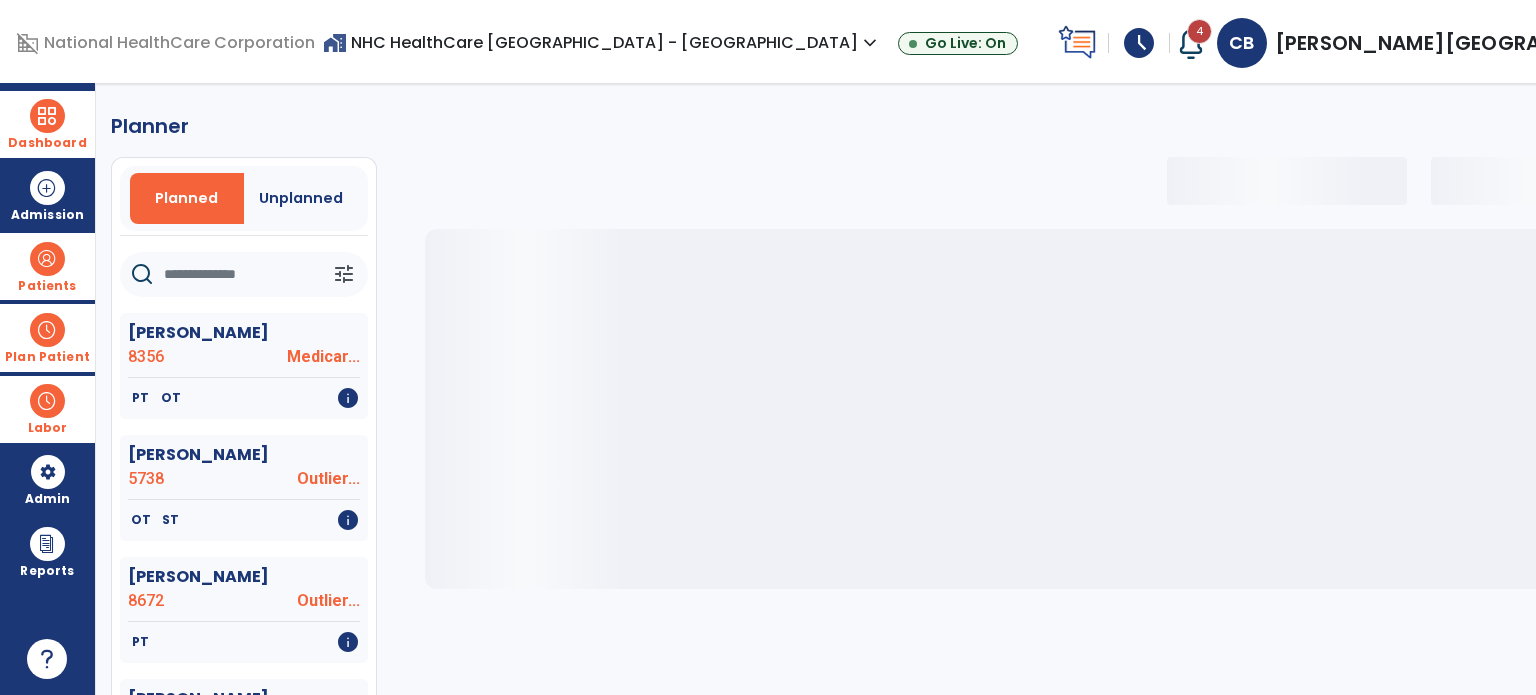 select on "***" 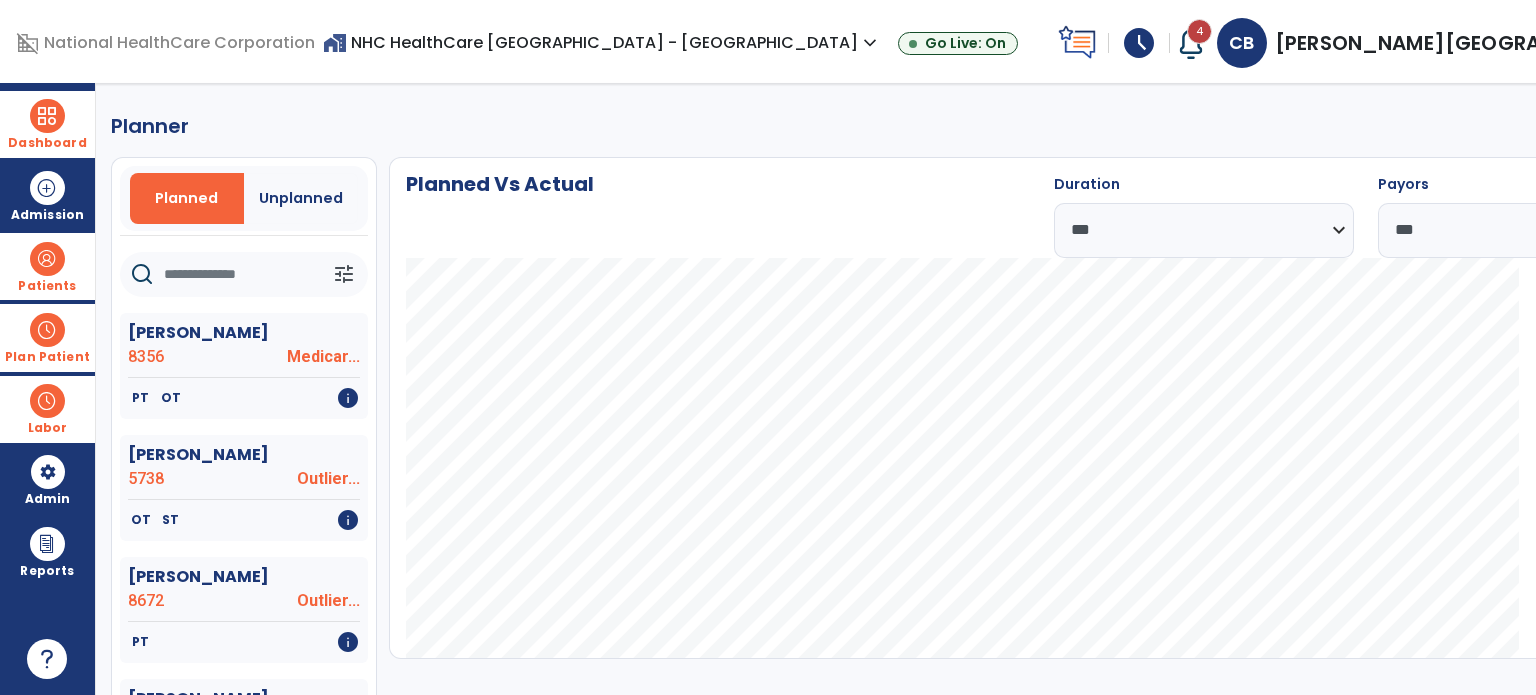 click on "[PERSON_NAME]  8356 Medicar...   PT   OT   info   [PERSON_NAME]  5738 Outlier...   OT   ST   info   [PERSON_NAME]  8672 Outlier...   PT   info   [PERSON_NAME]  8470 Medicaid   PT   OT   info   [PERSON_NAME]  7075 Medicar...   OT   info   [PERSON_NAME] [PERSON_NAME]  8591 Medicar...   PT   info   [PERSON_NAME]  6792 Medicar...   PT   OT   info   [PERSON_NAME]  7833 Medicar...   OT   PT   info   [PERSON_NAME]  8648 BCBS Co...   PT   OT   ST   info   [PERSON_NAME]  7090 Medicar...   OT   info   [PERSON_NAME]  8510 Medicar...   PT   info   [PERSON_NAME]  7811 Medicar...   OT   info   [PERSON_NAME]  7623 Medicar...   OT   PT   info   [PERSON_NAME]  8274 Medicar...   PT   info   [PERSON_NAME]  8601 Medicar...   OT   info   [PERSON_NAME]  6543 Medicar...   PT   info   [PERSON_NAME]  8299    OT   info   [PERSON_NAME]  6341 Medicar...   PT   info   [PERSON_NAME]  8641    OT   PT   info   [PERSON_NAME]  8679 Humana MAO   OT   PT   info   [PERSON_NAME][GEOGRAPHIC_DATA] Medicar...   PT   [GEOGRAPHIC_DATA][PERSON_NAME]  OT" 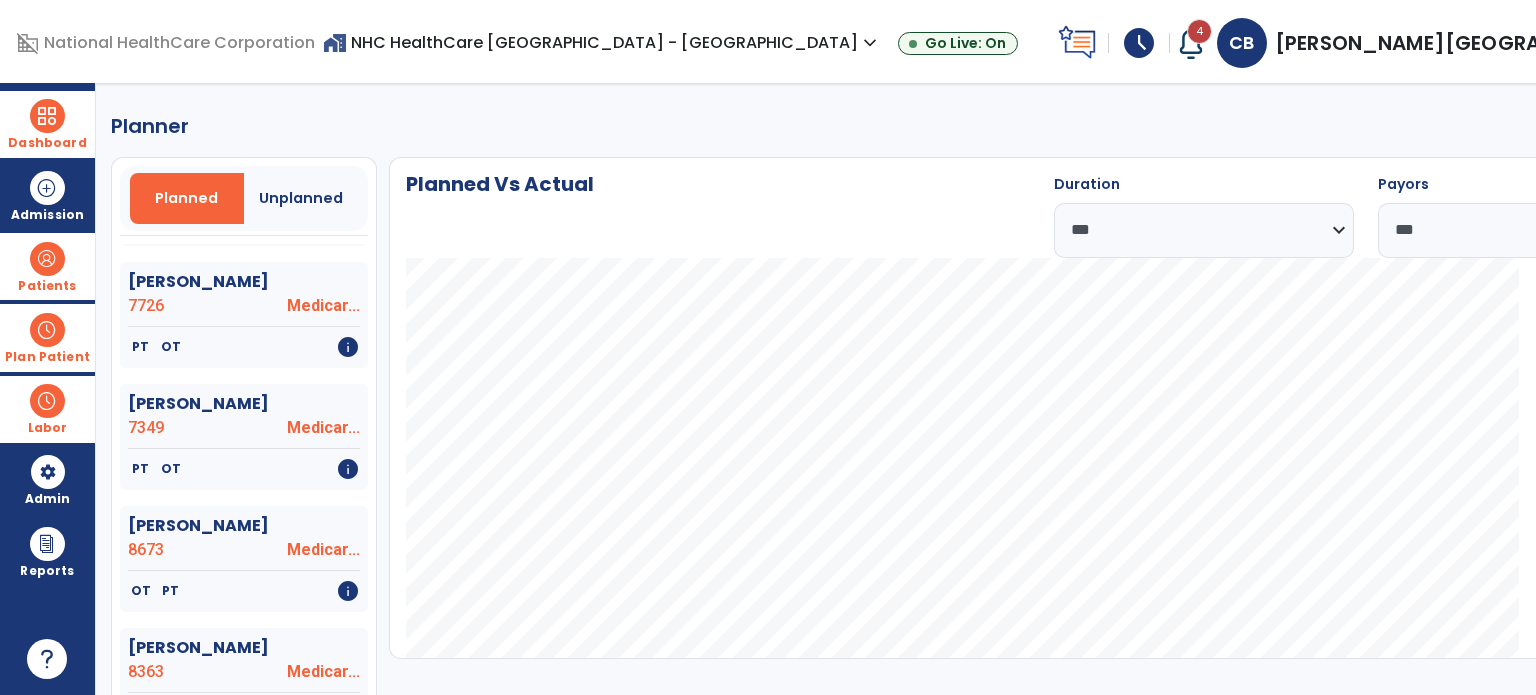 scroll, scrollTop: 6000, scrollLeft: 0, axis: vertical 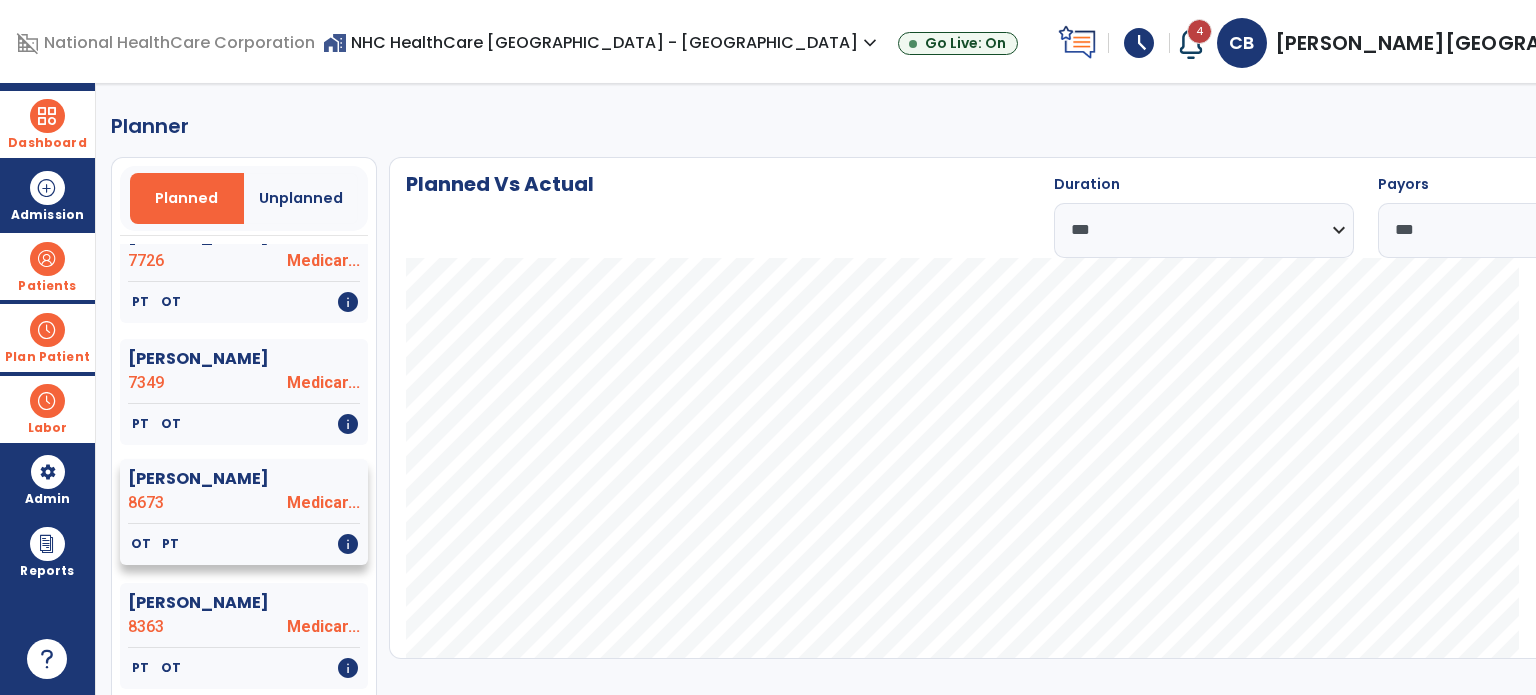 click on "8673" 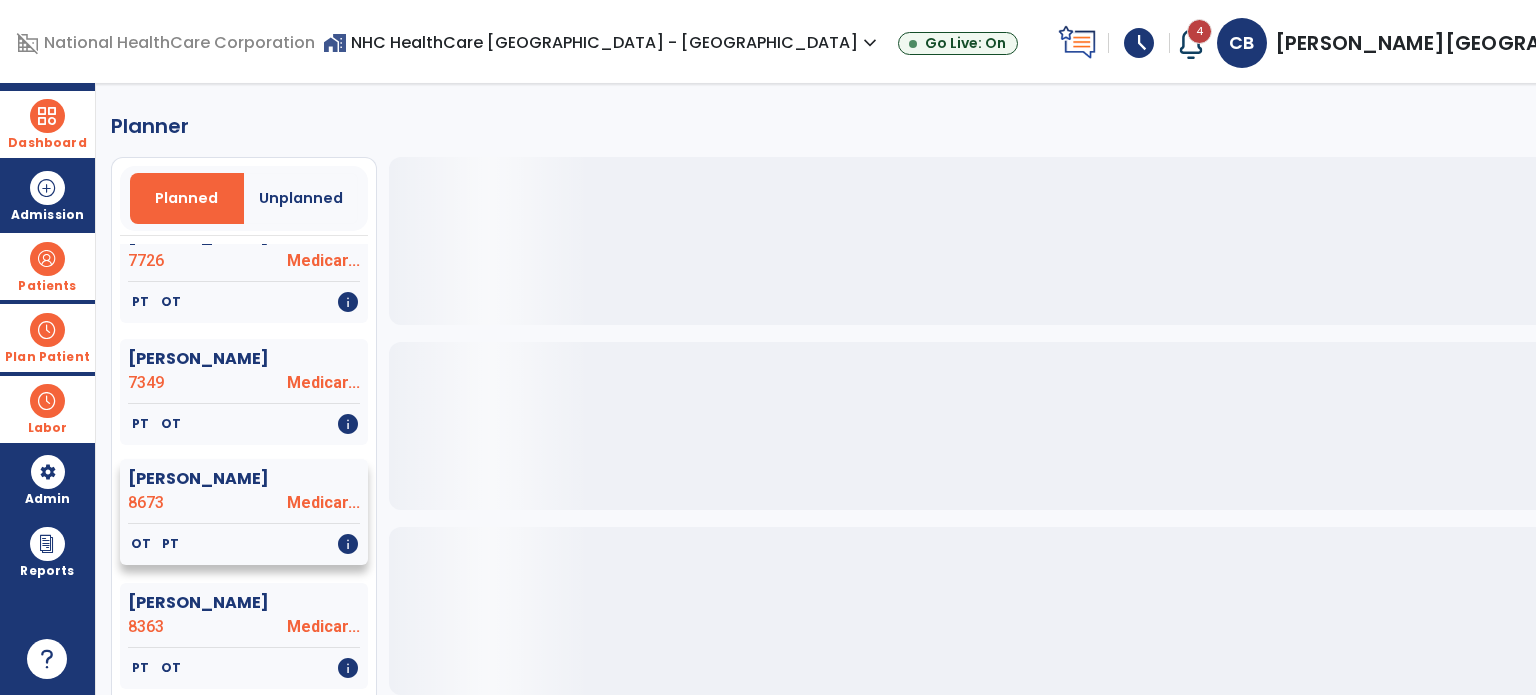 click on "8673" 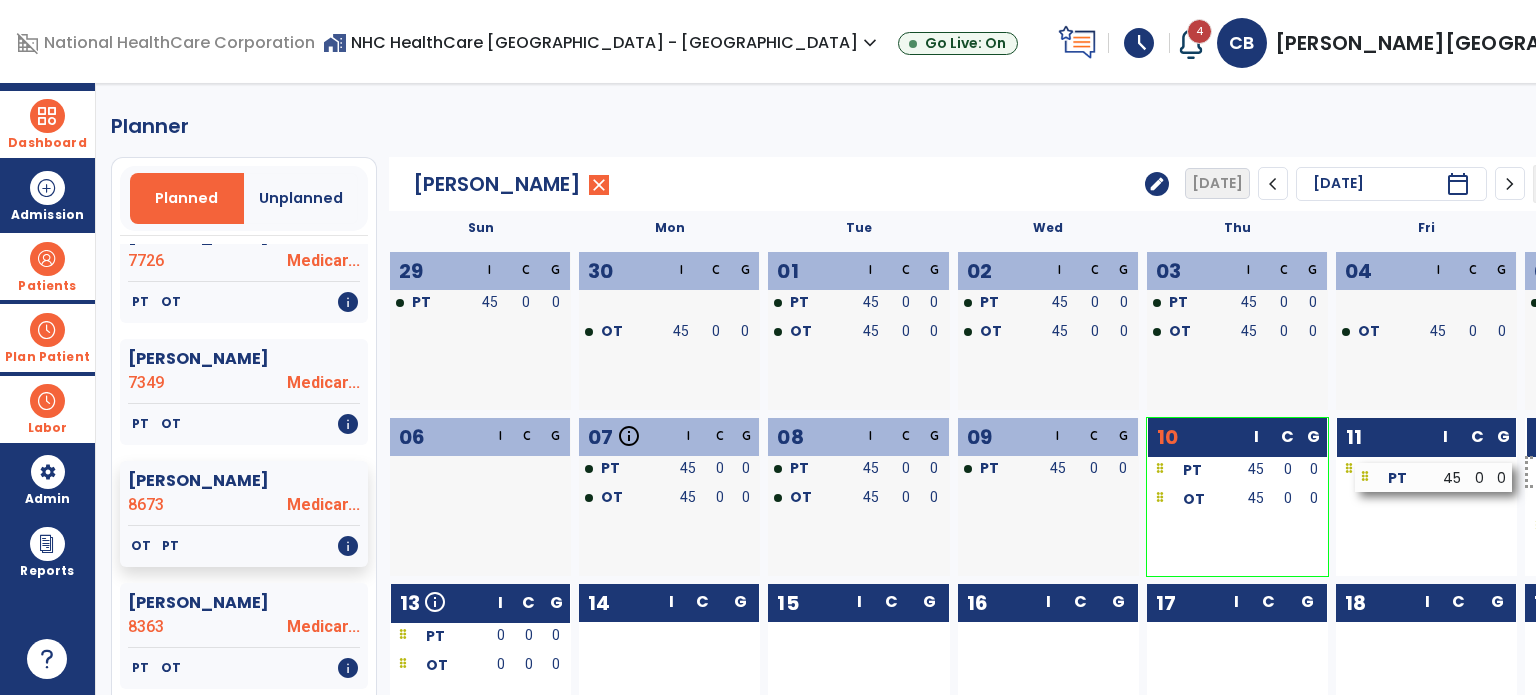 drag, startPoint x: 1256, startPoint y: 475, endPoint x: 1421, endPoint y: 482, distance: 165.14842 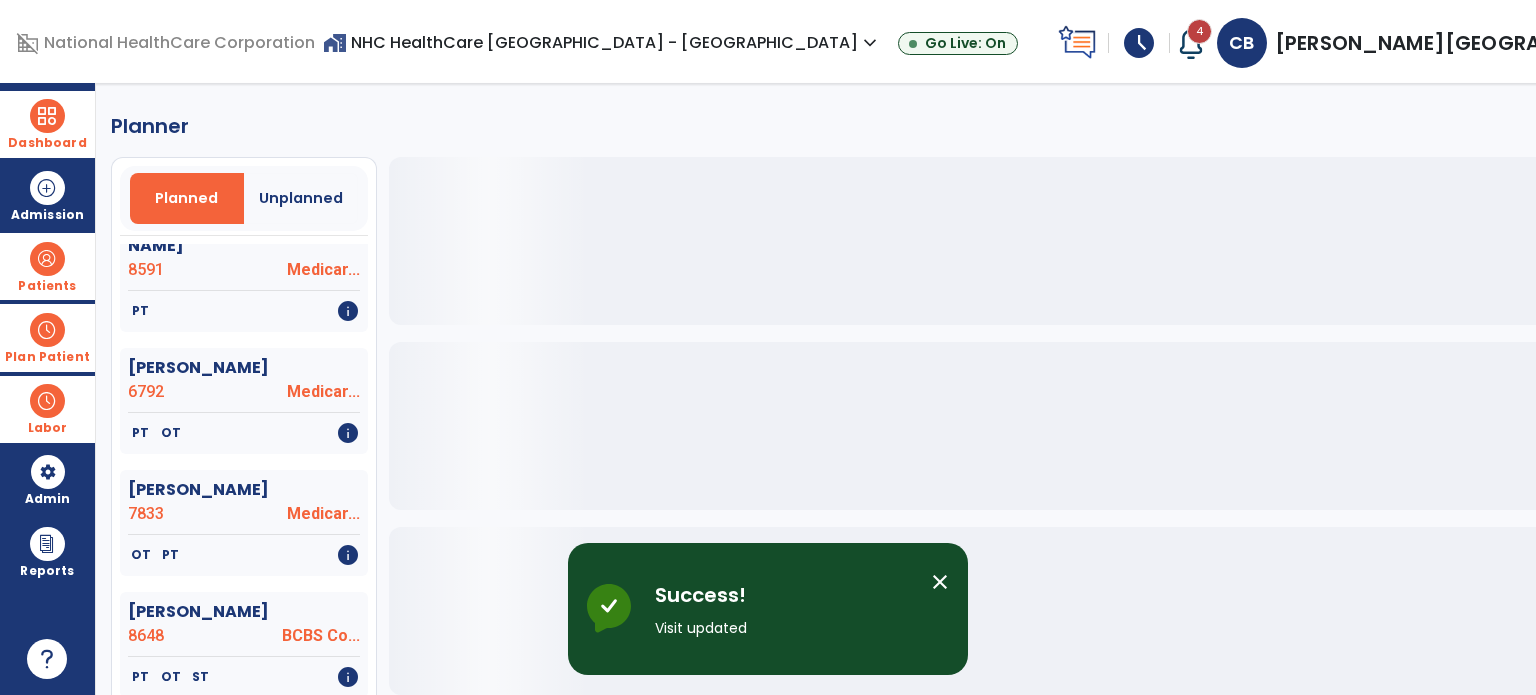 scroll, scrollTop: 6000, scrollLeft: 0, axis: vertical 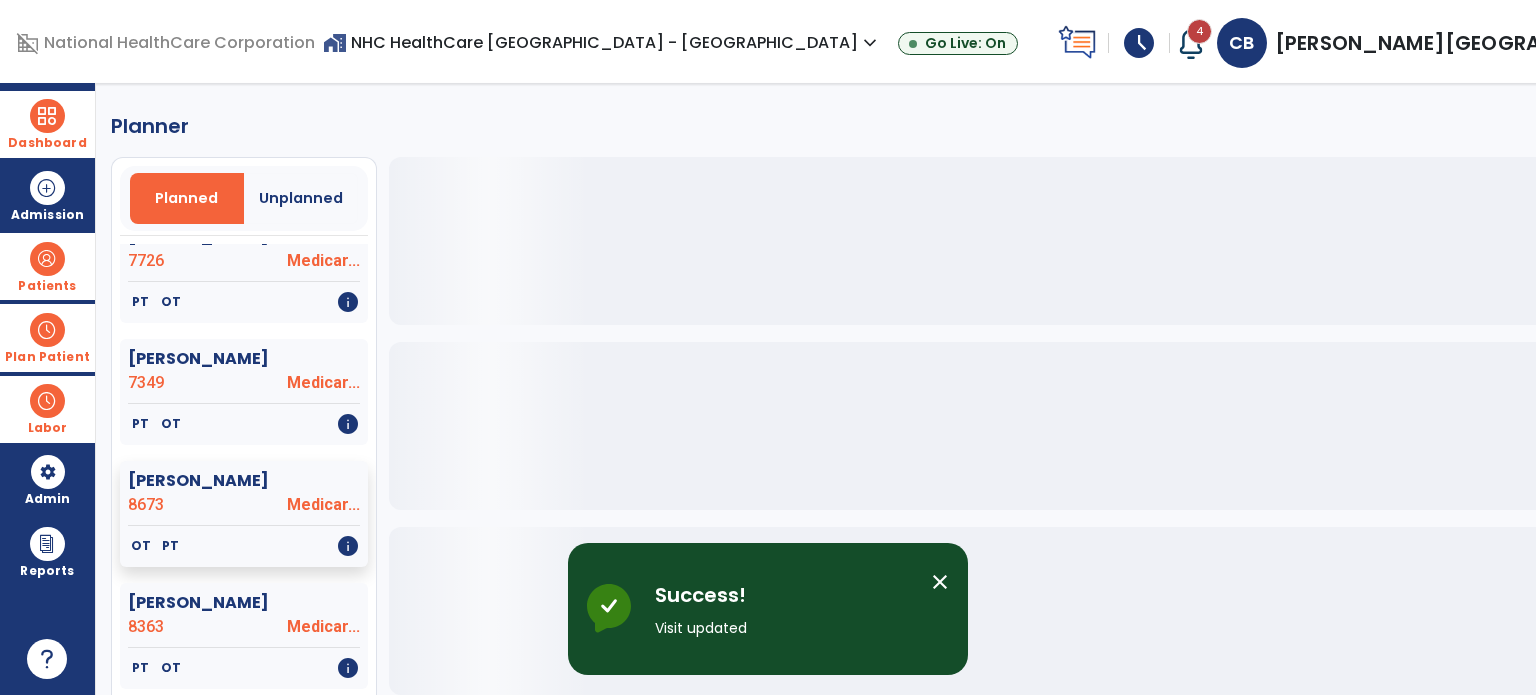 click at bounding box center (47, 330) 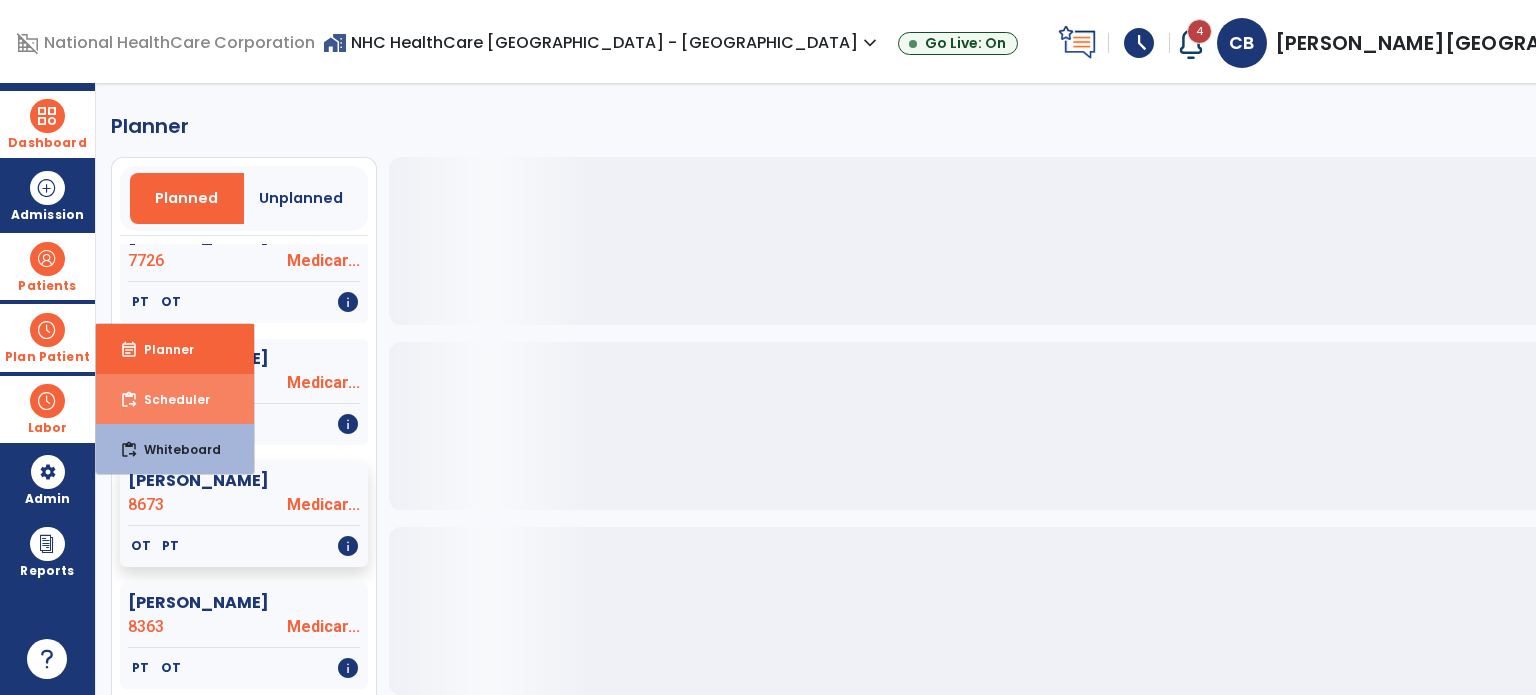 click on "Scheduler" at bounding box center (169, 399) 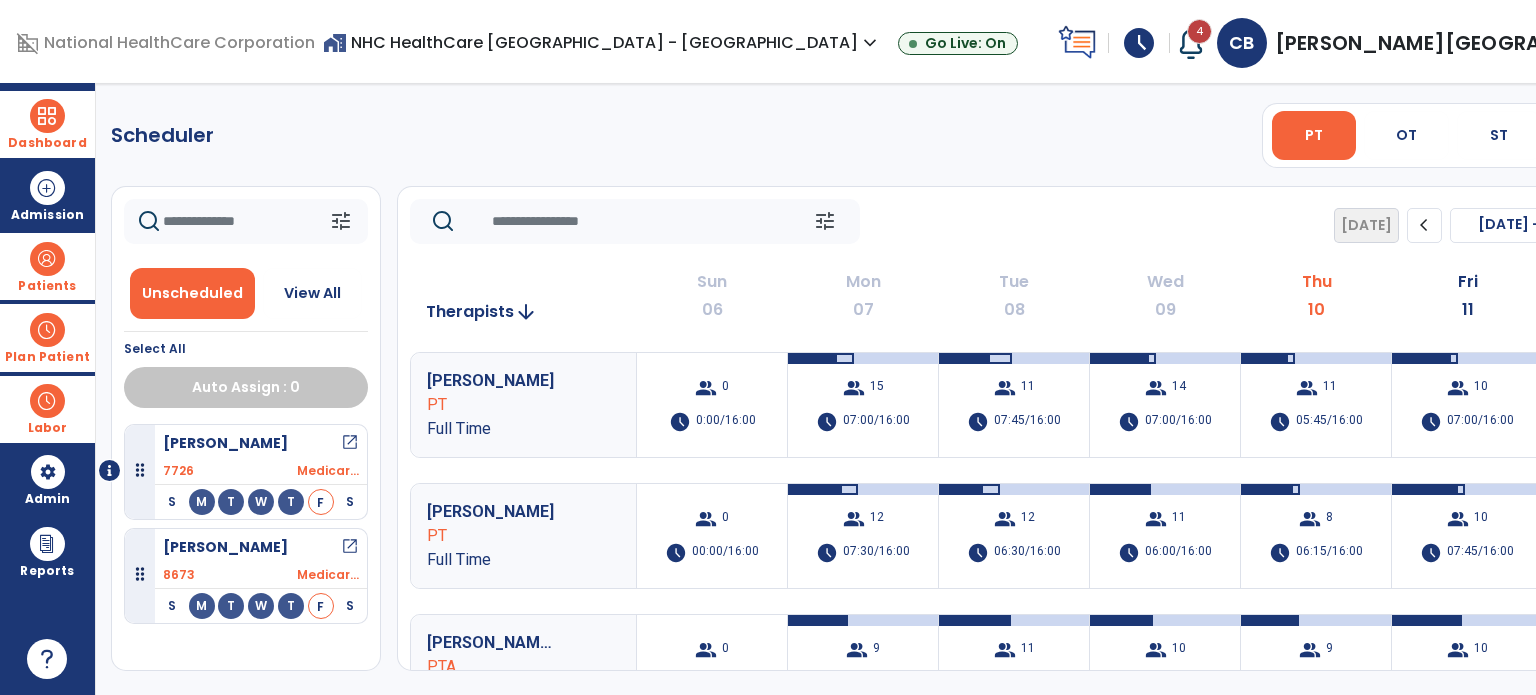 click on "**** ***" 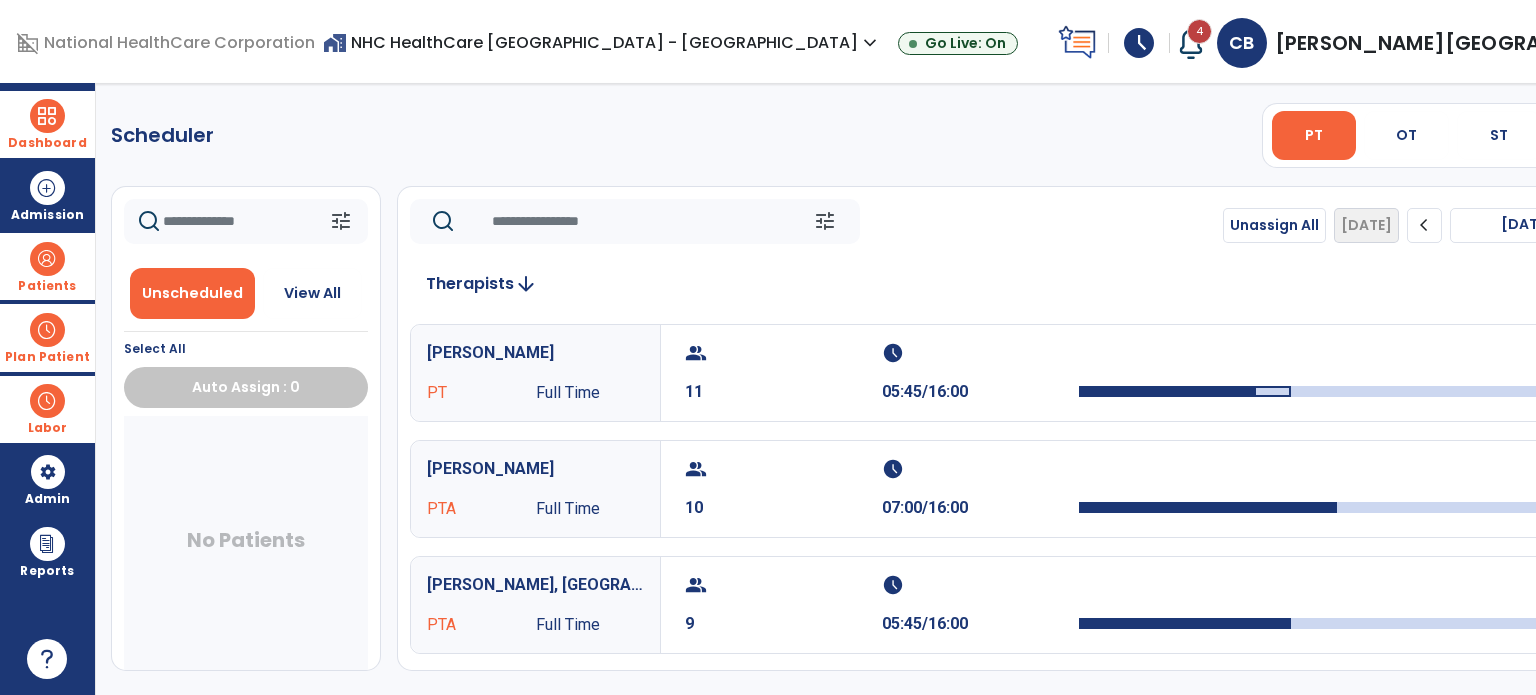 click on "chevron_right" 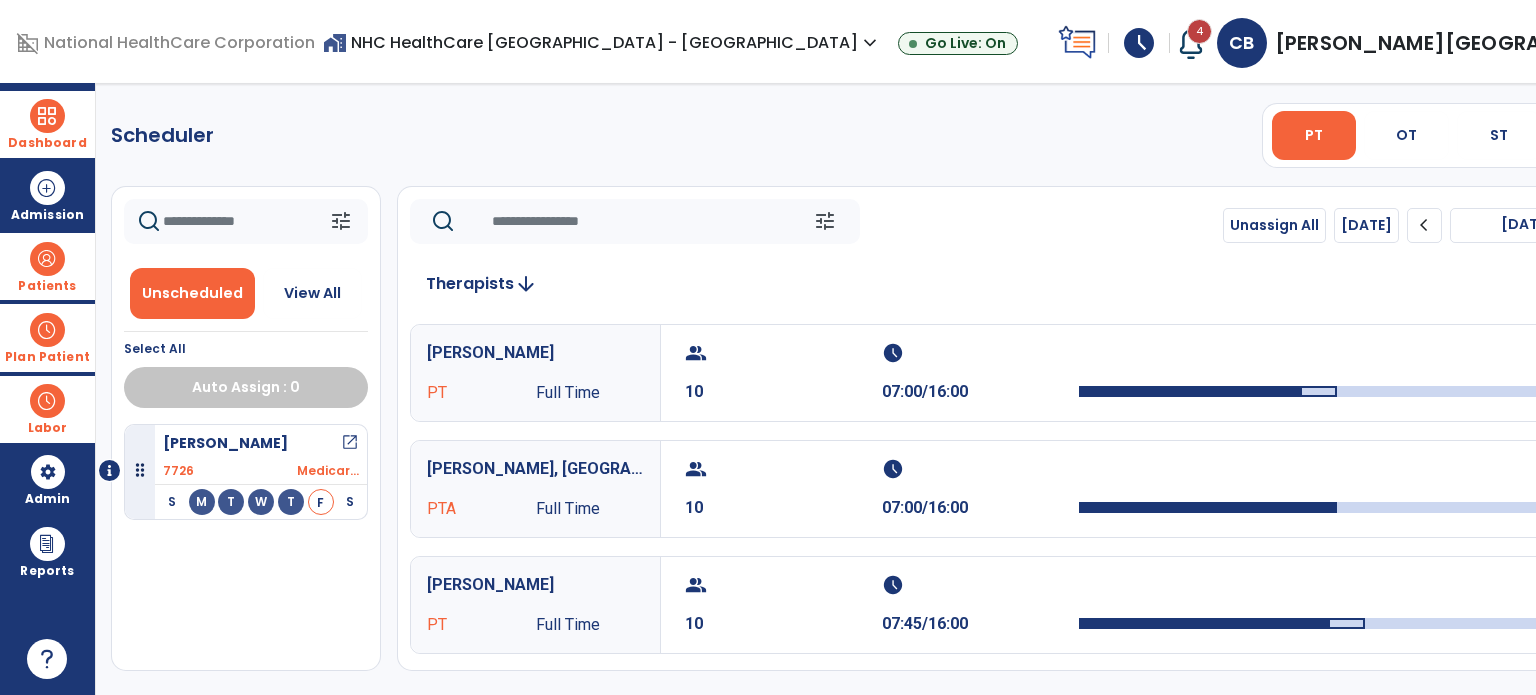 click on "chevron_right" 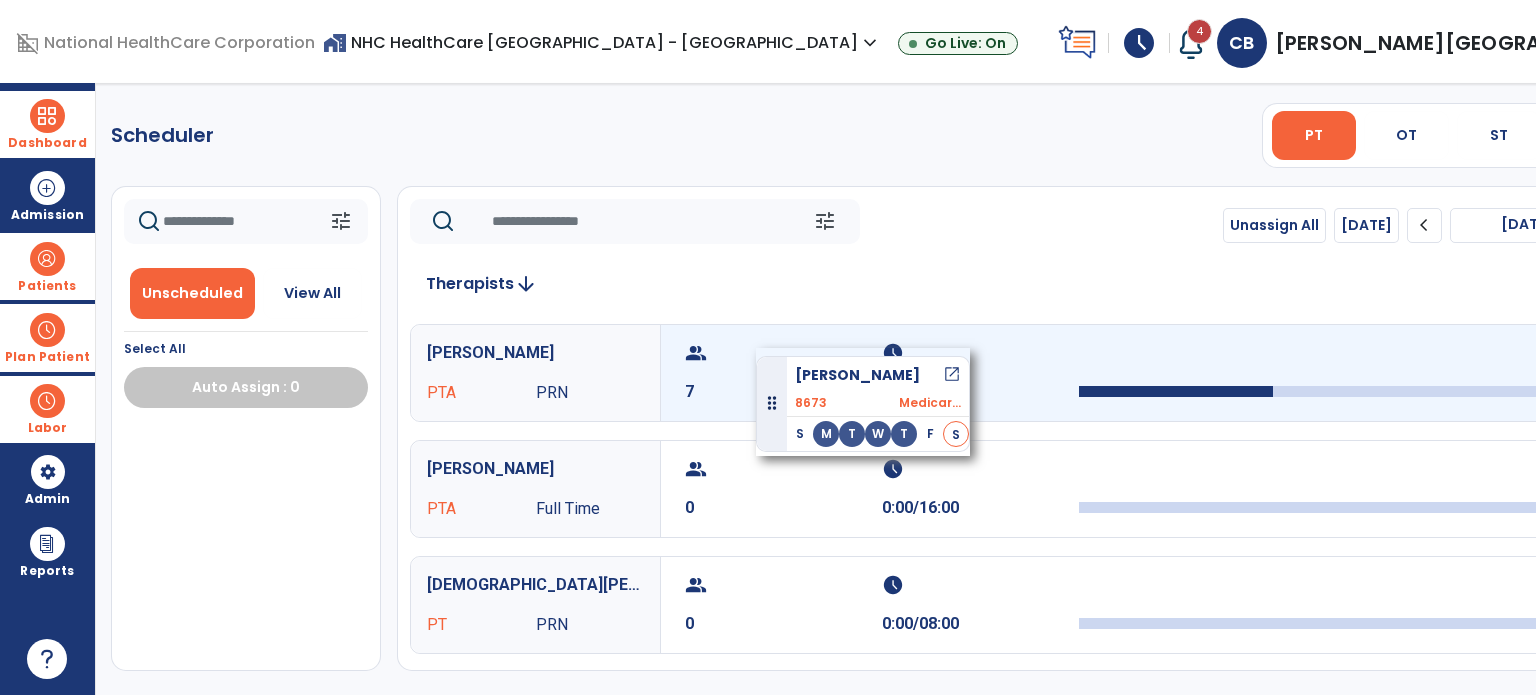 drag, startPoint x: 250, startPoint y: 450, endPoint x: 764, endPoint y: 347, distance: 524.21844 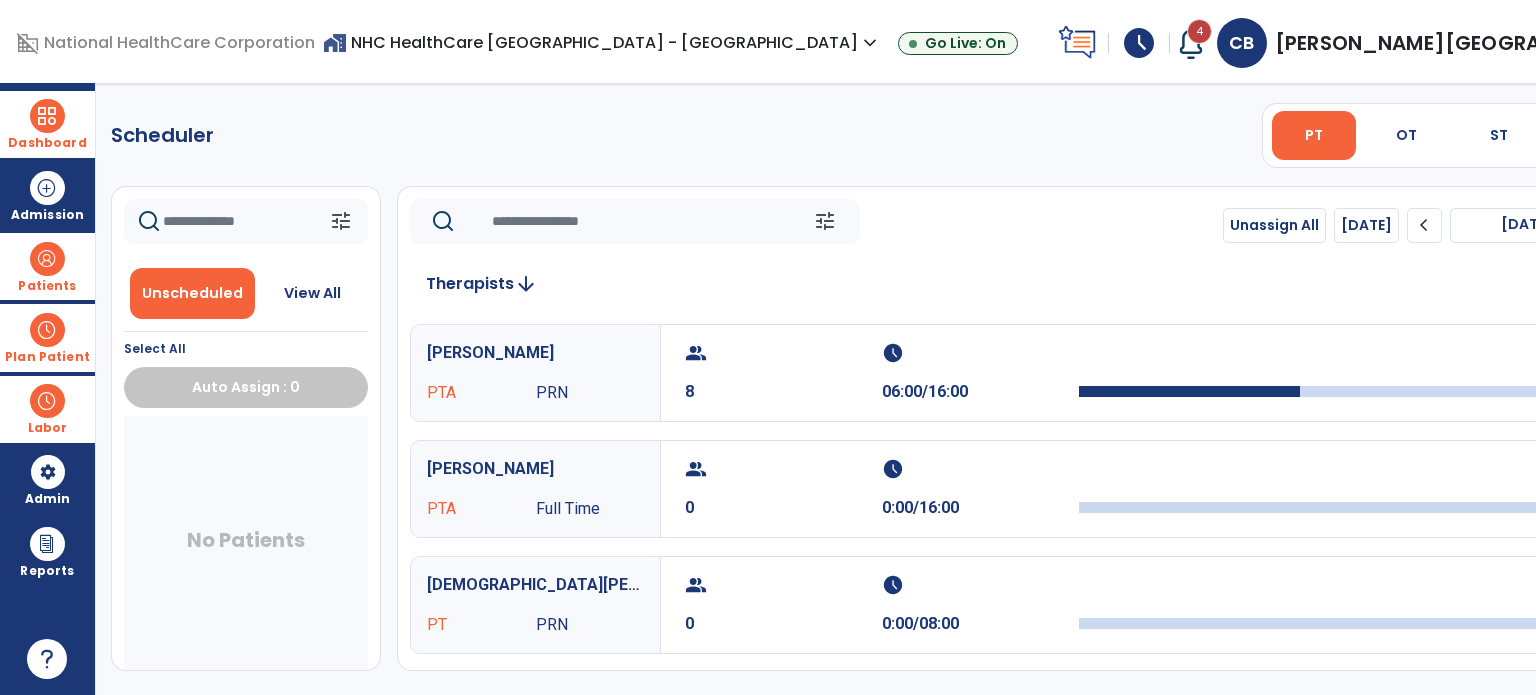 click on "chevron_left" 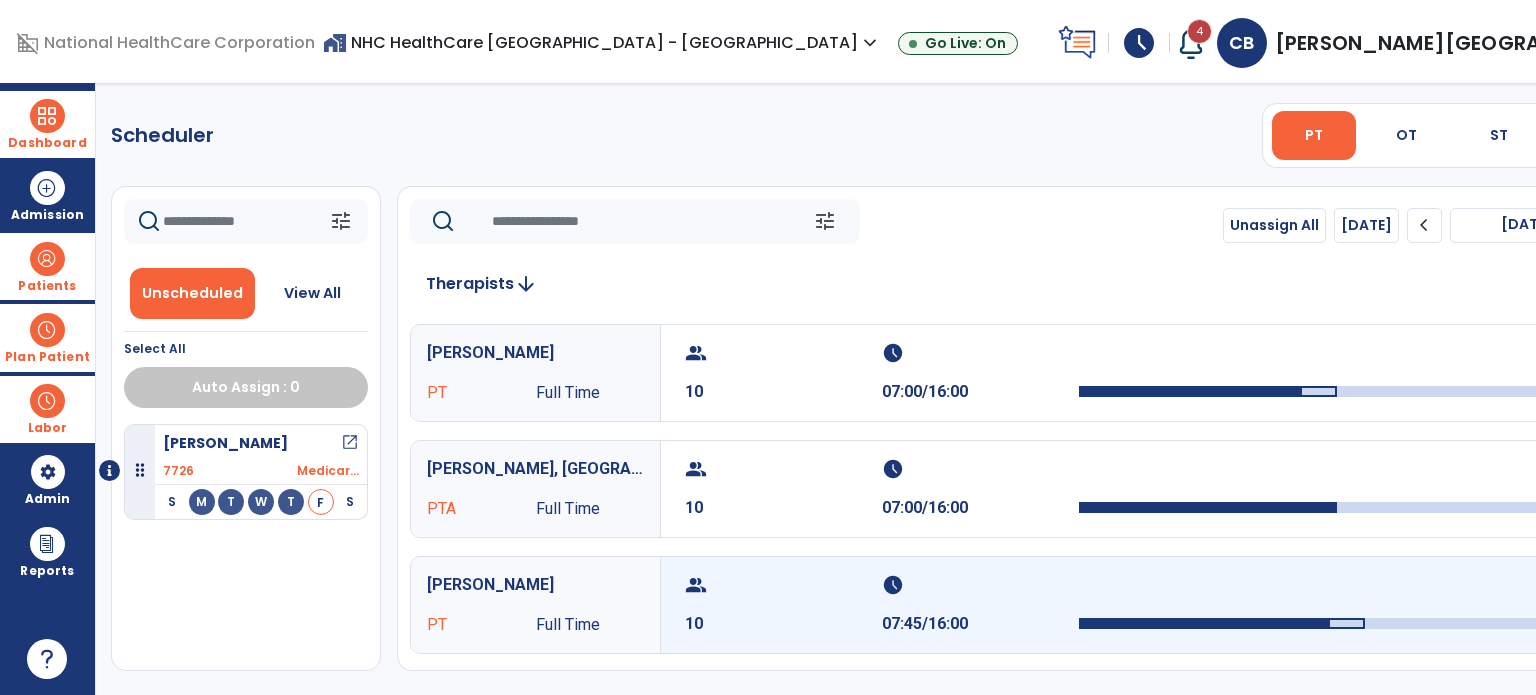 click on "group  10" at bounding box center [783, 605] 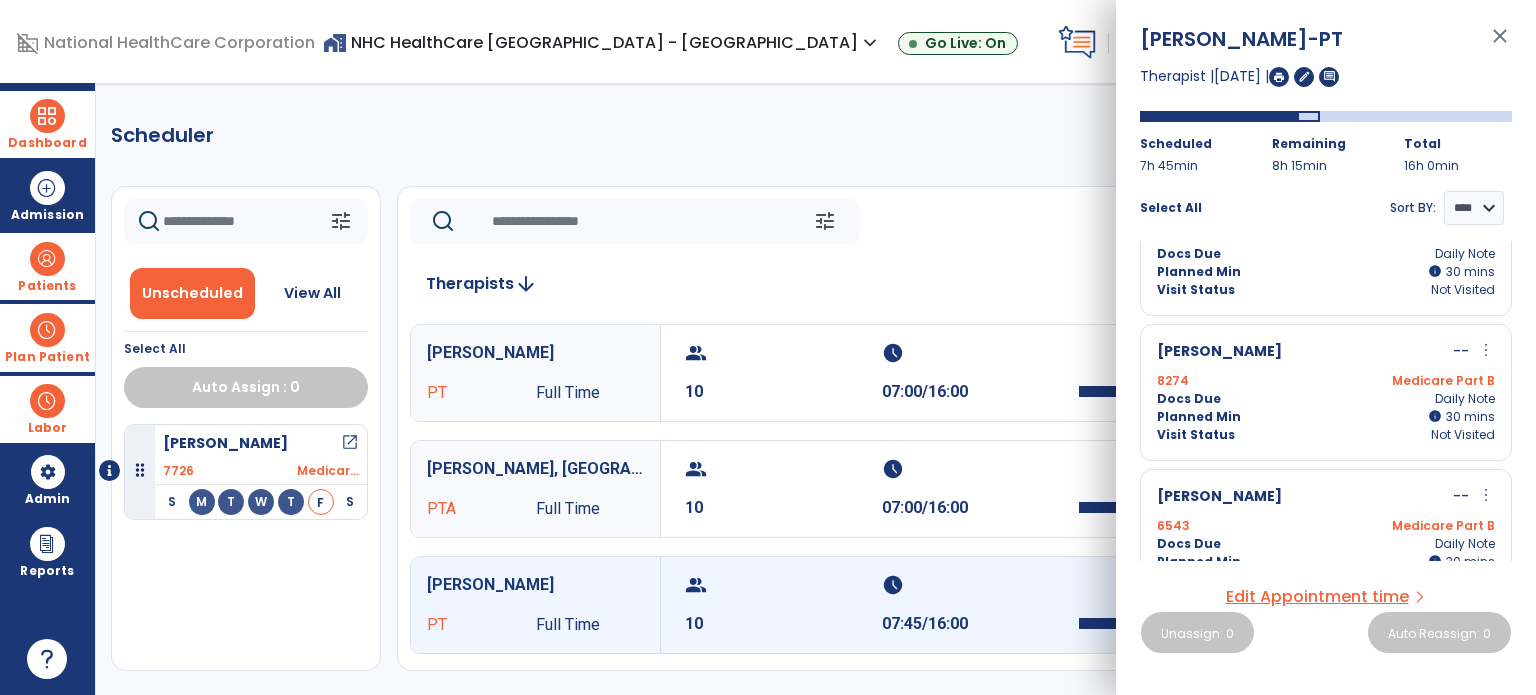 scroll, scrollTop: 1218, scrollLeft: 0, axis: vertical 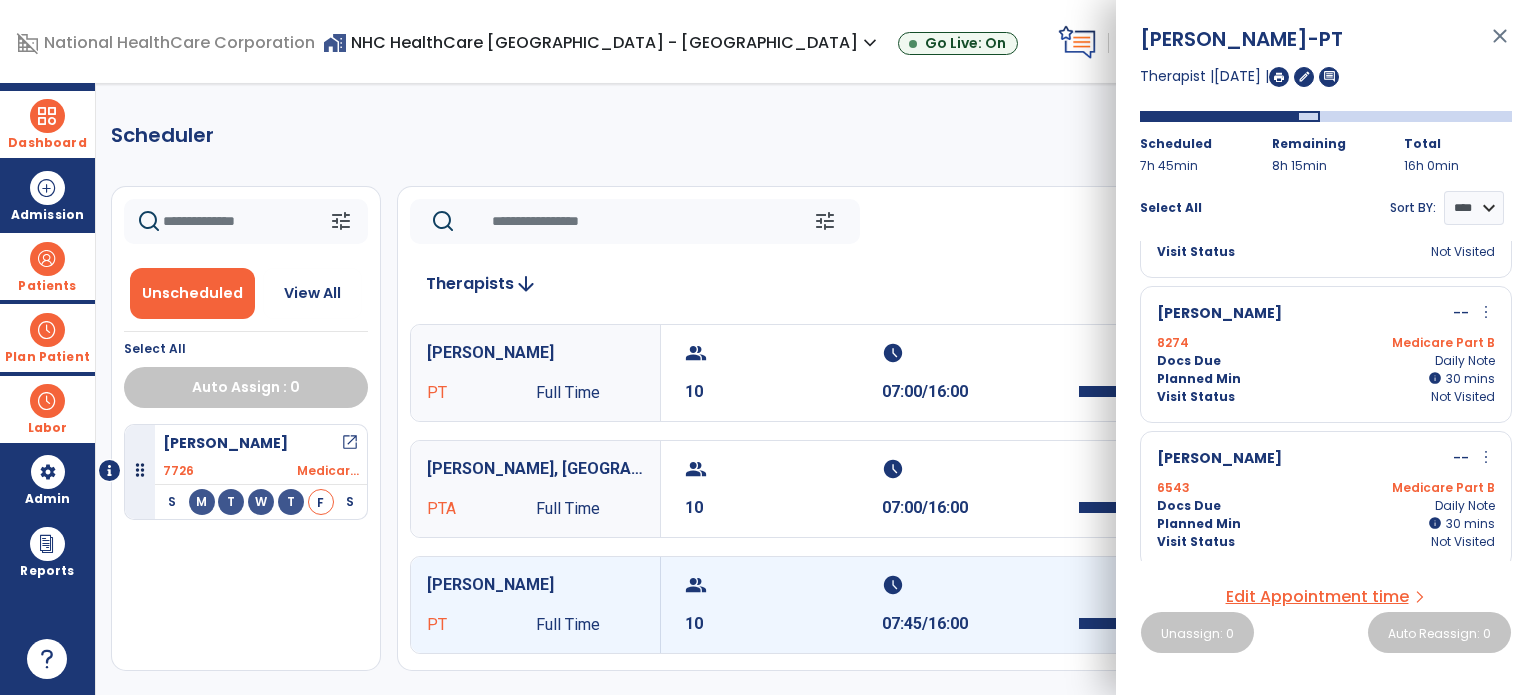click on "close" at bounding box center [1500, 45] 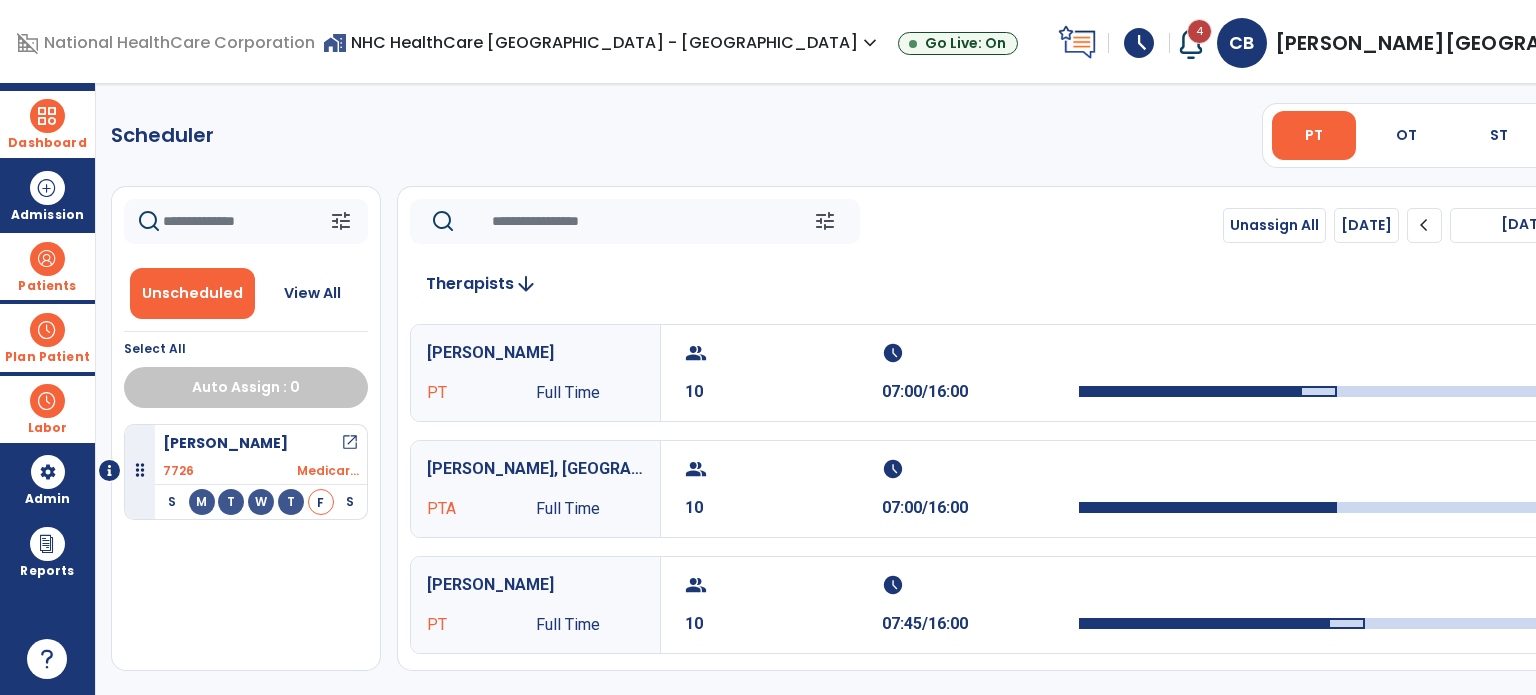 click on "chevron_right" 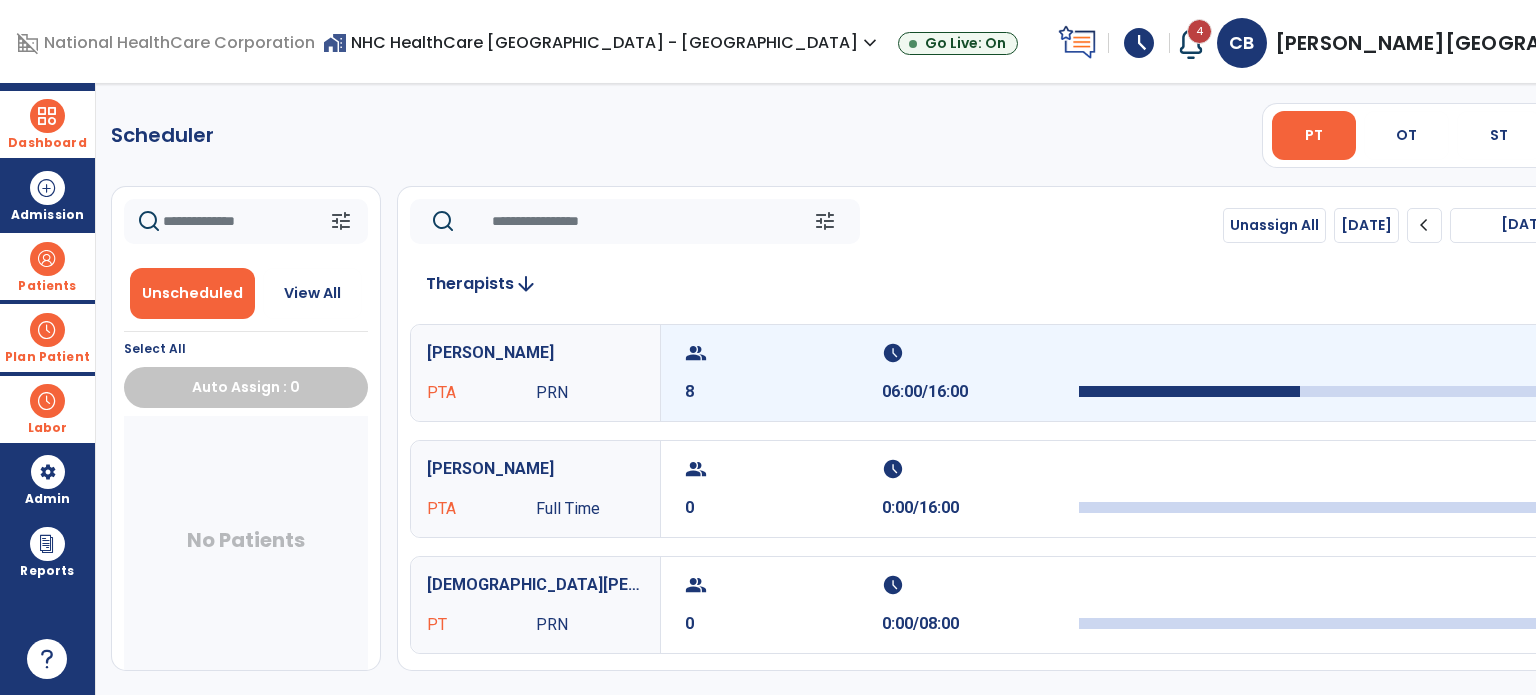 click on "group" at bounding box center [781, 353] 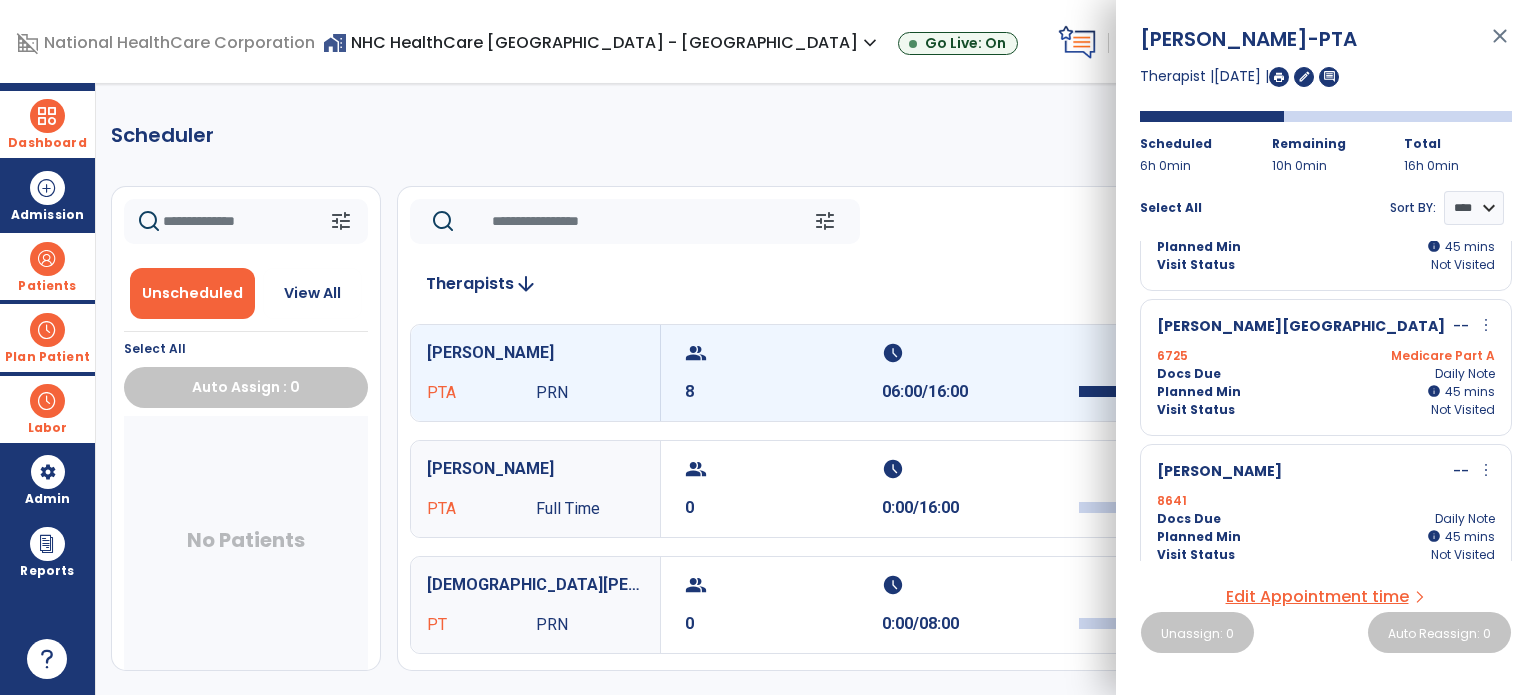 scroll, scrollTop: 835, scrollLeft: 0, axis: vertical 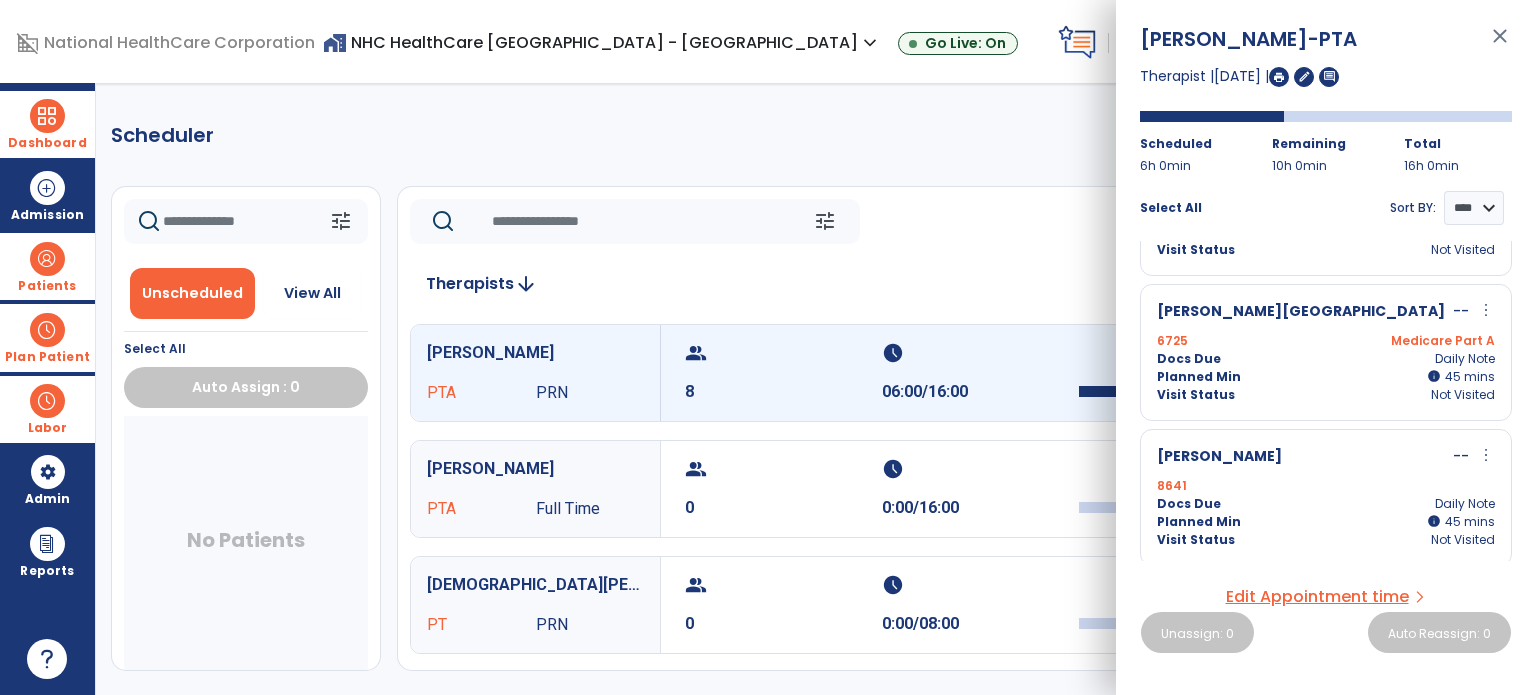 click on "close" at bounding box center (1500, 45) 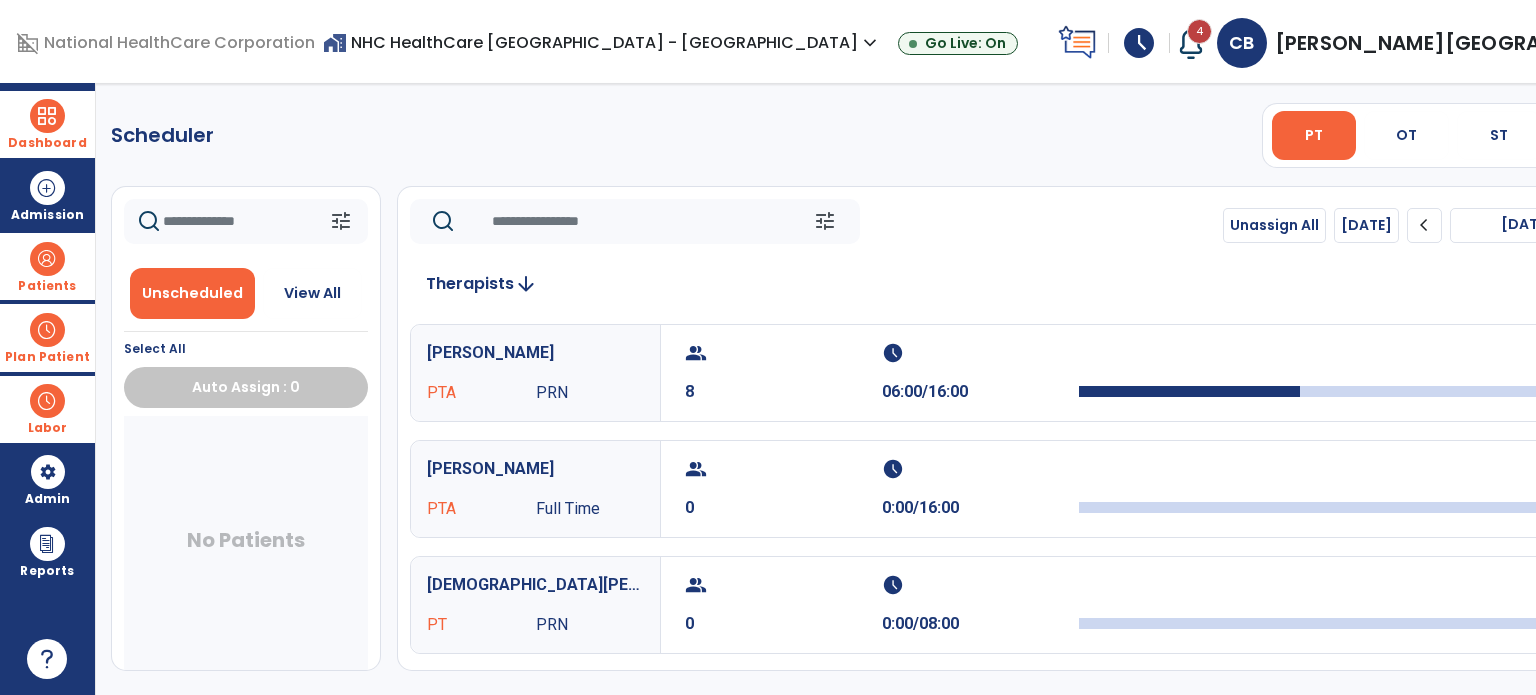 click at bounding box center (47, 330) 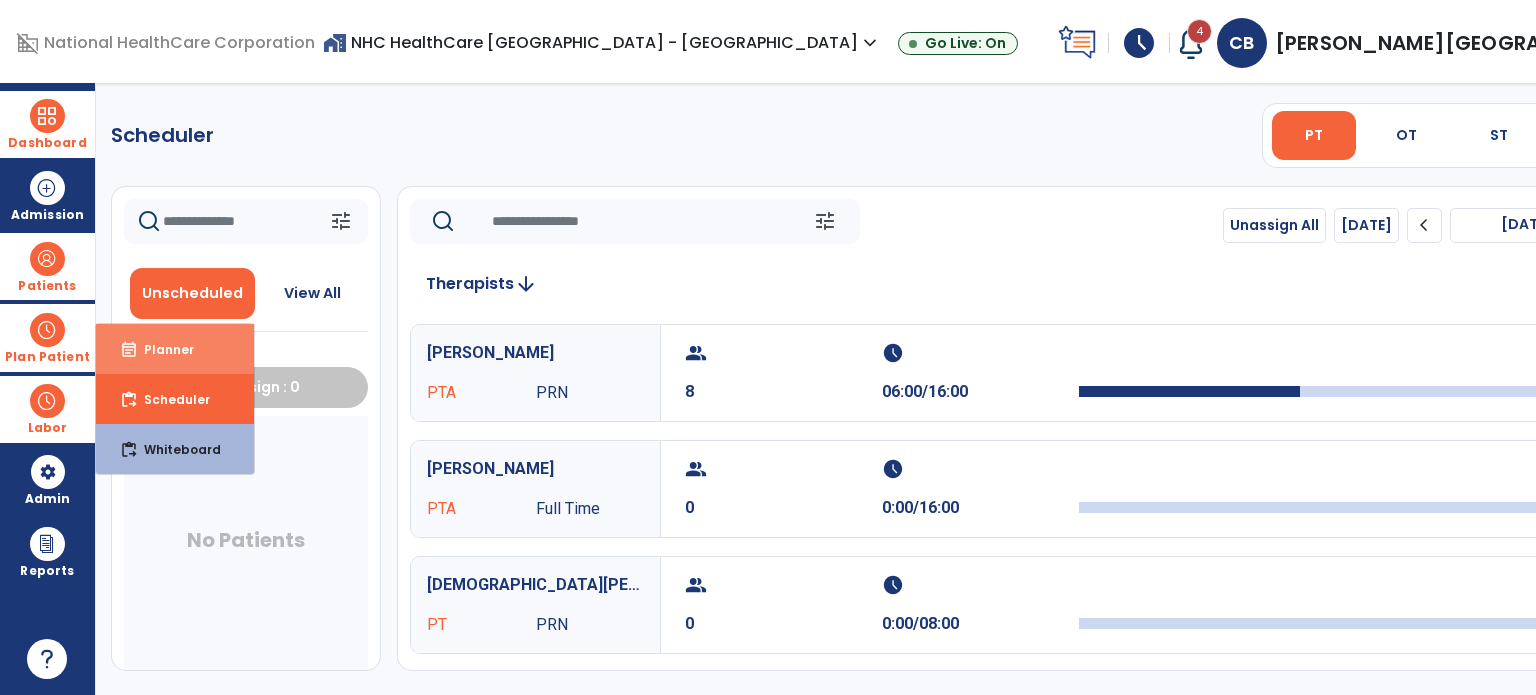 click on "Planner" at bounding box center (161, 349) 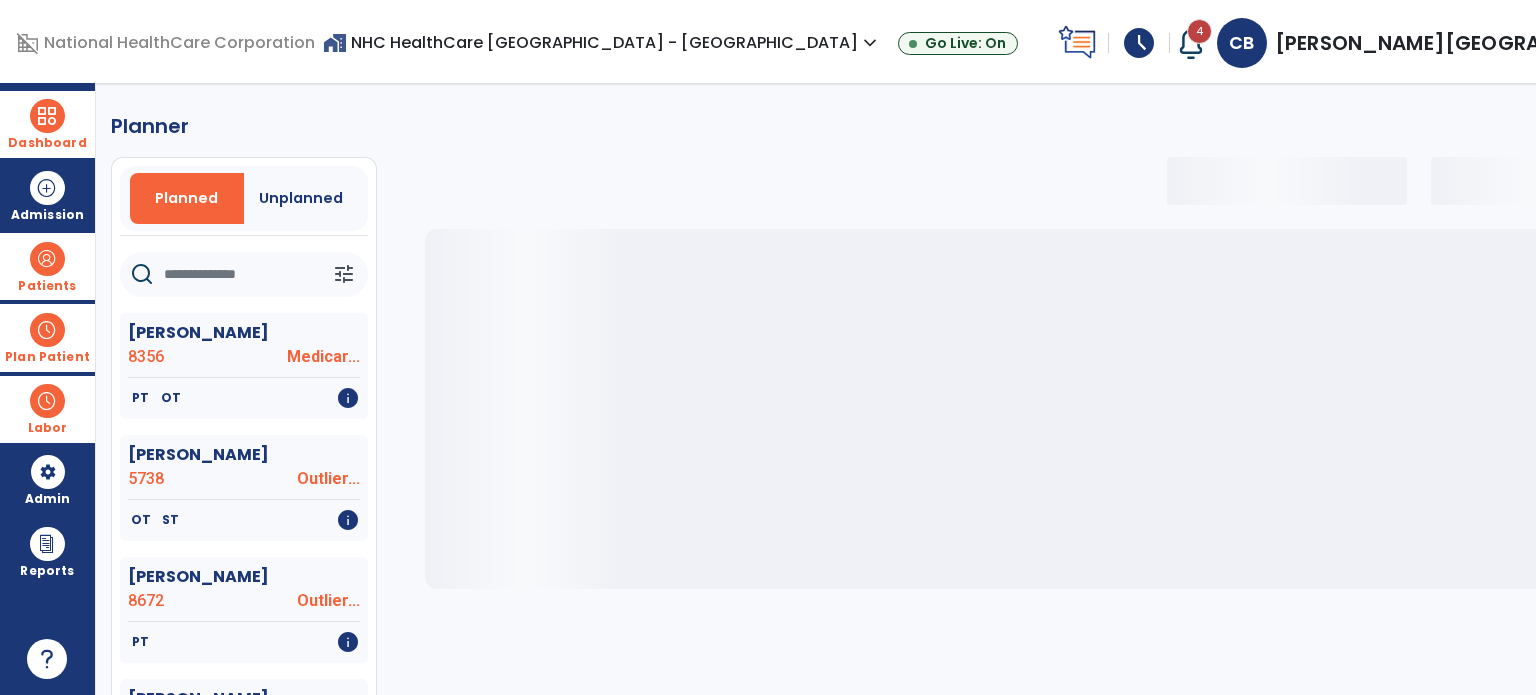 select on "***" 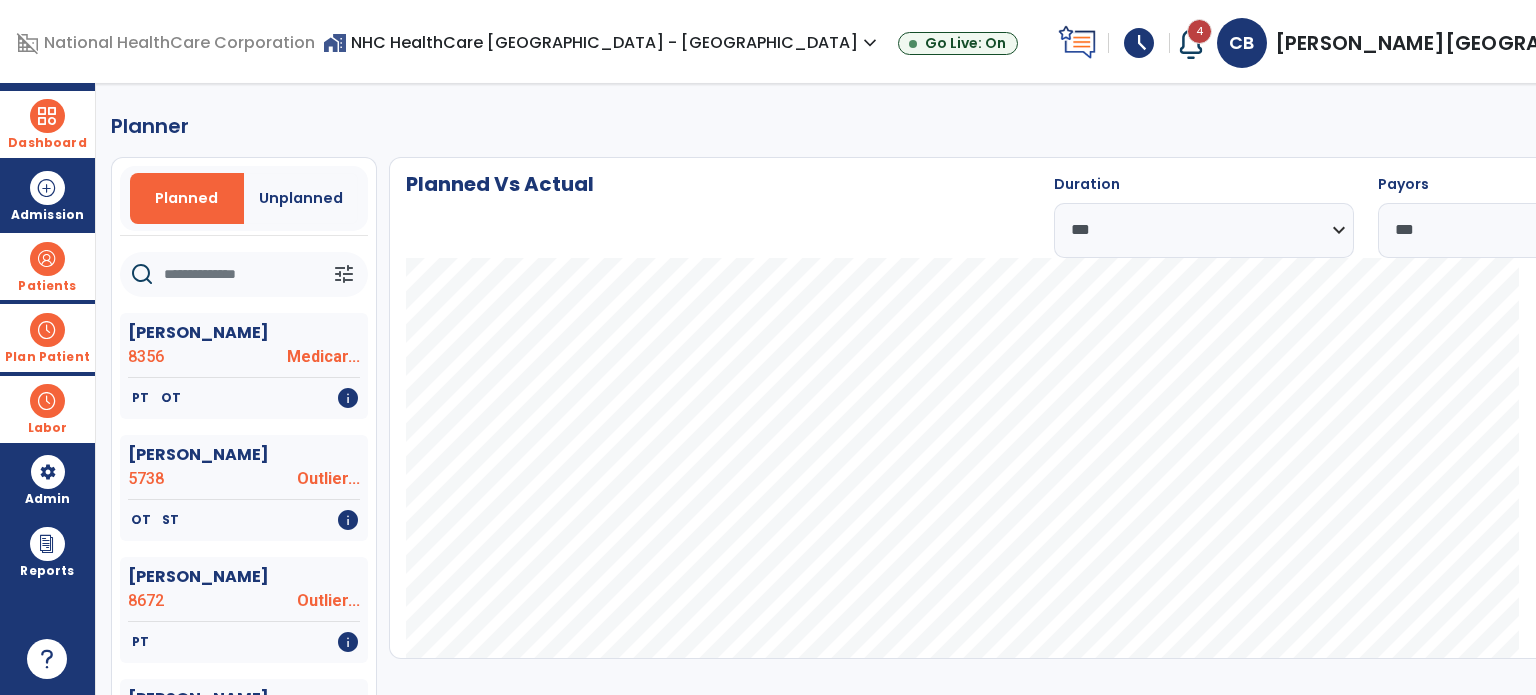 click on "[PERSON_NAME]  8356 Medicar...   PT   OT   info   [PERSON_NAME]  5738 Outlier...   OT   ST   info   [PERSON_NAME]  8672 Outlier...   PT   info   [PERSON_NAME]  8470 Medicaid   PT   OT   info   [PERSON_NAME]  7075 Medicar...   OT   info   [PERSON_NAME] [PERSON_NAME]  8591 Medicar...   PT   info   [PERSON_NAME]  6792 Medicar...   PT   OT   info   [PERSON_NAME]  7833 Medicar...   OT   PT   info   [PERSON_NAME]  8648 BCBS Co...   PT   OT   ST   info   [PERSON_NAME]  7090 Medicar...   OT   info   [PERSON_NAME]  8510 Medicar...   PT   info   [PERSON_NAME]  7811 Medicar...   OT   info   [PERSON_NAME]  7623 Medicar...   OT   PT   info   [PERSON_NAME]  8274 Medicar...   PT   info   [PERSON_NAME]  8601 Medicar...   OT   info   [PERSON_NAME]  6543 Medicar...   PT   info   [PERSON_NAME]  8299    OT   info   [PERSON_NAME]  6341 Medicar...   PT   info   [PERSON_NAME]  8641    OT   PT   info   [PERSON_NAME]  8679 Humana MAO   OT   PT   info   [PERSON_NAME][GEOGRAPHIC_DATA] Medicar...   PT   [GEOGRAPHIC_DATA][PERSON_NAME]  OT" 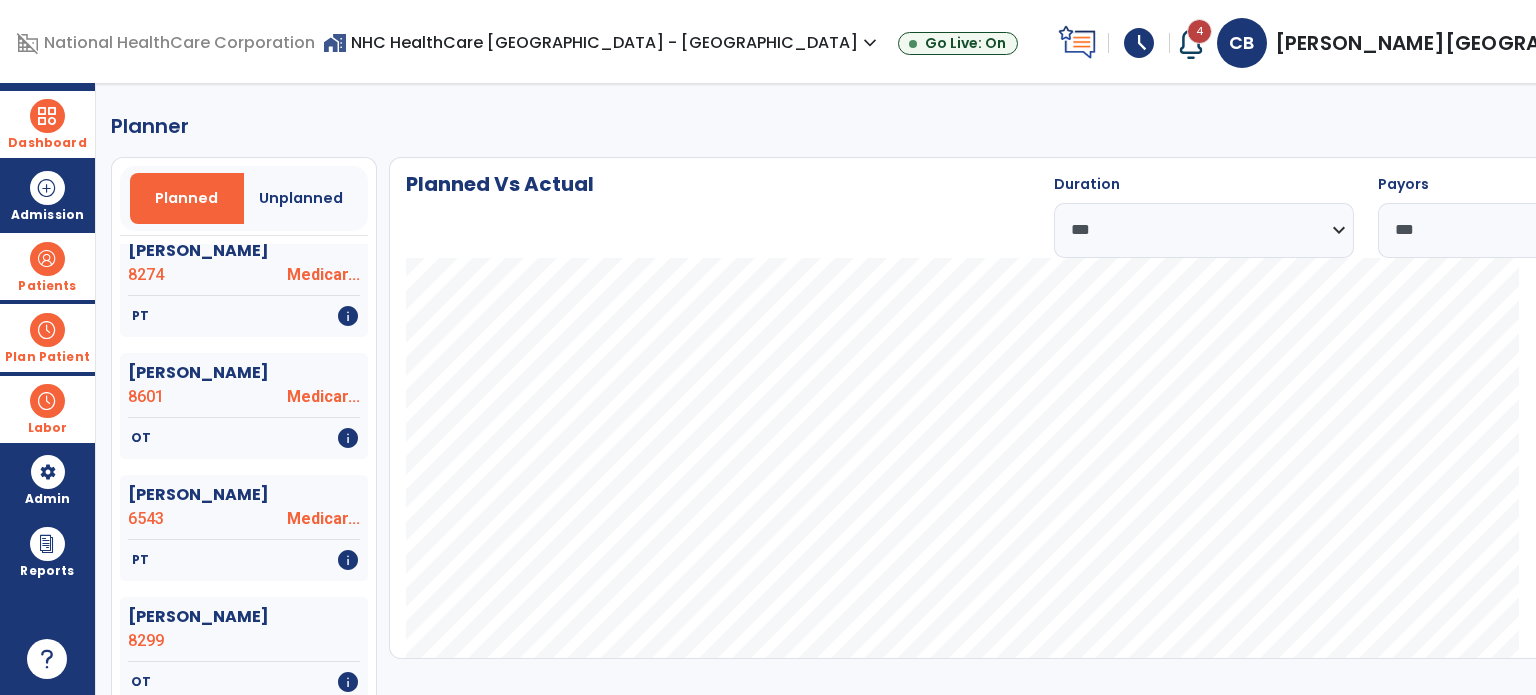 click on "[PERSON_NAME]  8356 Medicar...   PT   OT   info   [PERSON_NAME]  5738 Outlier...   OT   ST   info   [PERSON_NAME]  8672 Outlier...   PT   info   [PERSON_NAME]  8470 Medicaid   PT   OT   info   [PERSON_NAME]  7075 Medicar...   OT   info   [PERSON_NAME] [PERSON_NAME]  8591 Medicar...   PT   info   [PERSON_NAME]  6792 Medicar...   PT   OT   info   [PERSON_NAME]  7833 Medicar...   OT   PT   info   [PERSON_NAME]  8648 BCBS Co...   PT   OT   ST   info   [PERSON_NAME]  7090 Medicar...   OT   info   [PERSON_NAME]  8510 Medicar...   PT   info   [PERSON_NAME]  7811 Medicar...   OT   info   [PERSON_NAME]  7623 Medicar...   OT   PT   info   [PERSON_NAME]  8274 Medicar...   PT   info   [PERSON_NAME]  8601 Medicar...   OT   info   [PERSON_NAME]  6543 Medicar...   PT   info   [PERSON_NAME]  8299    OT   info   [PERSON_NAME]  6341 Medicar...   PT   info   [PERSON_NAME]  8641    OT   PT   info   [PERSON_NAME]  8679 Humana MAO   OT   PT   info   [PERSON_NAME][GEOGRAPHIC_DATA] Medicar...   PT   [GEOGRAPHIC_DATA][PERSON_NAME]  OT" 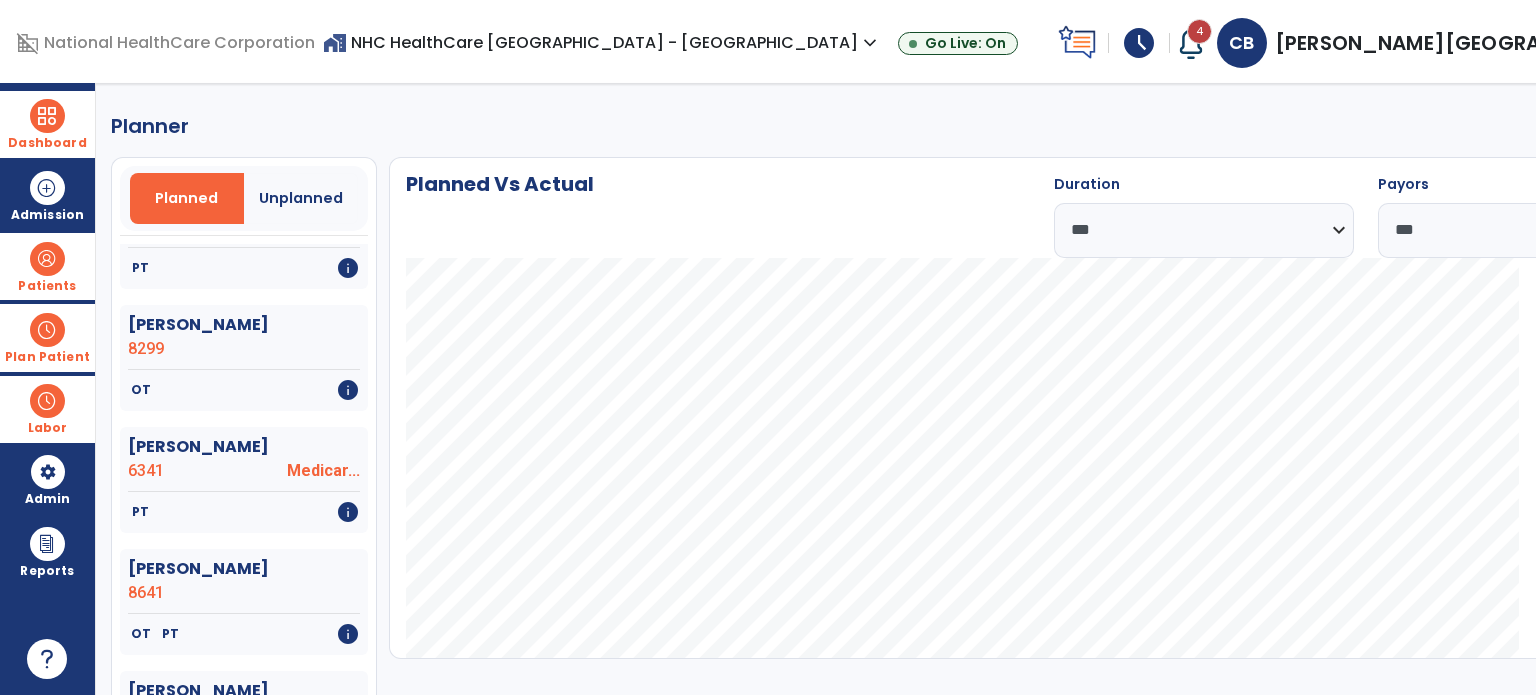 click on "[PERSON_NAME]  8356 Medicar...   PT   OT   info   [PERSON_NAME]  5738 Outlier...   OT   ST   info   [PERSON_NAME]  8672 Outlier...   PT   info   [PERSON_NAME]  8470 Medicaid   PT   OT   info   [PERSON_NAME]  7075 Medicar...   OT   info   [PERSON_NAME] [PERSON_NAME]  8591 Medicar...   PT   info   [PERSON_NAME]  6792 Medicar...   PT   OT   info   [PERSON_NAME]  7833 Medicar...   OT   PT   info   [PERSON_NAME]  8648 BCBS Co...   PT   OT   ST   info   [PERSON_NAME]  7090 Medicar...   OT   info   [PERSON_NAME]  8510 Medicar...   PT   info   [PERSON_NAME]  7811 Medicar...   OT   info   [PERSON_NAME]  7623 Medicar...   OT   PT   info   [PERSON_NAME]  8274 Medicar...   PT   info   [PERSON_NAME]  8601 Medicar...   OT   info   [PERSON_NAME]  6543 Medicar...   PT   info   [PERSON_NAME]  8299    OT   info   [PERSON_NAME]  6341 Medicar...   PT   info   [PERSON_NAME]  8641    OT   PT   info   [PERSON_NAME]  8679 Humana MAO   OT   PT   info   [PERSON_NAME][GEOGRAPHIC_DATA] Medicar...   PT   [GEOGRAPHIC_DATA][PERSON_NAME]  OT" 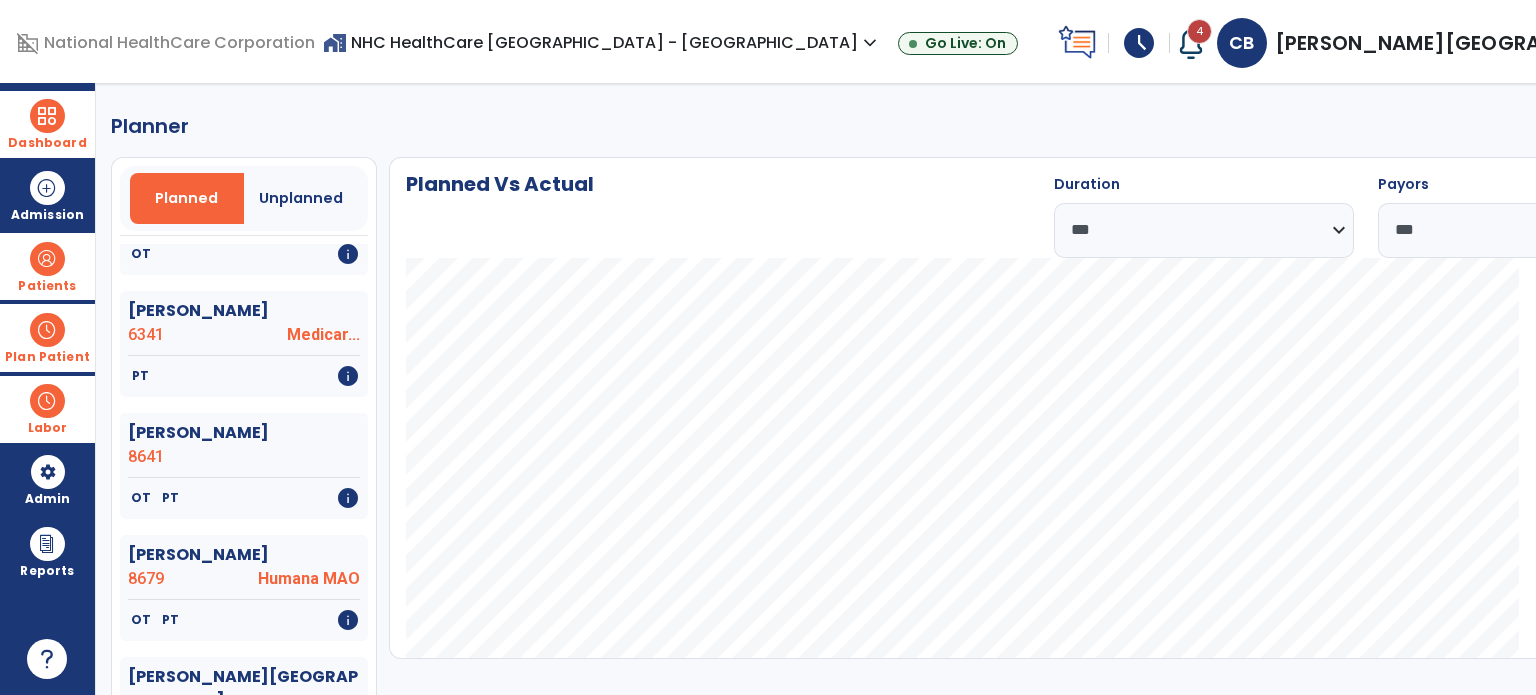 scroll, scrollTop: 2160, scrollLeft: 0, axis: vertical 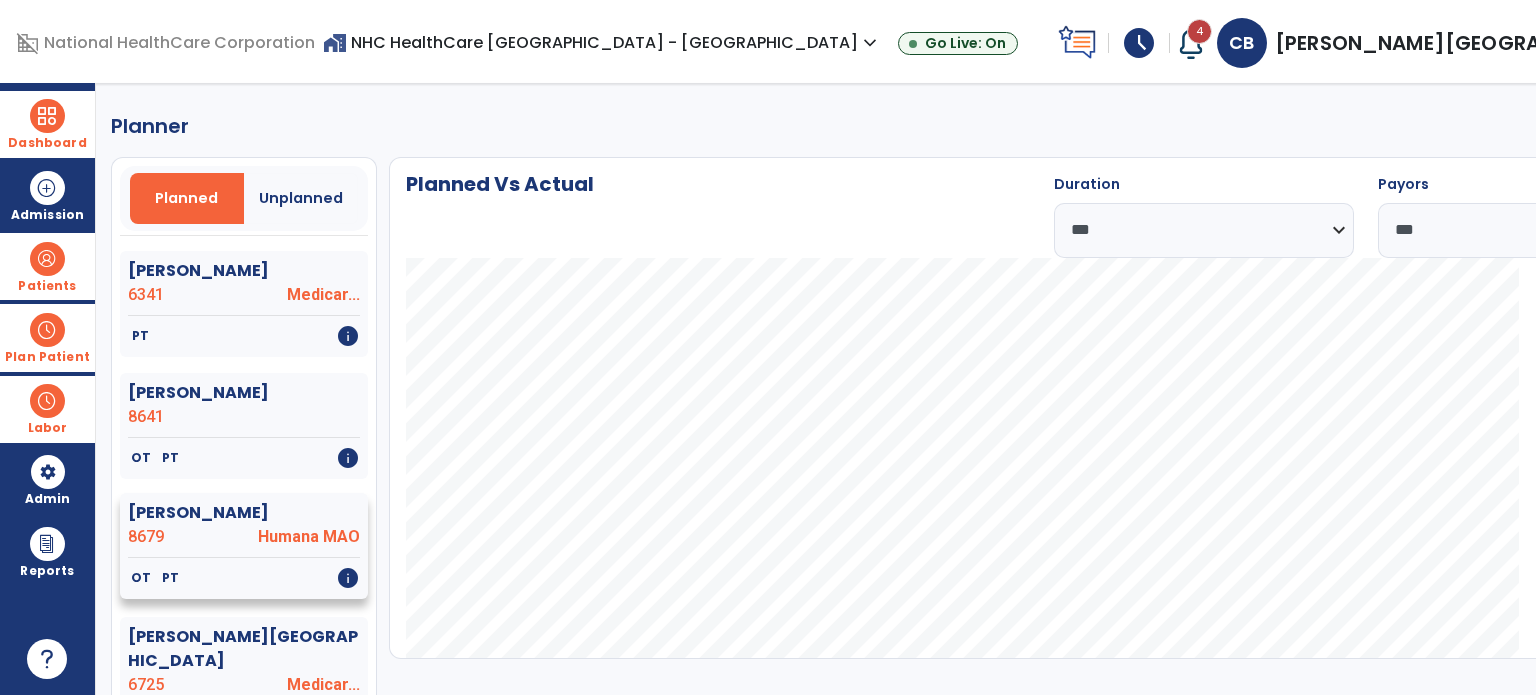 click on "8679" 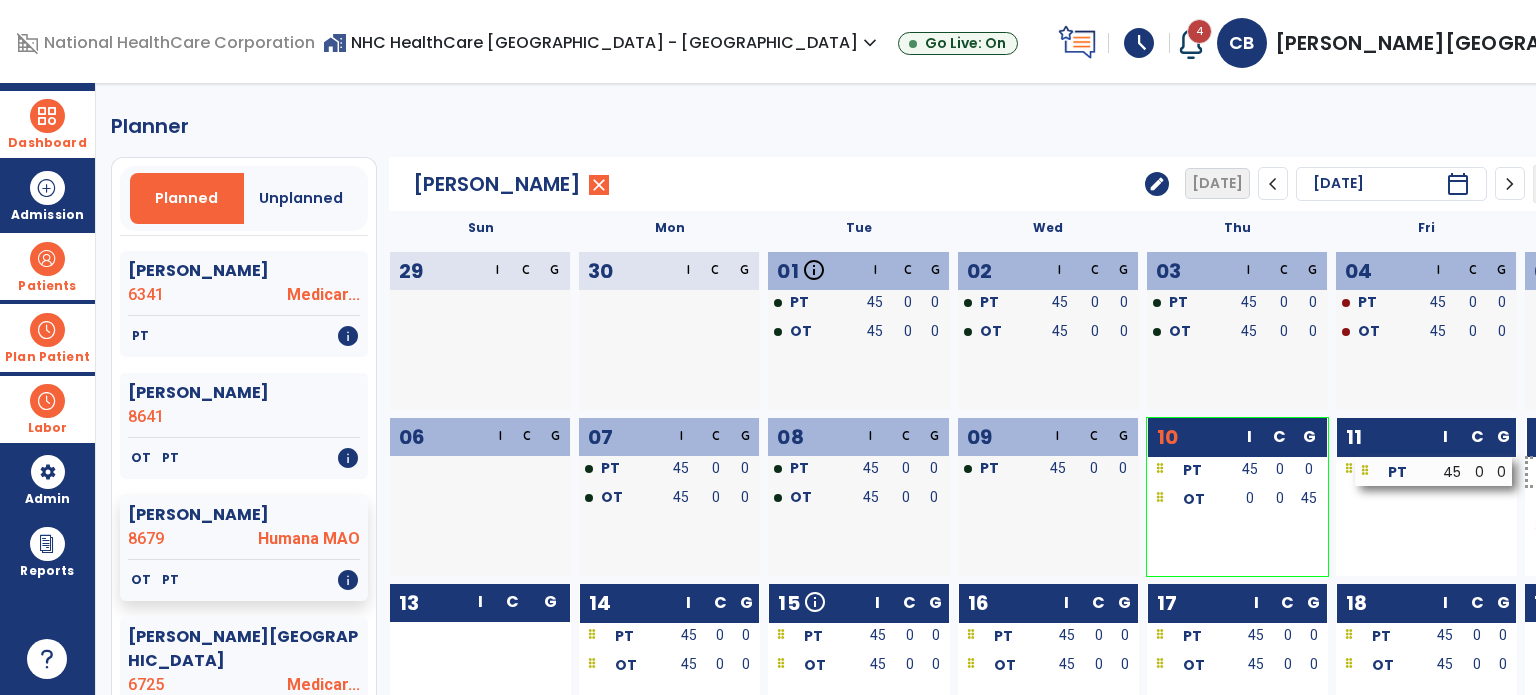 drag, startPoint x: 1291, startPoint y: 479, endPoint x: 1452, endPoint y: 480, distance: 161.00311 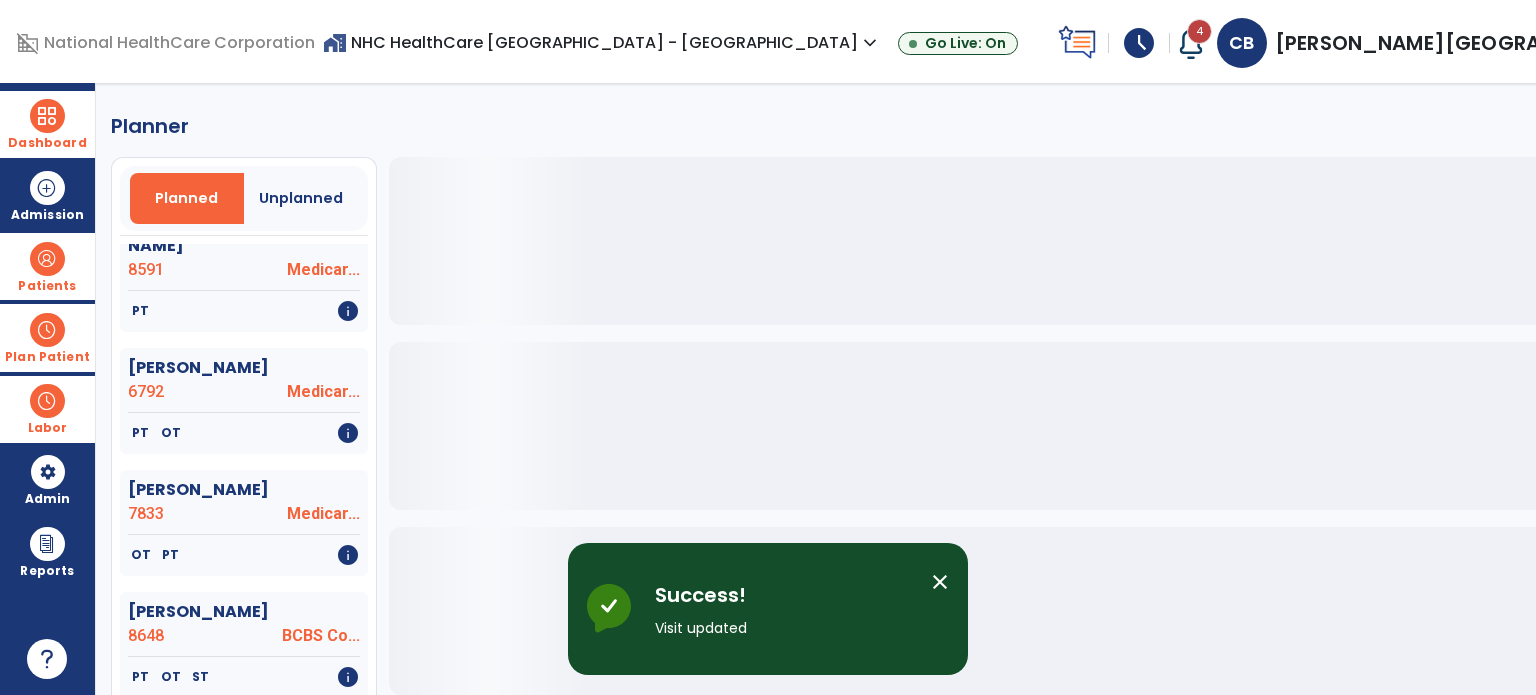 scroll, scrollTop: 2160, scrollLeft: 0, axis: vertical 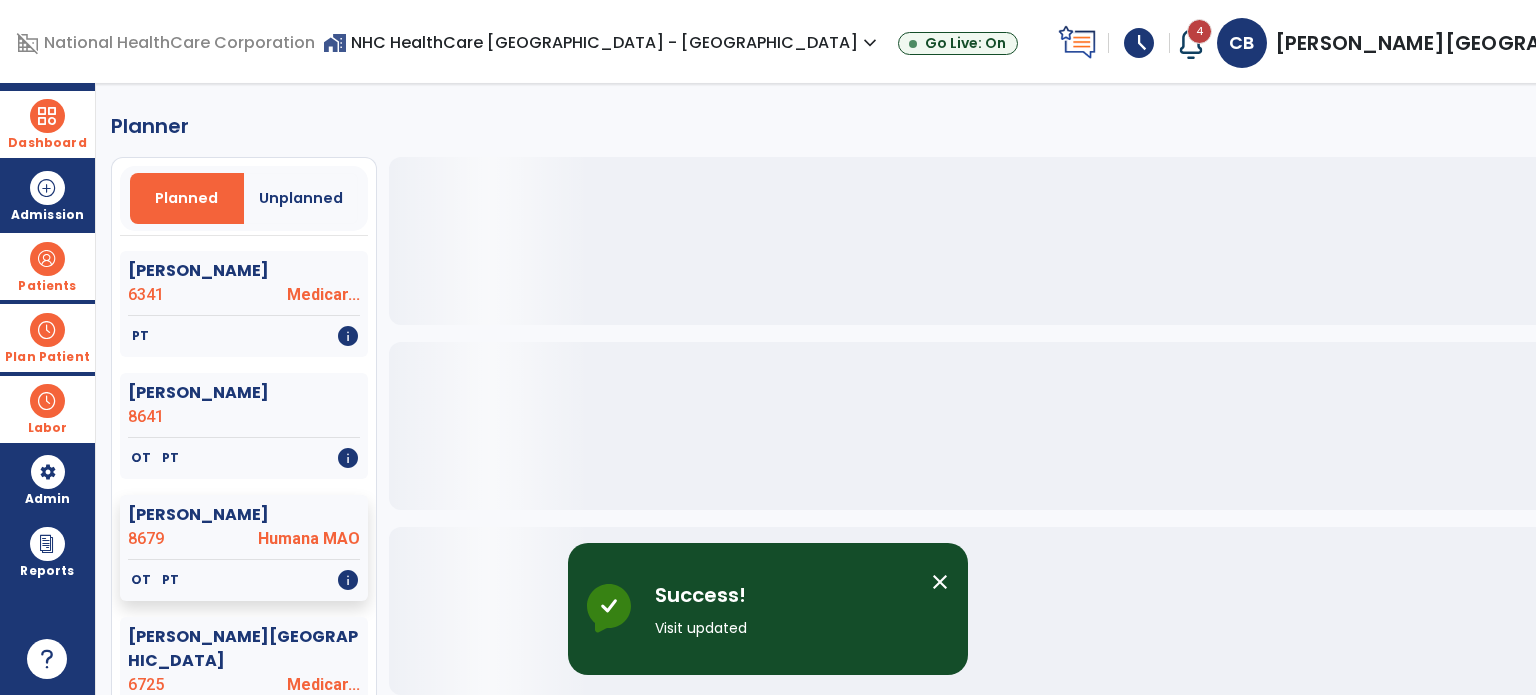 click at bounding box center [47, 330] 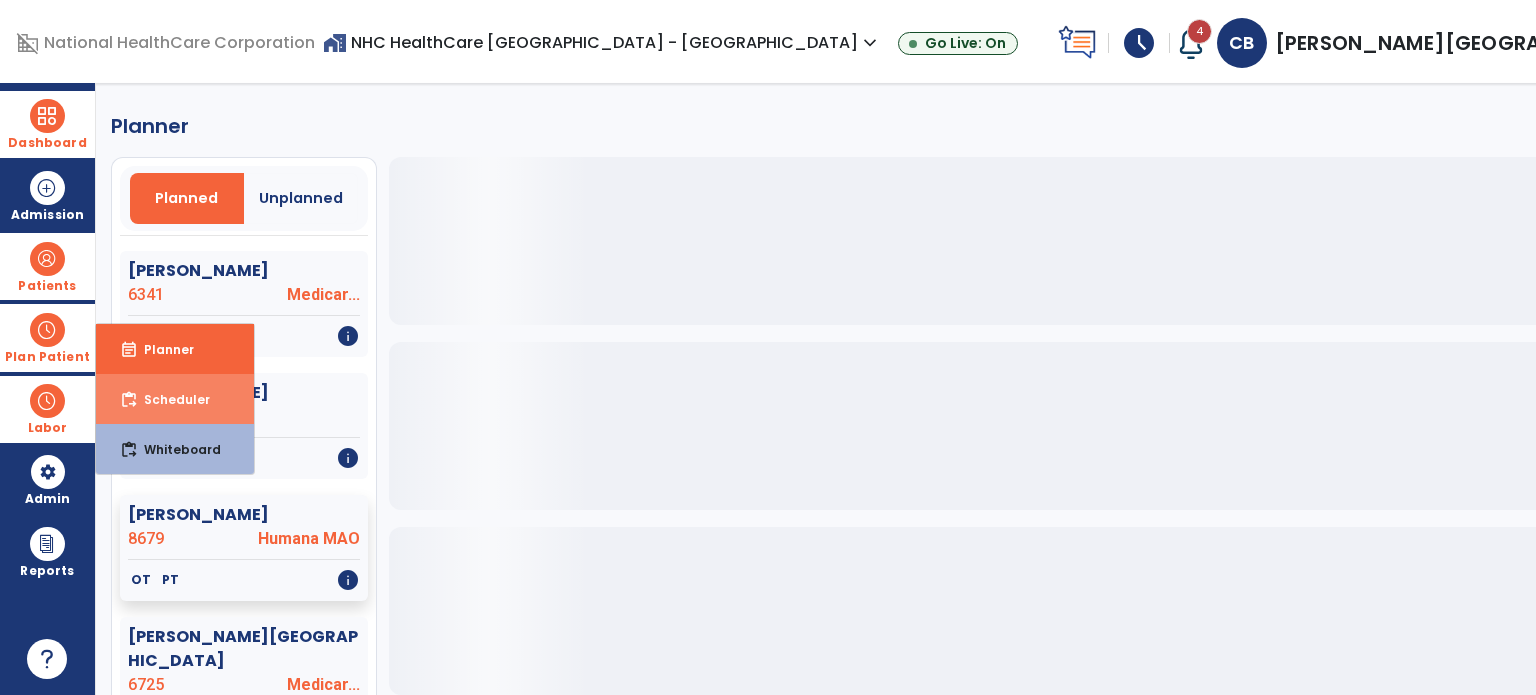 click on "Scheduler" at bounding box center [169, 399] 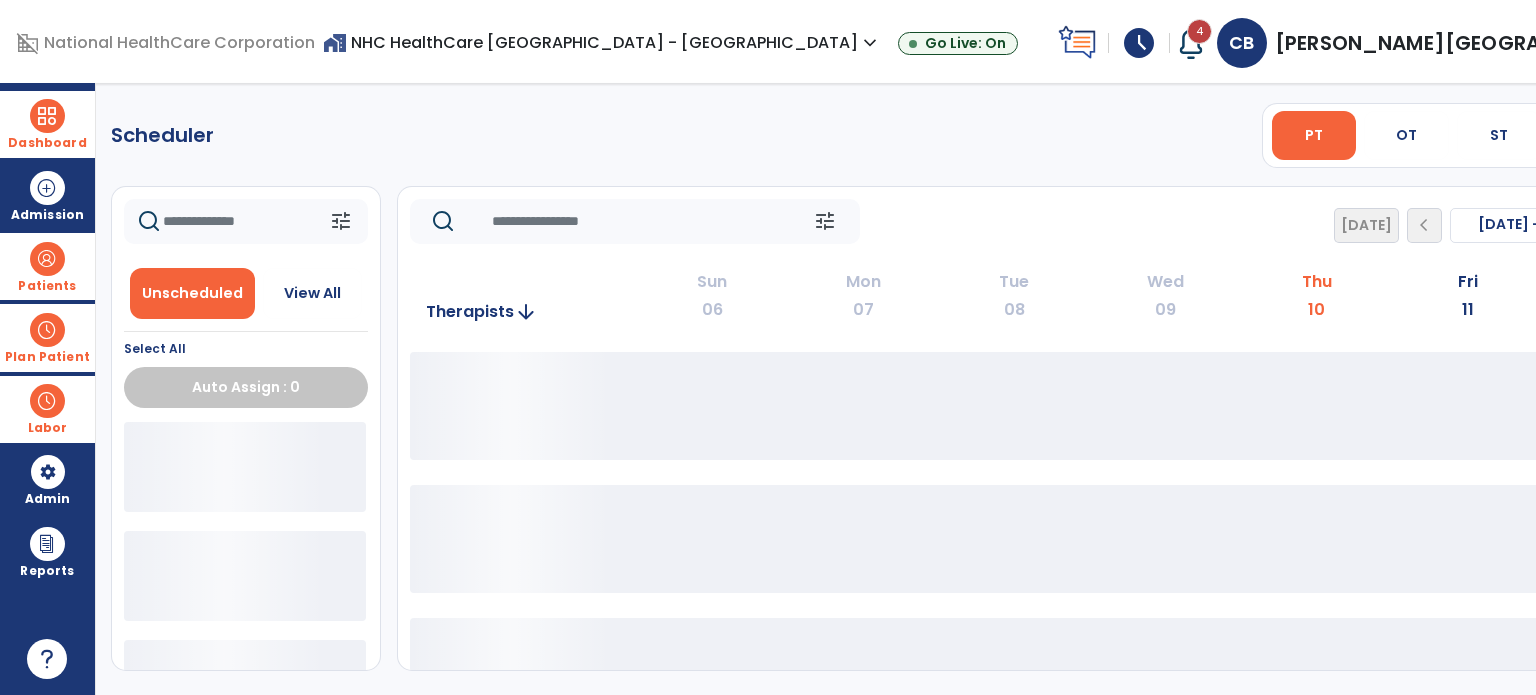 click on "**** ***" 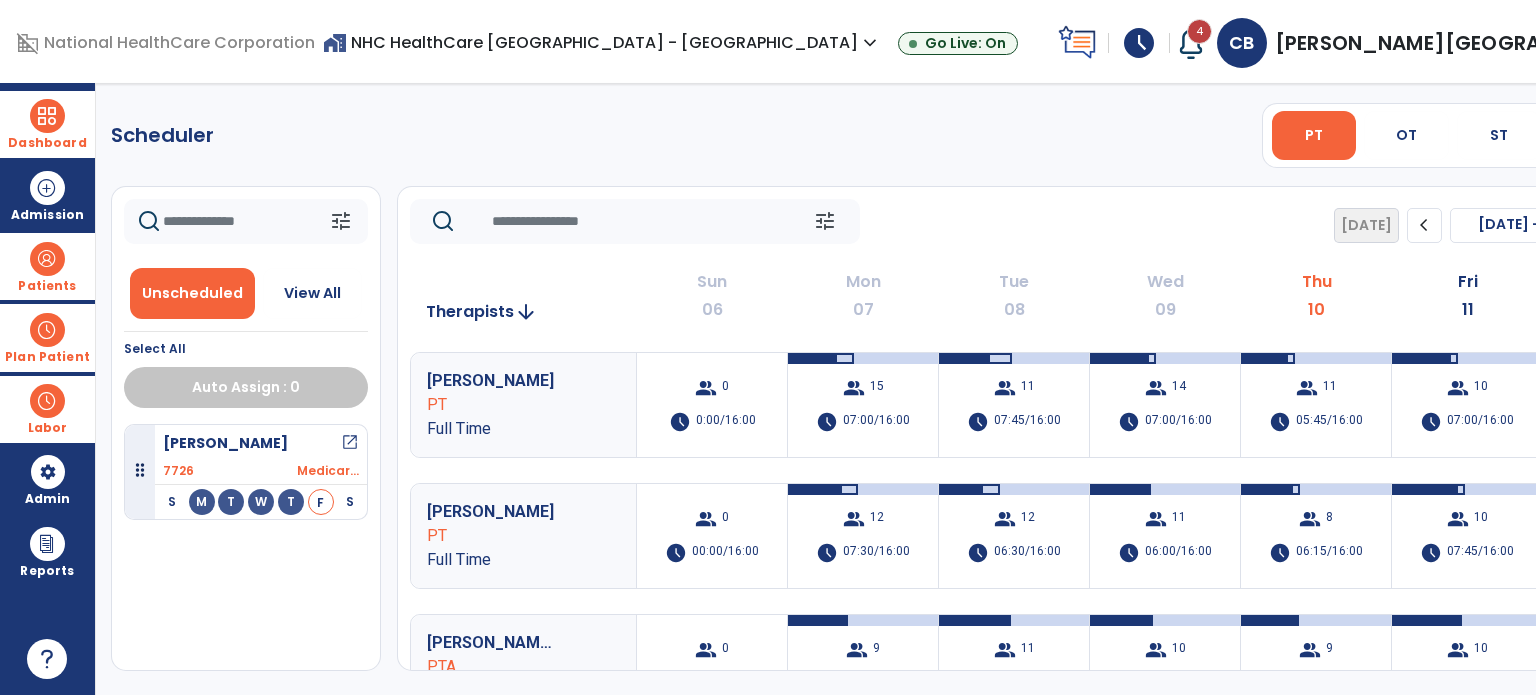 select on "*******" 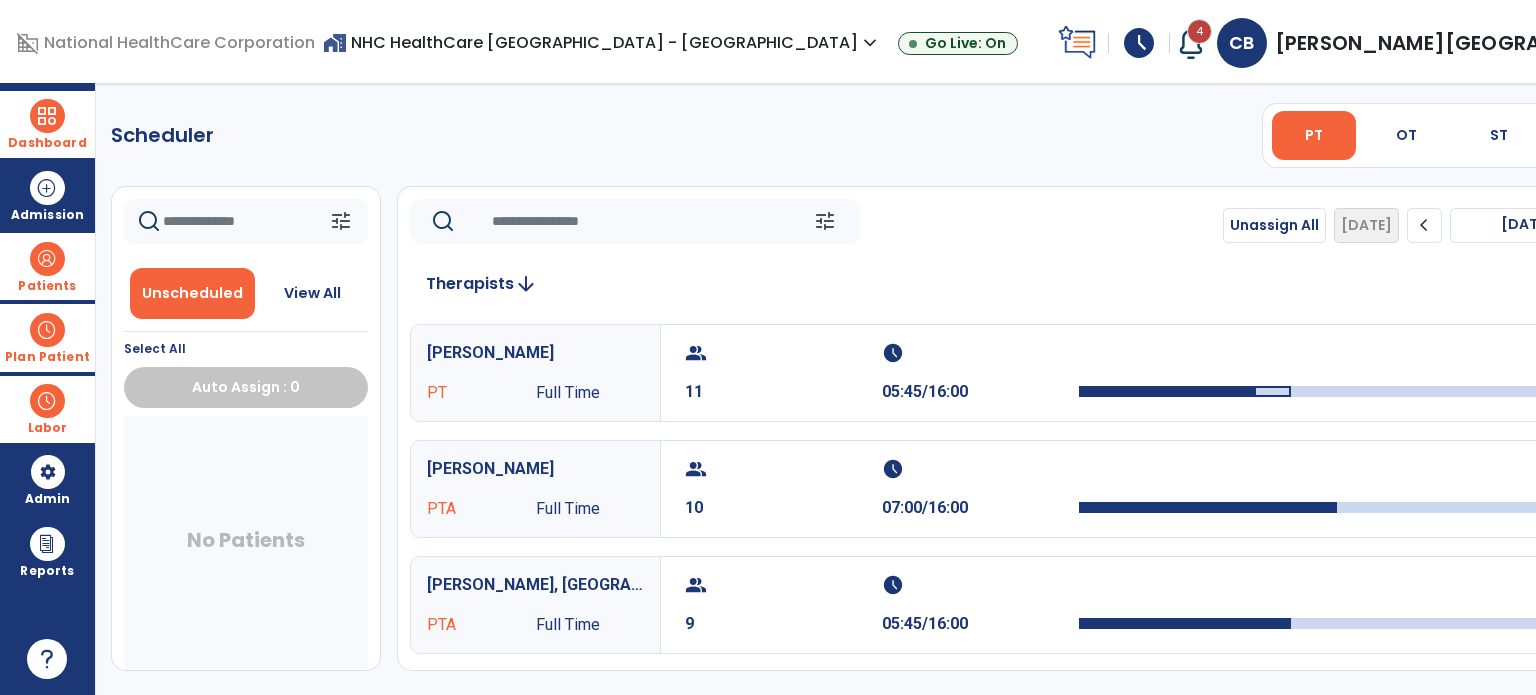 click on "chevron_right" 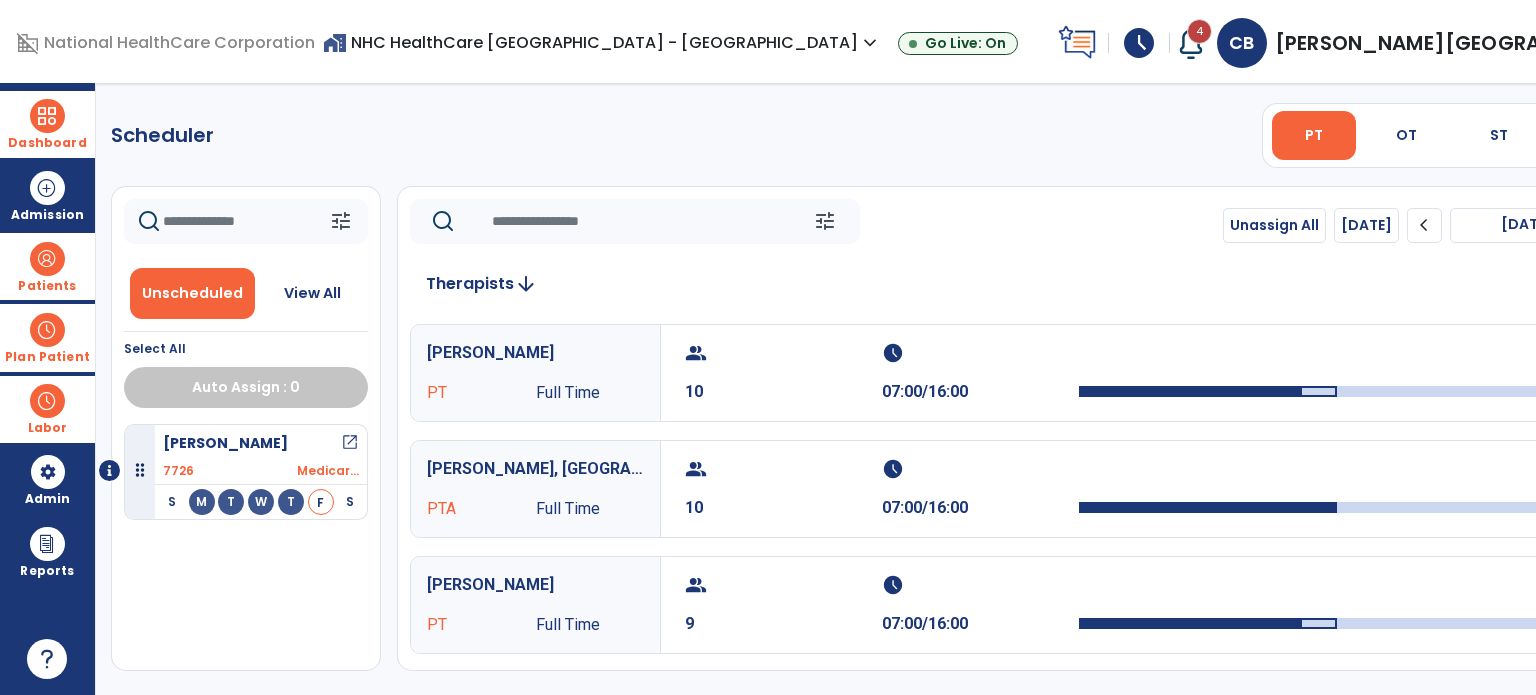 click on "chevron_right" 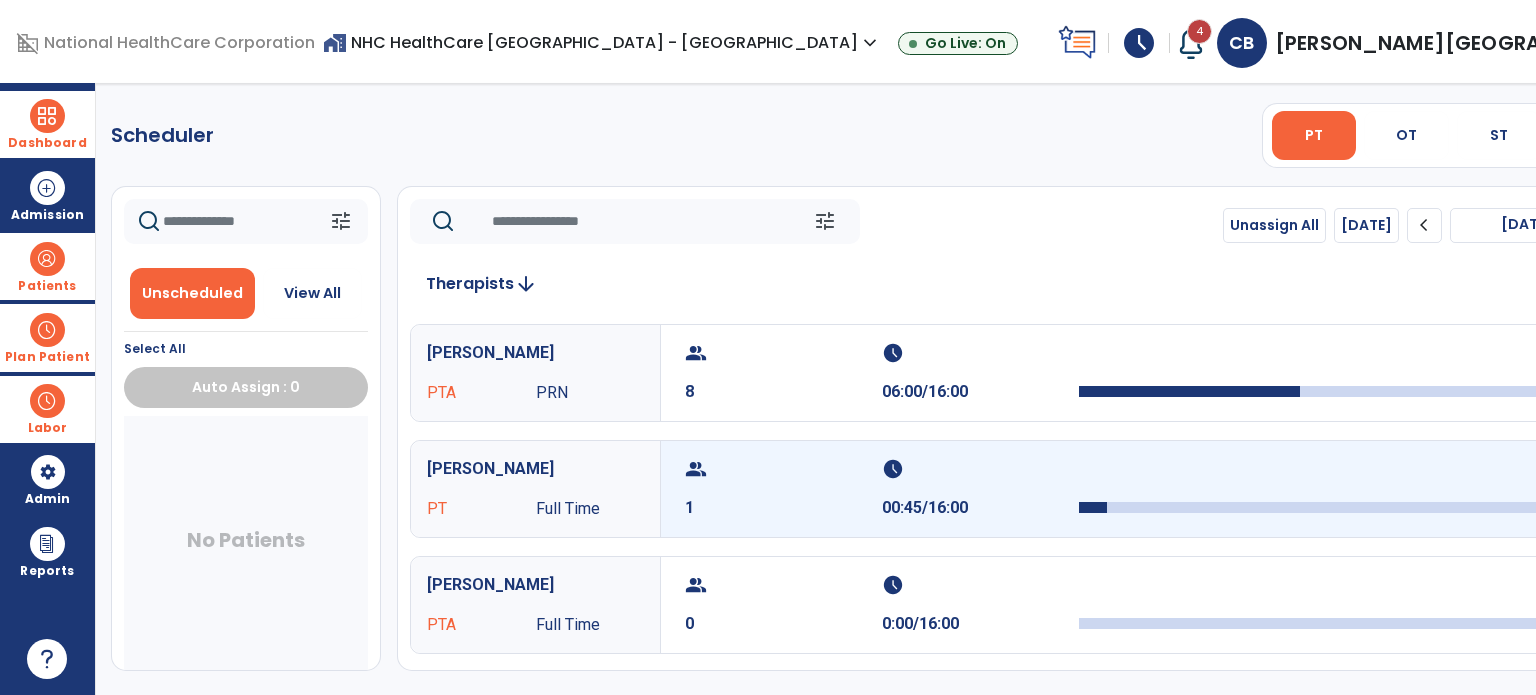 click on "group  1" at bounding box center (783, 489) 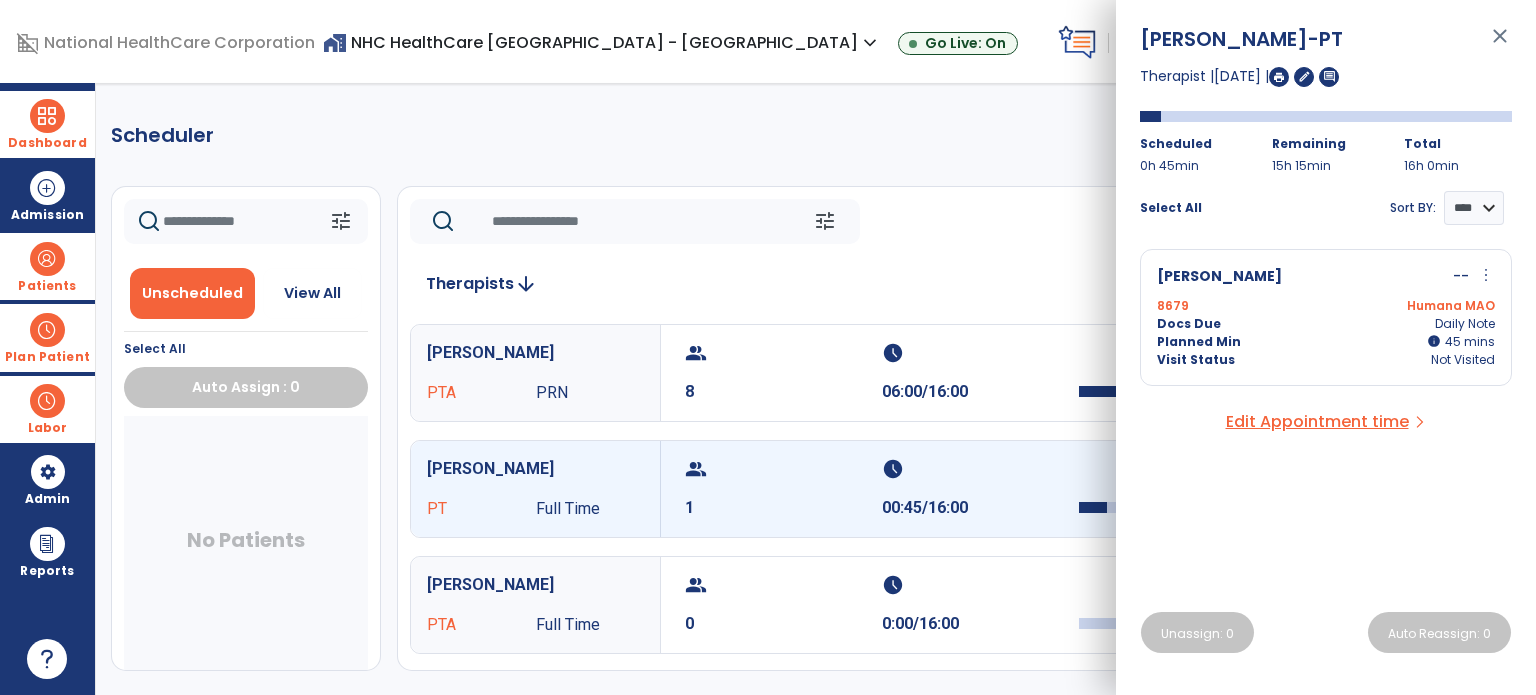 click on "Planned Min  info   45 I 45 mins" at bounding box center (1326, 342) 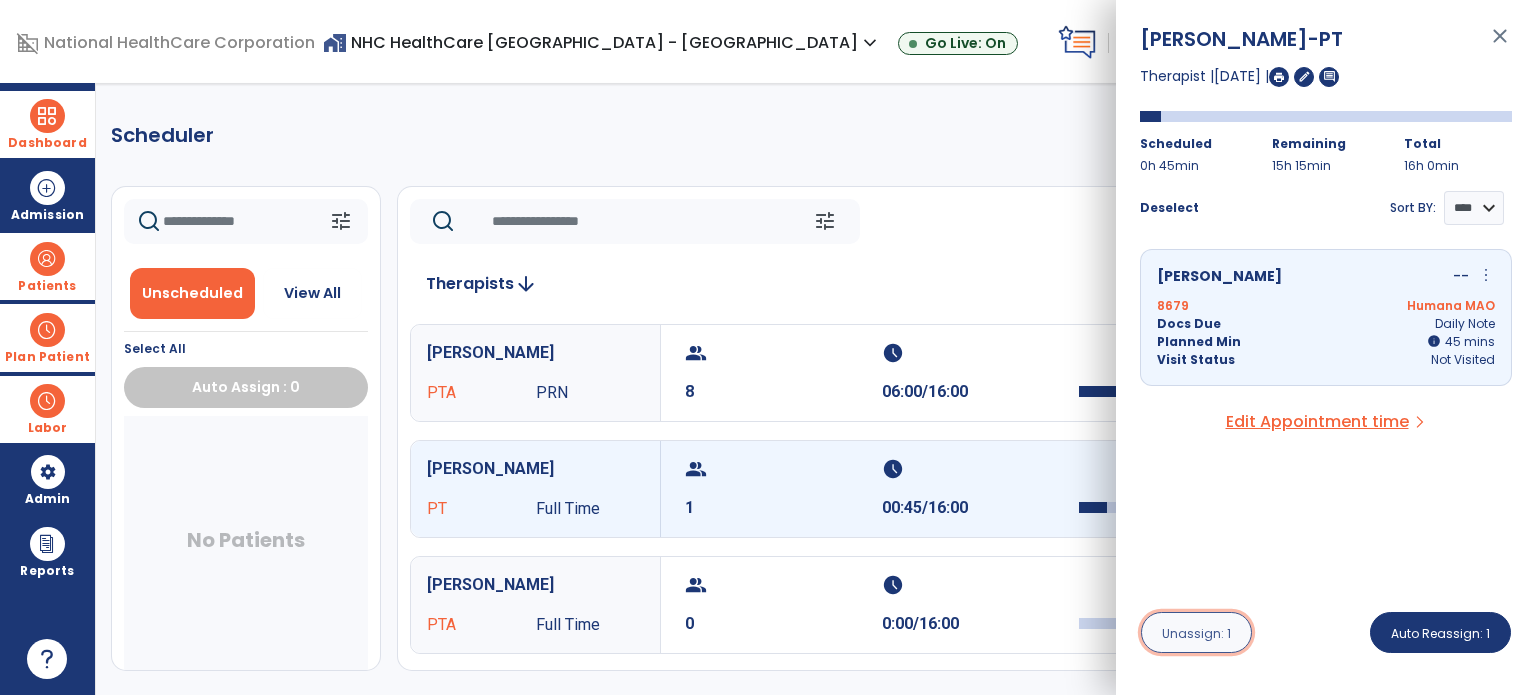 click on "Unassign: 1" at bounding box center (1196, 633) 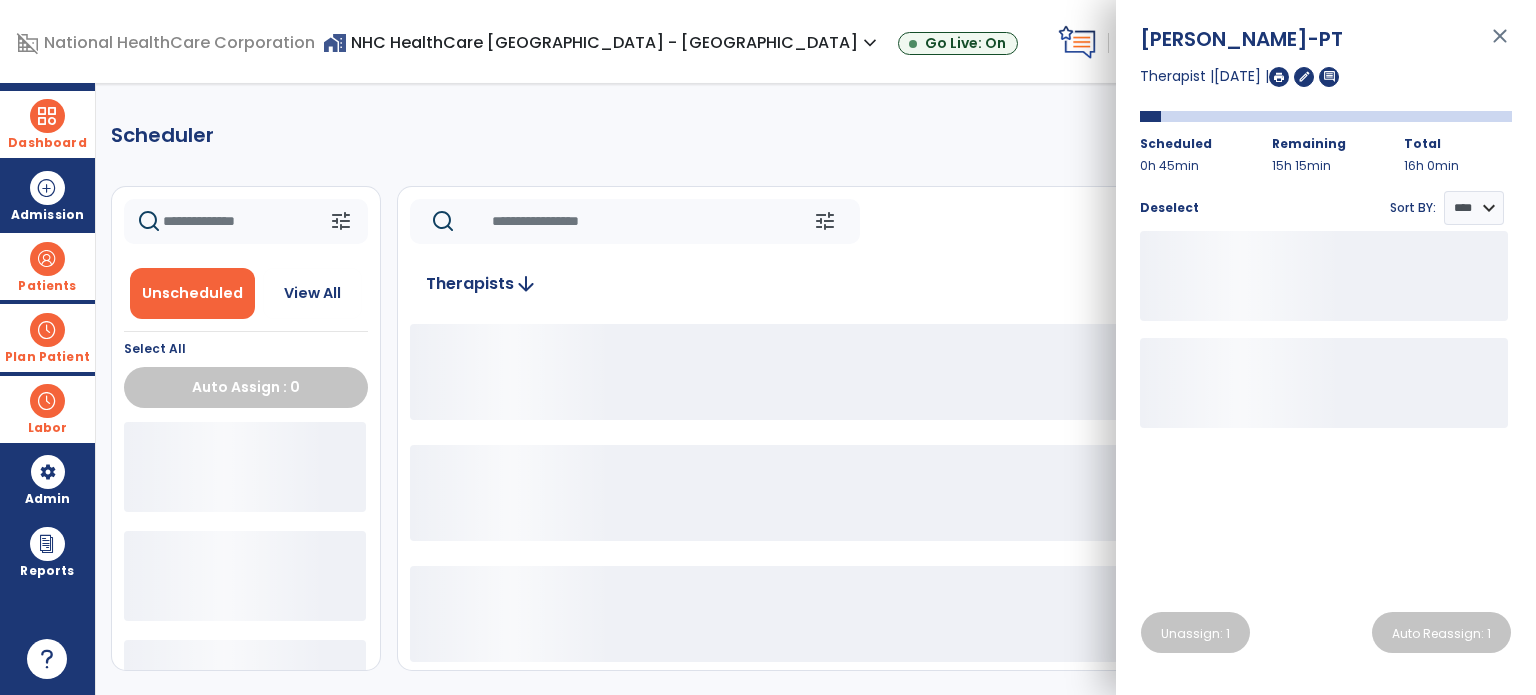 click on "close" at bounding box center (1500, 45) 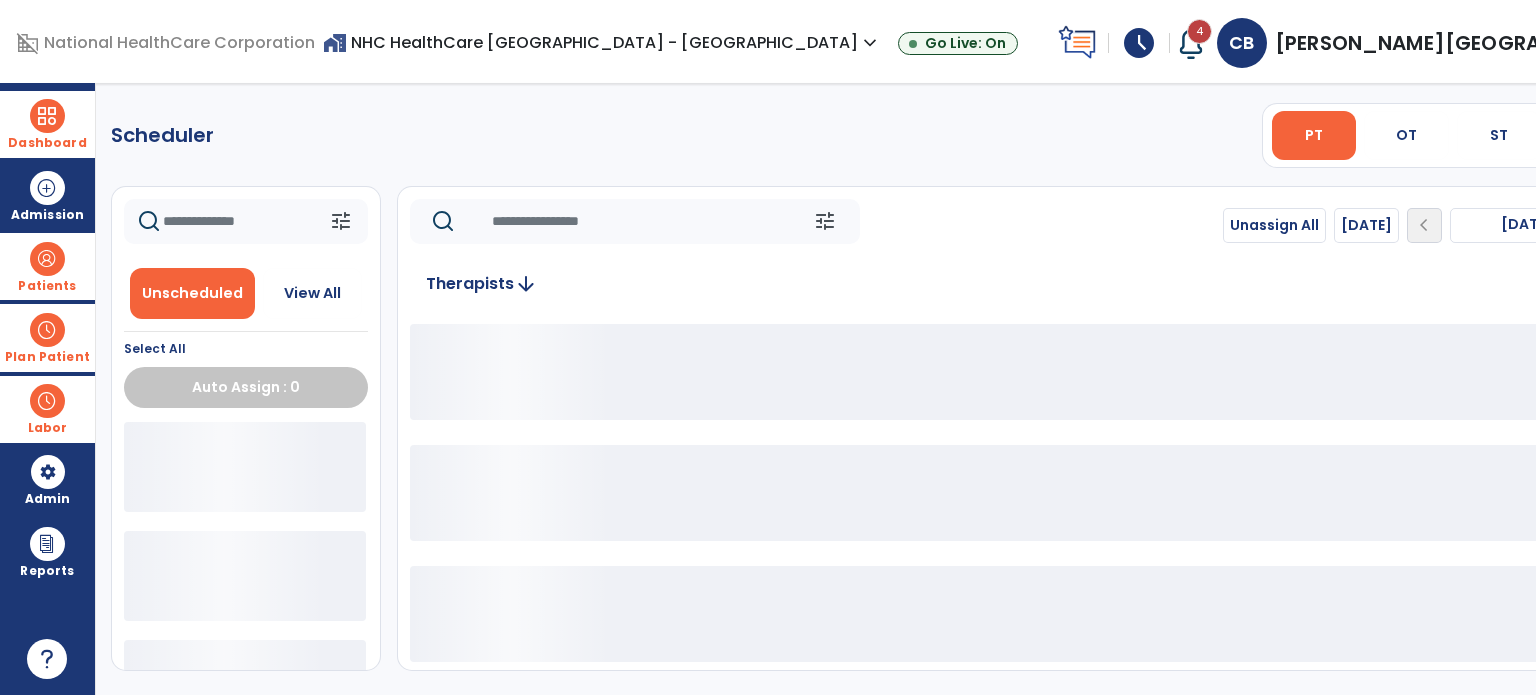 click on "expand_more" at bounding box center (1682, 43) 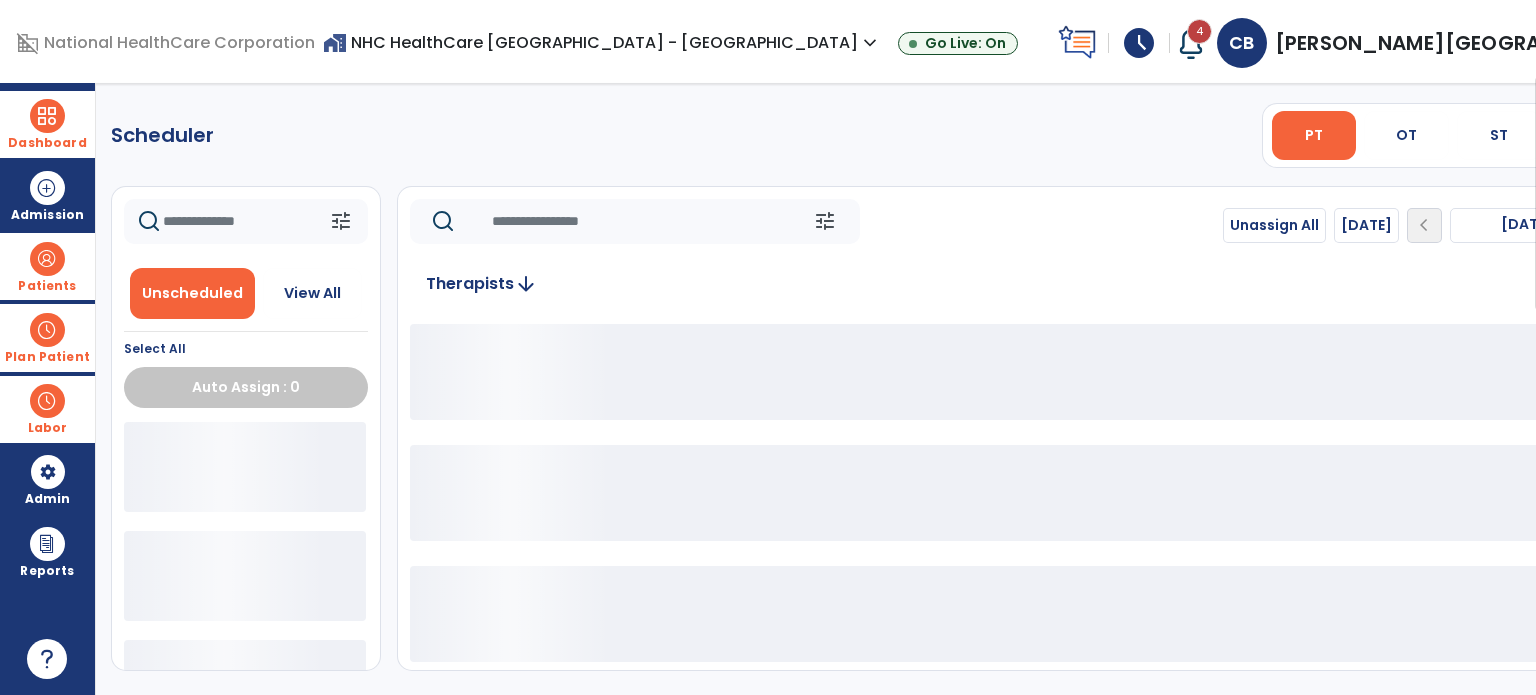 click on "expand_more" at bounding box center [1682, 43] 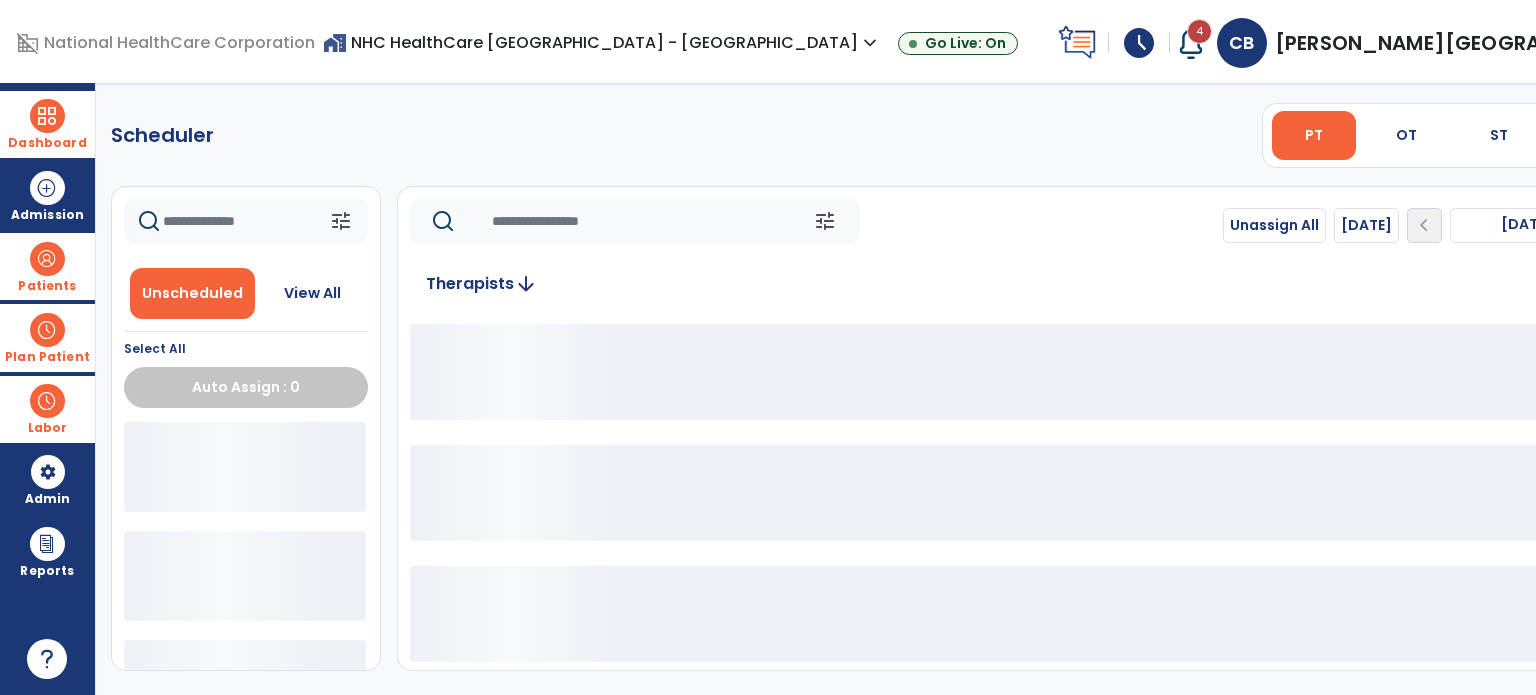 click 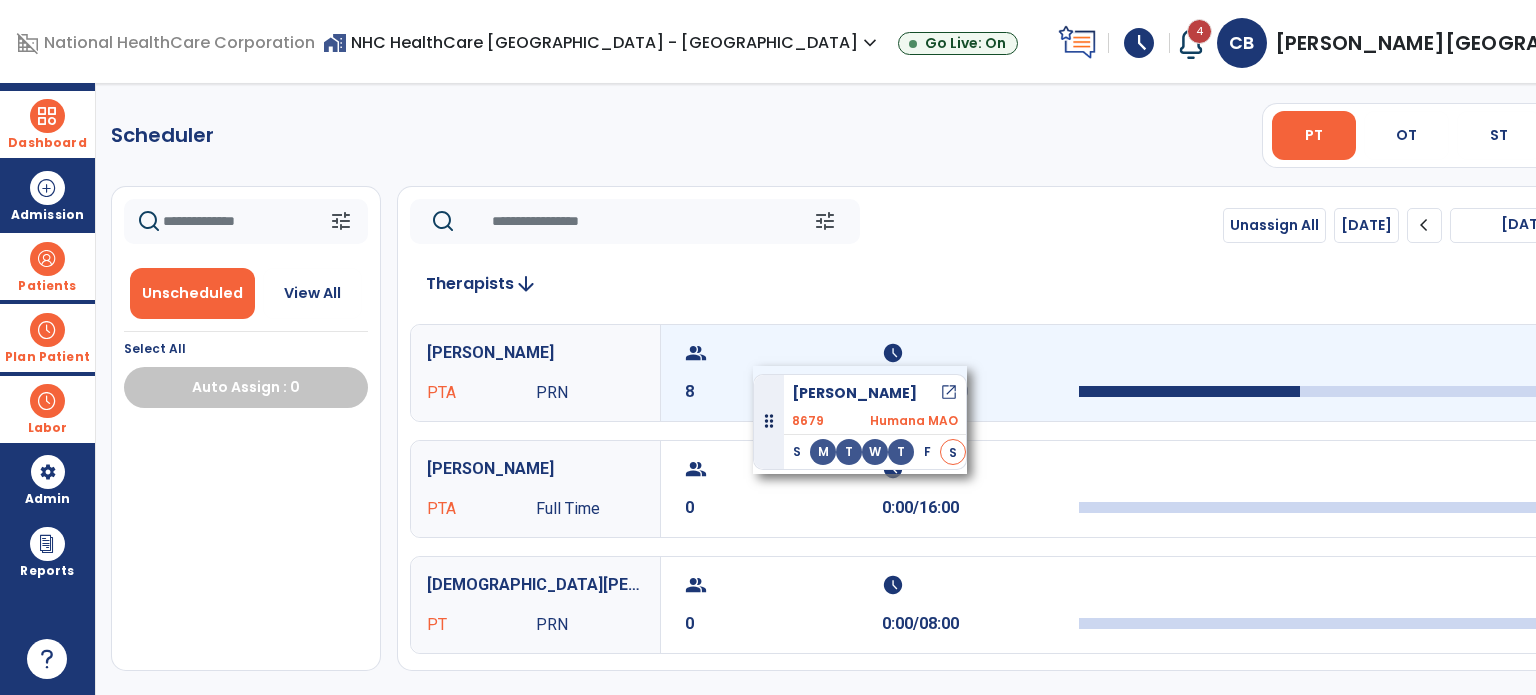 drag, startPoint x: 268, startPoint y: 462, endPoint x: 752, endPoint y: 363, distance: 494.02124 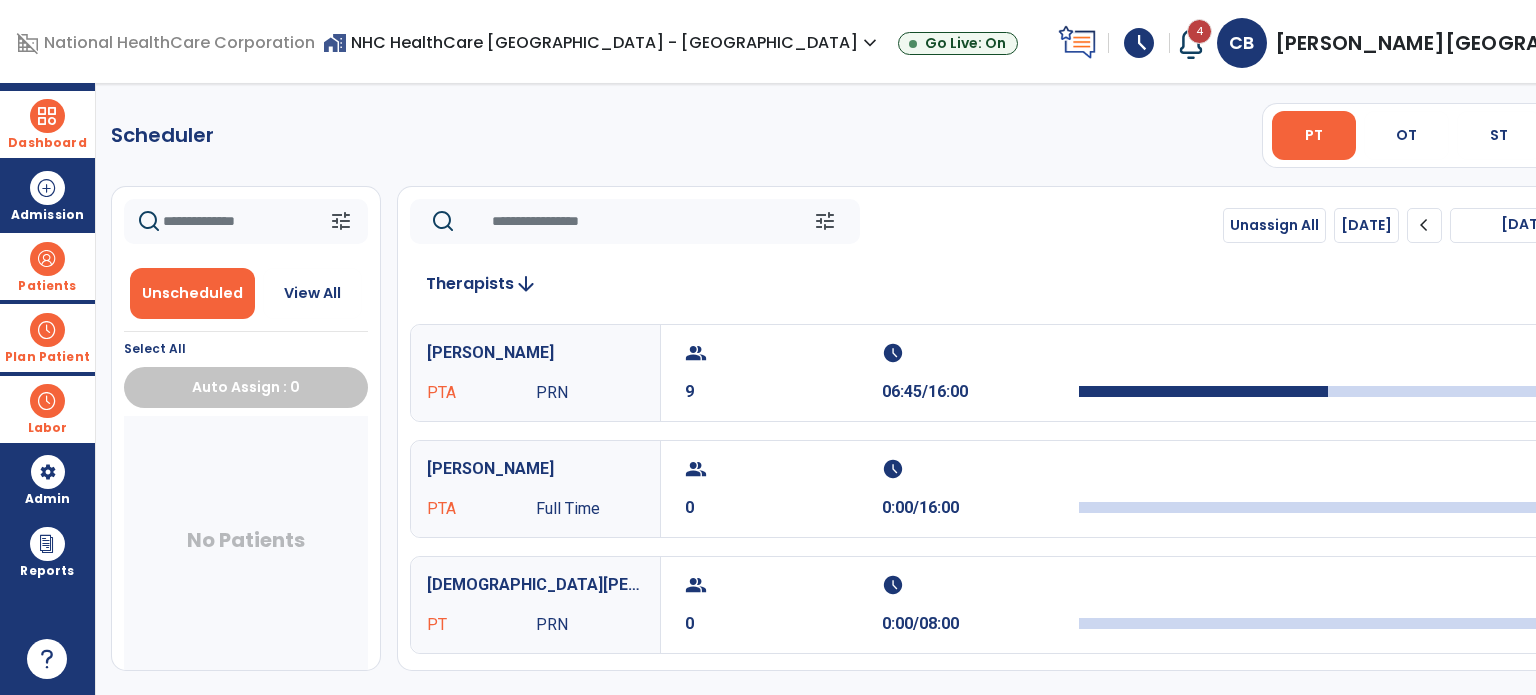 click on "chevron_left" 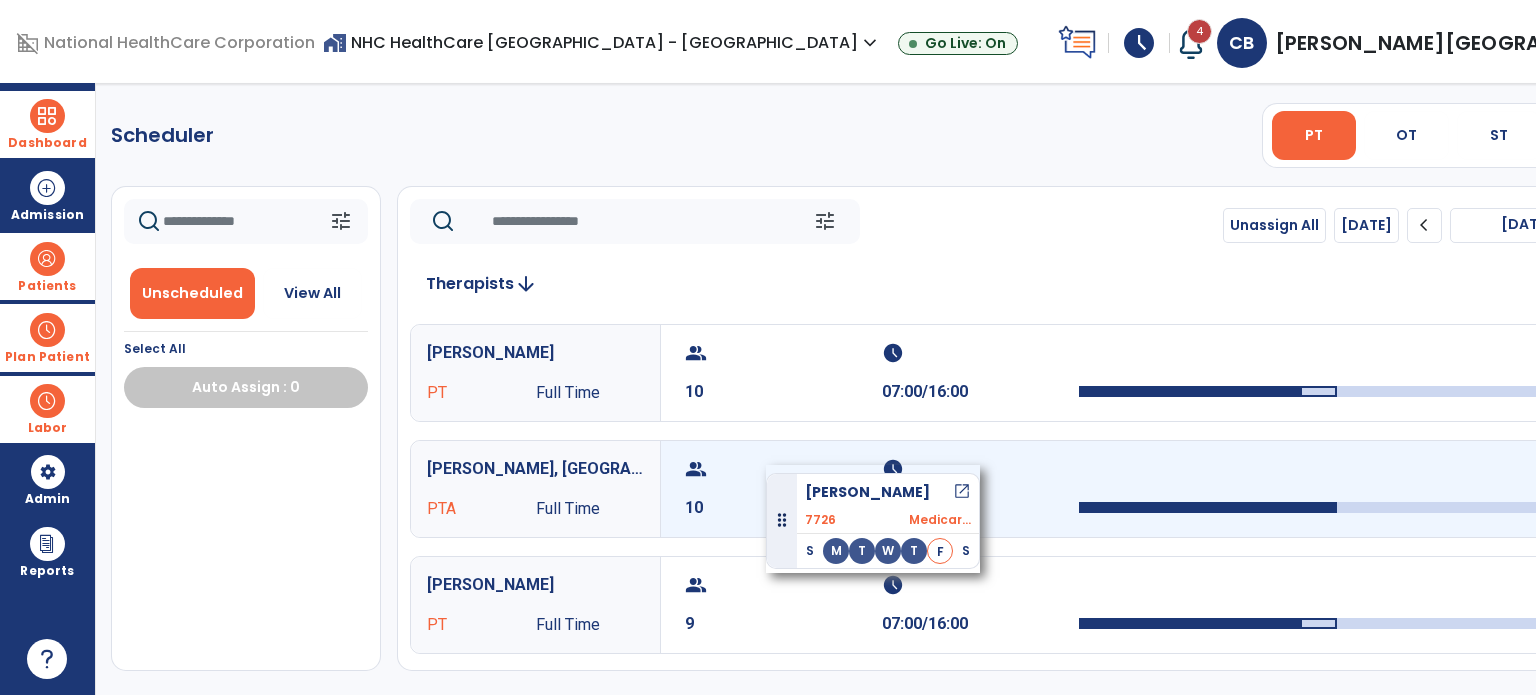 drag, startPoint x: 260, startPoint y: 439, endPoint x: 766, endPoint y: 465, distance: 506.66754 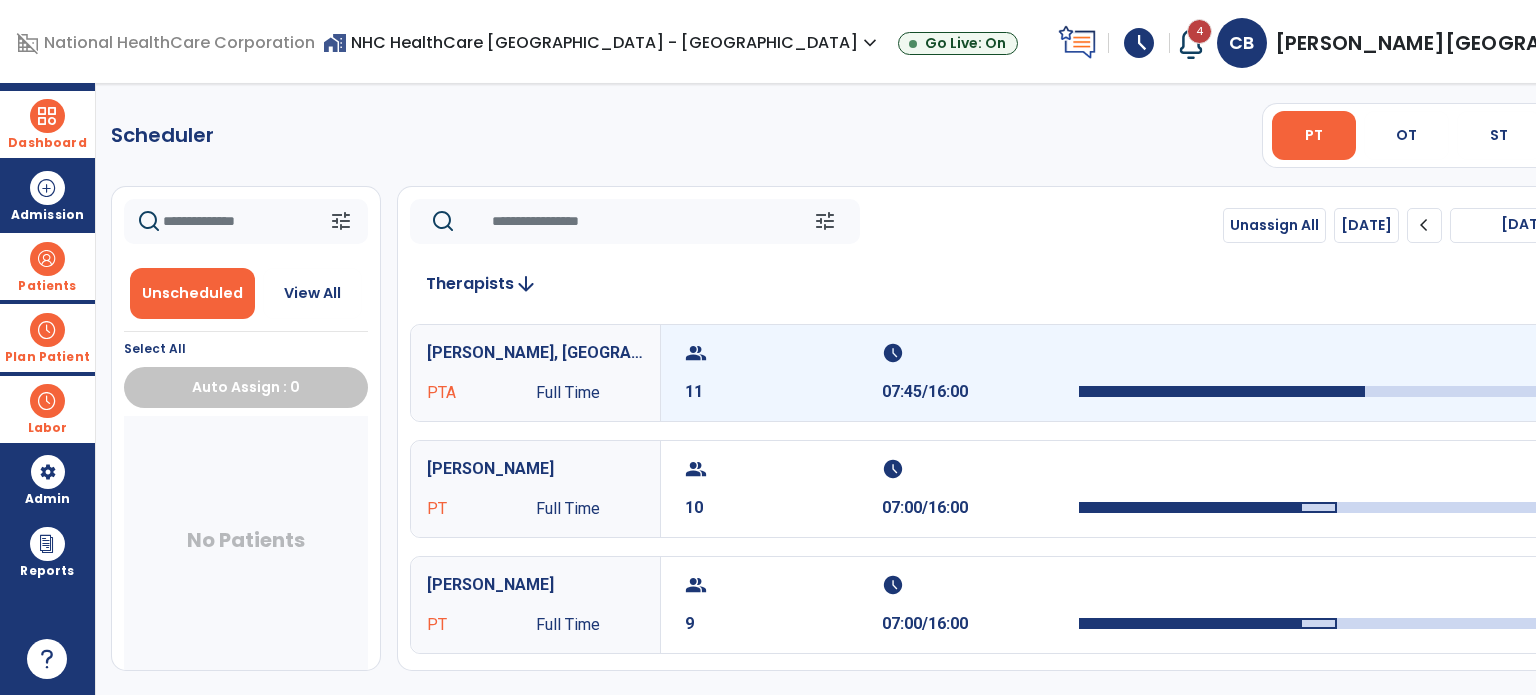 click on "group" at bounding box center [781, 353] 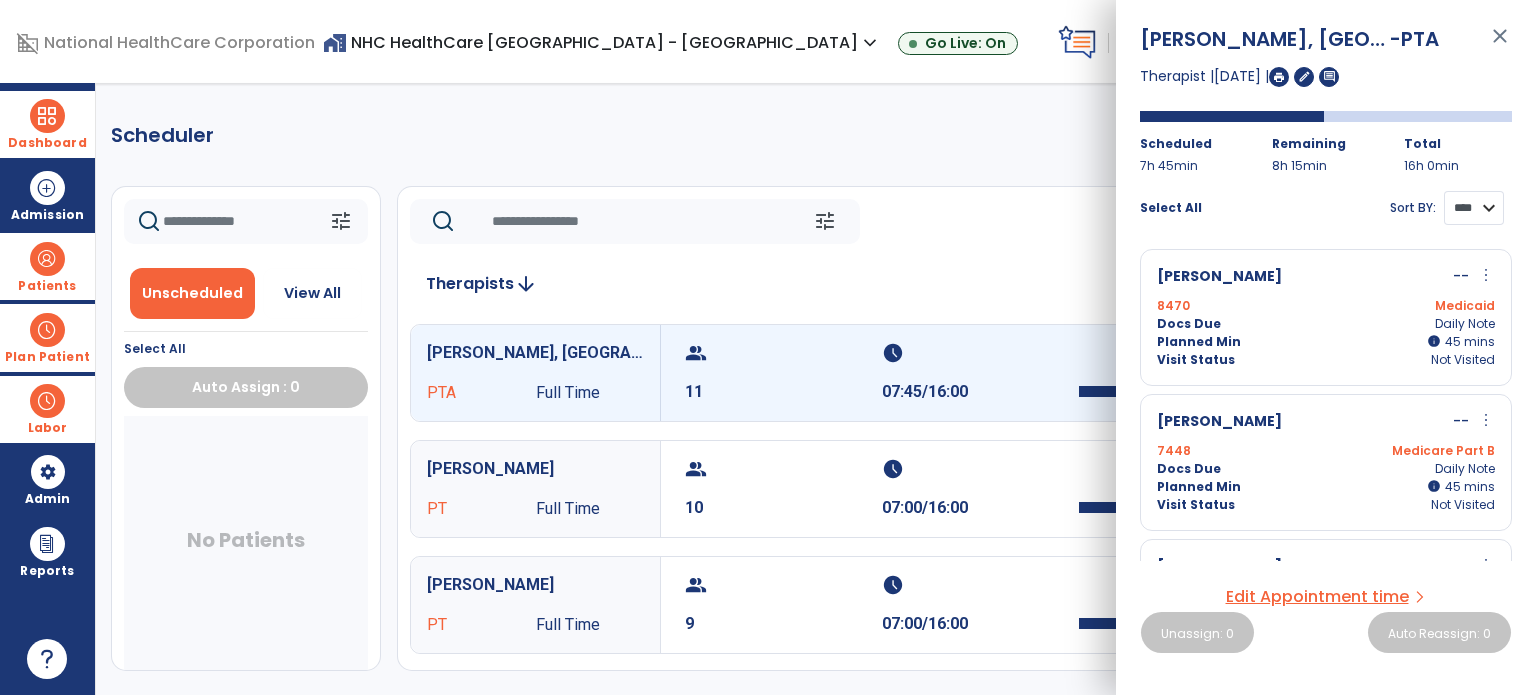 click on "**** ****" at bounding box center [1474, 208] 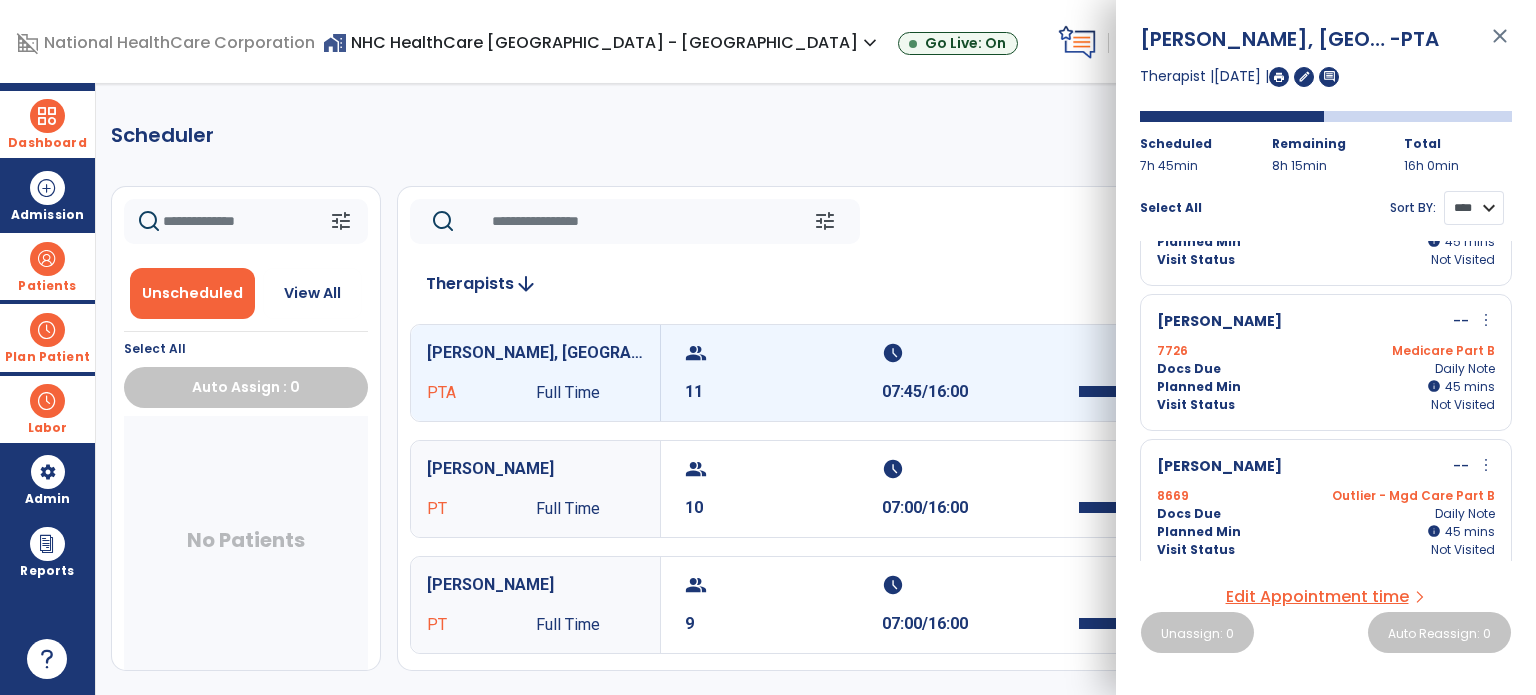 scroll, scrollTop: 1268, scrollLeft: 0, axis: vertical 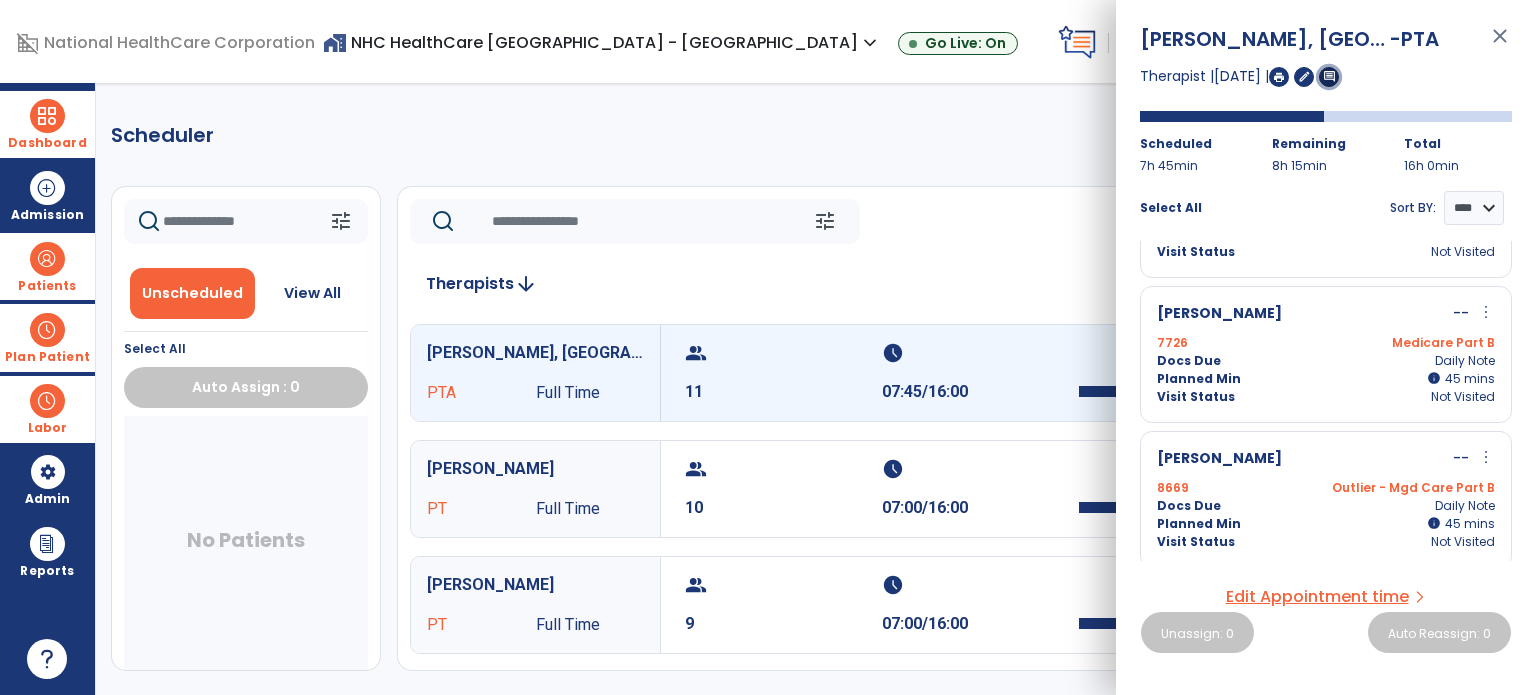 click on "comment" at bounding box center (1329, 77) 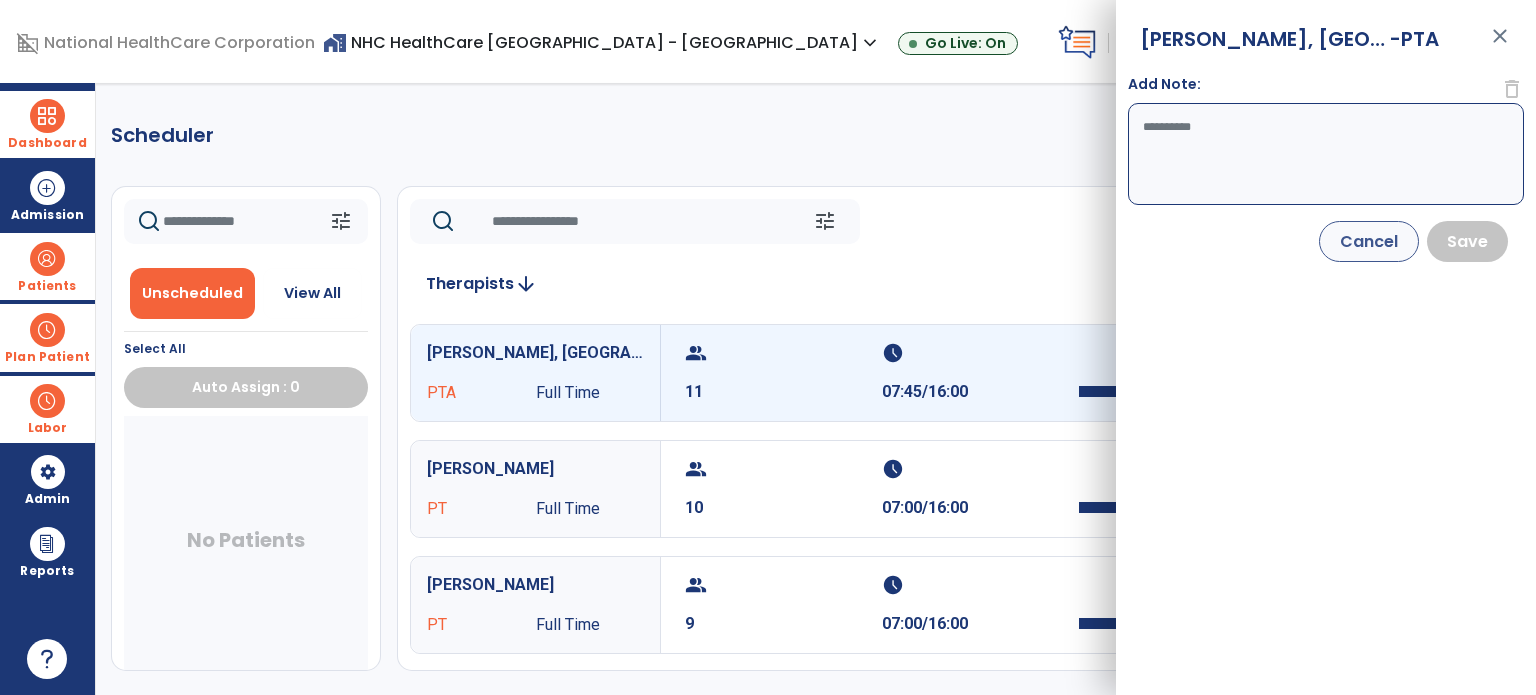 click on "Add Note:" at bounding box center (1326, 154) 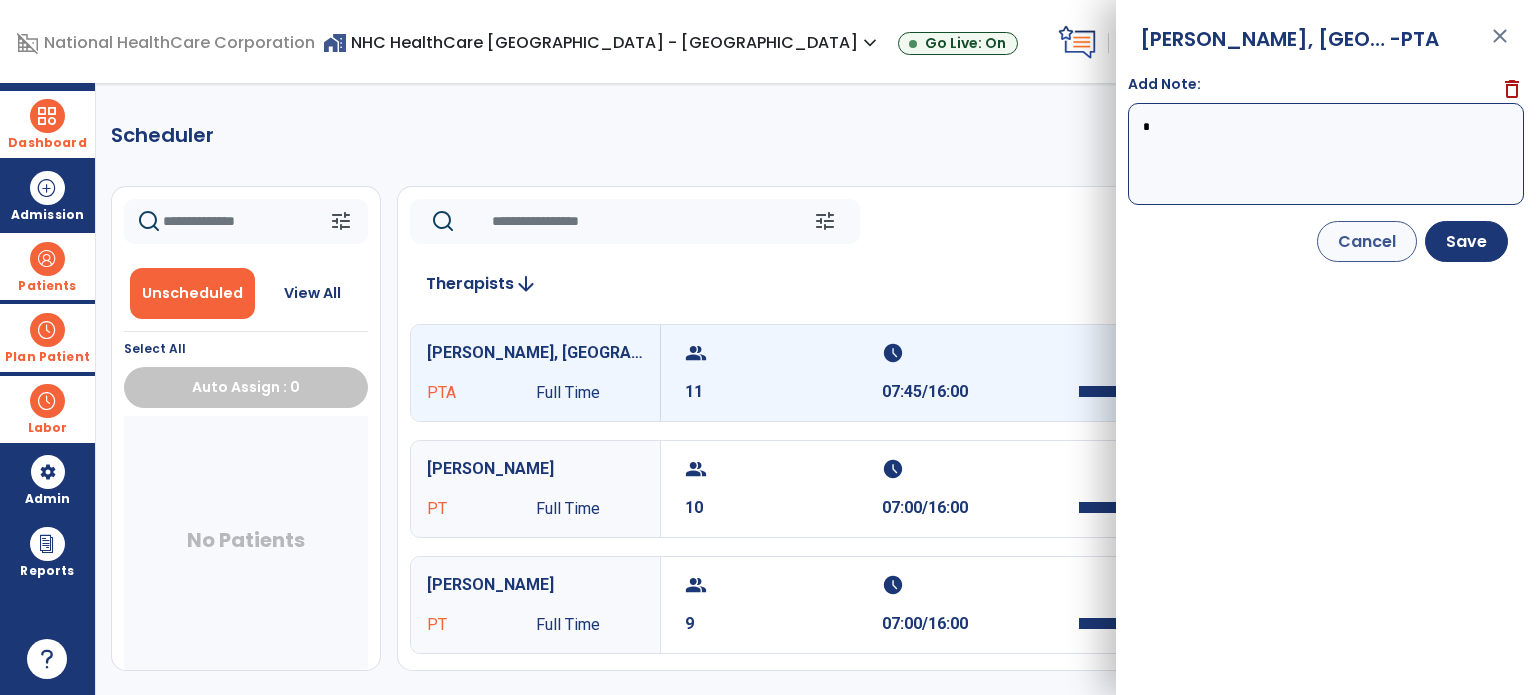 click on "*" at bounding box center [1326, 154] 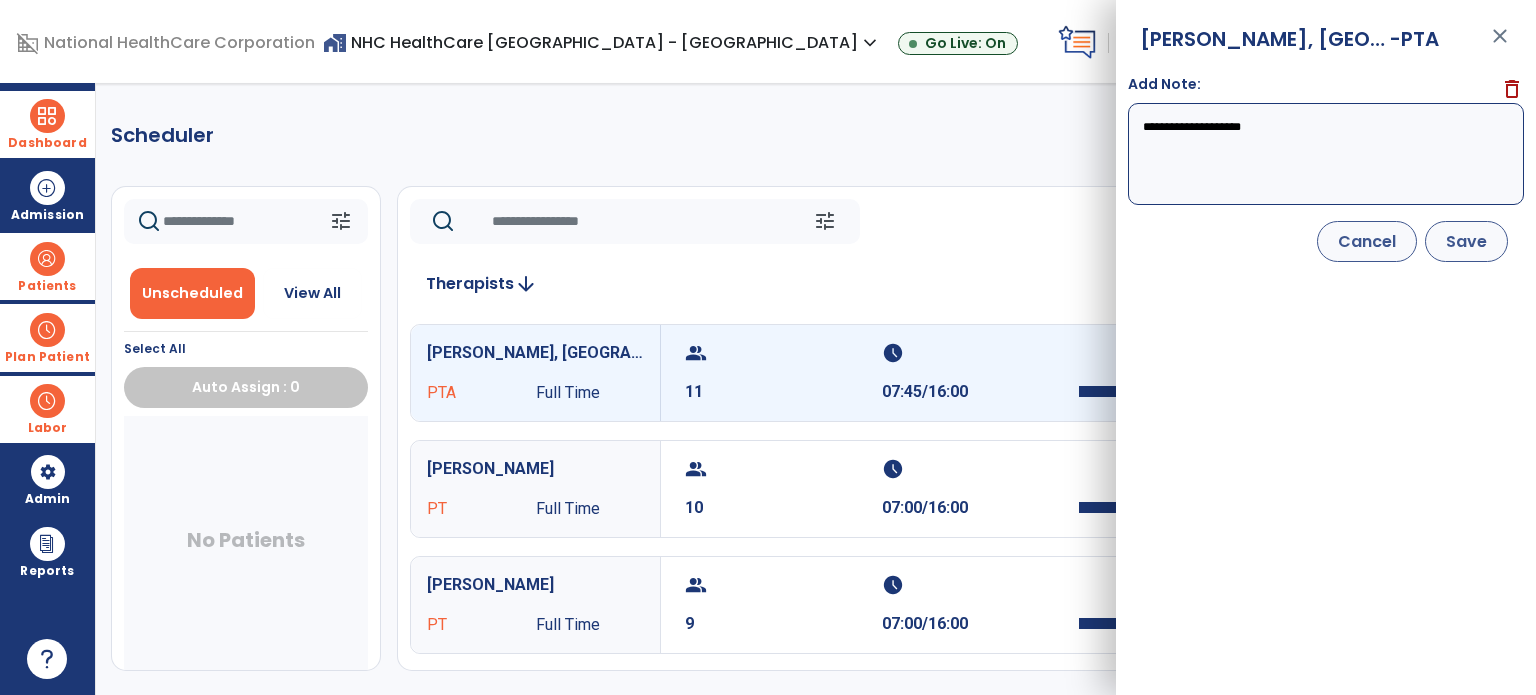 type on "**********" 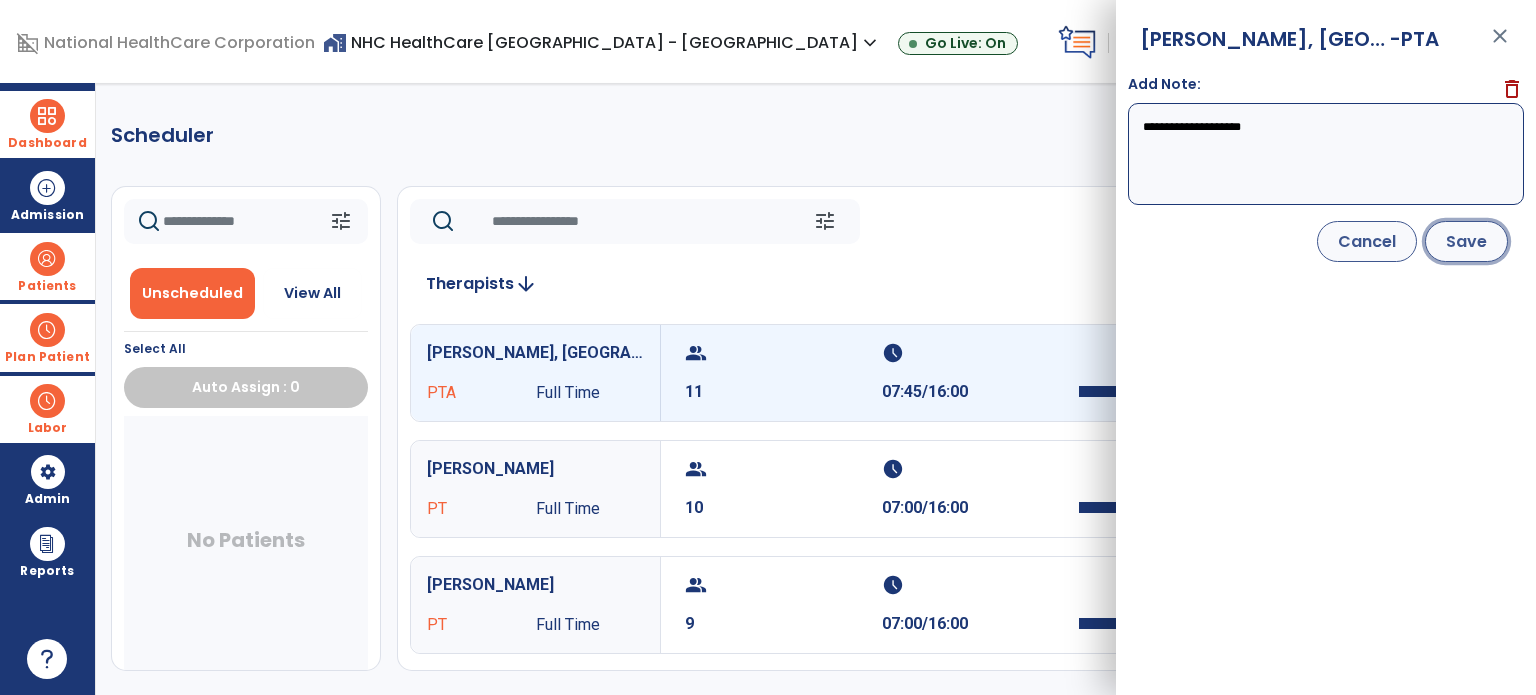 click on "Save" at bounding box center (1466, 241) 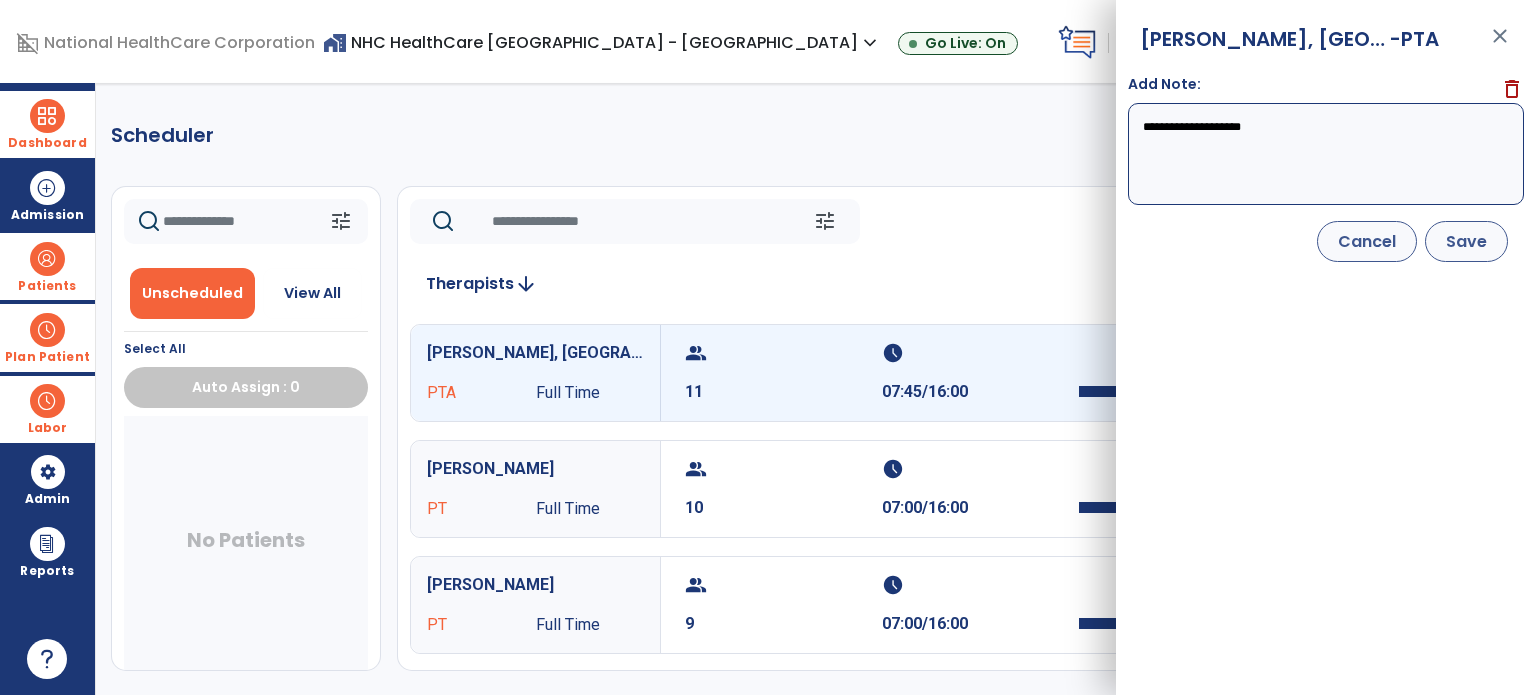 select on "****" 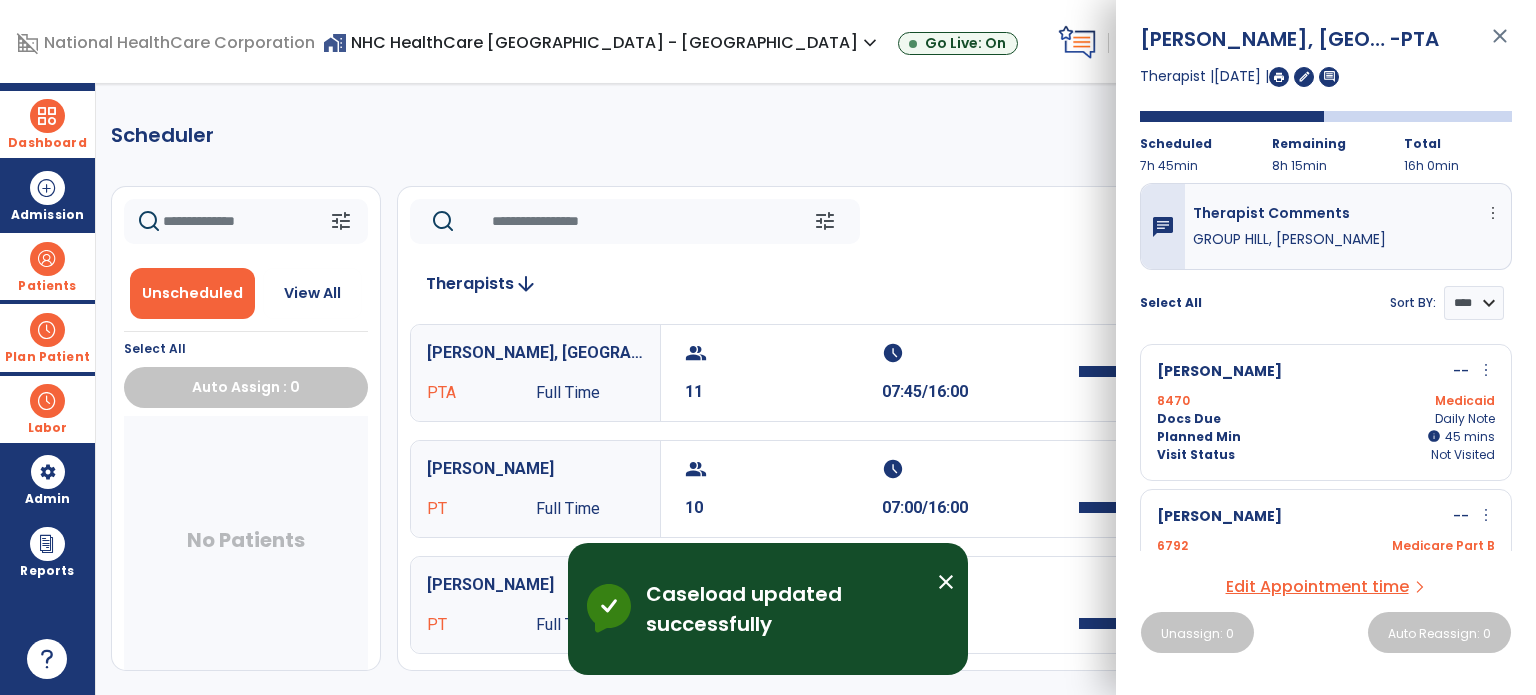 click on "close" at bounding box center (1500, 45) 